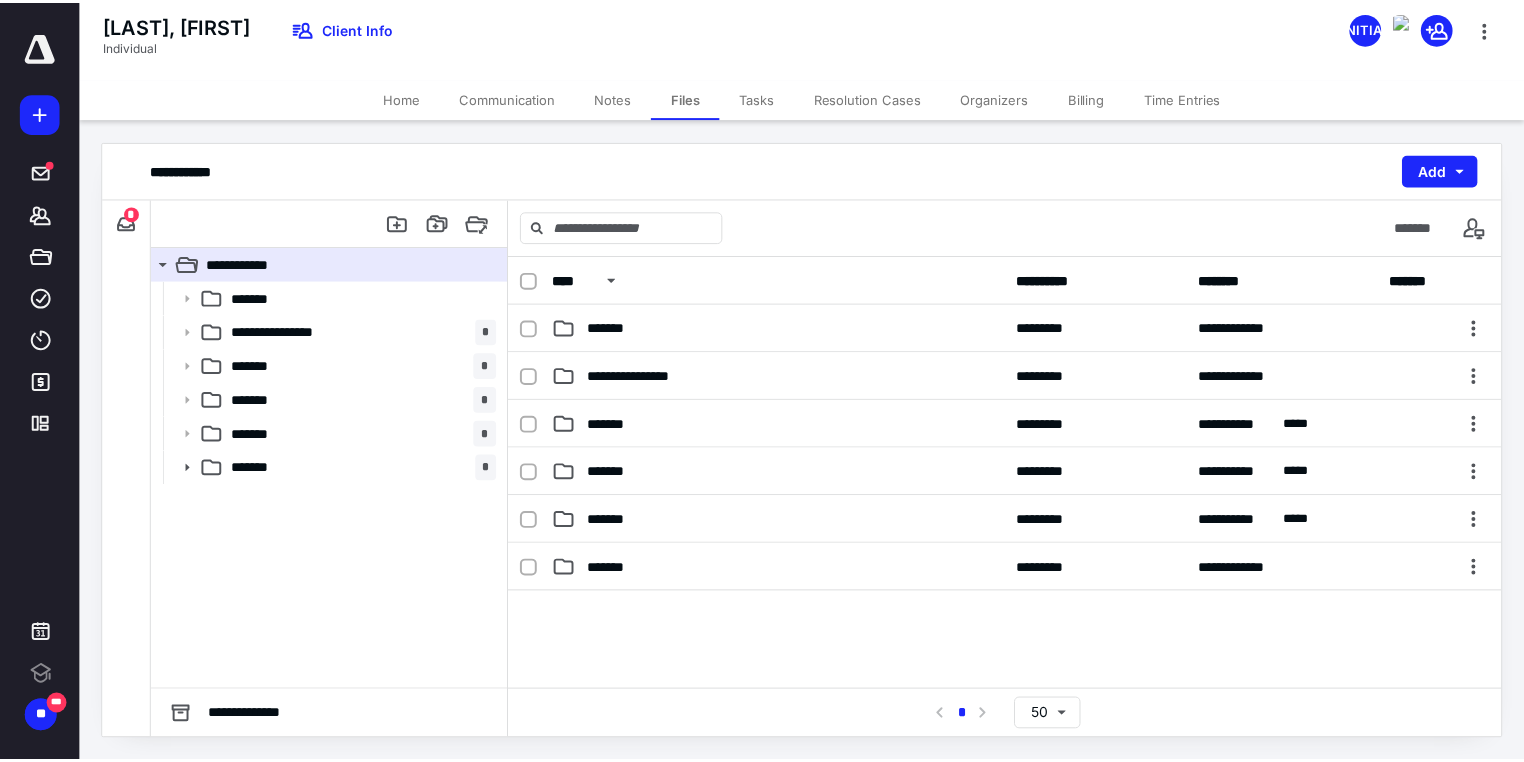 scroll, scrollTop: 0, scrollLeft: 0, axis: both 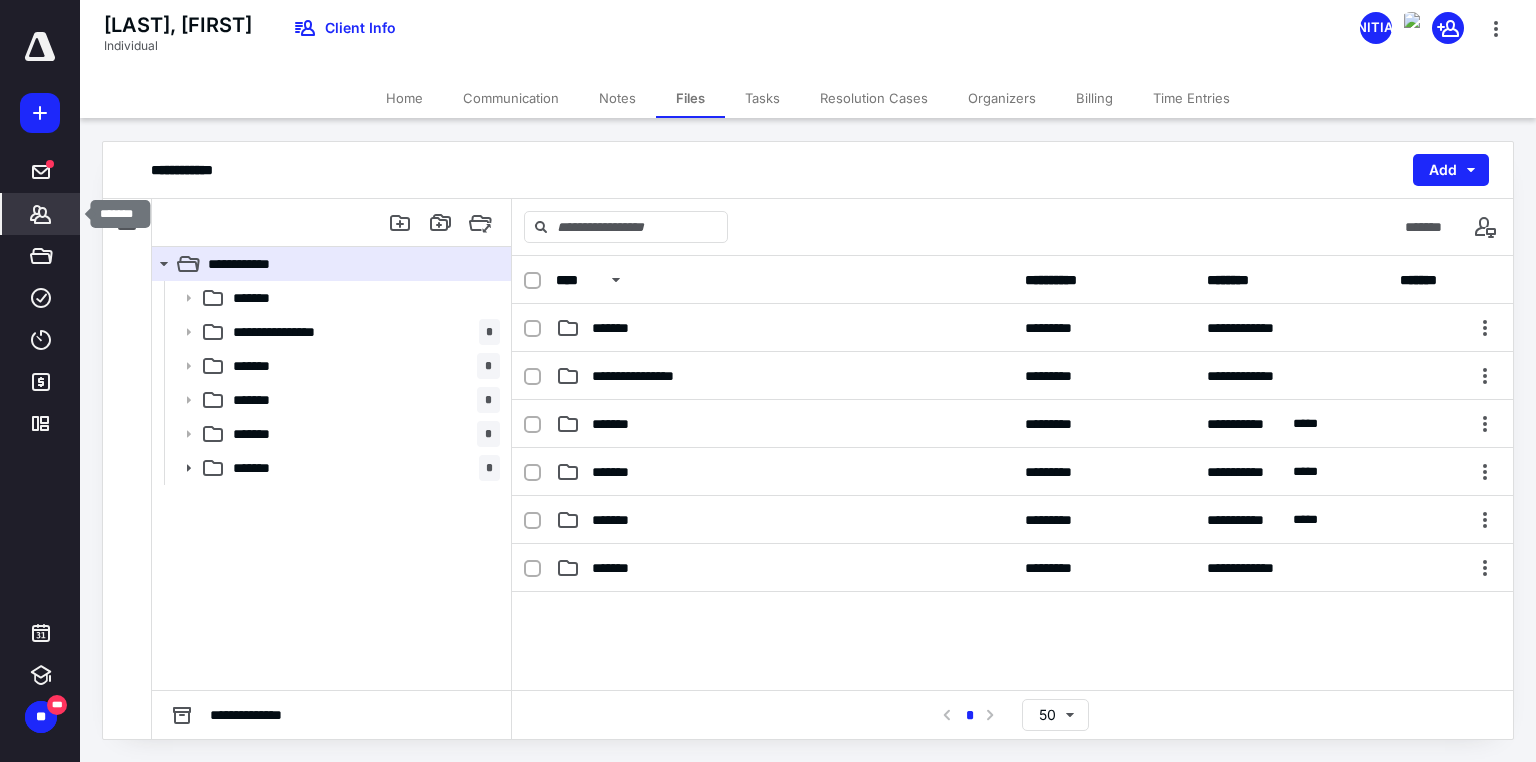click at bounding box center (41, 214) 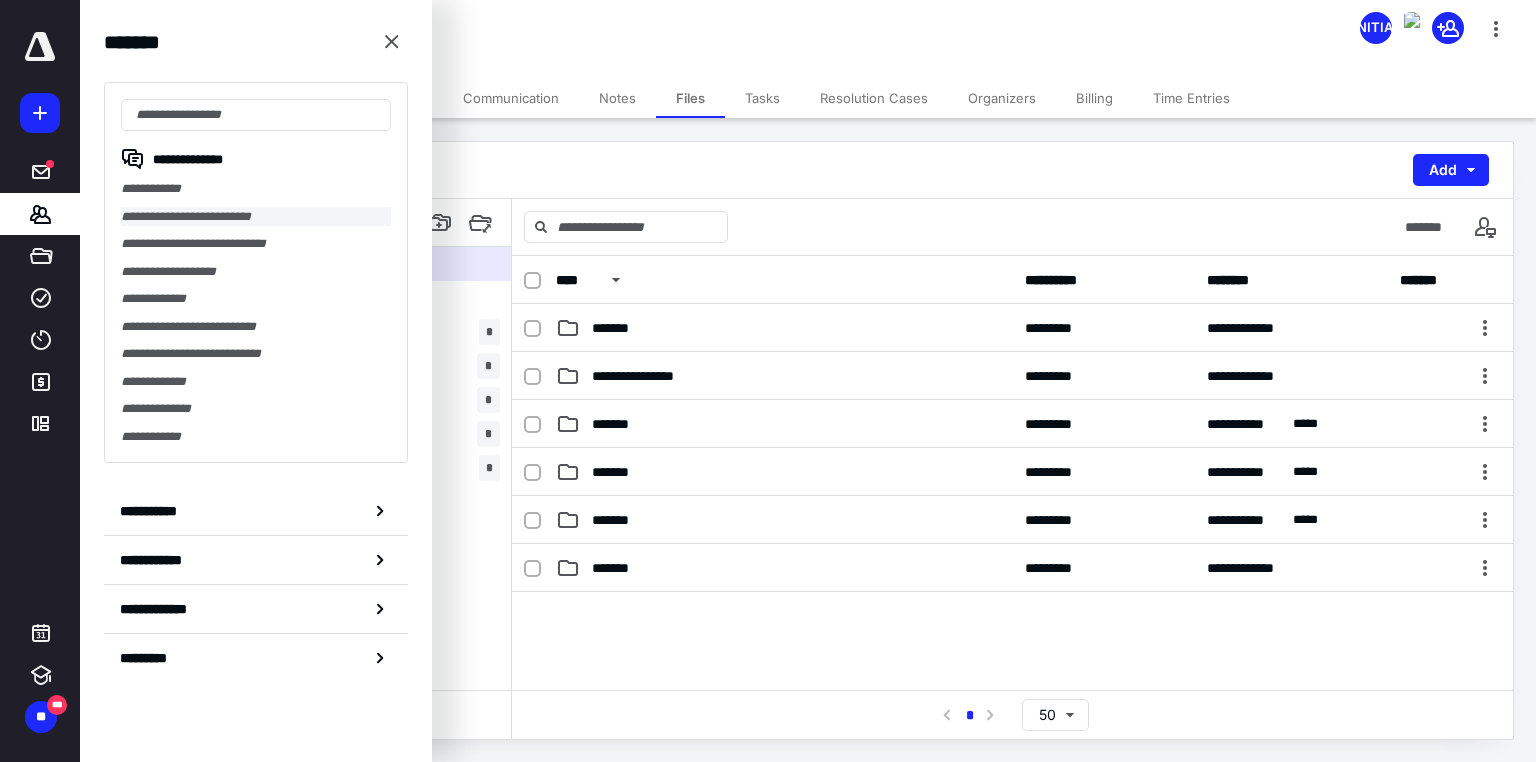click on "**********" at bounding box center [256, 217] 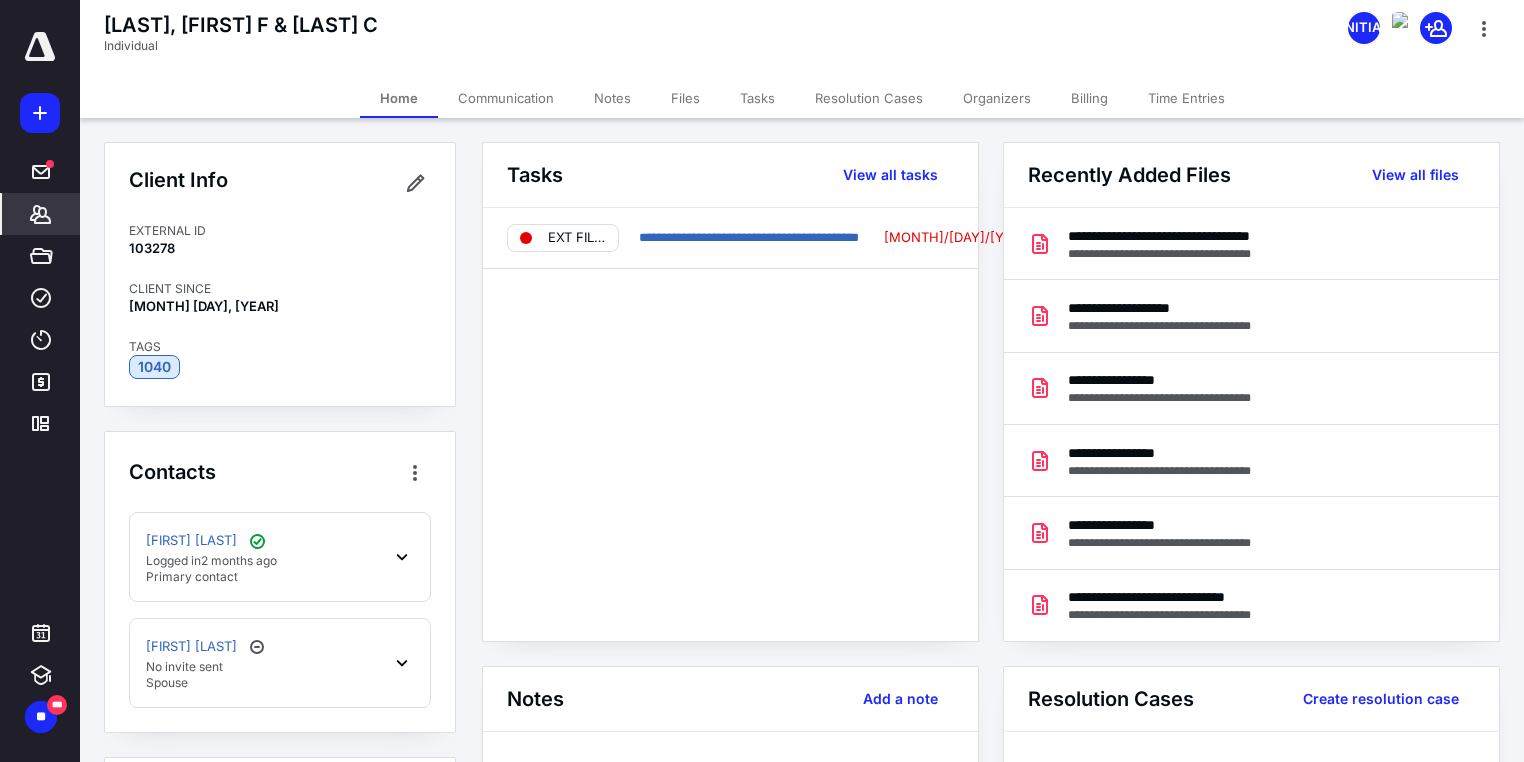click on "Files" at bounding box center (685, 98) 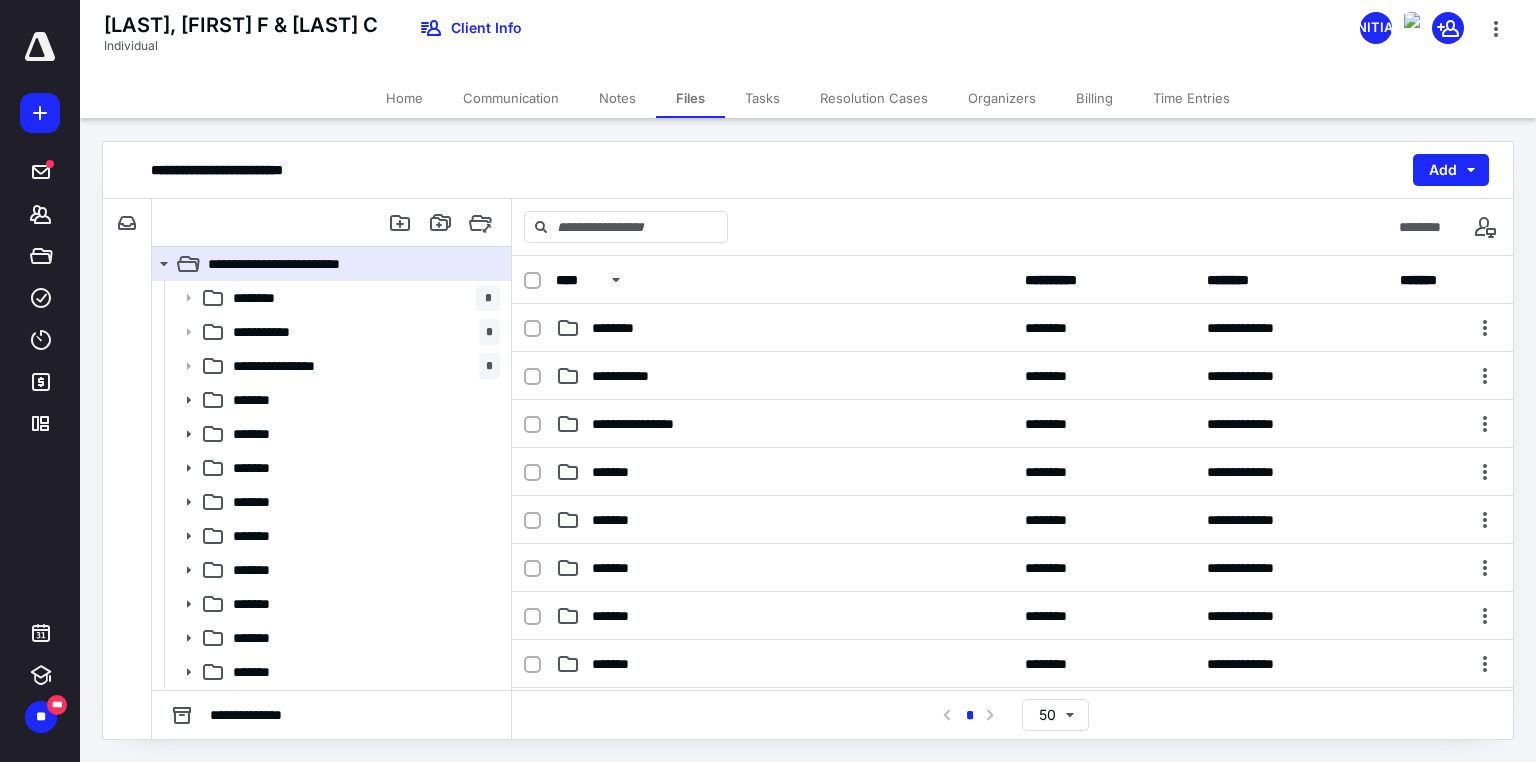 click on "Home" at bounding box center (404, 98) 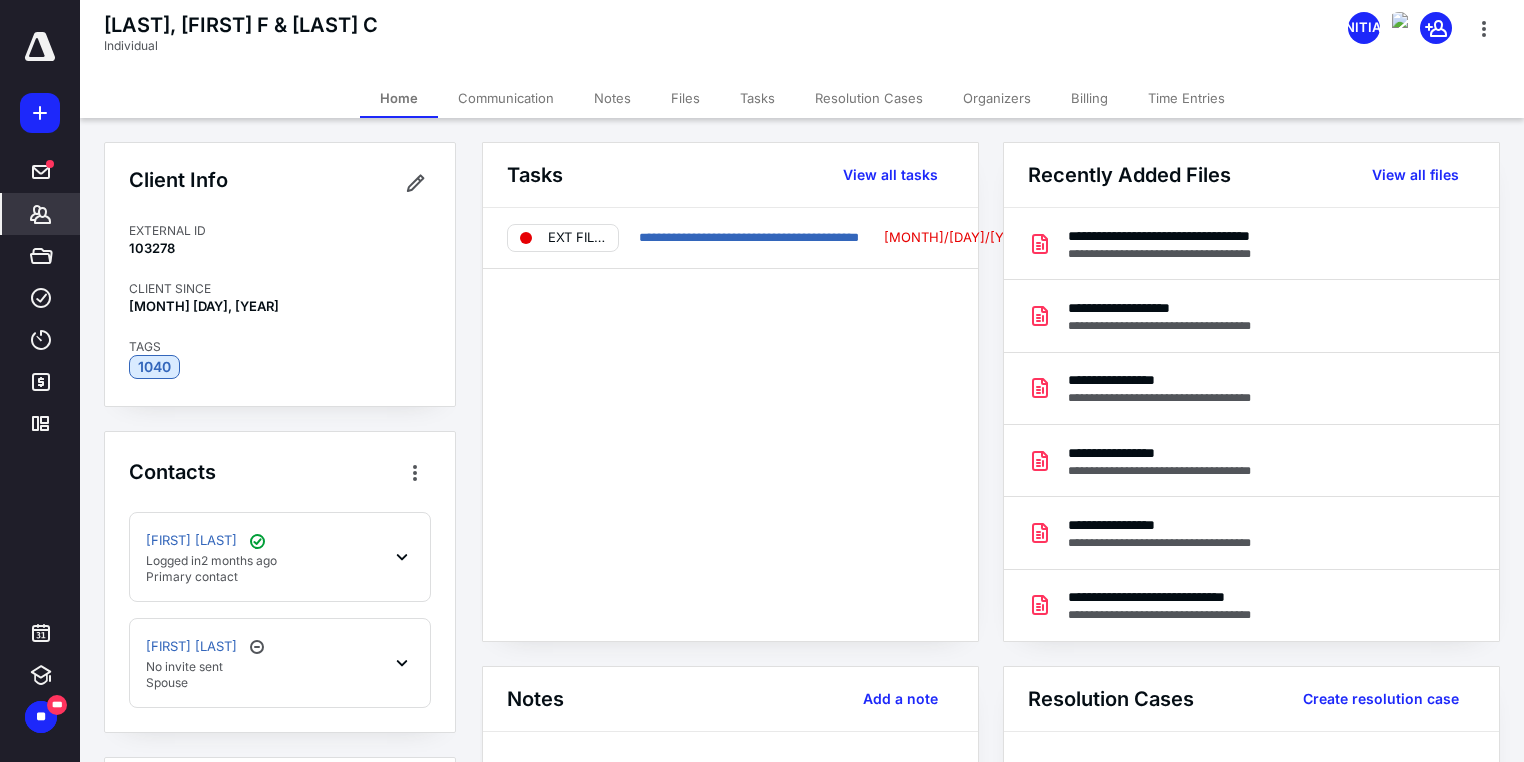 click on "[FIRST] Permar Logged in  2 months ago Primary contact" at bounding box center [280, 557] 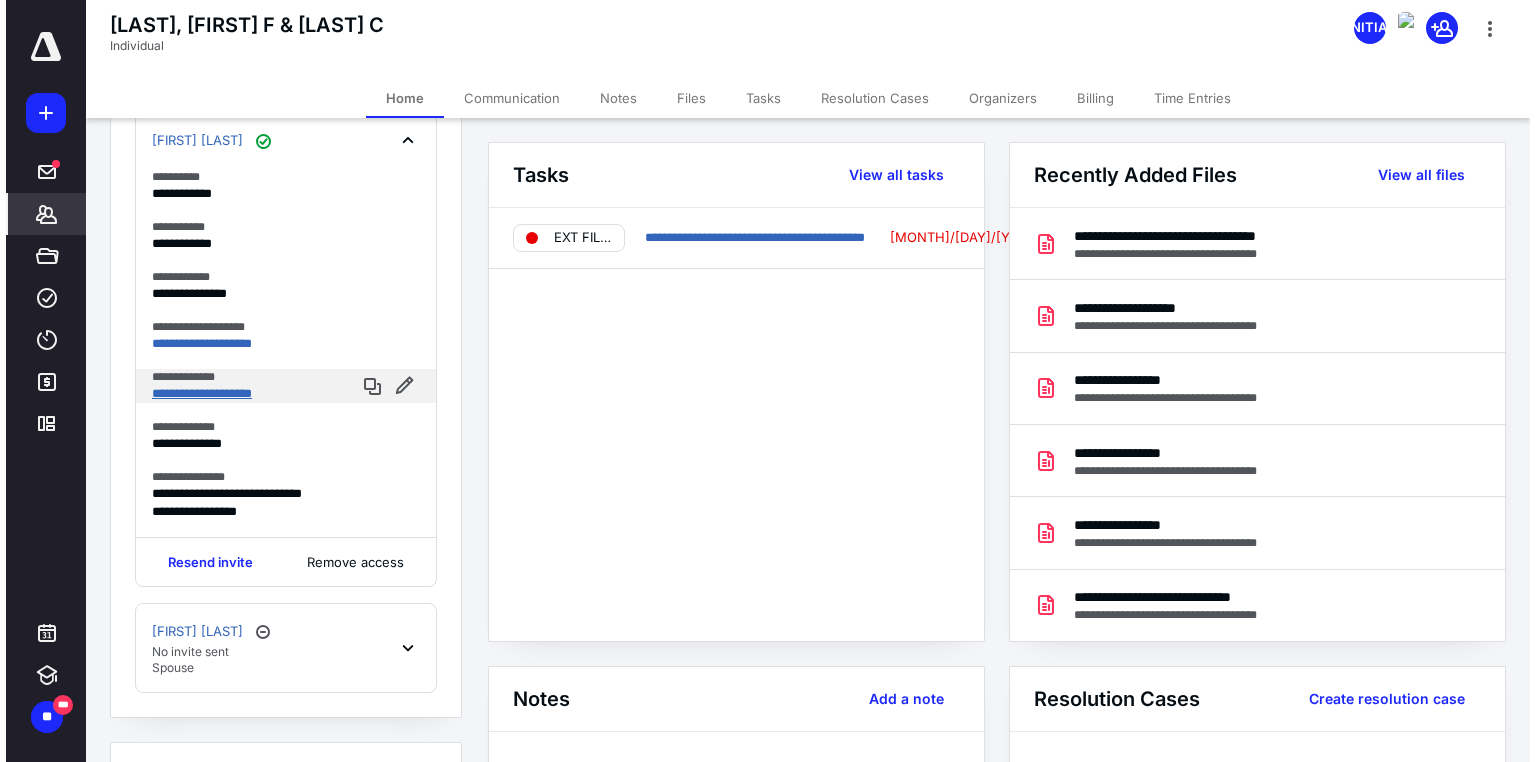 scroll, scrollTop: 80, scrollLeft: 0, axis: vertical 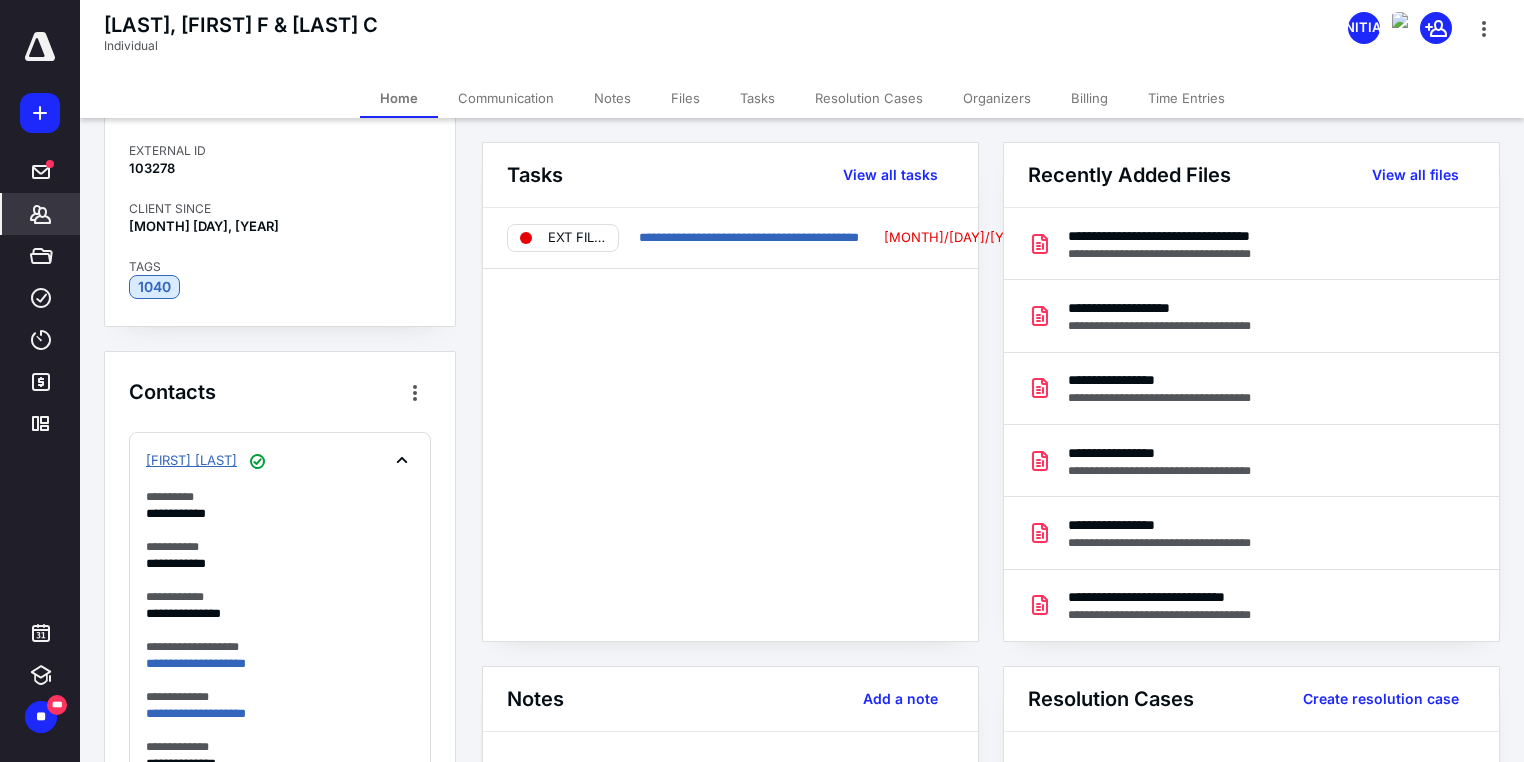 click on "[FIRST] [LAST]" at bounding box center (191, 461) 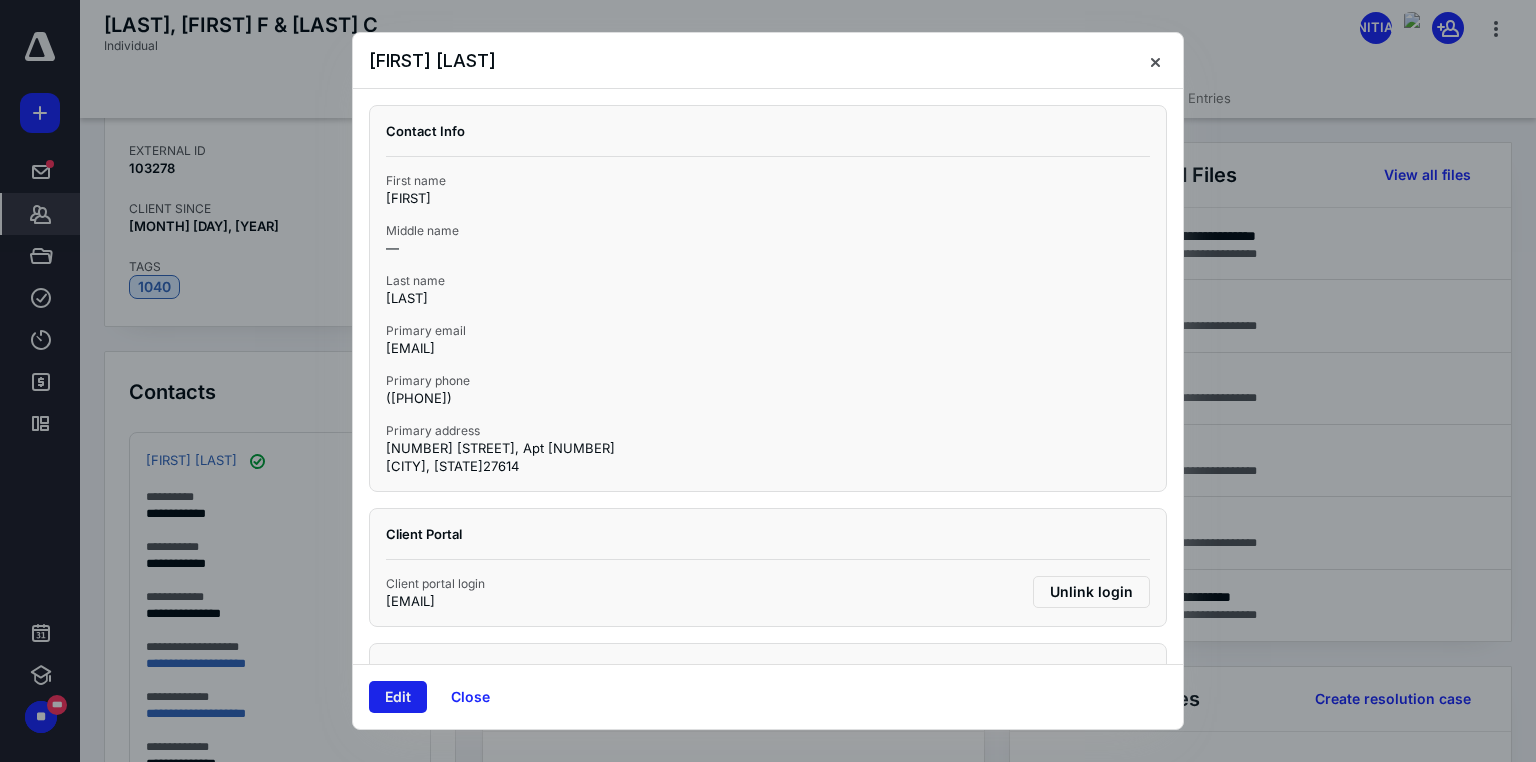 click on "Edit" at bounding box center [398, 697] 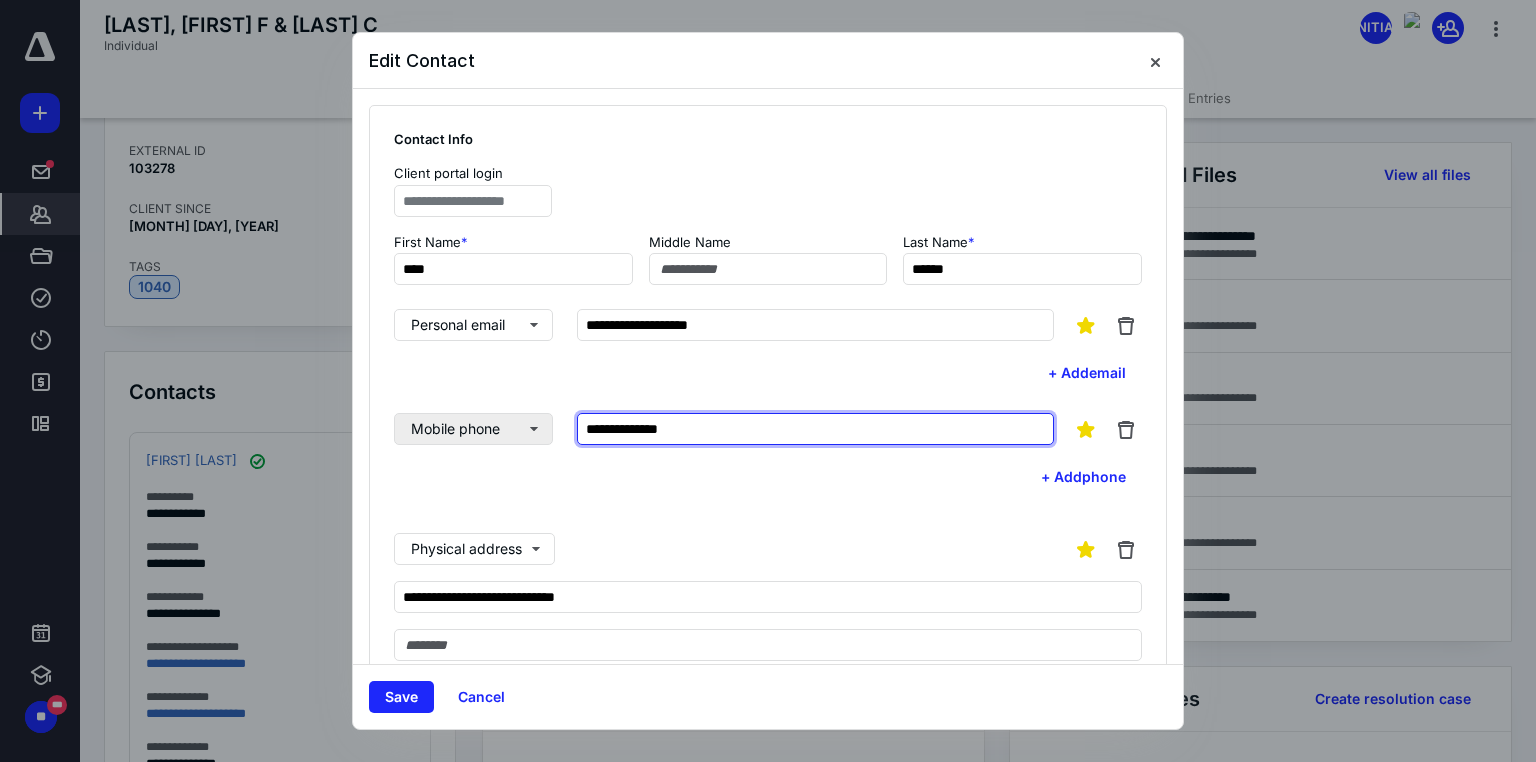 drag, startPoint x: 656, startPoint y: 431, endPoint x: 546, endPoint y: 429, distance: 110.01818 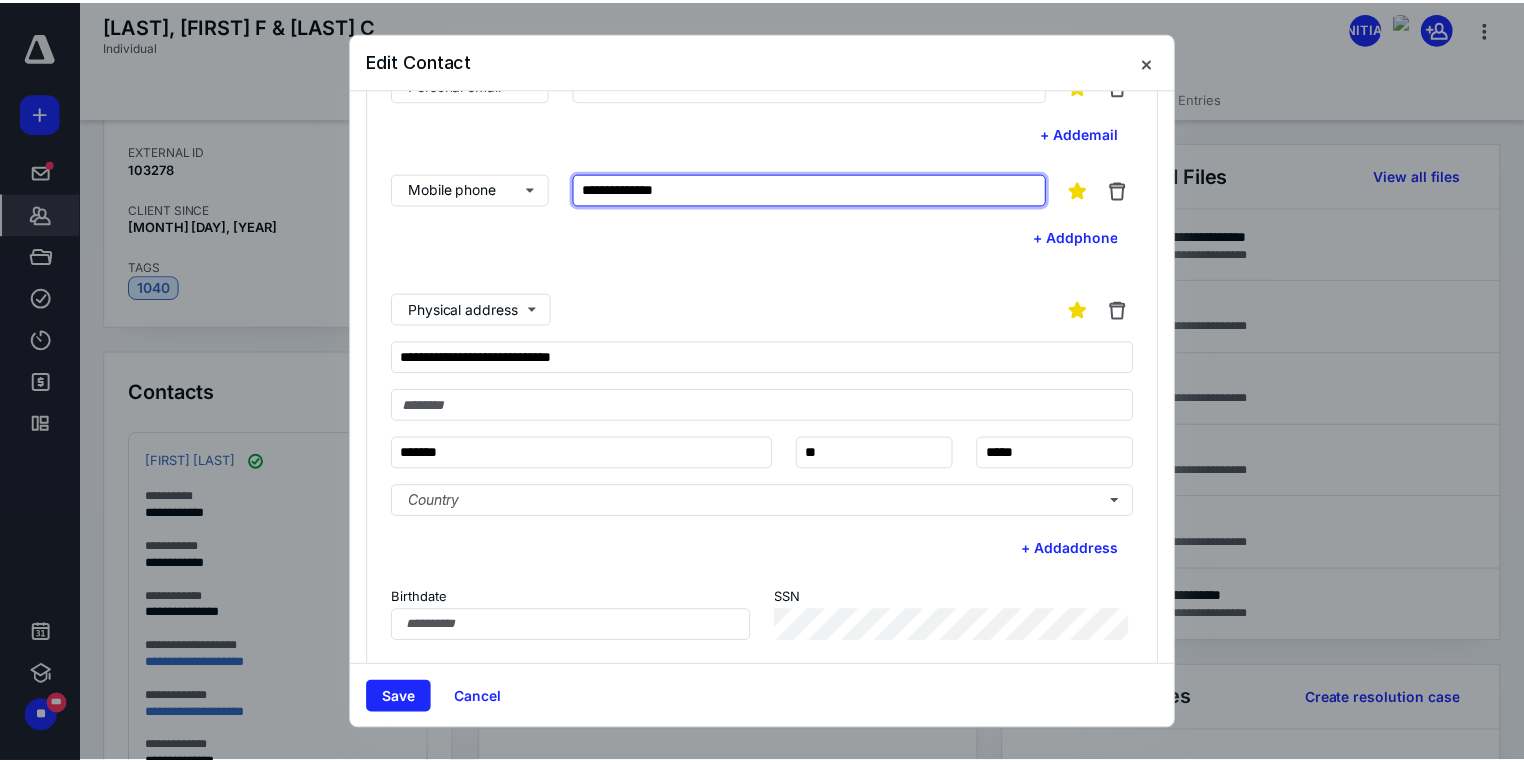 scroll, scrollTop: 320, scrollLeft: 0, axis: vertical 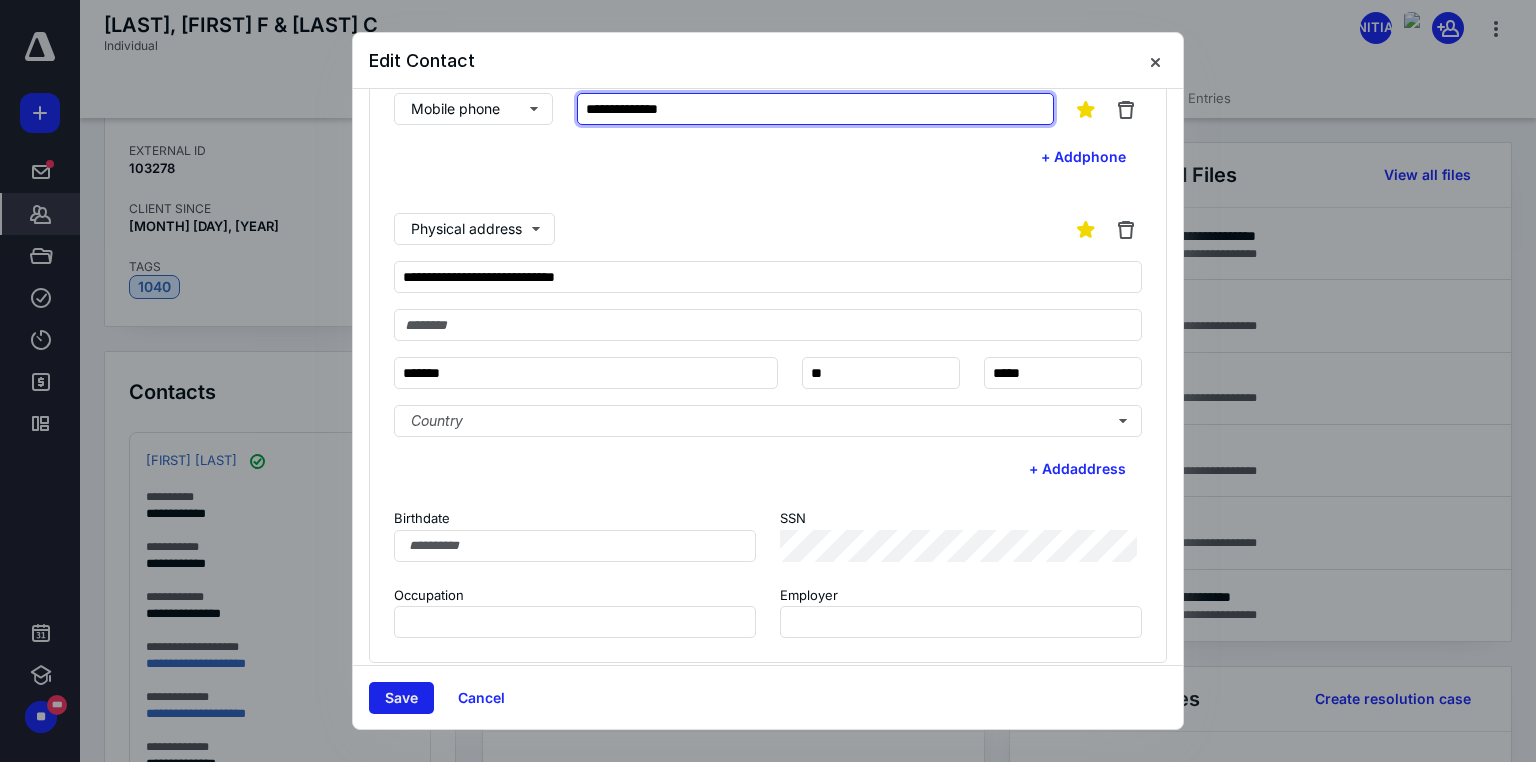 type on "**********" 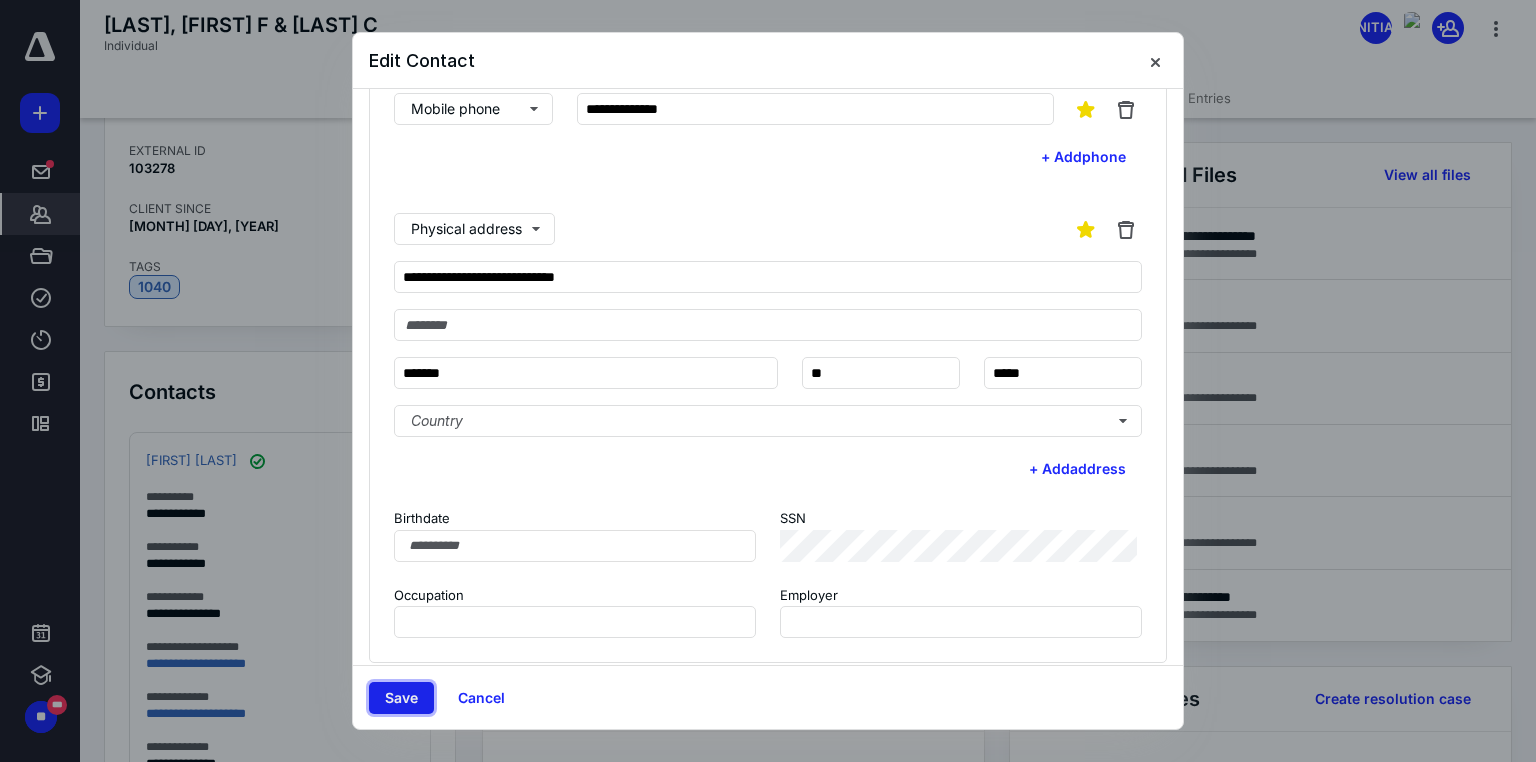 click on "Save" at bounding box center [401, 698] 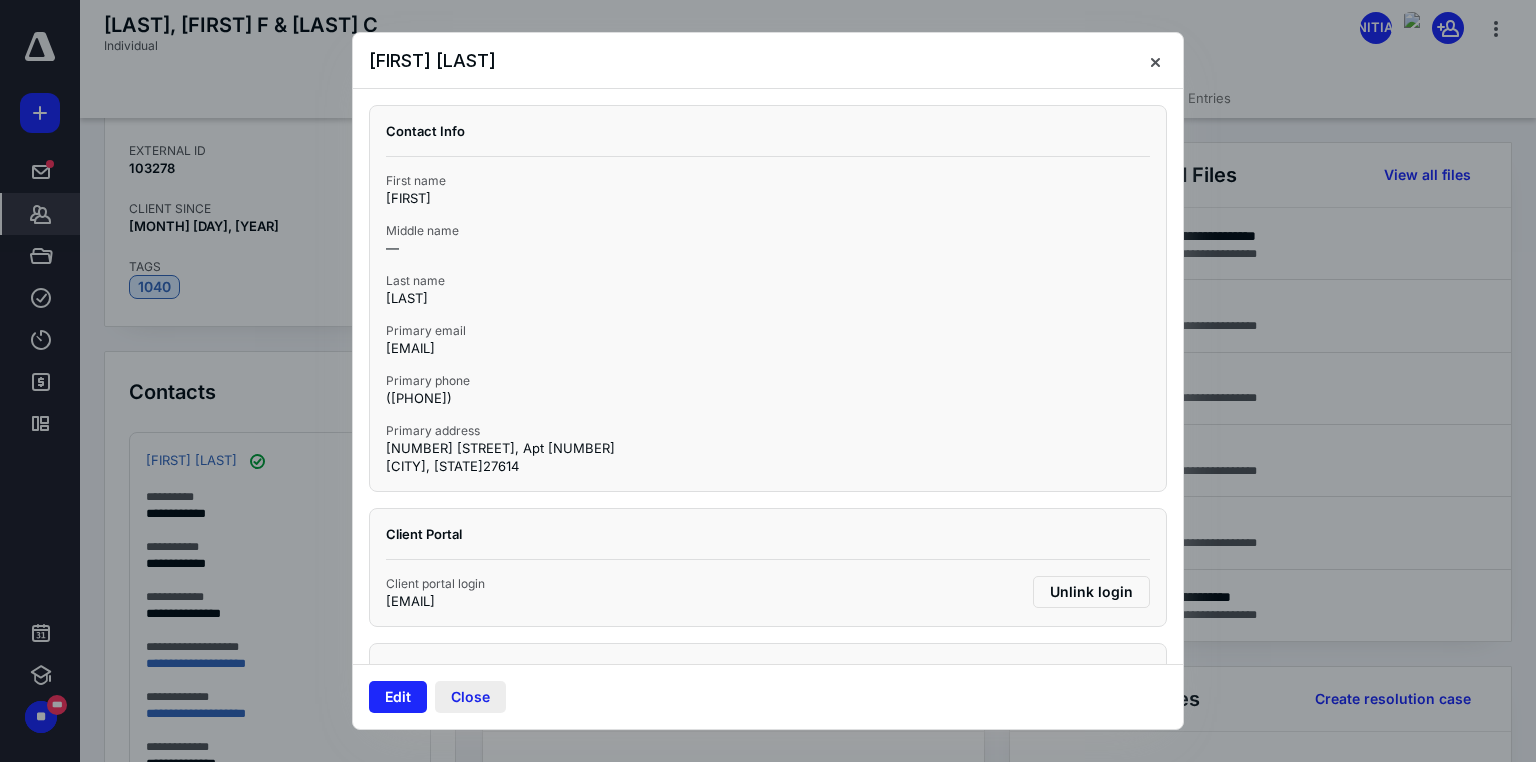 click on "Close" at bounding box center (470, 697) 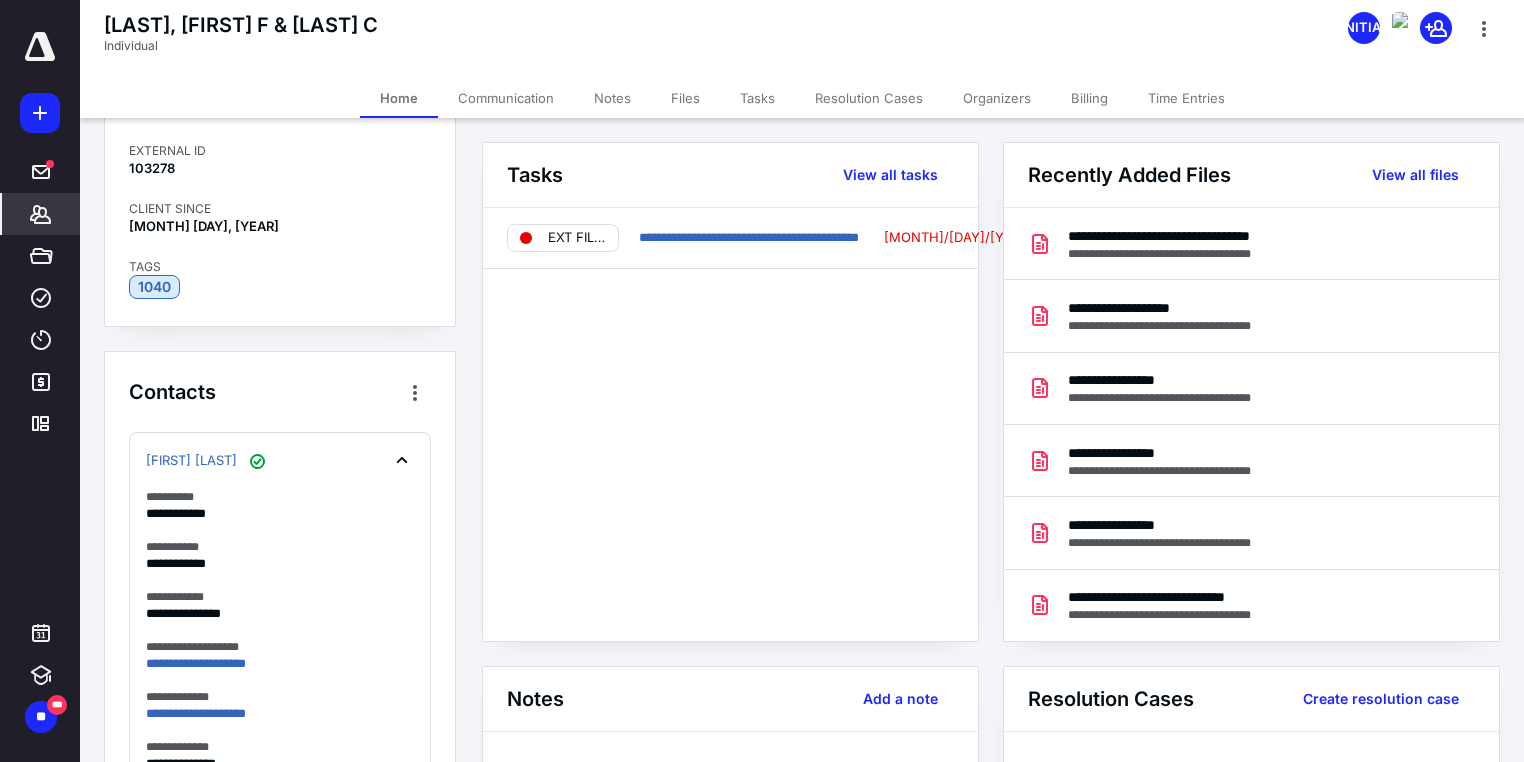 click on "Notes" at bounding box center [612, 98] 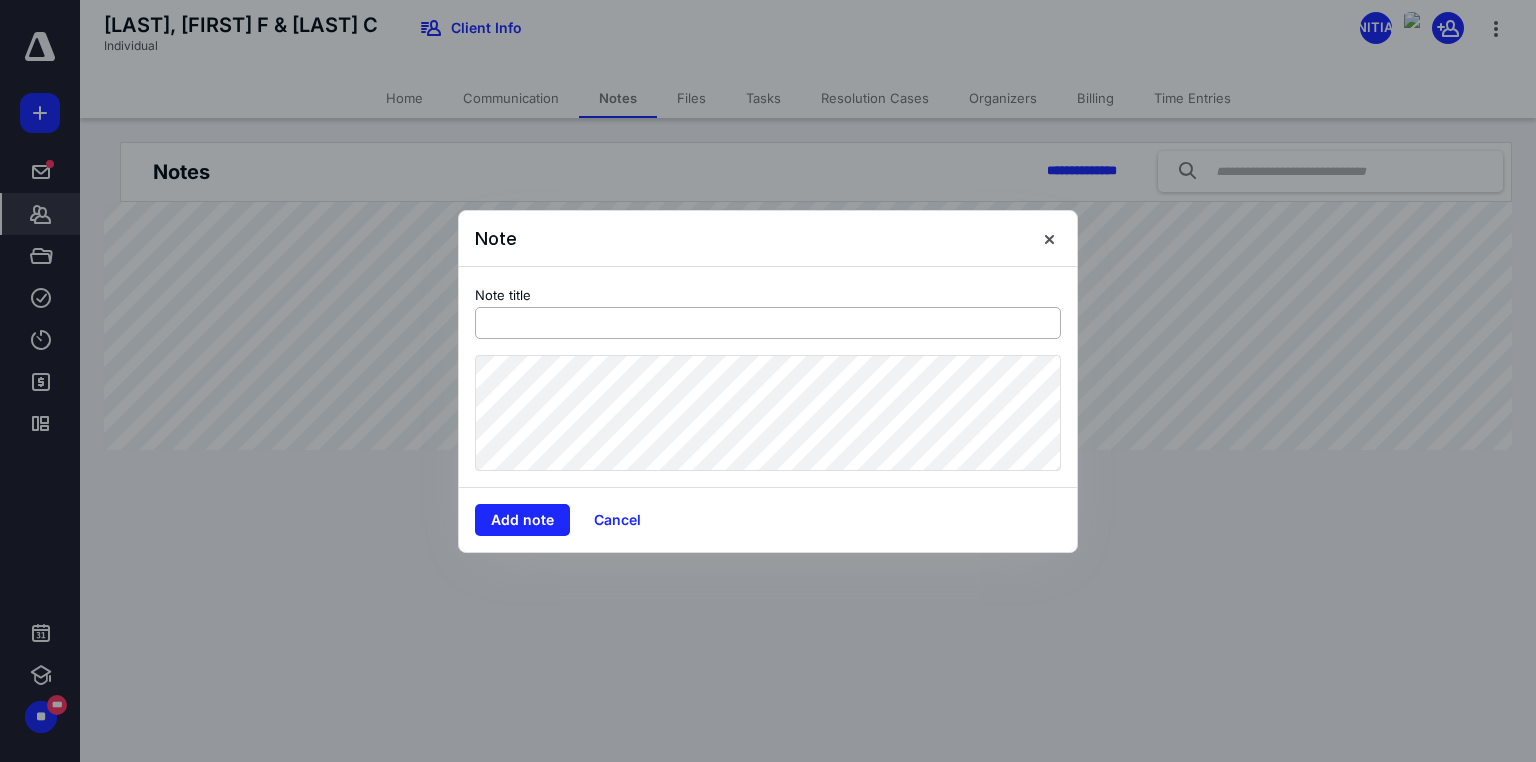 click at bounding box center (768, 323) 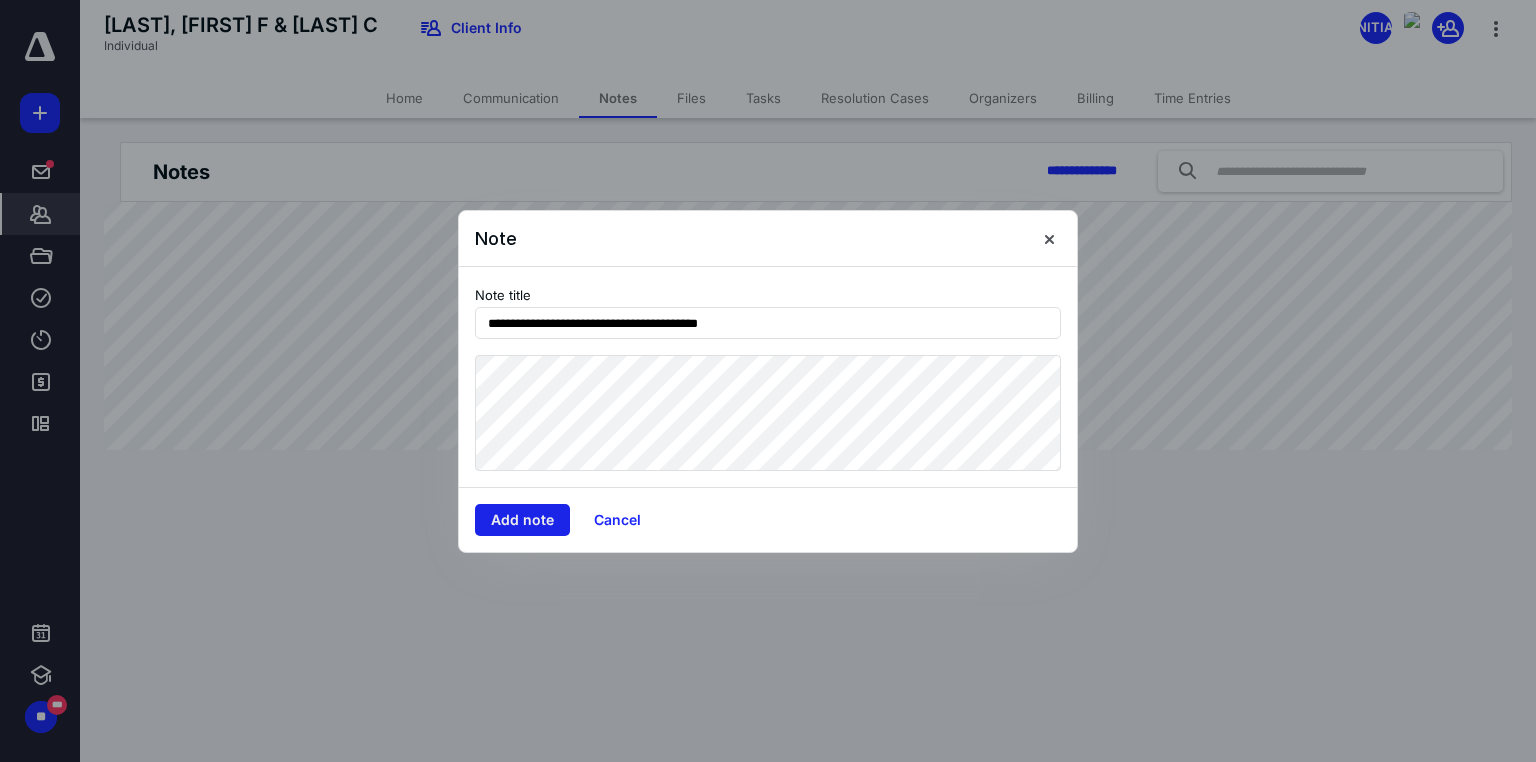 type on "**********" 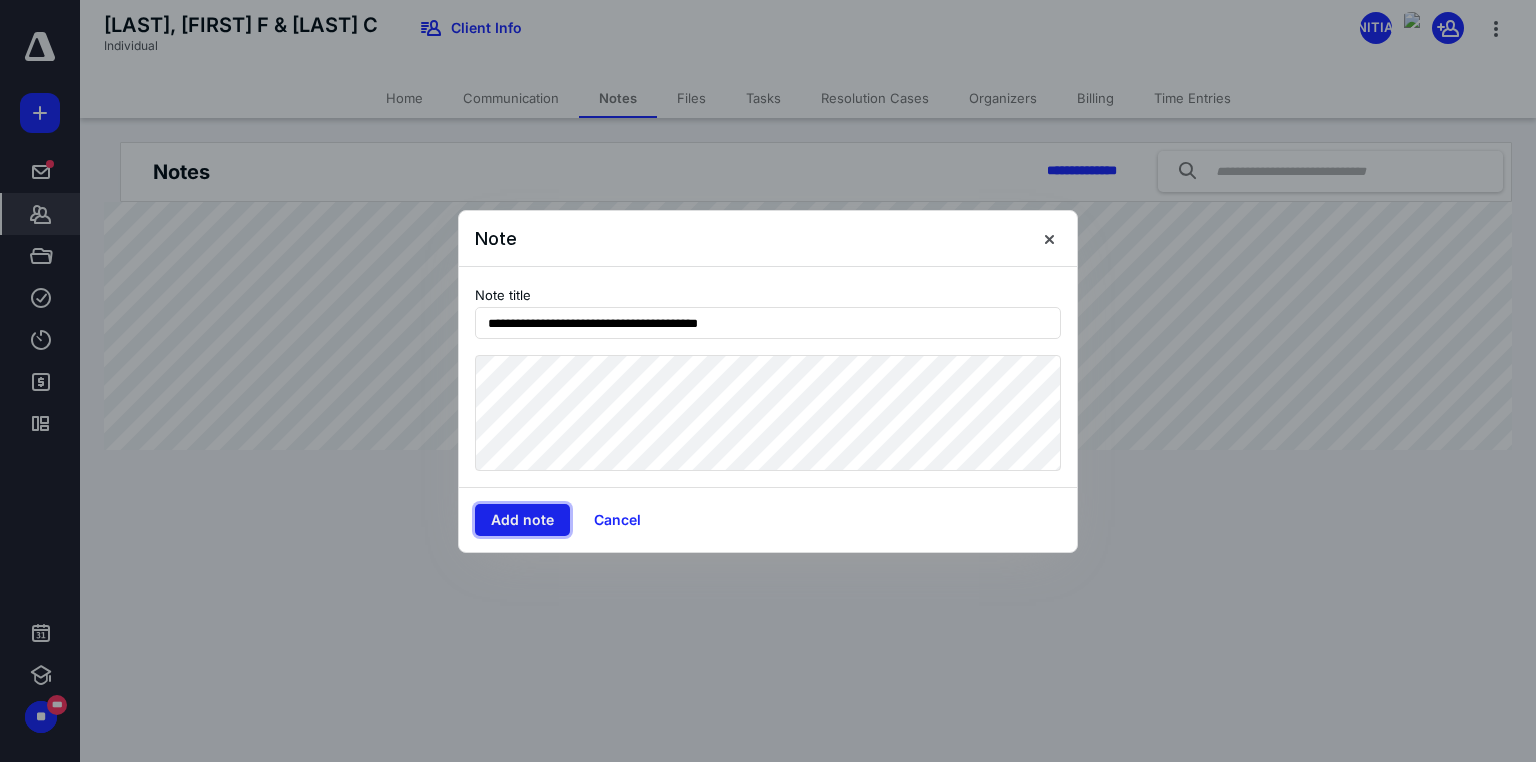 click on "Add note" at bounding box center [522, 520] 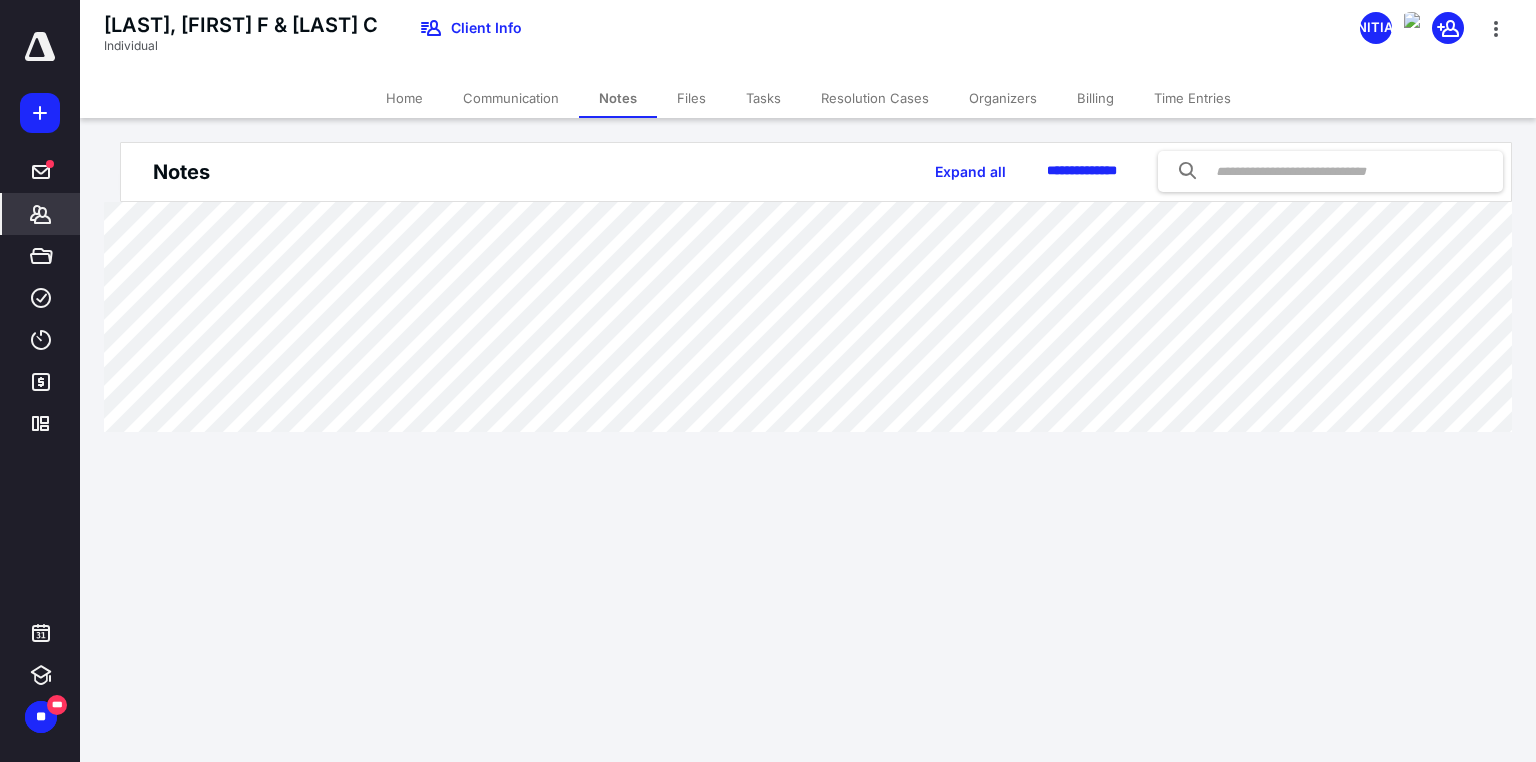 click on "Files" at bounding box center (691, 98) 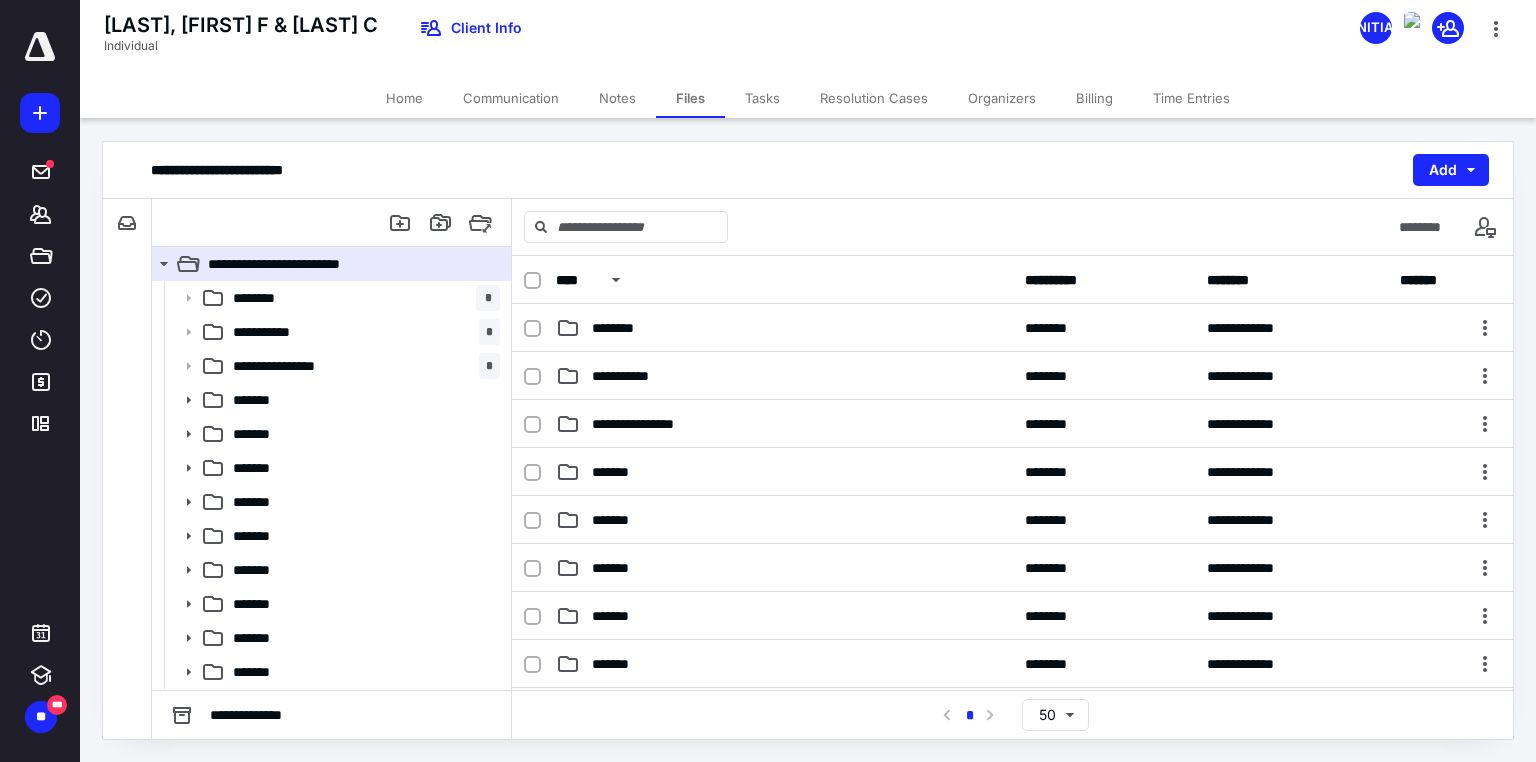 click on "Tasks" at bounding box center [762, 98] 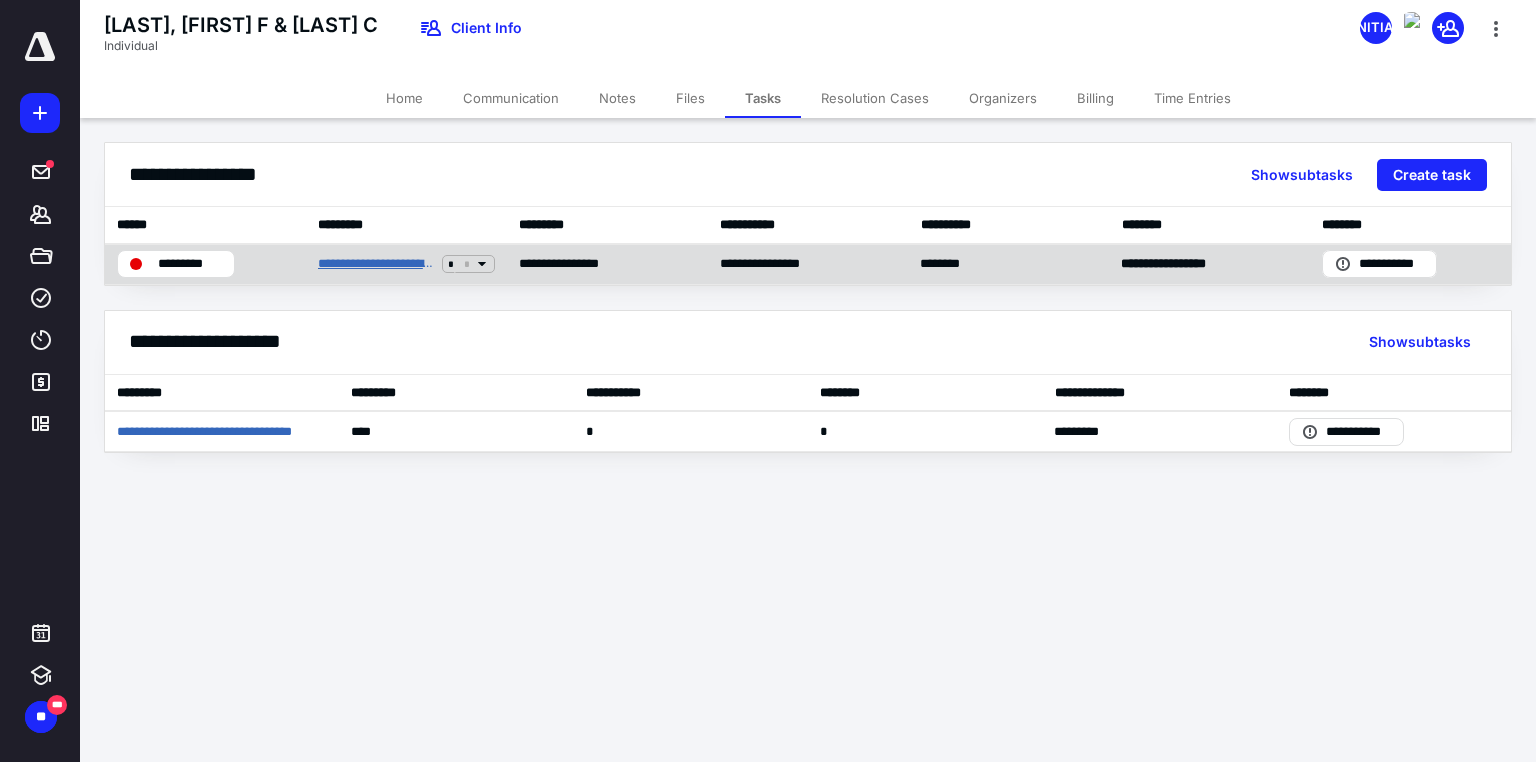 click on "**********" at bounding box center [376, 264] 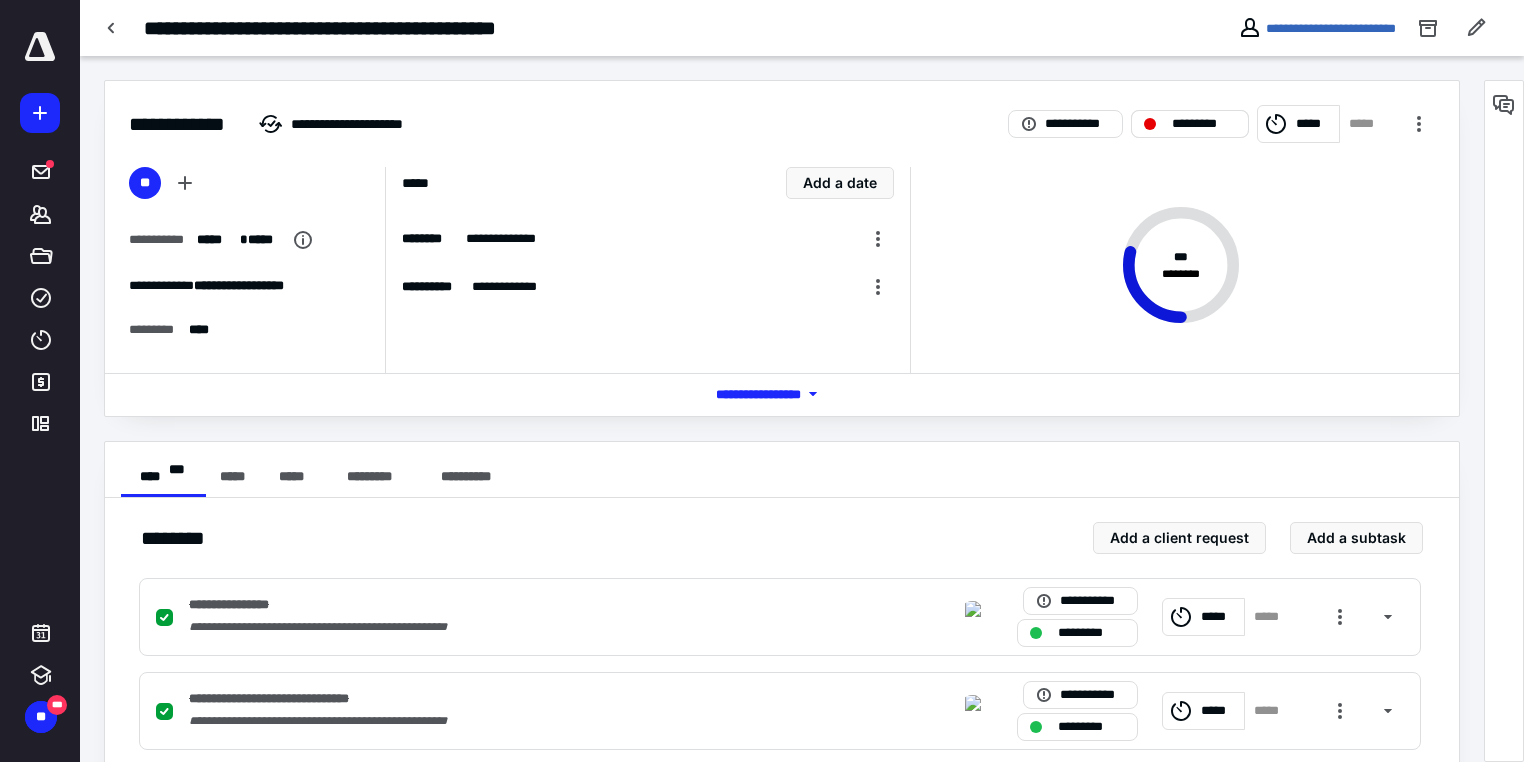 click on "*********" at bounding box center (1204, 124) 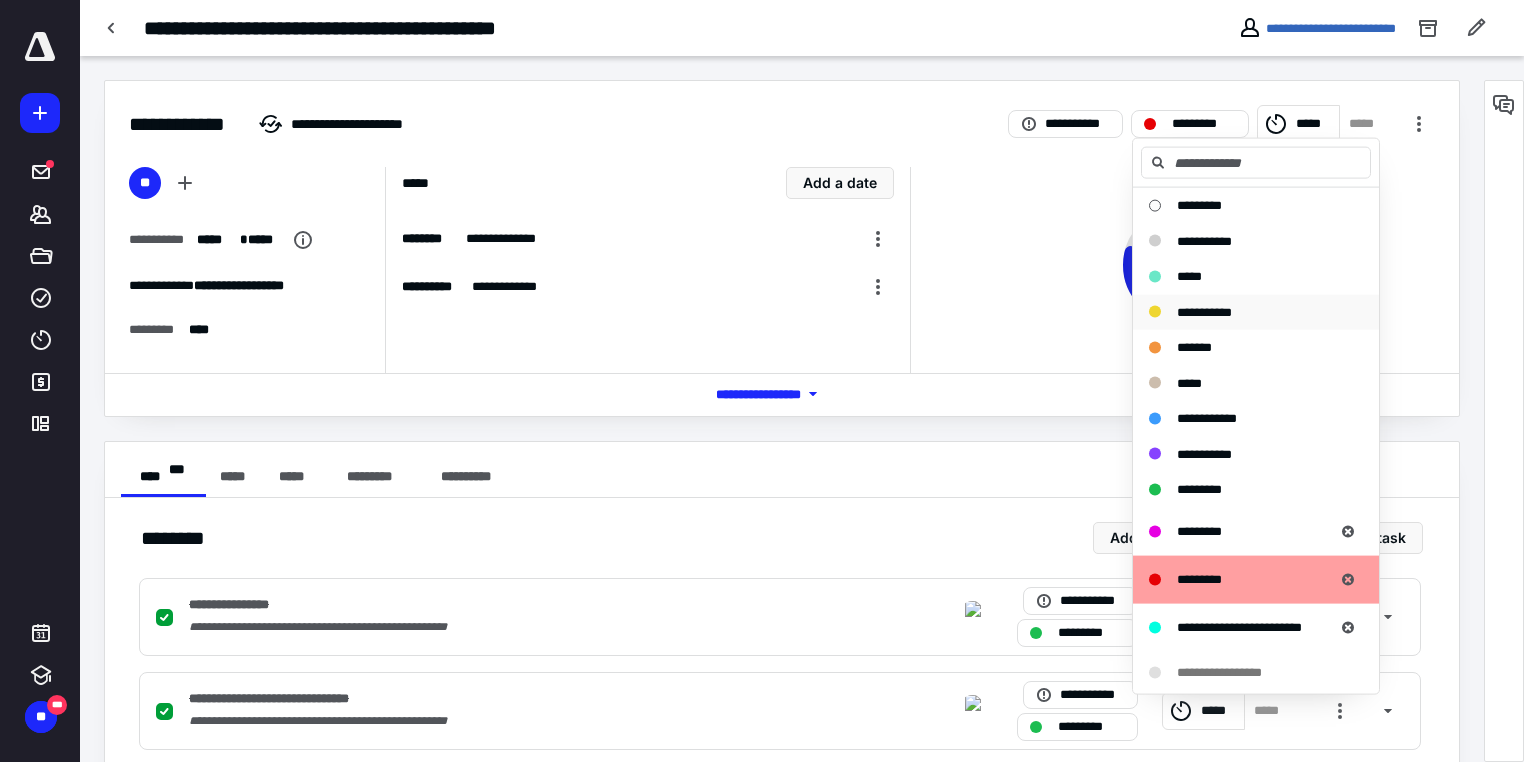click on "*******" at bounding box center [1199, 205] 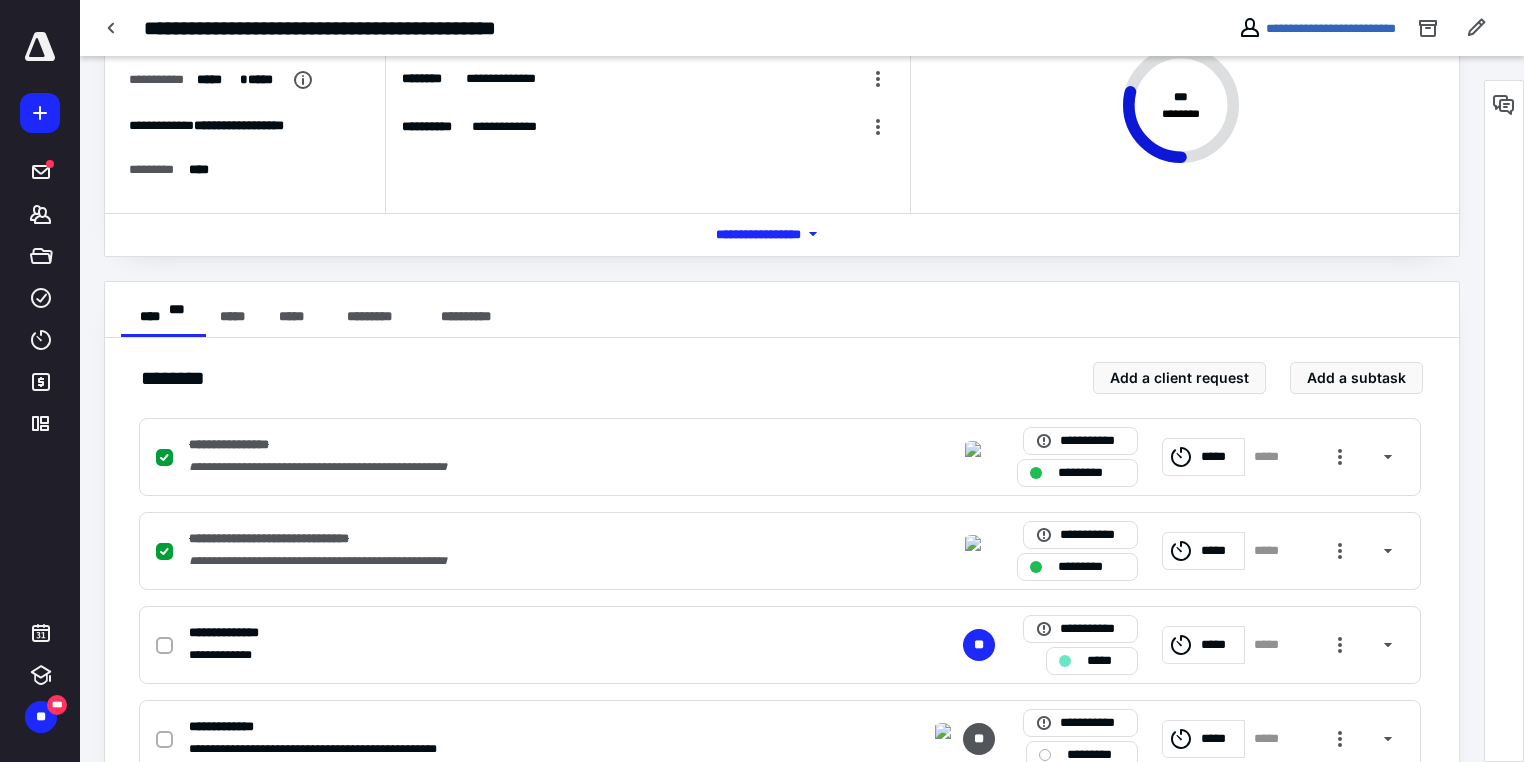 scroll, scrollTop: 400, scrollLeft: 0, axis: vertical 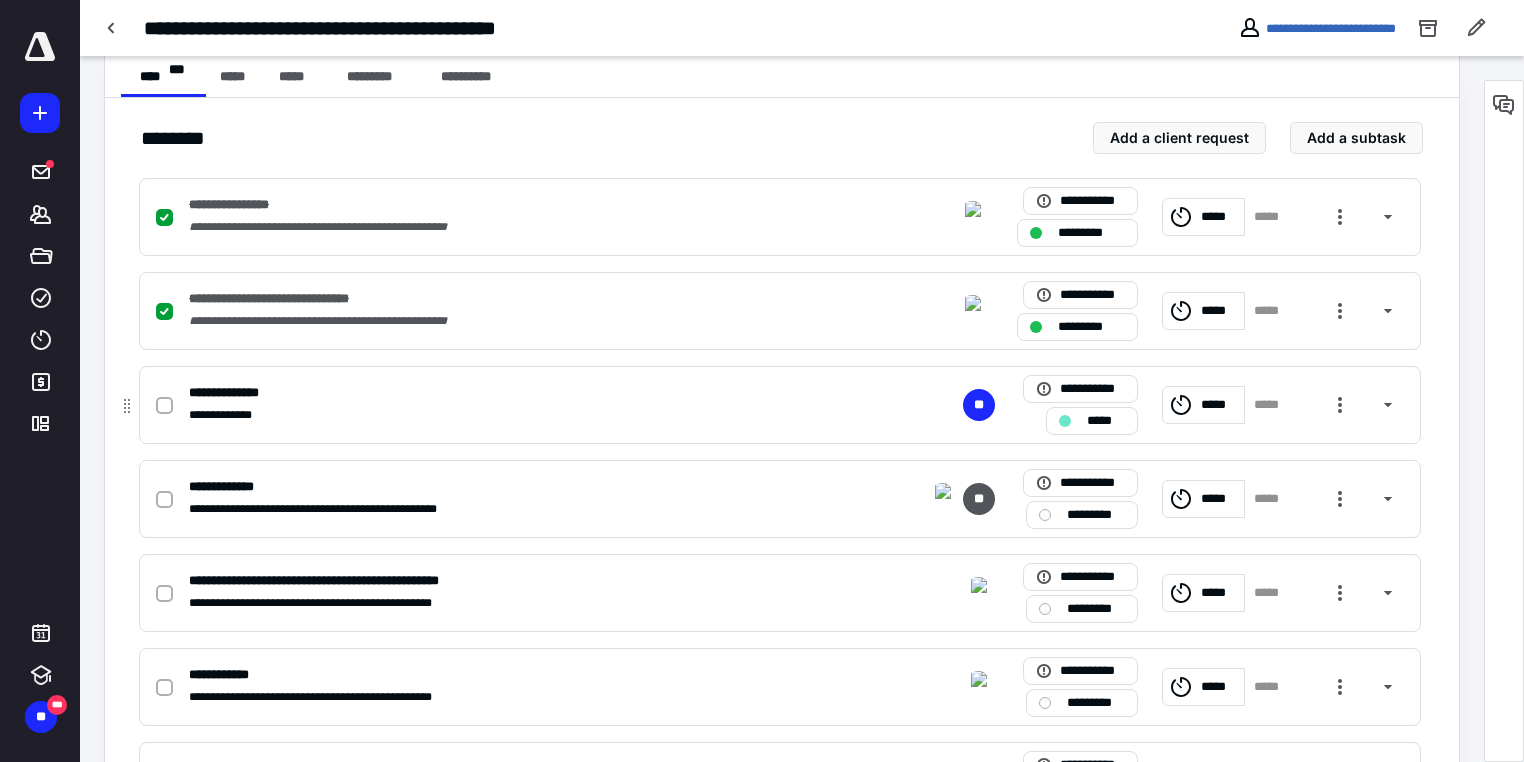 click on "*****" at bounding box center (1091, 233) 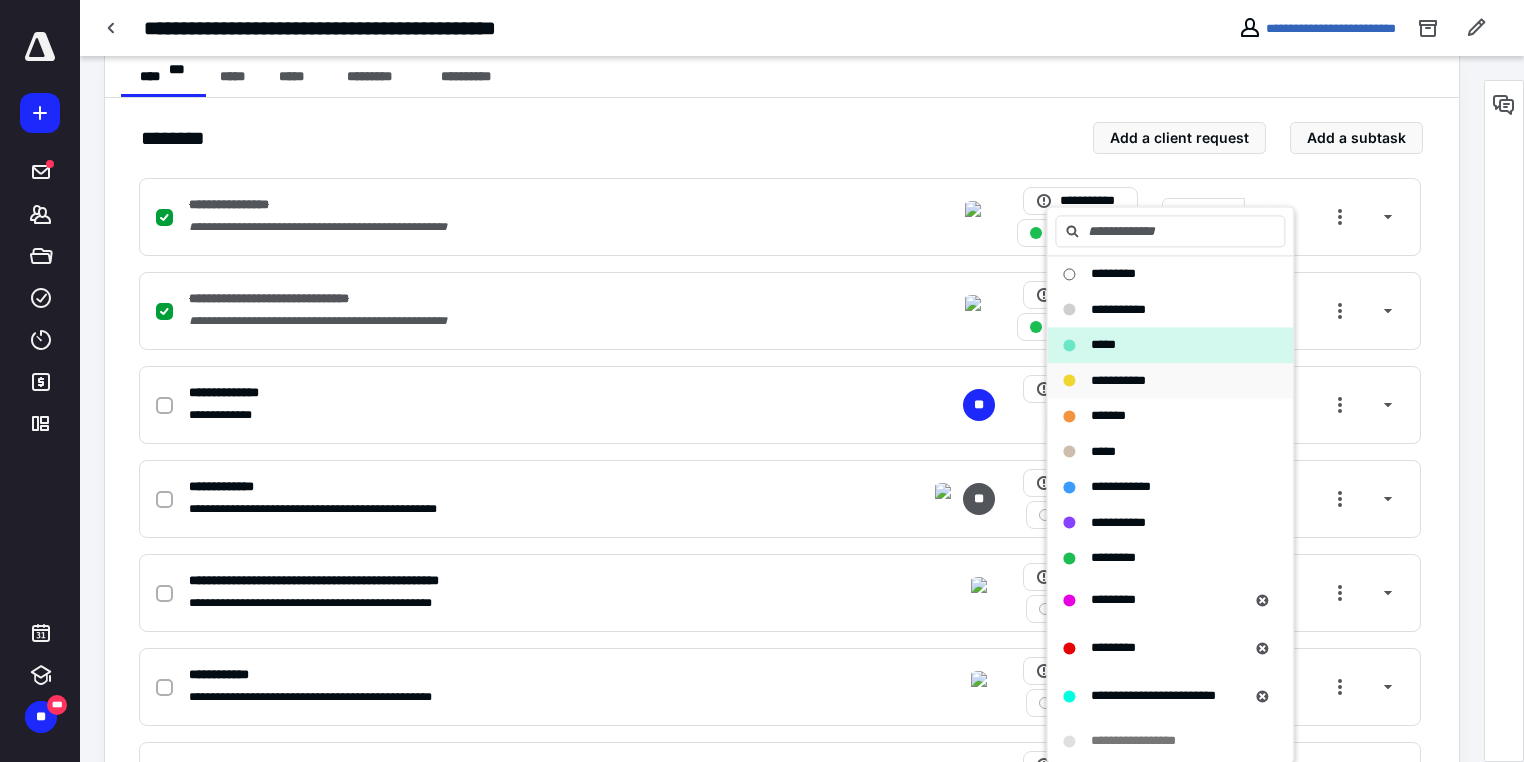 click on "*******" at bounding box center [1113, 273] 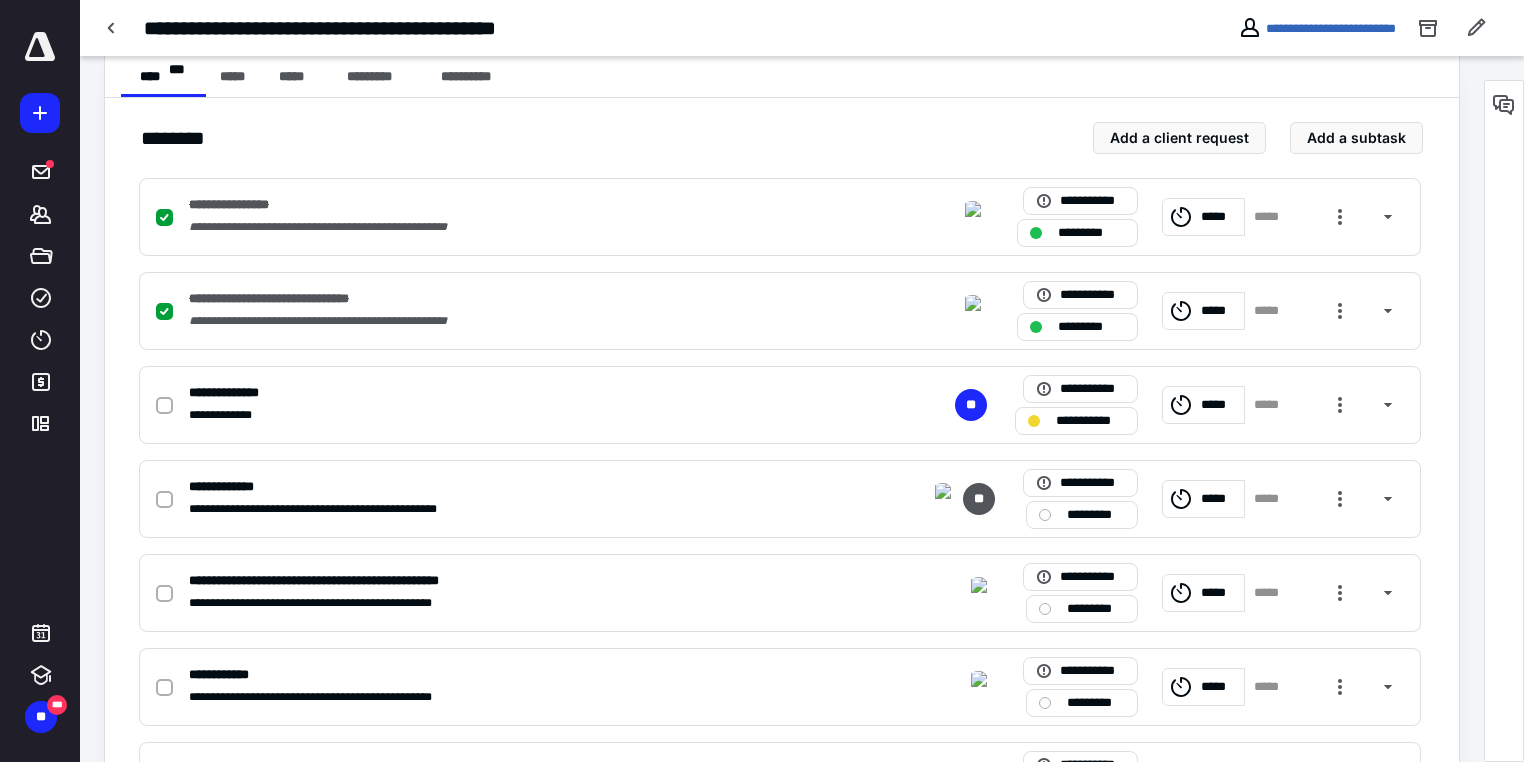 click on "**********" at bounding box center [1317, 28] 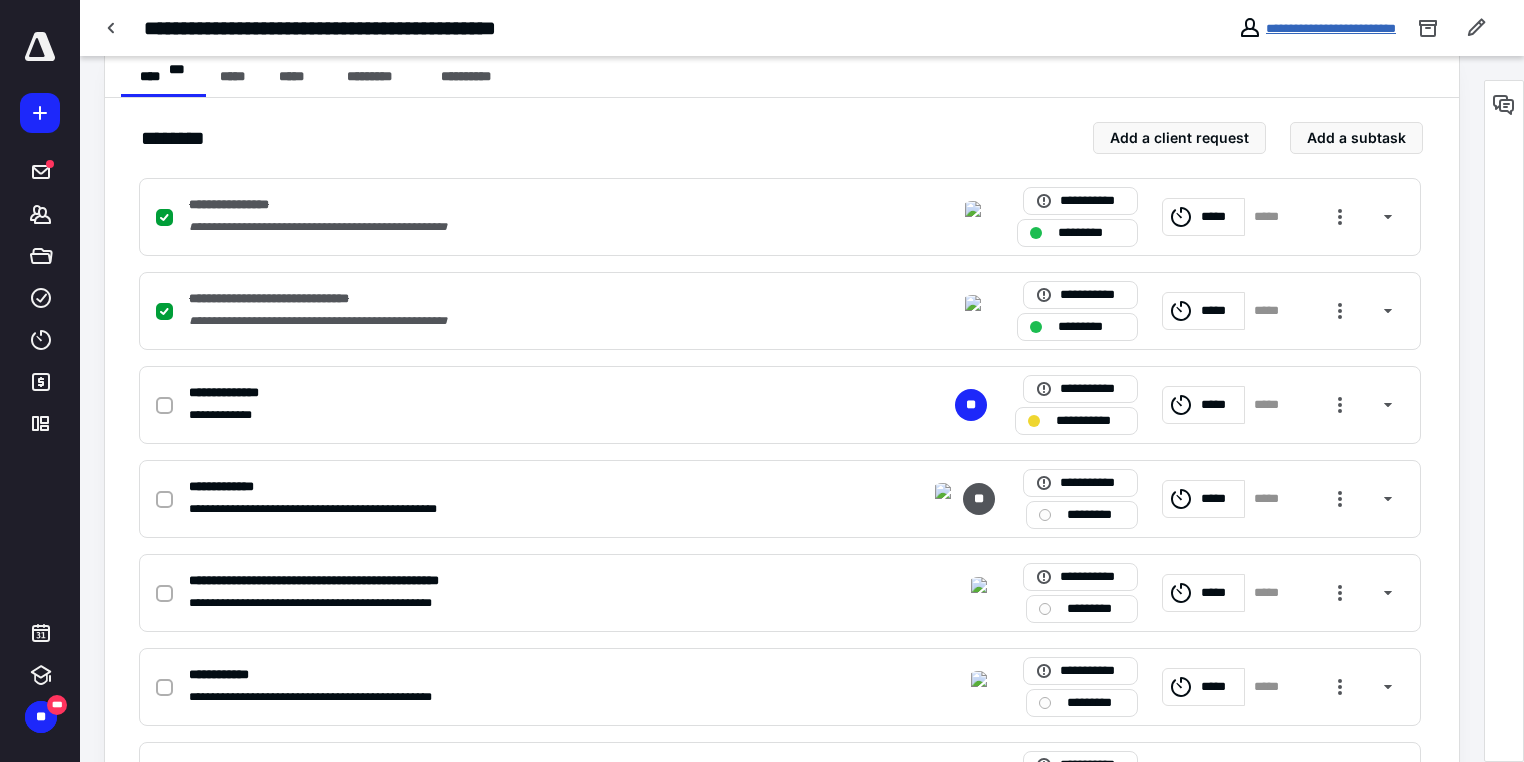 click on "**********" at bounding box center (1331, 28) 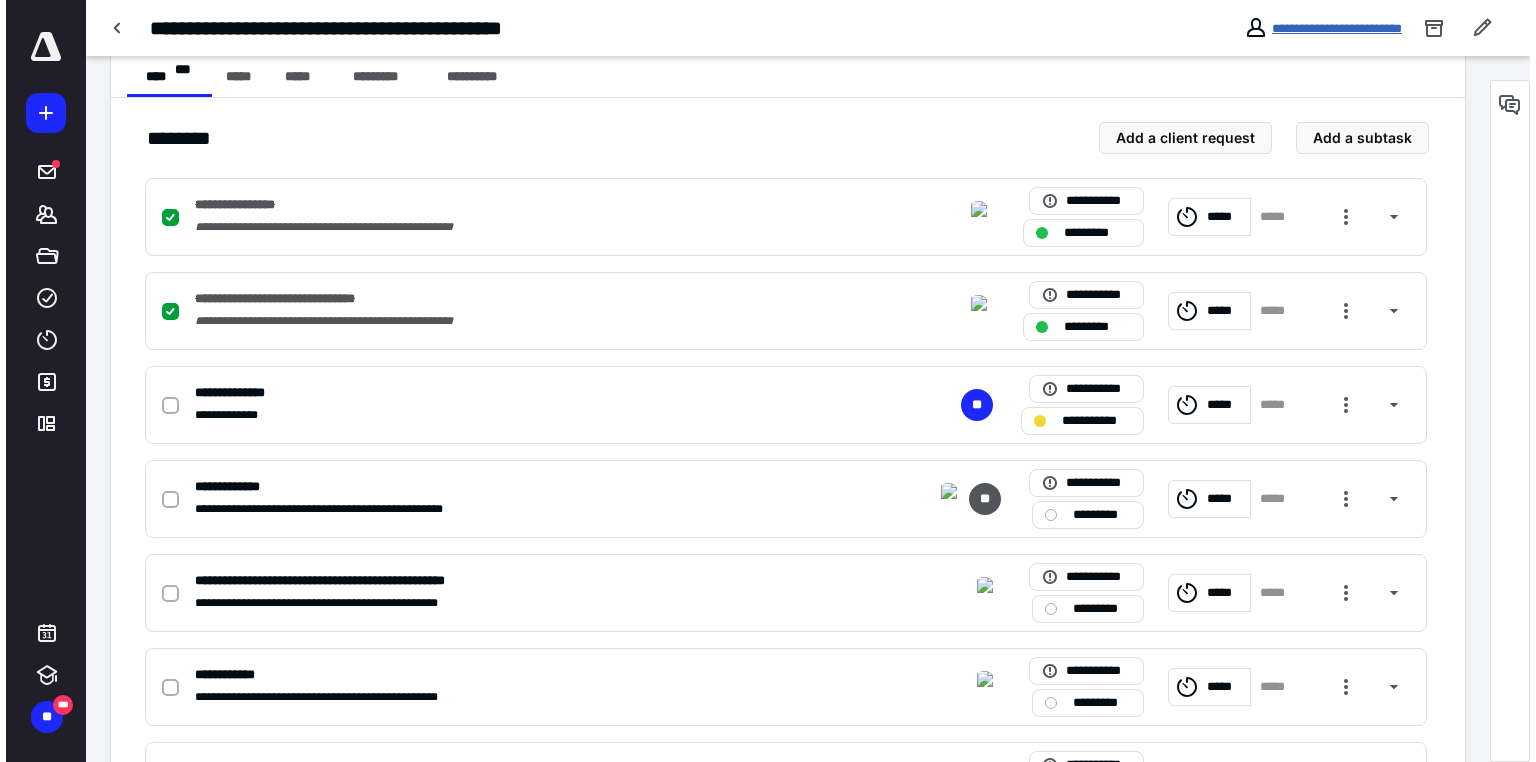 scroll, scrollTop: 0, scrollLeft: 0, axis: both 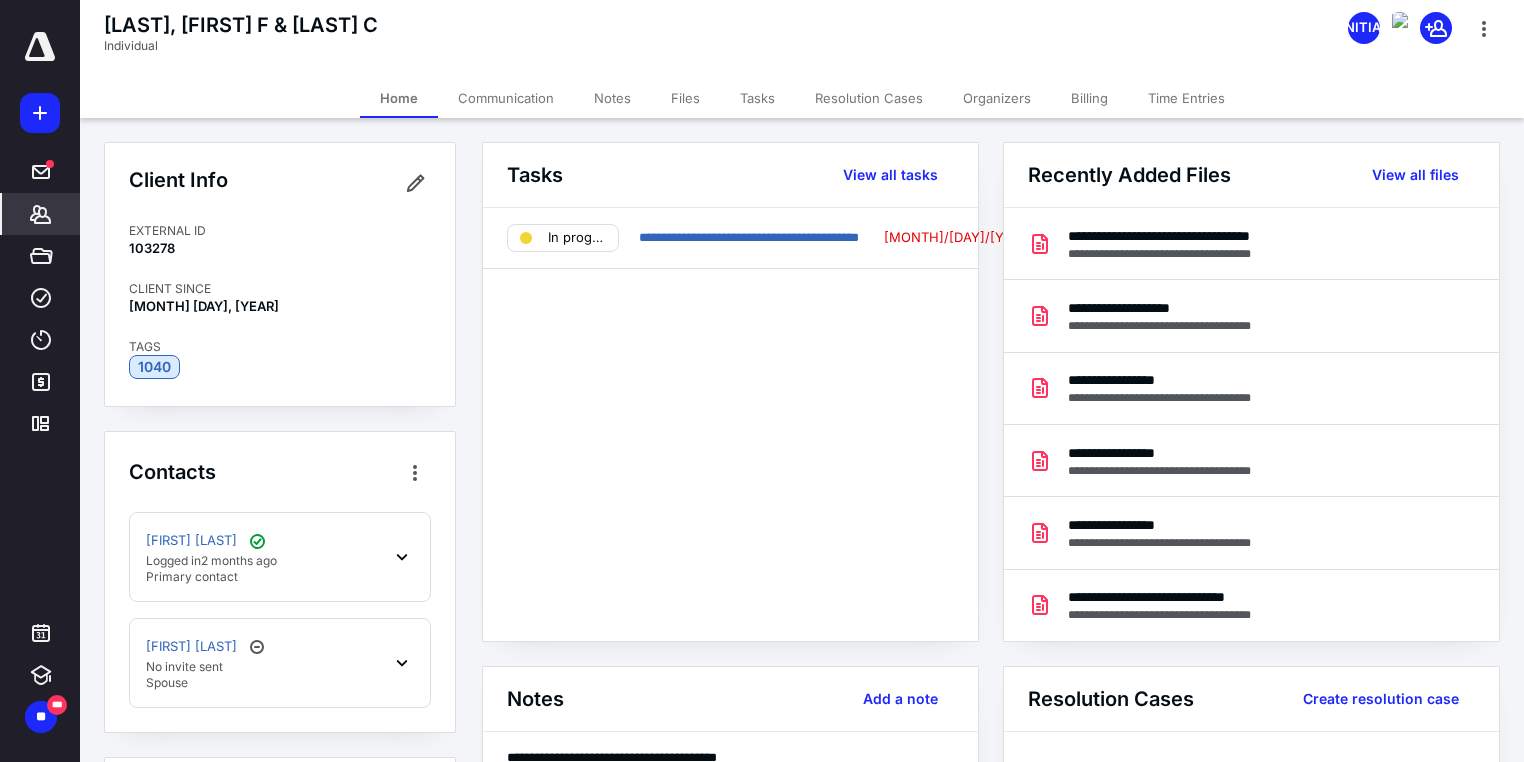 drag, startPoint x: 679, startPoint y: 94, endPoint x: 692, endPoint y: 126, distance: 34.539833 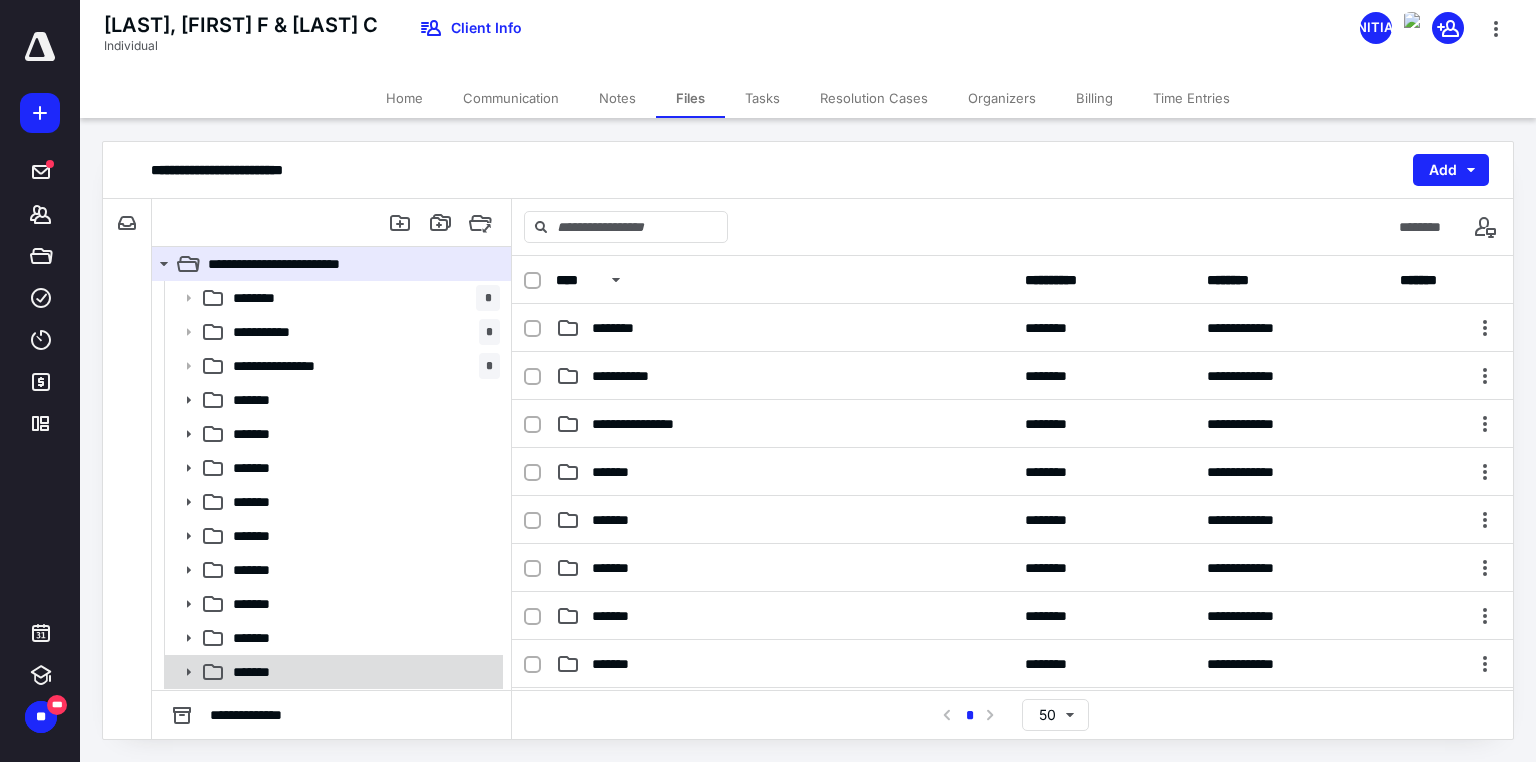 click on "*******" at bounding box center (260, 298) 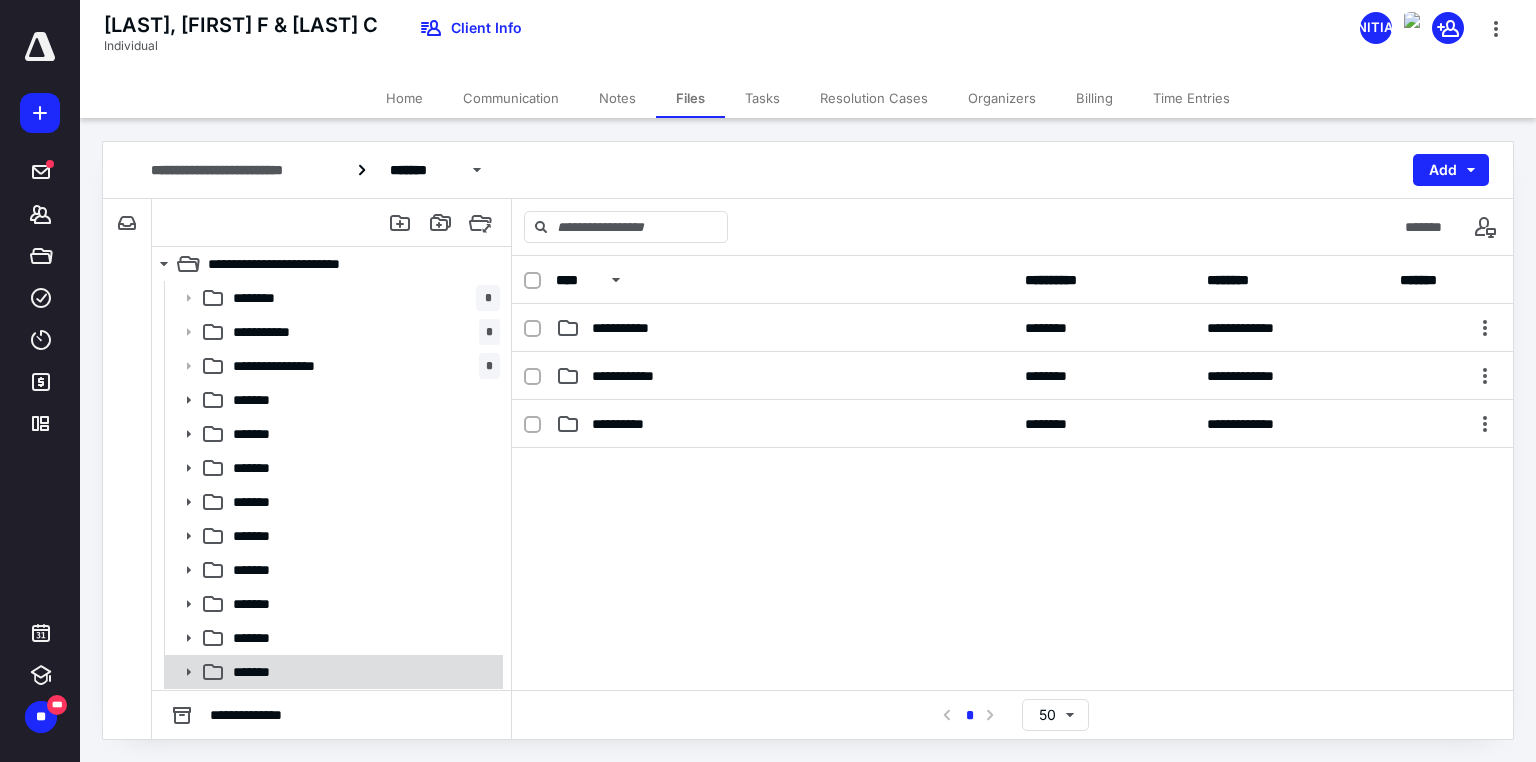 click at bounding box center [189, 672] 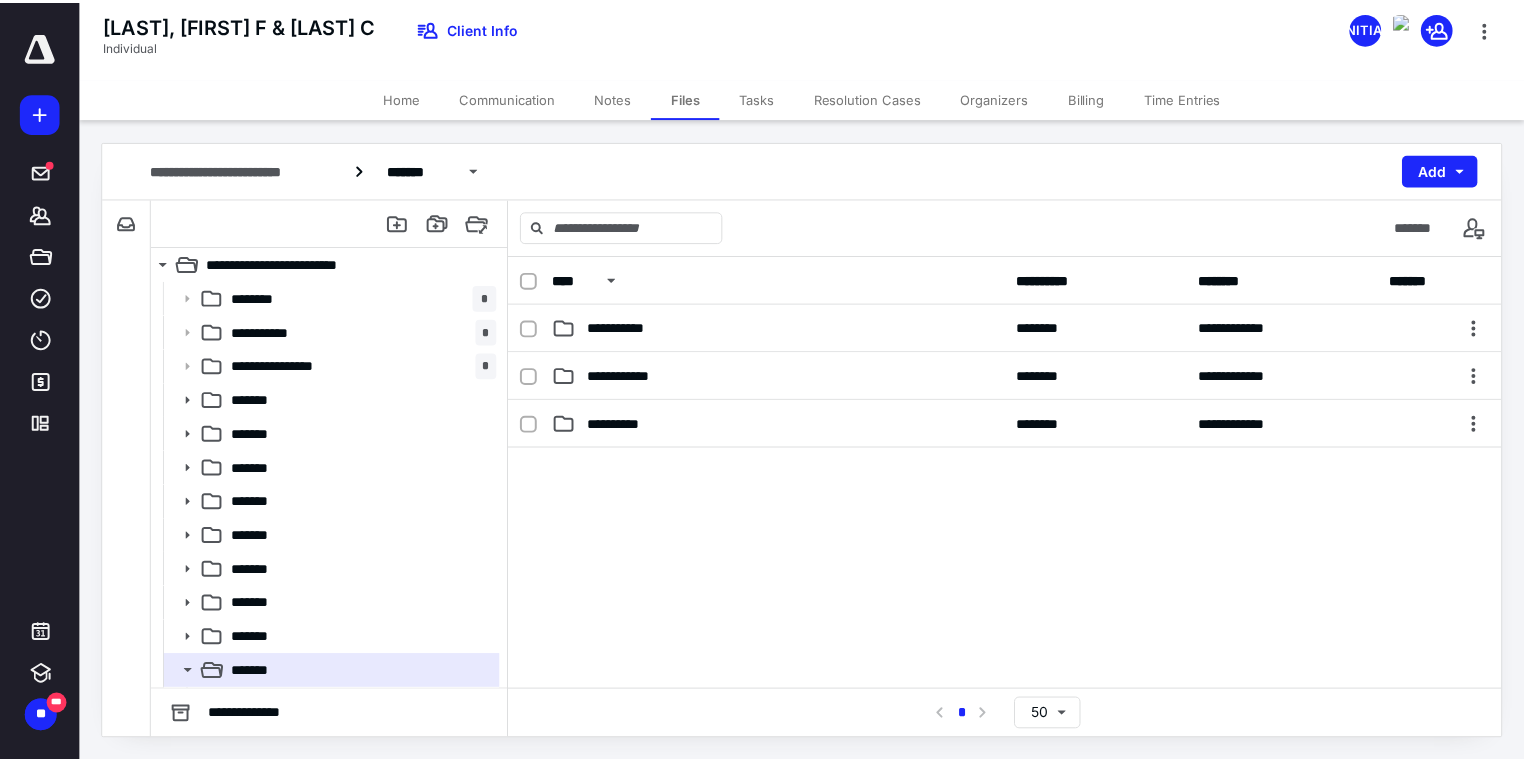 scroll, scrollTop: 99, scrollLeft: 0, axis: vertical 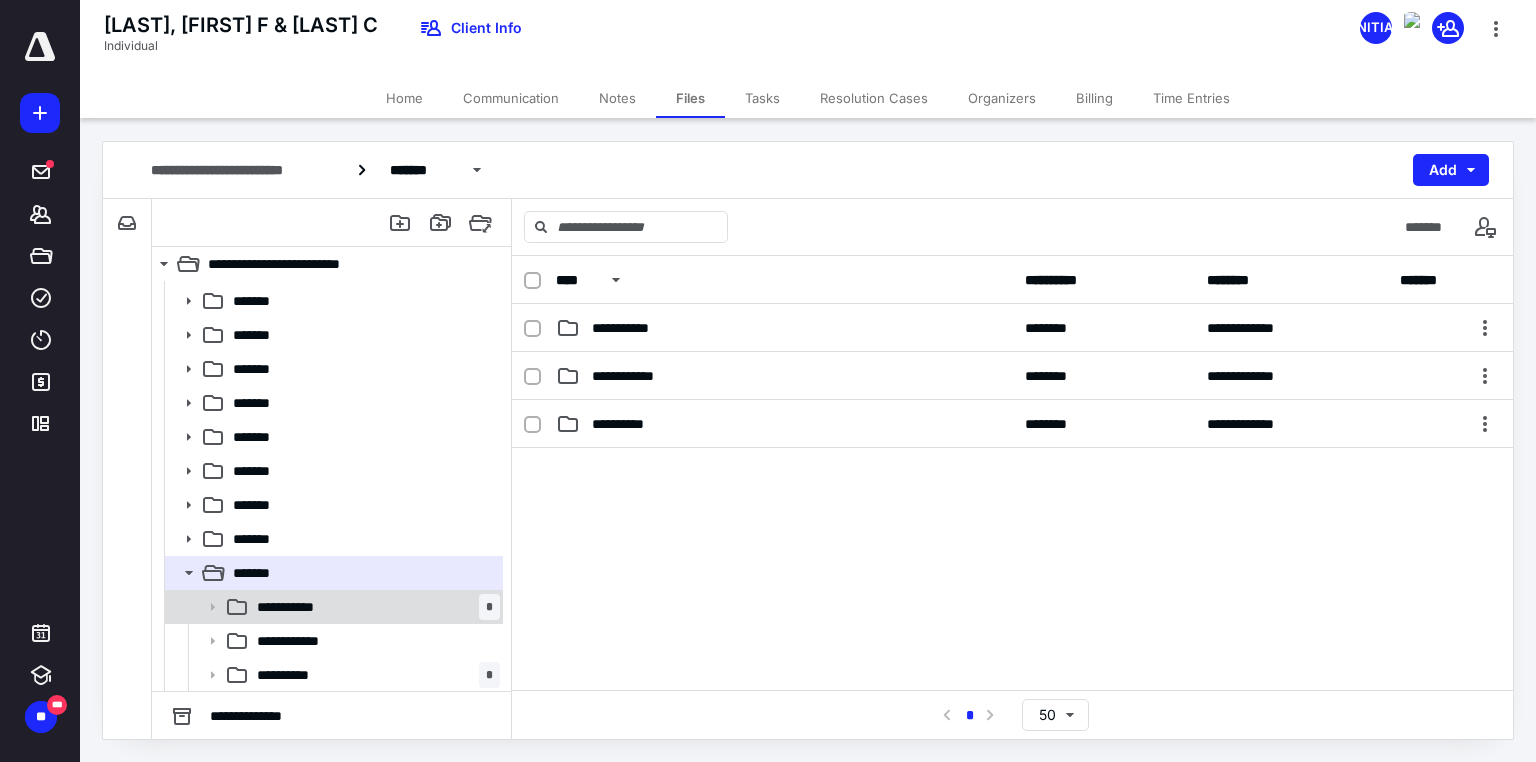click on "*******" at bounding box center [299, 607] 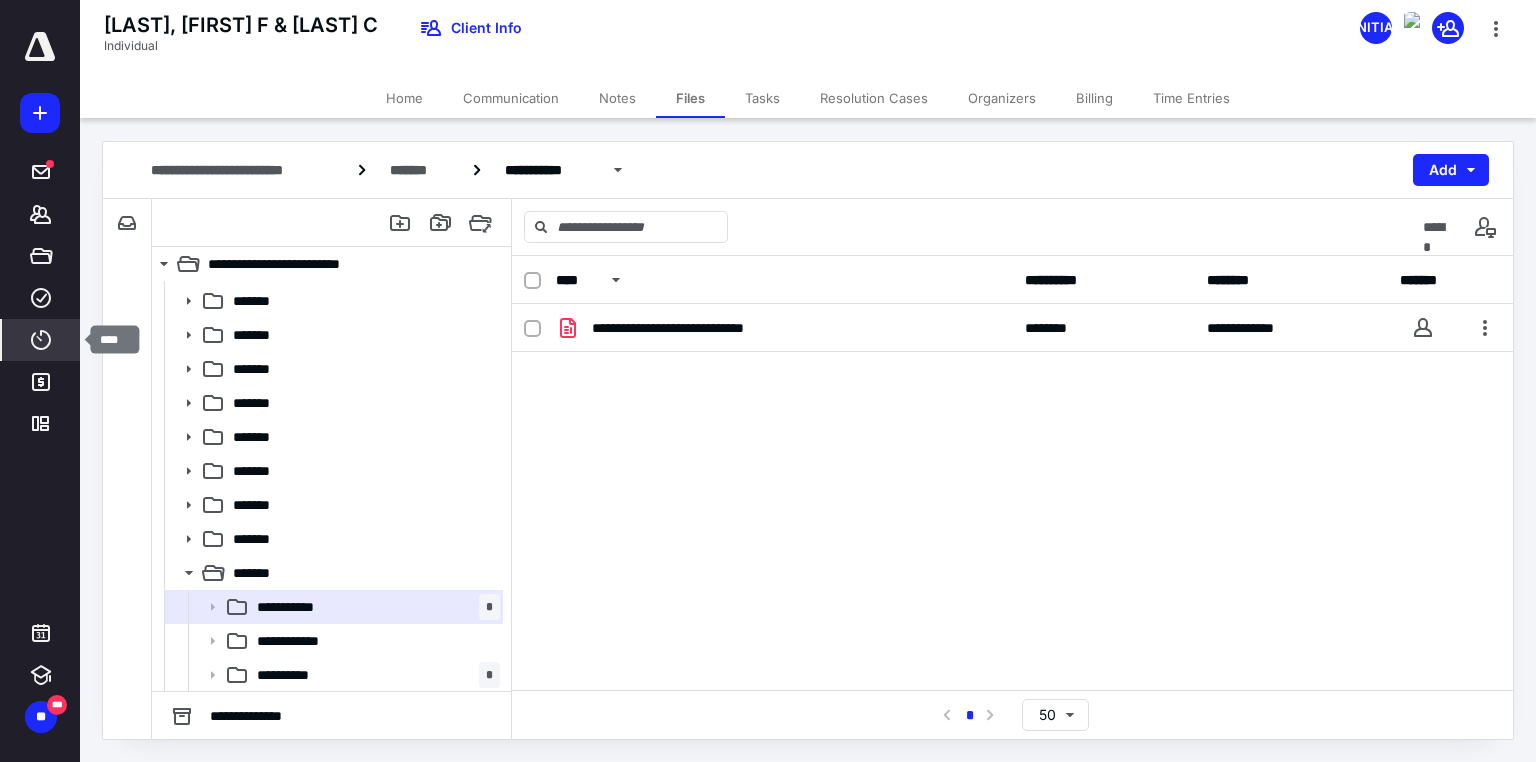 click at bounding box center (41, 340) 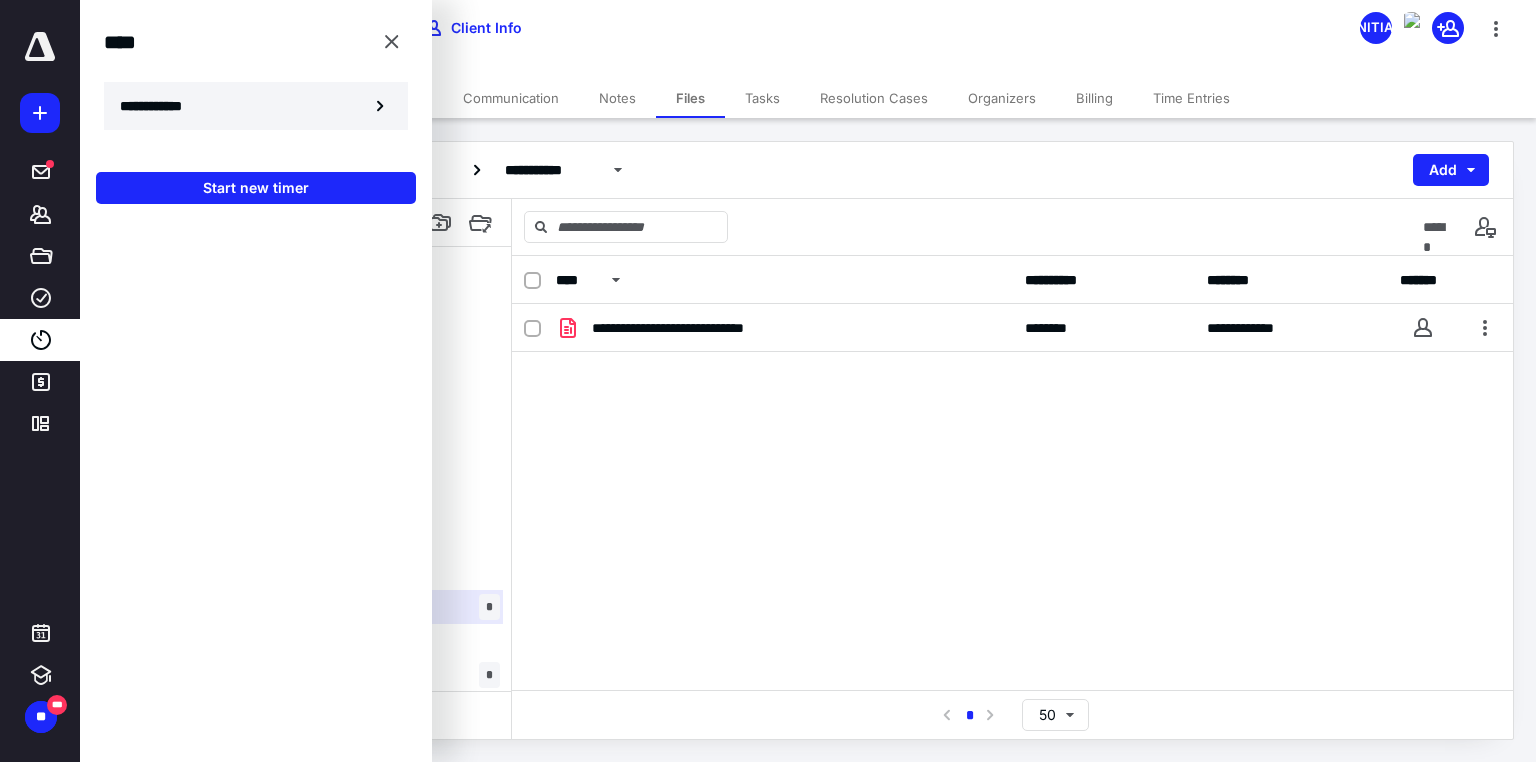 click on "**********" at bounding box center (162, 106) 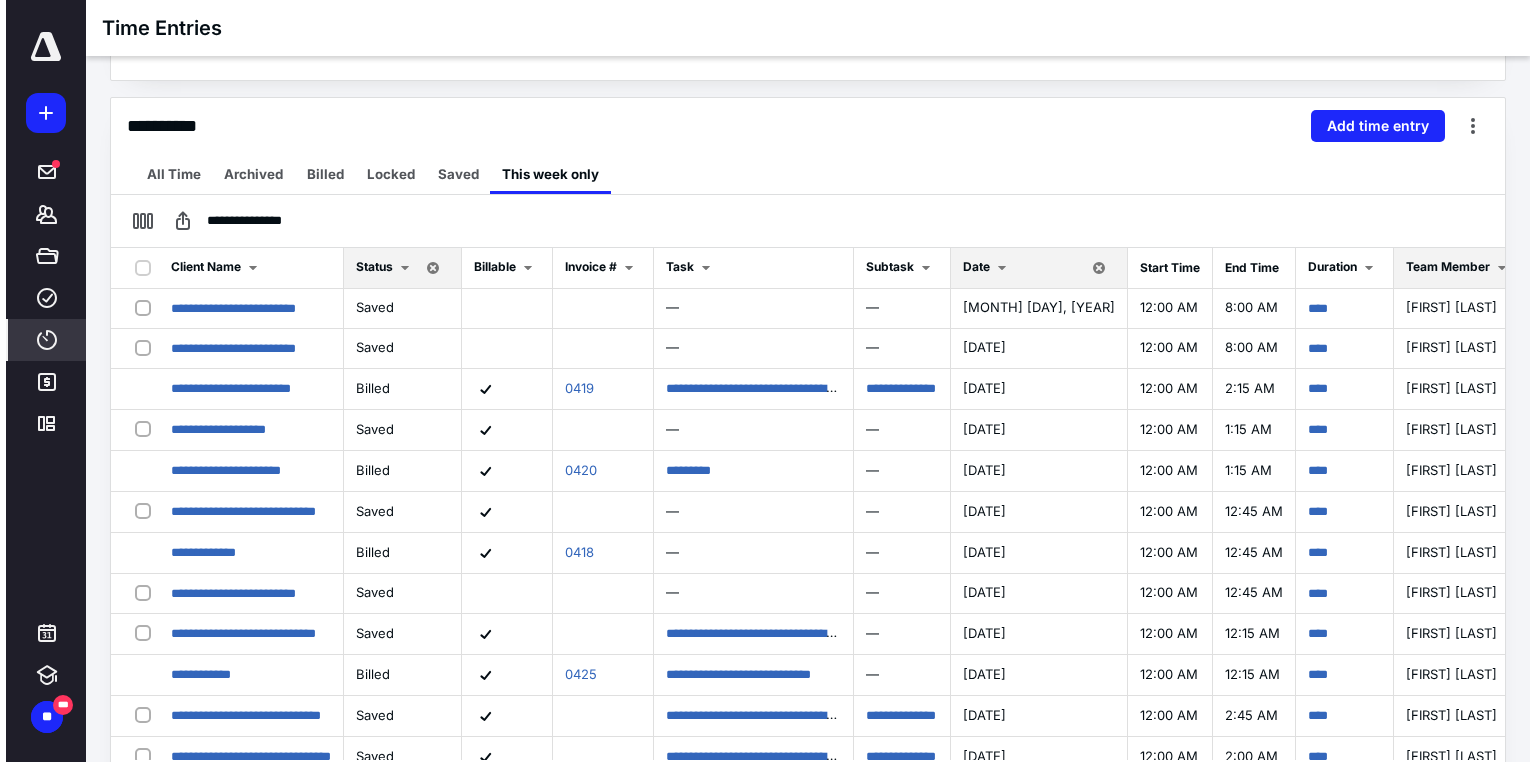 scroll, scrollTop: 442, scrollLeft: 0, axis: vertical 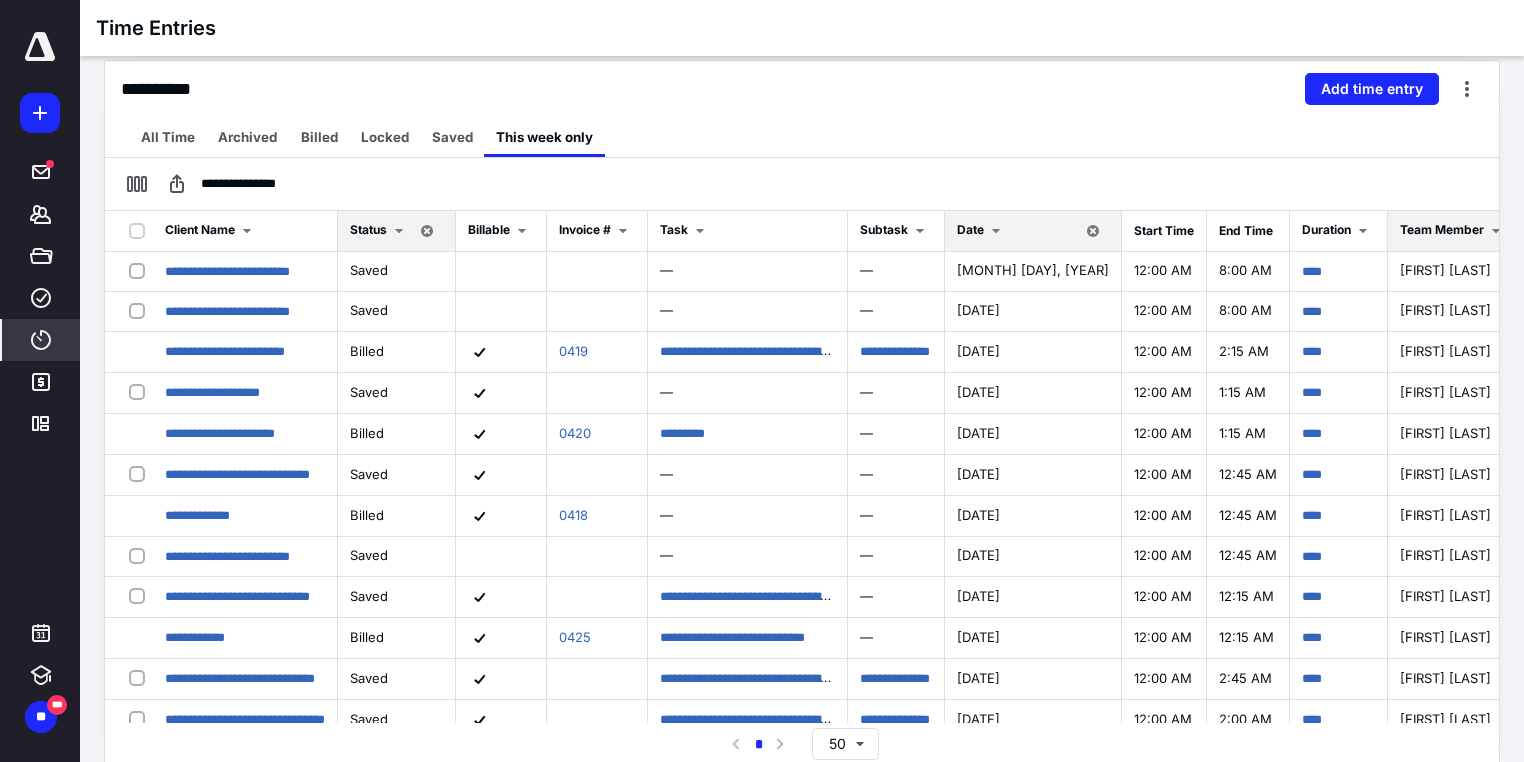 click at bounding box center [399, 231] 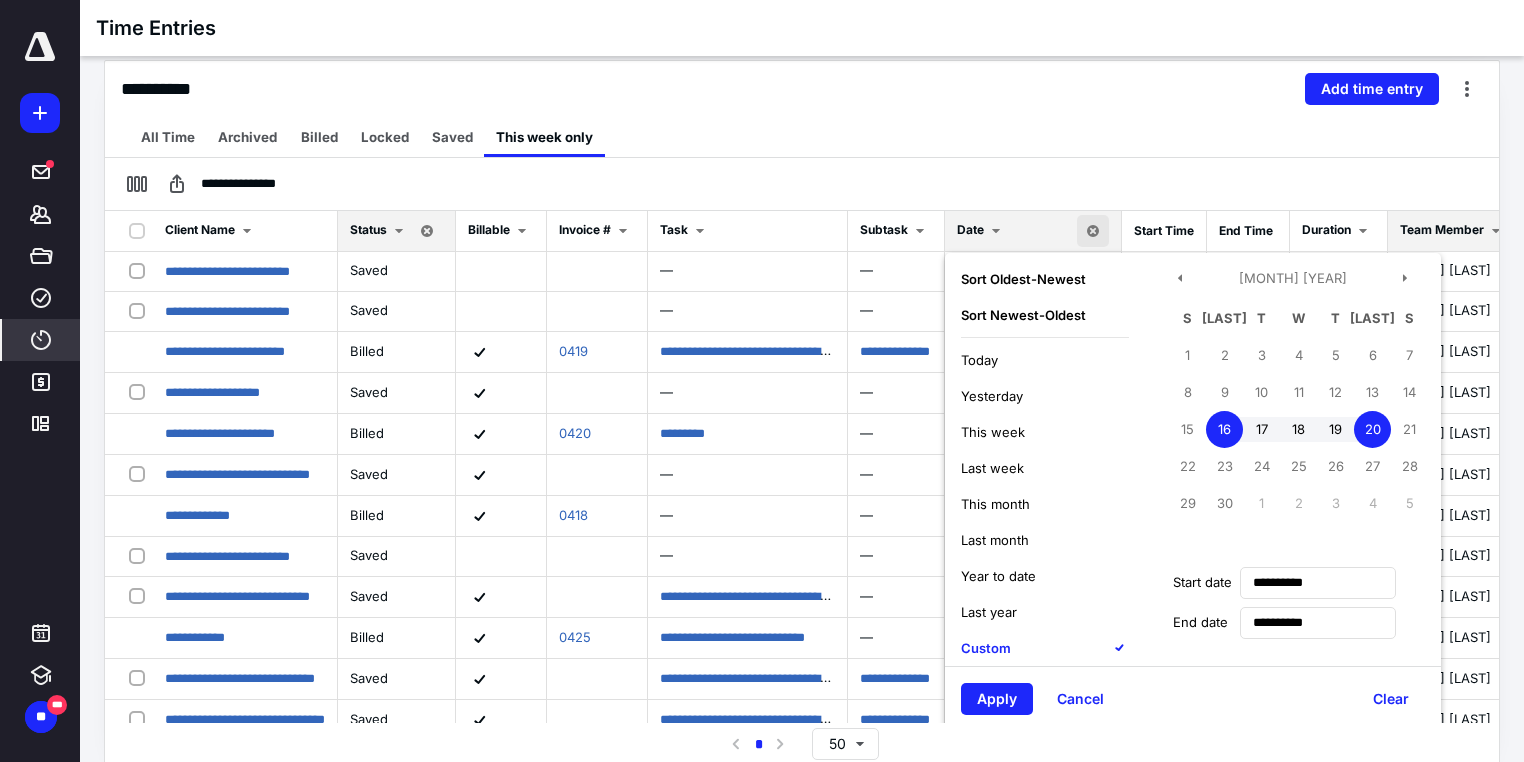 click on "Today" at bounding box center [1045, 360] 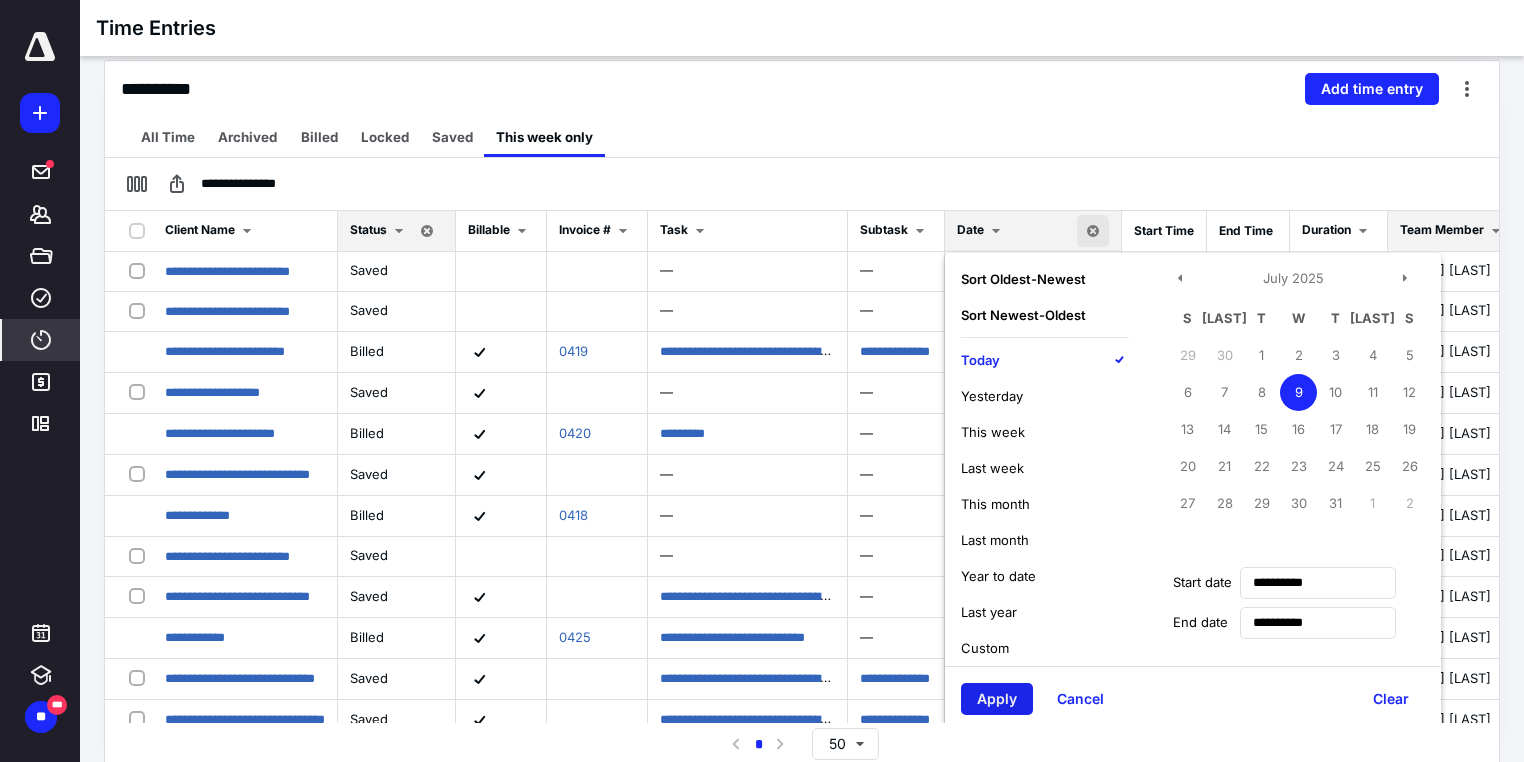click on "Apply" at bounding box center [997, 699] 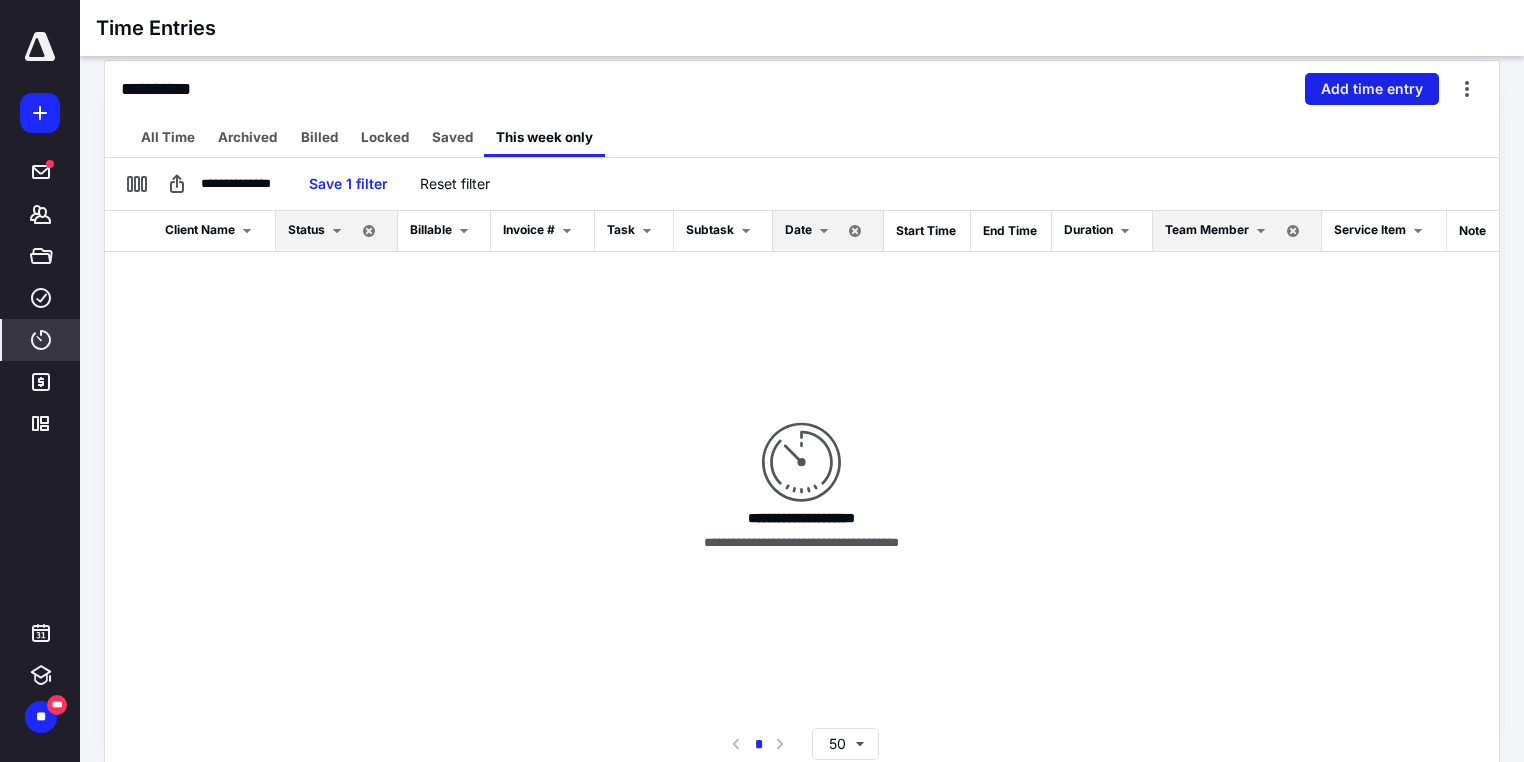 click on "Add time entry" at bounding box center (1372, 89) 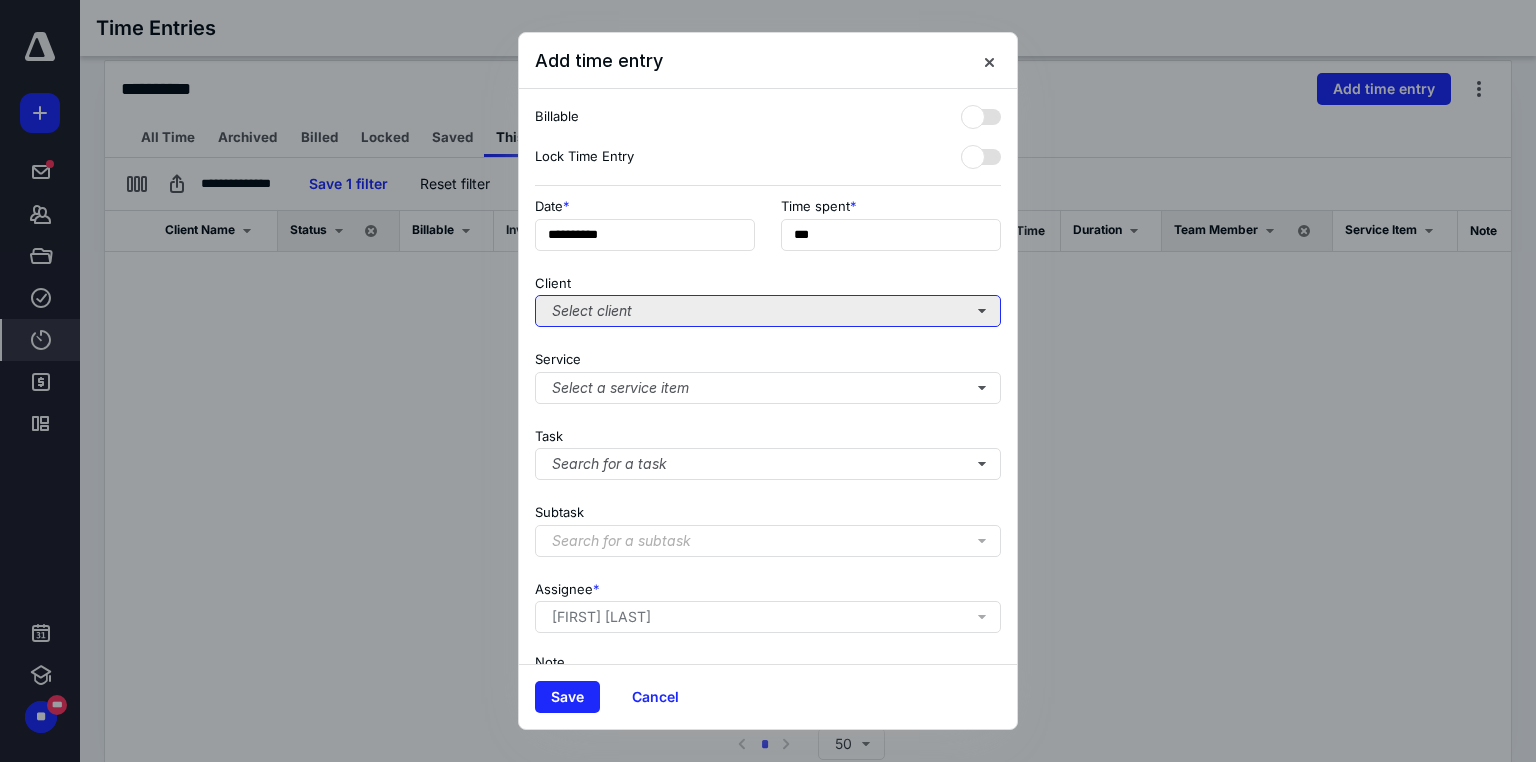 click on "Select client" at bounding box center (768, 311) 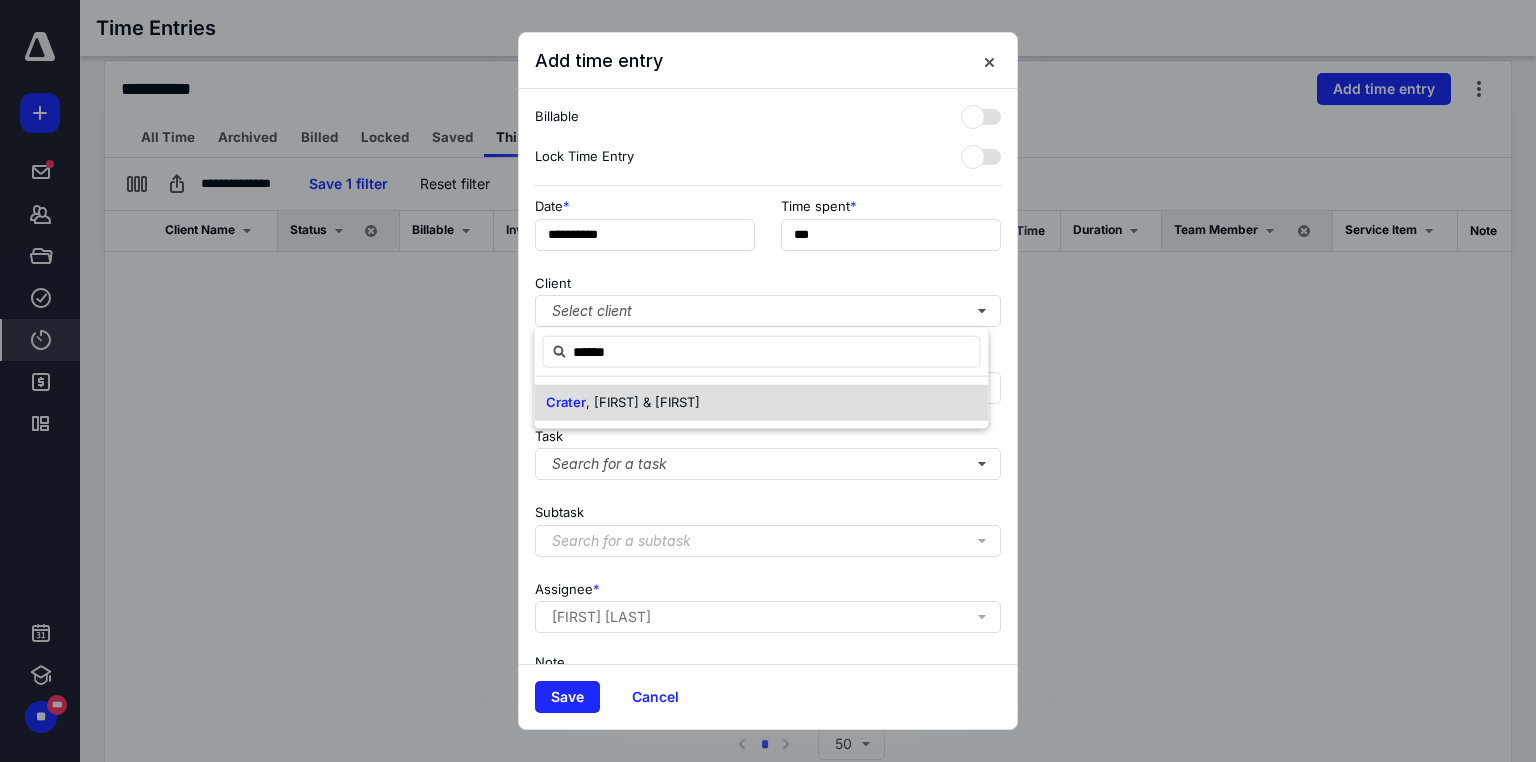 click on "[LAST] , [FIRST] & [FIRST]" at bounding box center (761, 403) 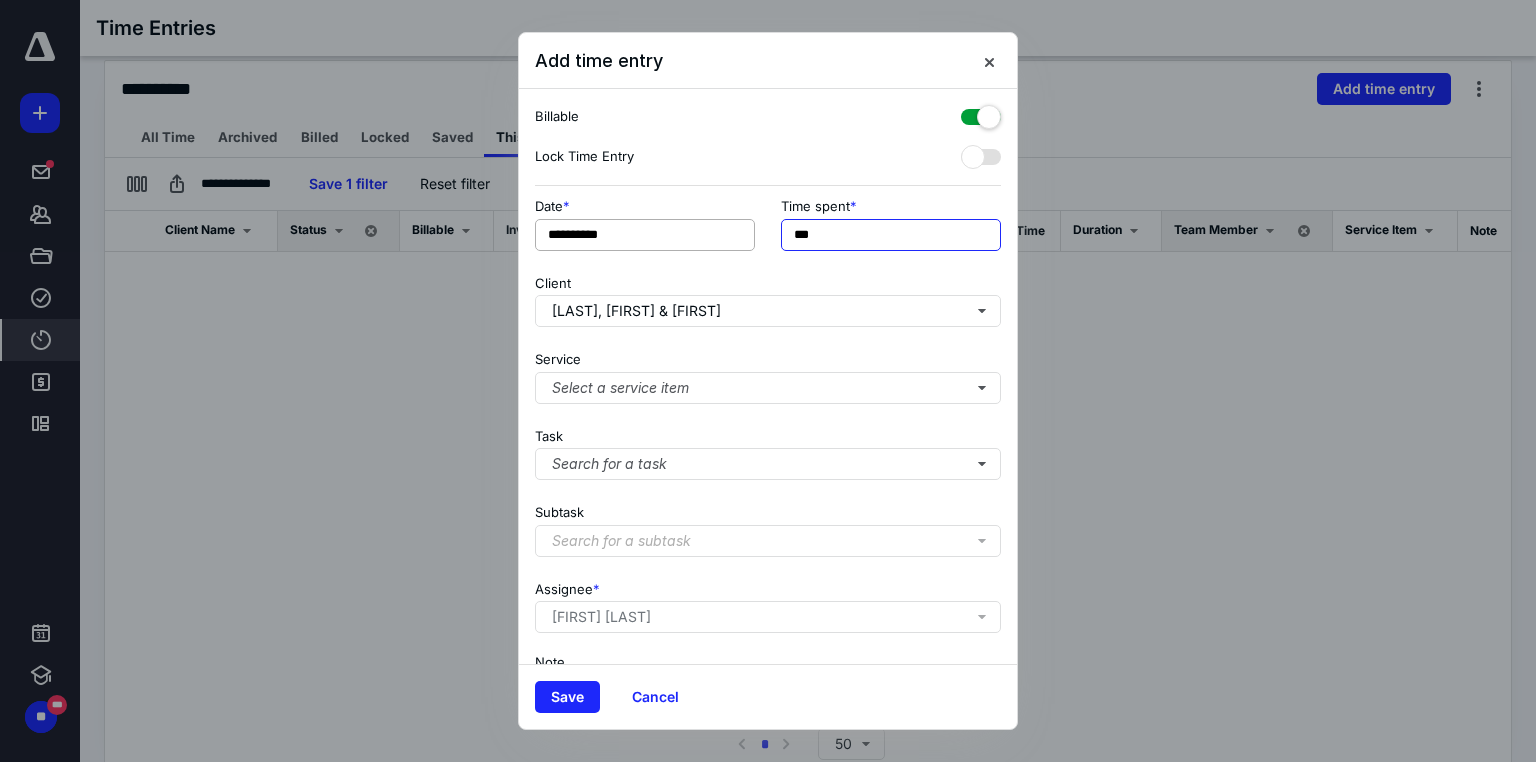 drag, startPoint x: 881, startPoint y: 235, endPoint x: 724, endPoint y: 234, distance: 157.00319 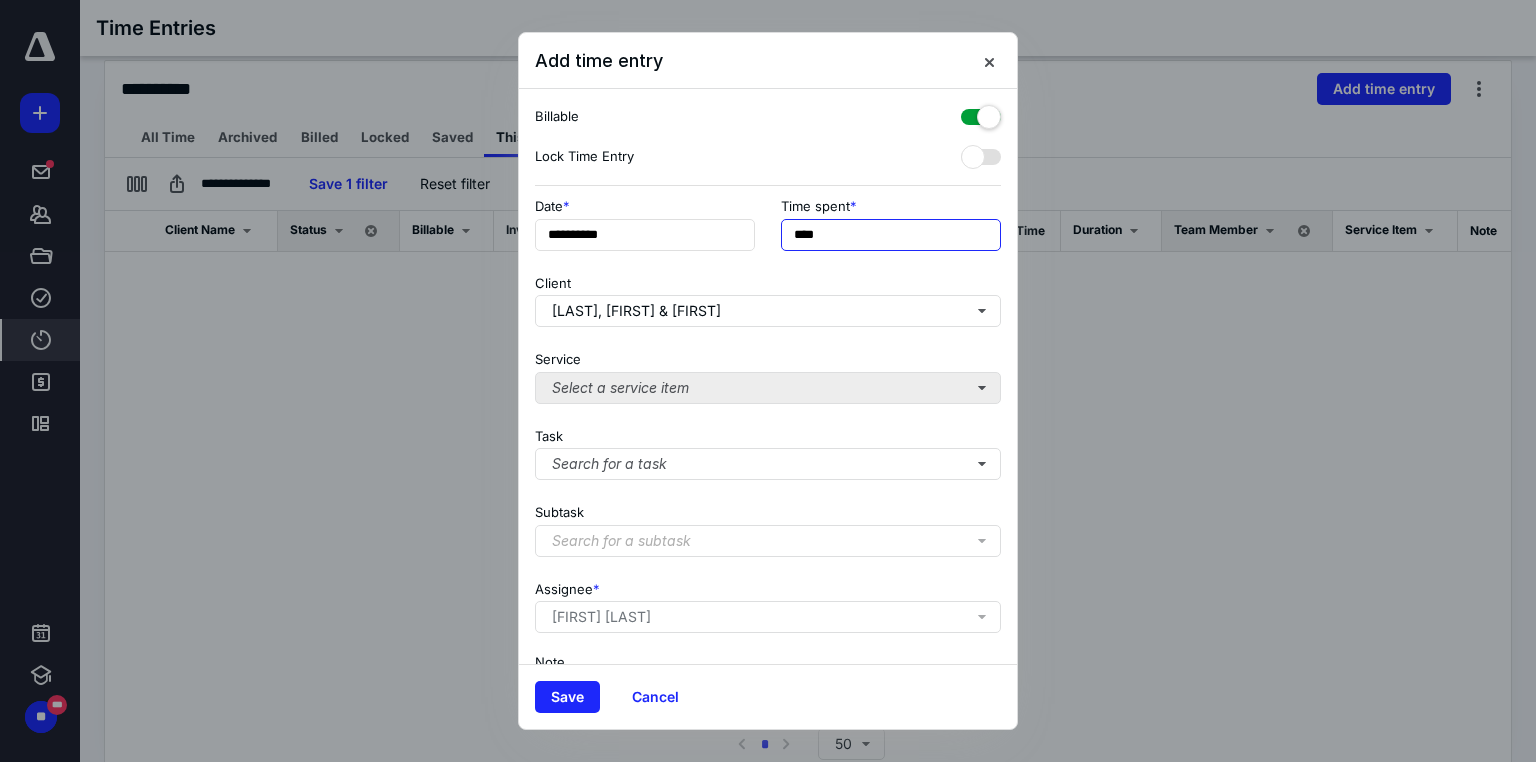 type on "****" 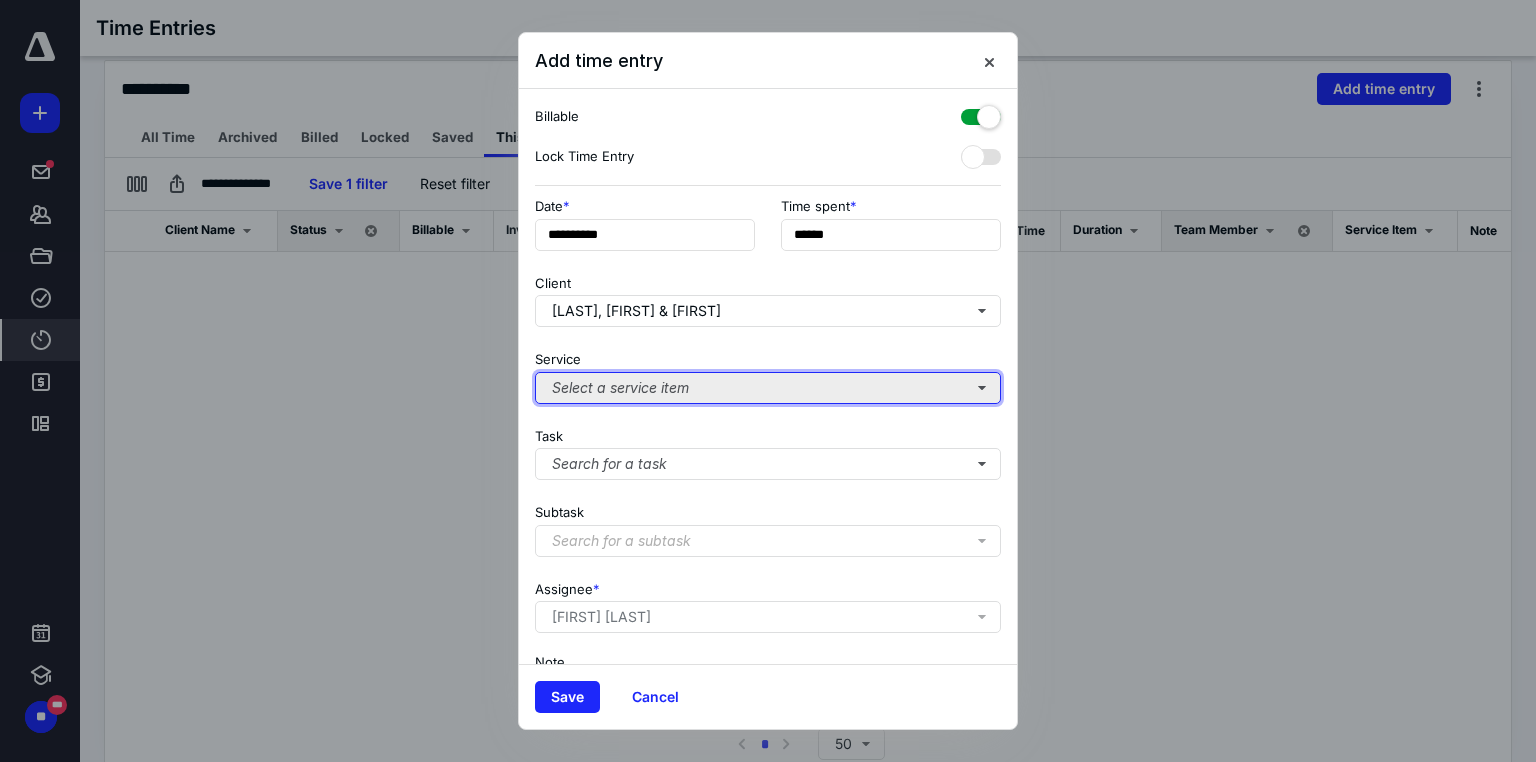 click on "Select a service item" at bounding box center [768, 388] 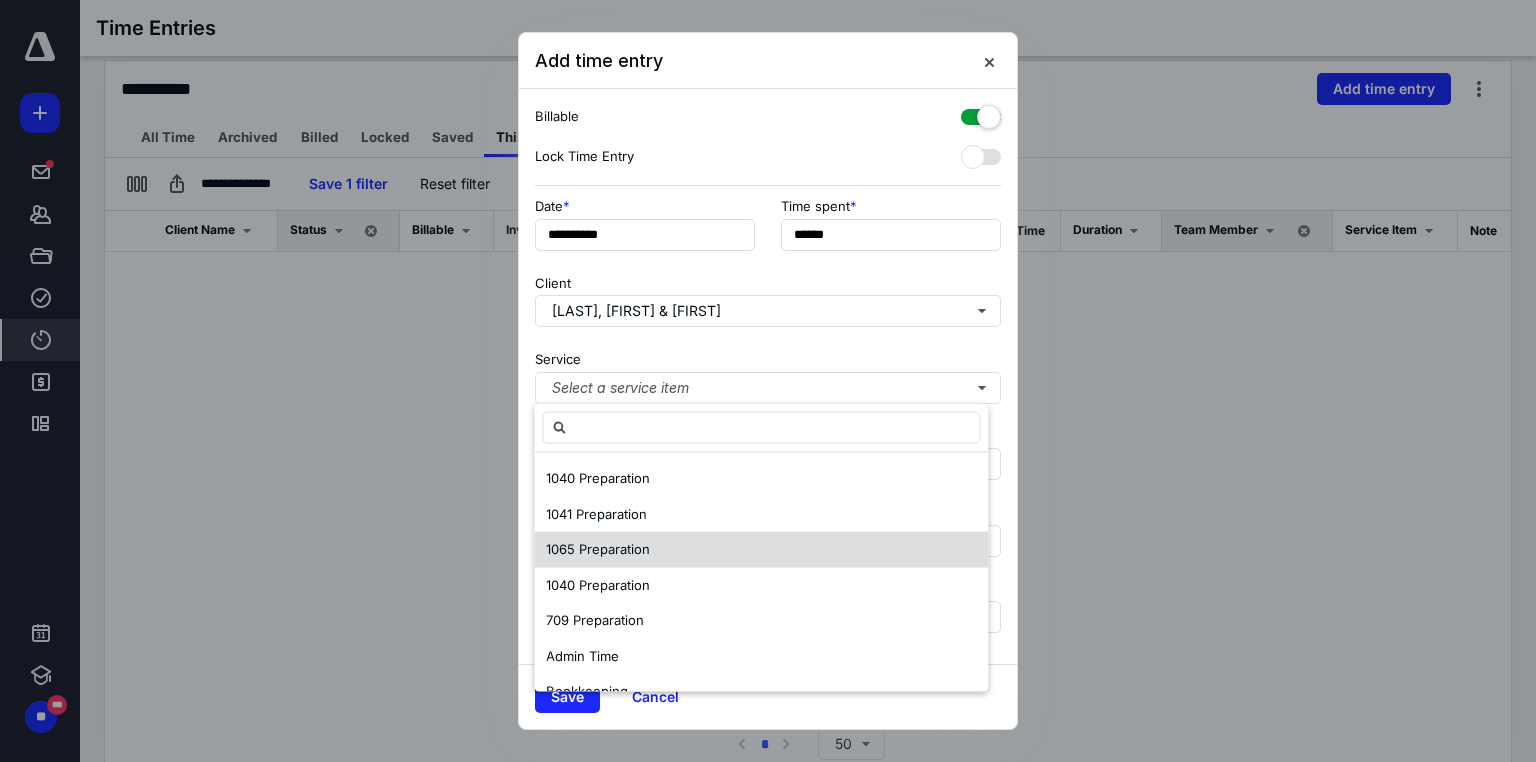 scroll, scrollTop: 240, scrollLeft: 0, axis: vertical 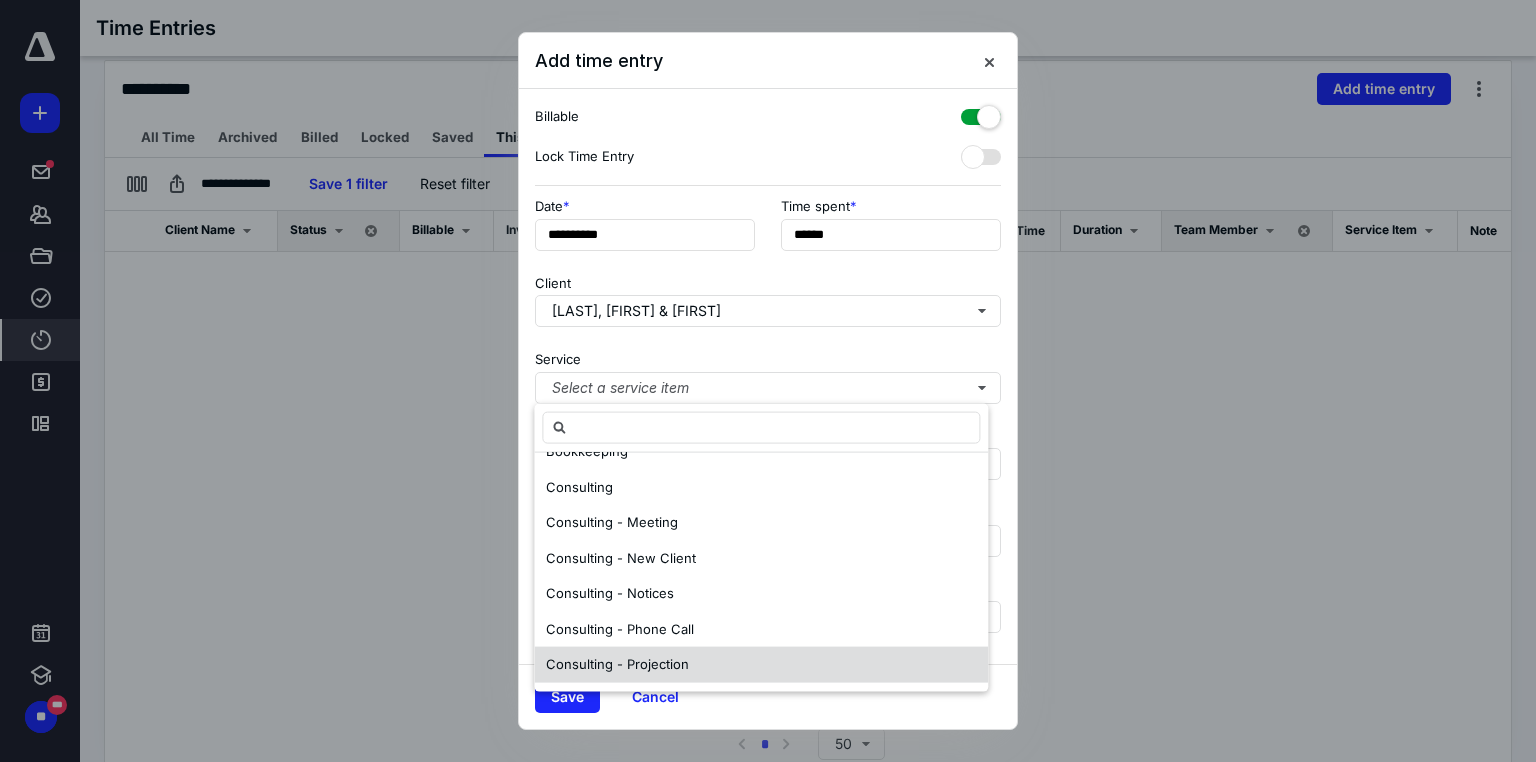 click on "Consulting - Projection" at bounding box center (761, 665) 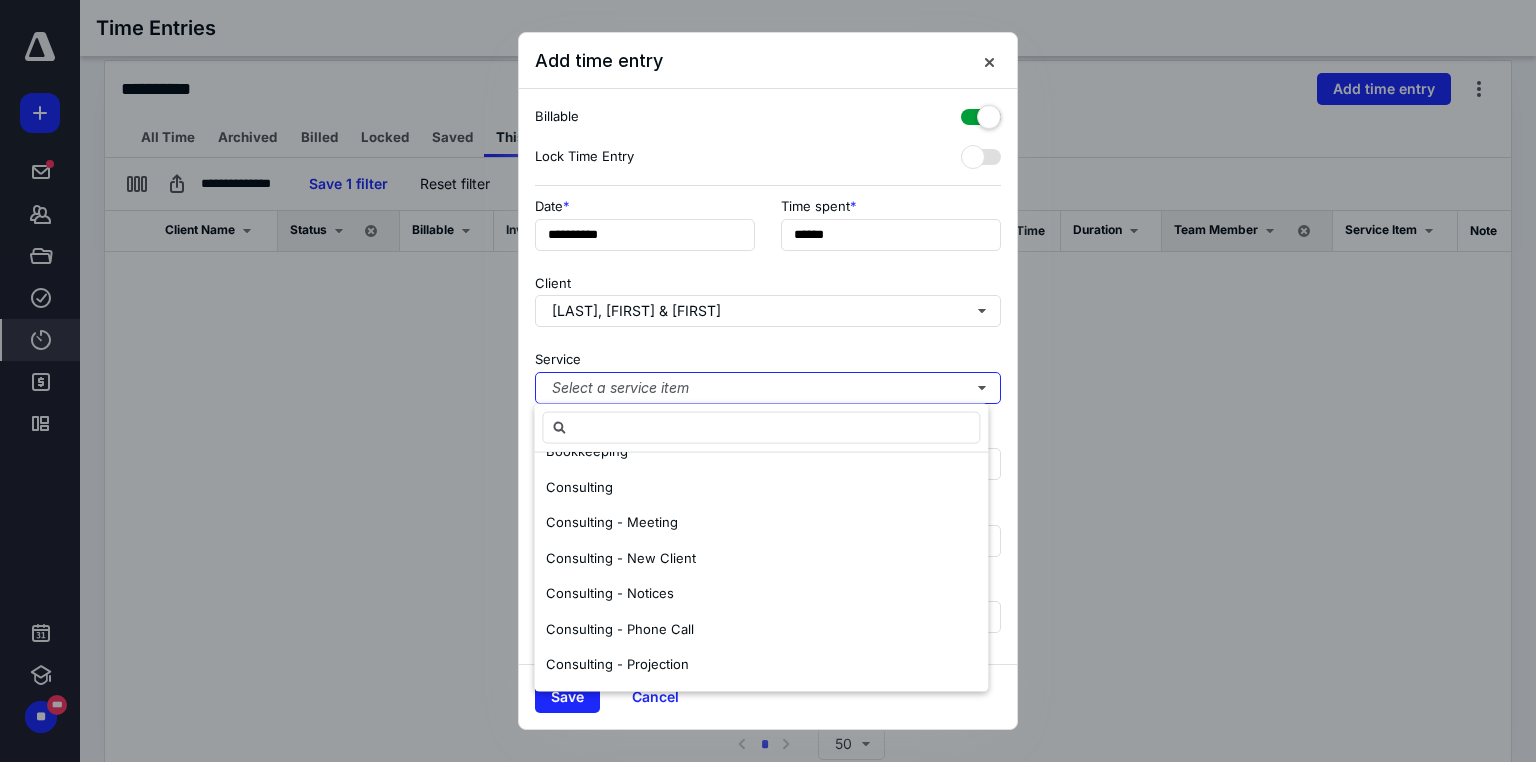 scroll, scrollTop: 0, scrollLeft: 0, axis: both 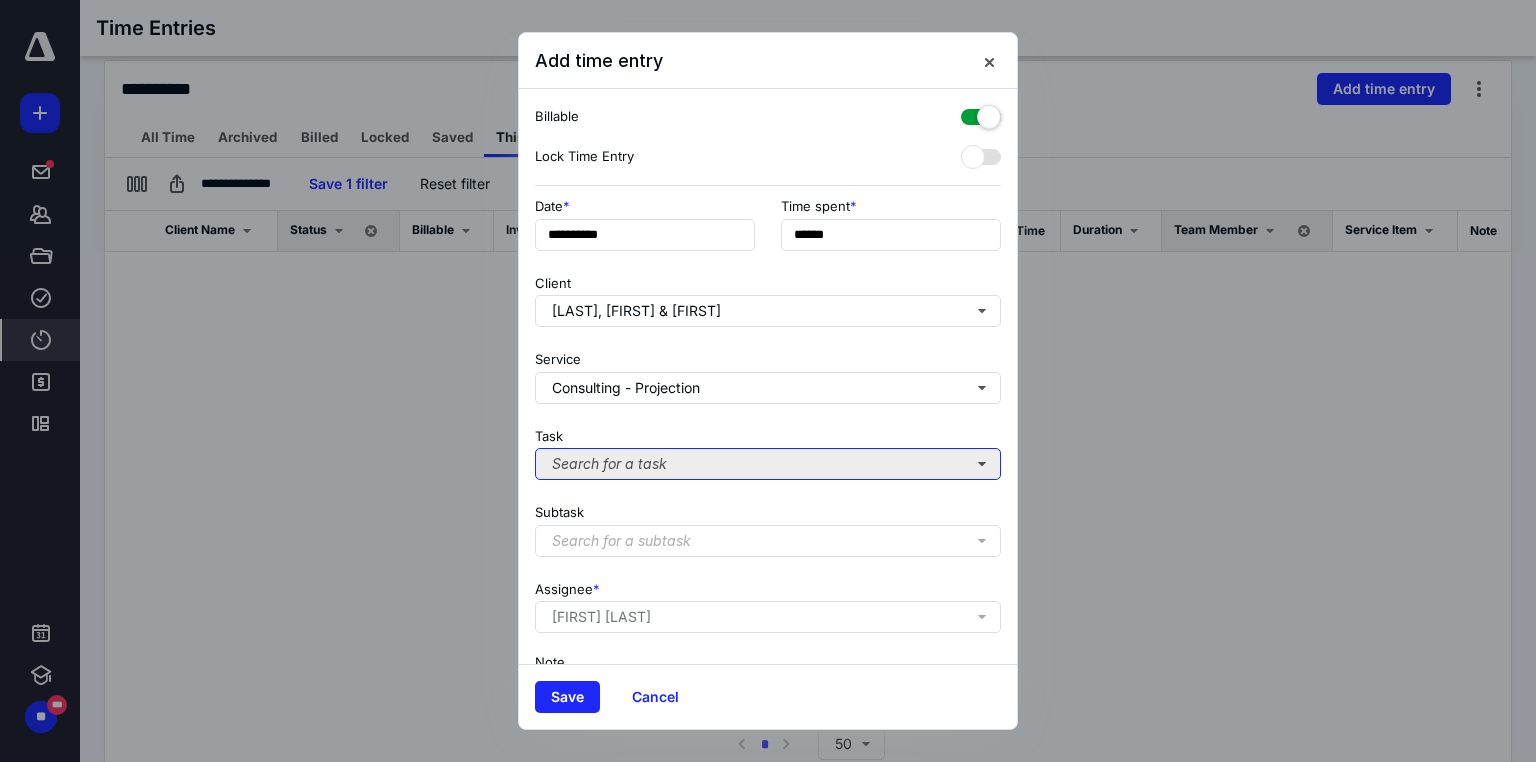 click on "Search for a task" at bounding box center [768, 464] 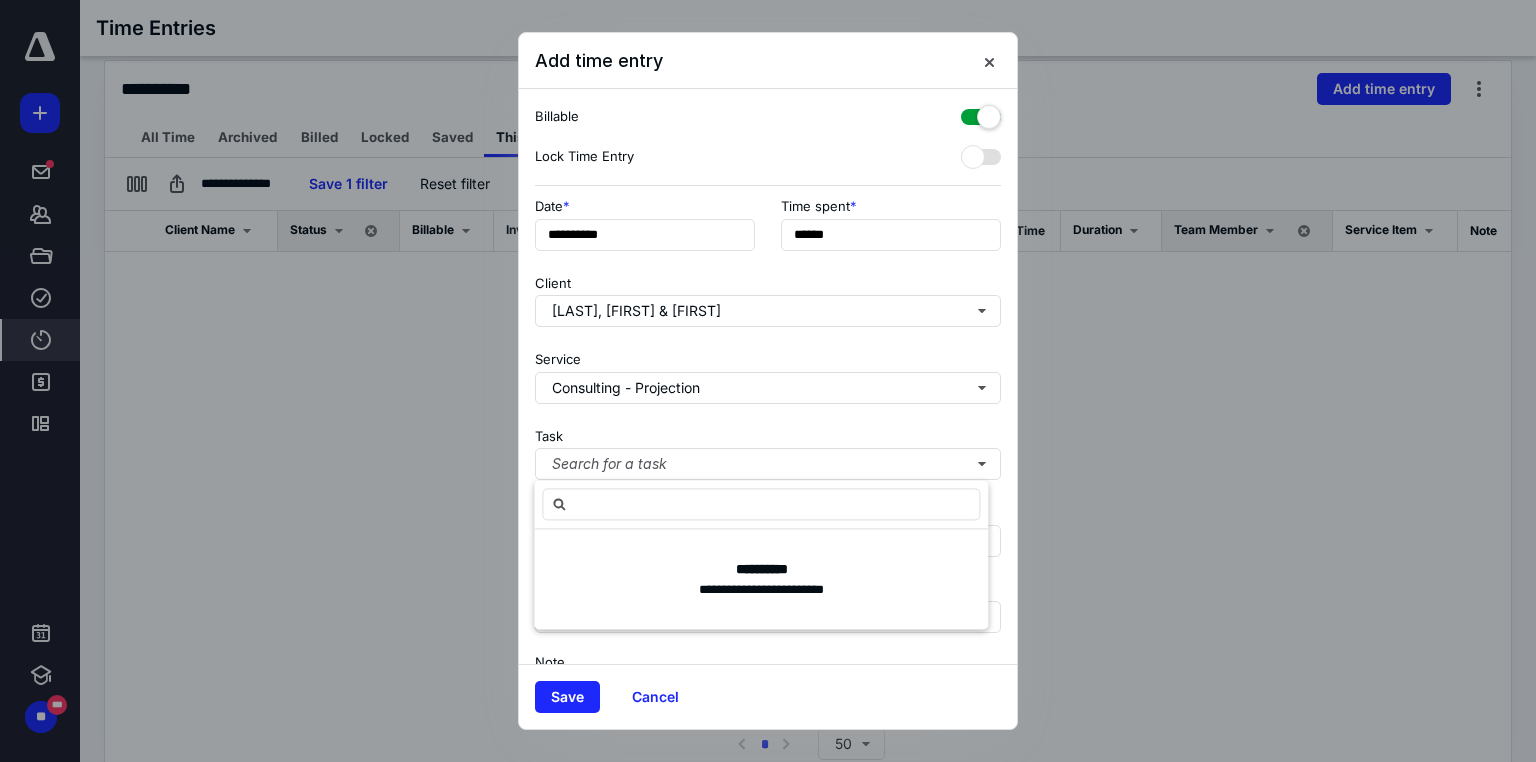 click on "Task Search for a task" at bounding box center (768, 450) 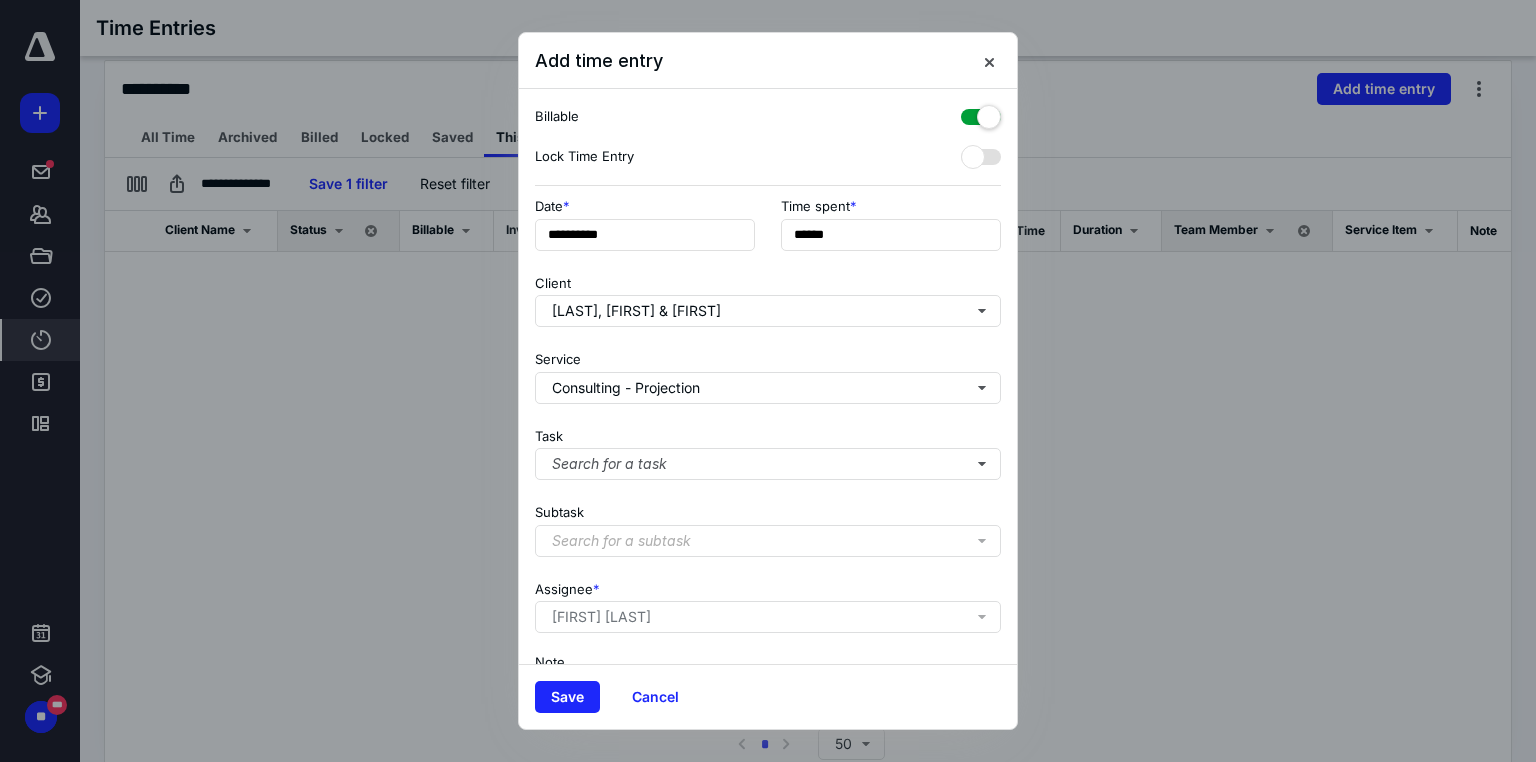 scroll, scrollTop: 123, scrollLeft: 0, axis: vertical 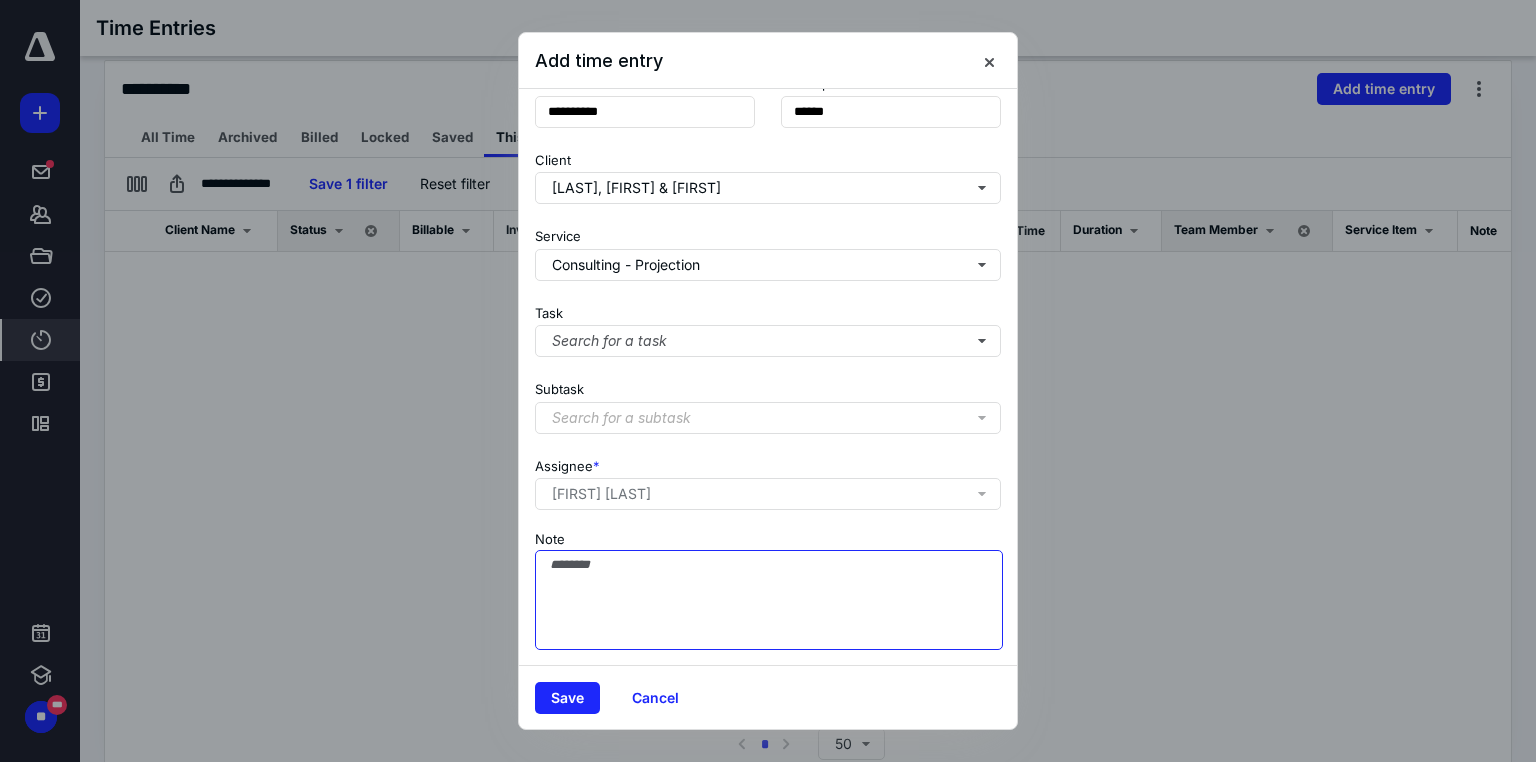 click on "Note" at bounding box center (769, 600) 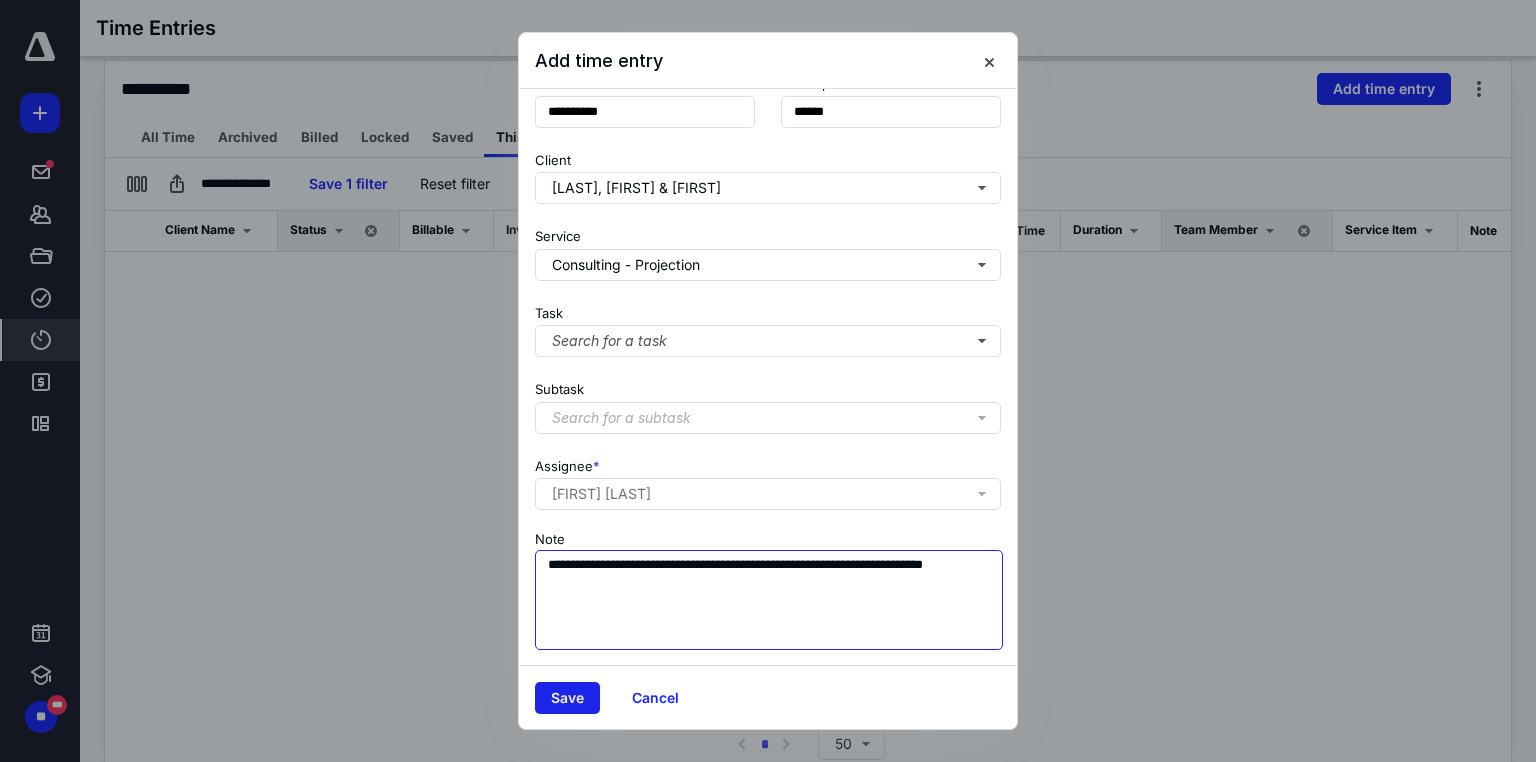 type on "**********" 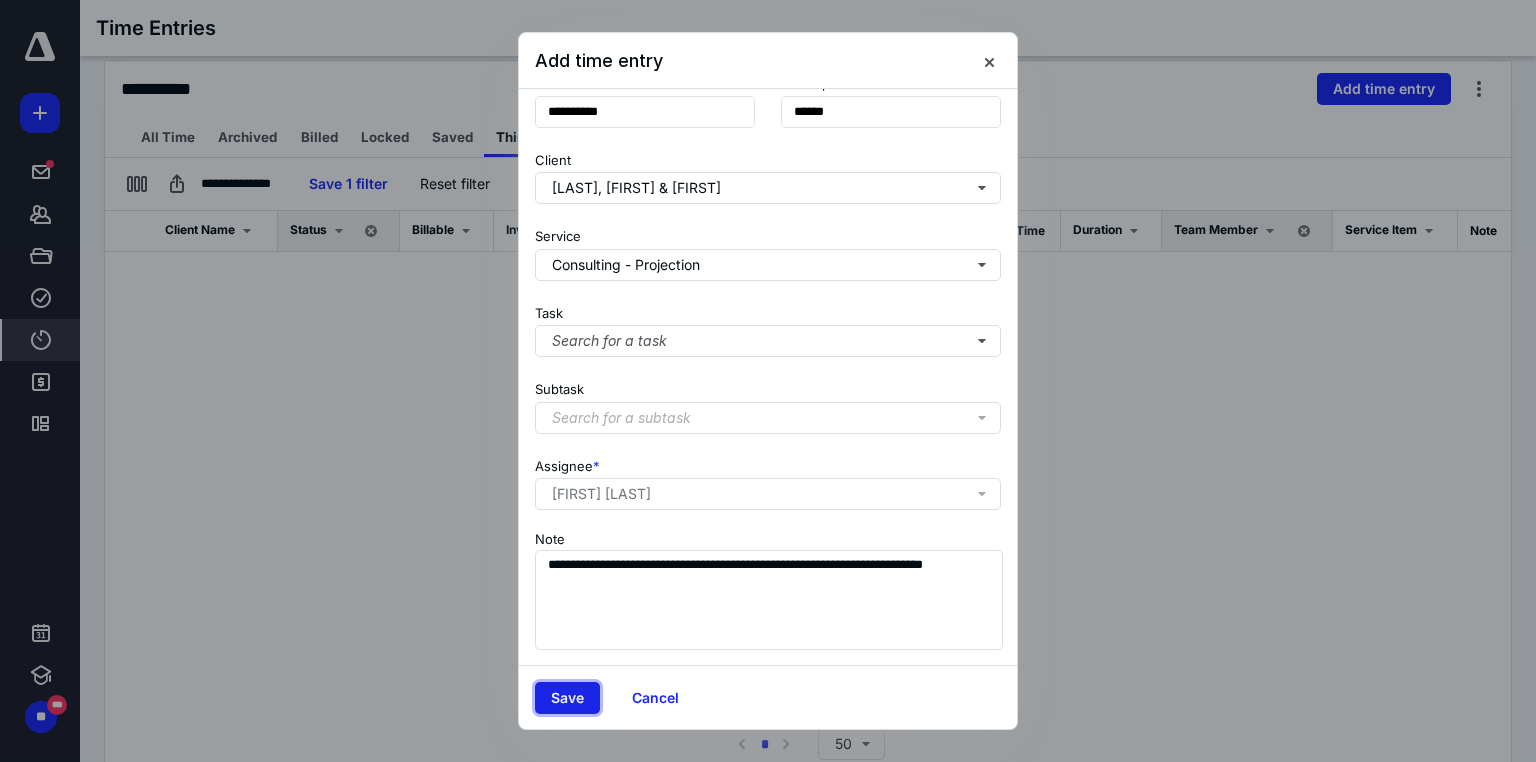 click on "Save" at bounding box center [567, 698] 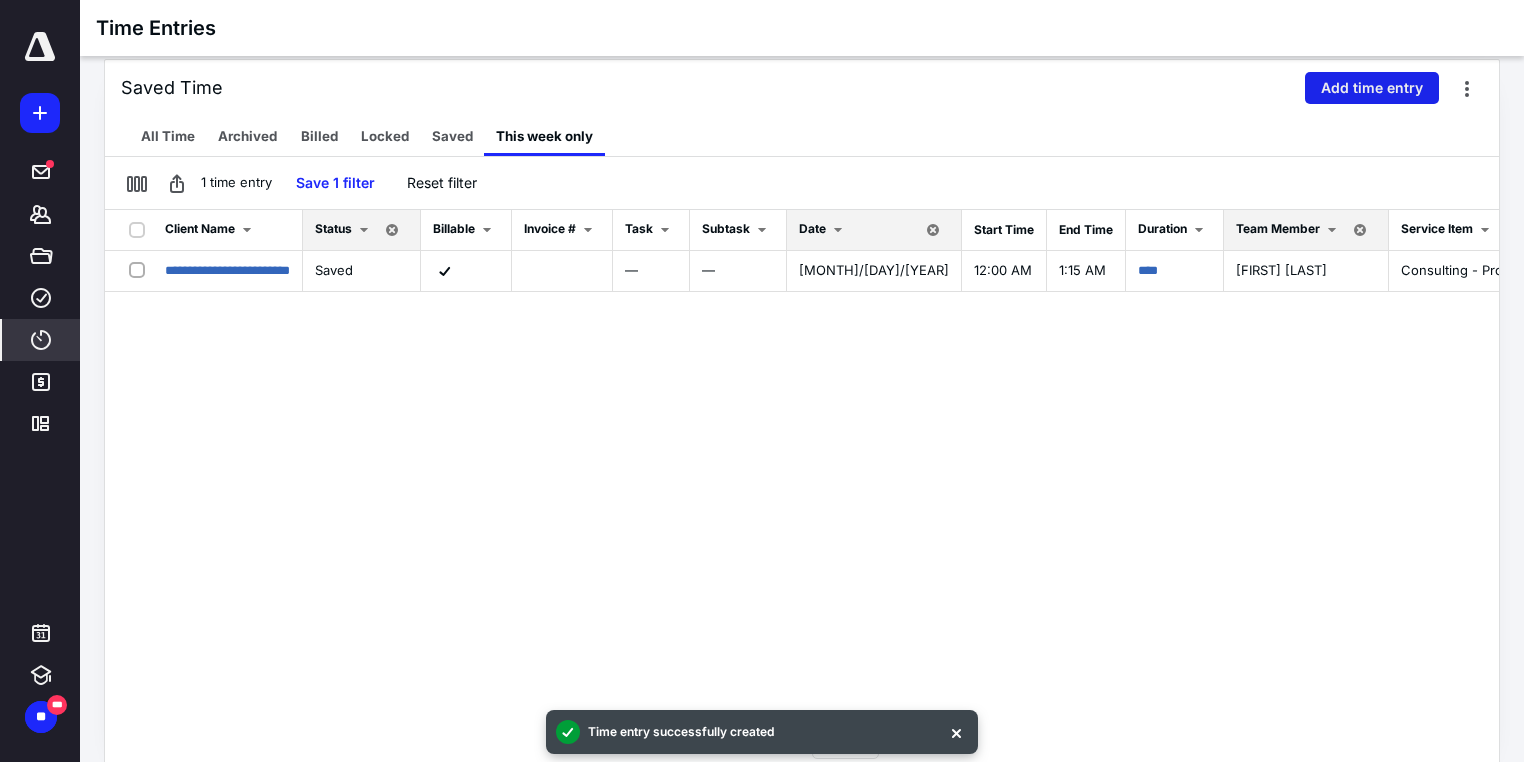click on "Add time entry" at bounding box center [1372, 88] 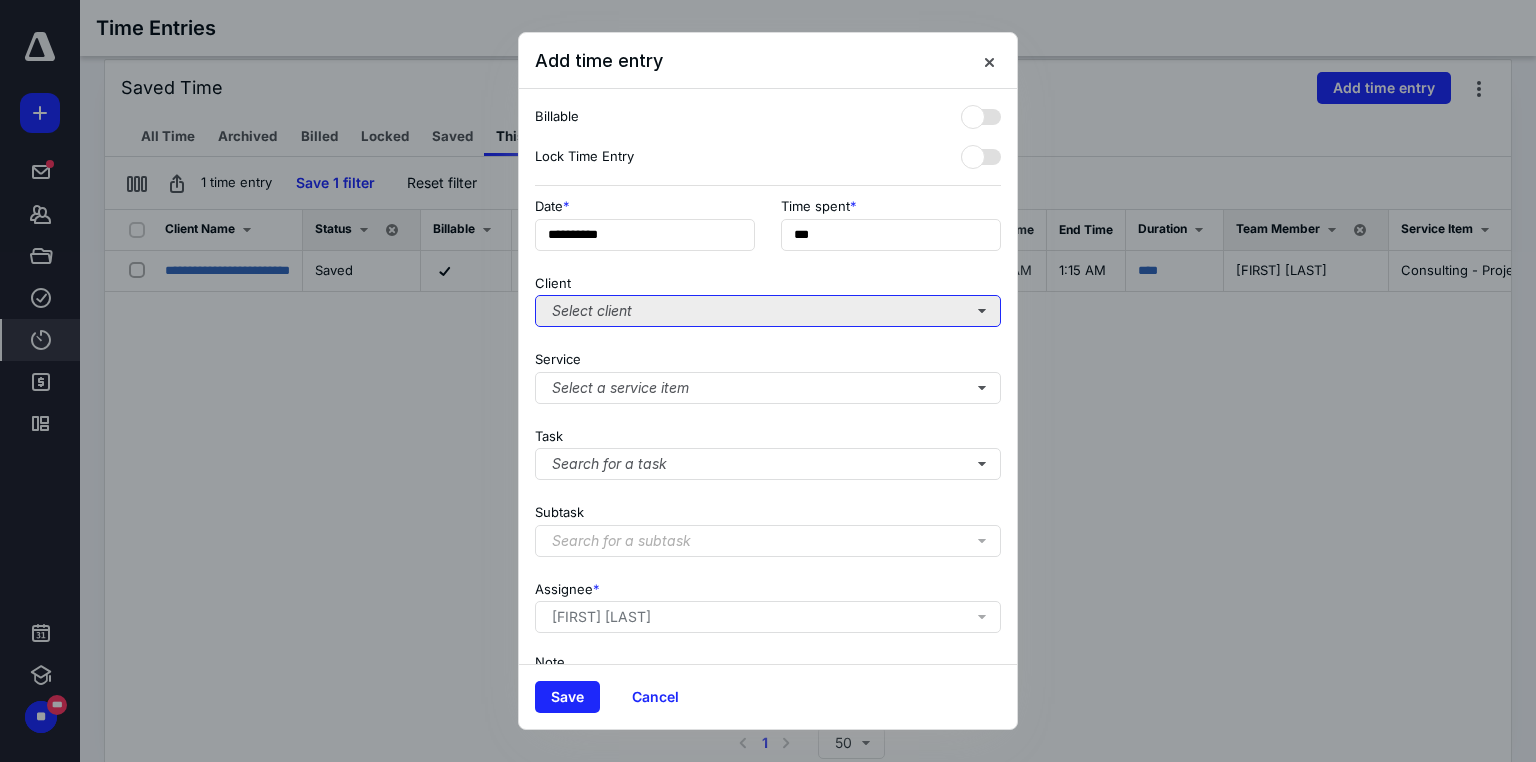 click on "Select client" at bounding box center [768, 311] 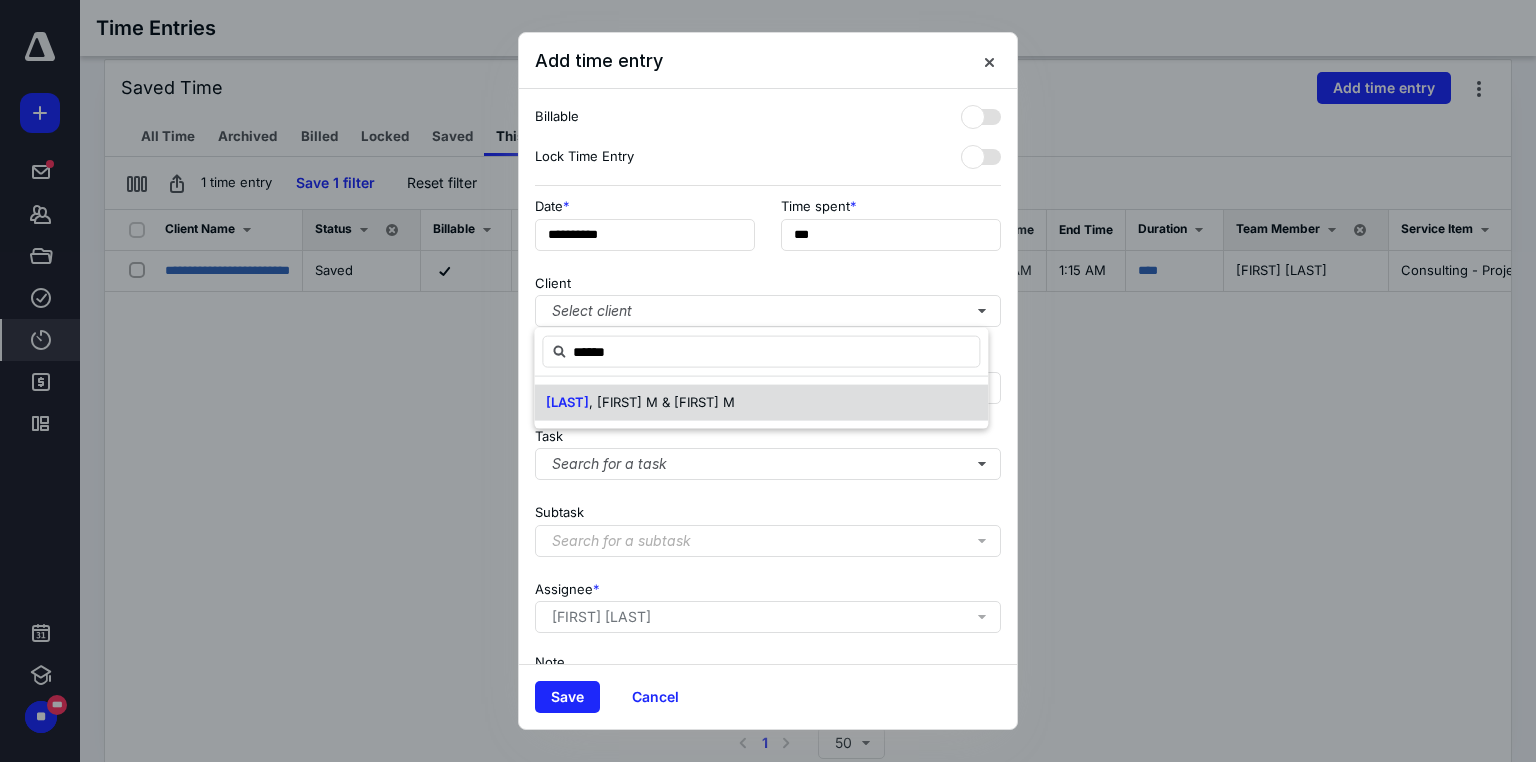 click on "[LAST] , [FIRST] M & [LAST] M" at bounding box center [761, 403] 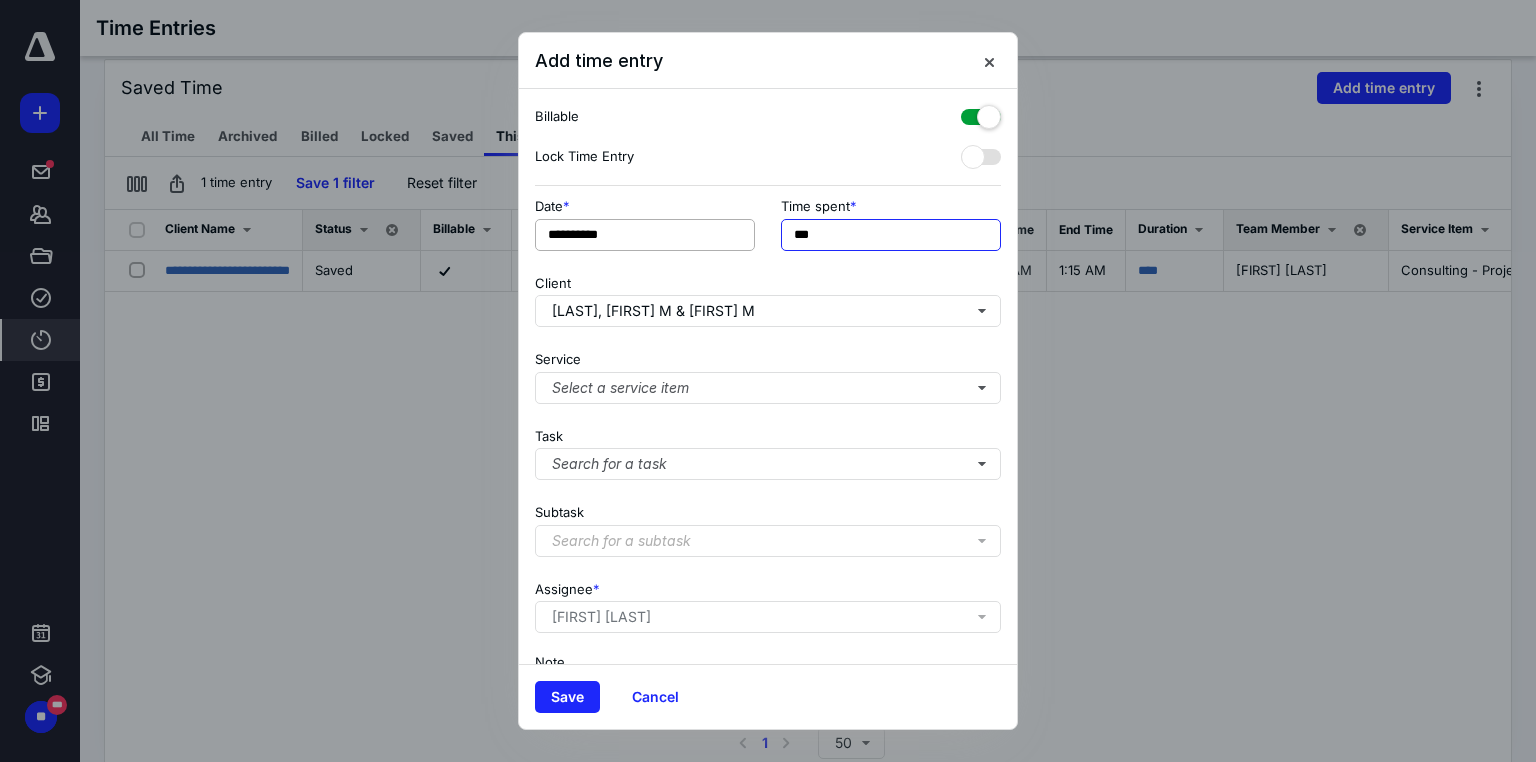drag, startPoint x: 797, startPoint y: 243, endPoint x: 740, endPoint y: 241, distance: 57.035076 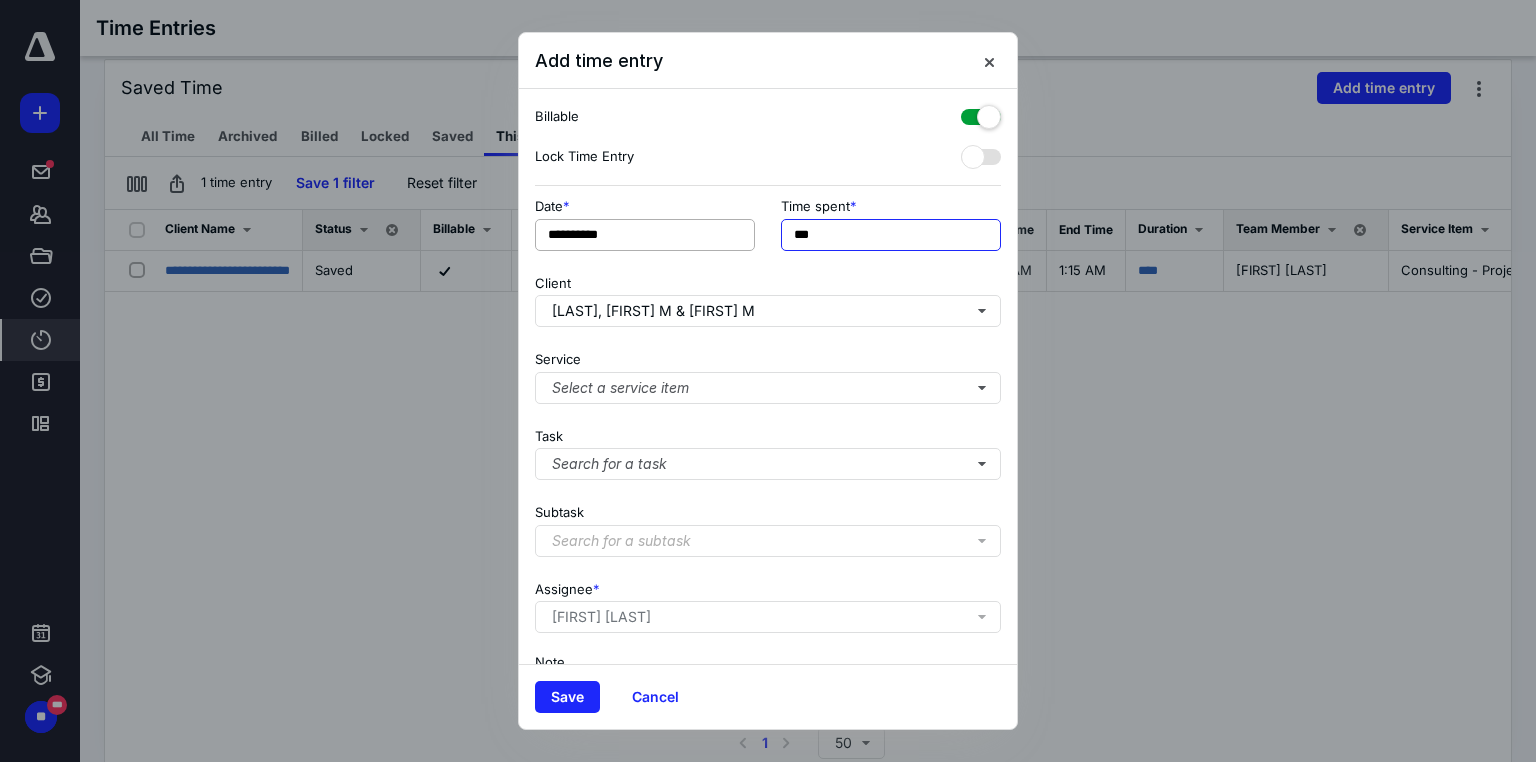 type on "***" 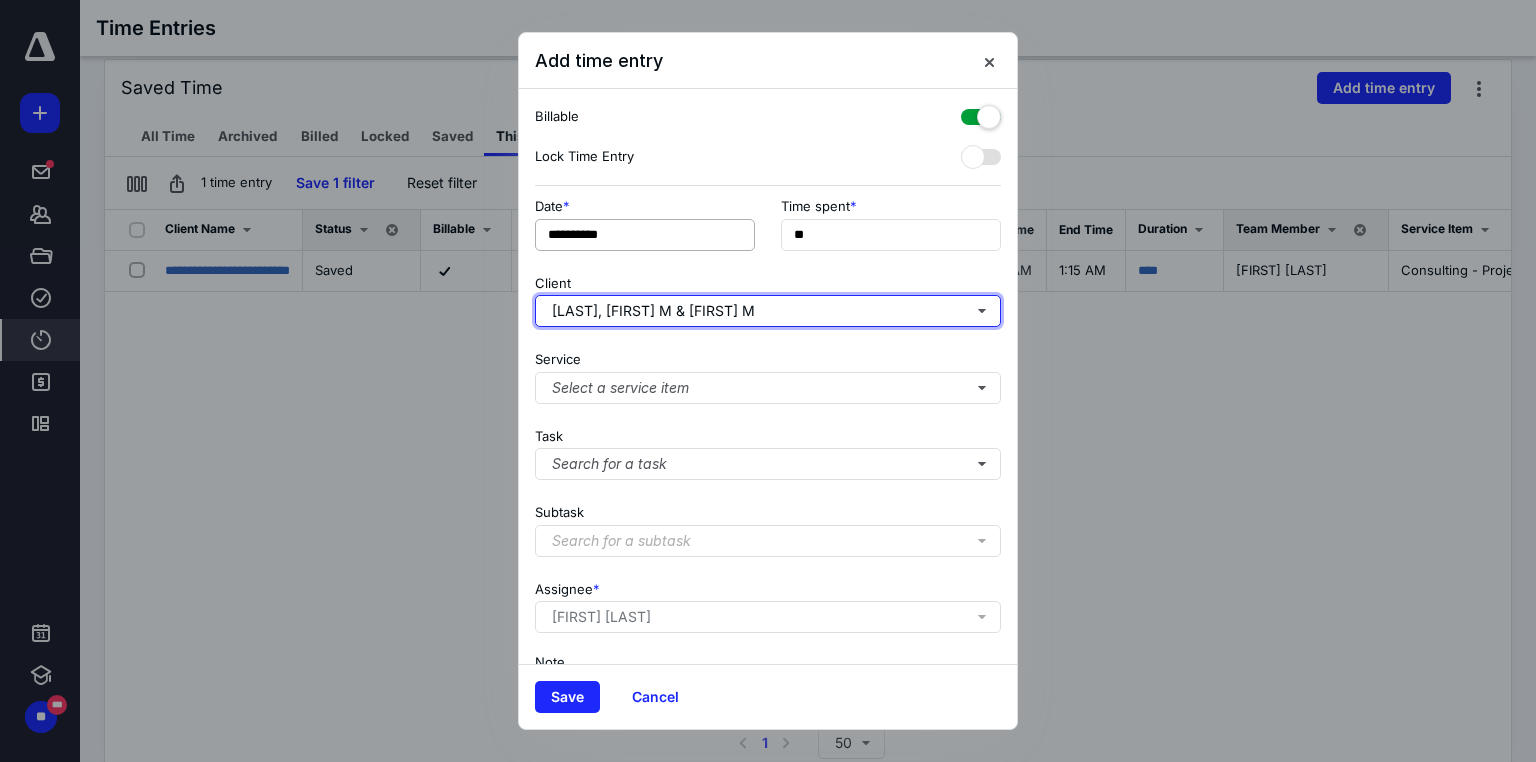 type 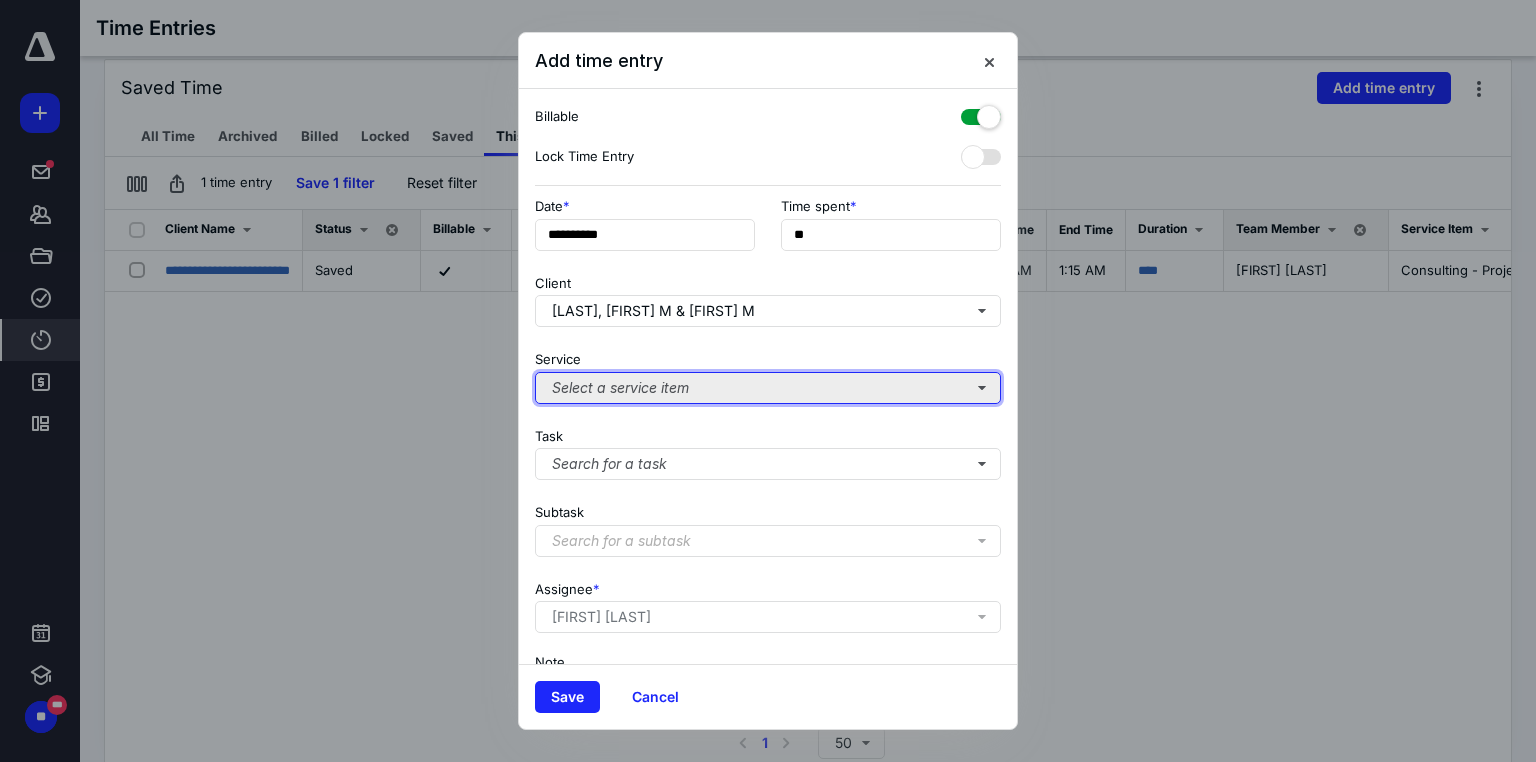 click on "Select a service item" at bounding box center (768, 388) 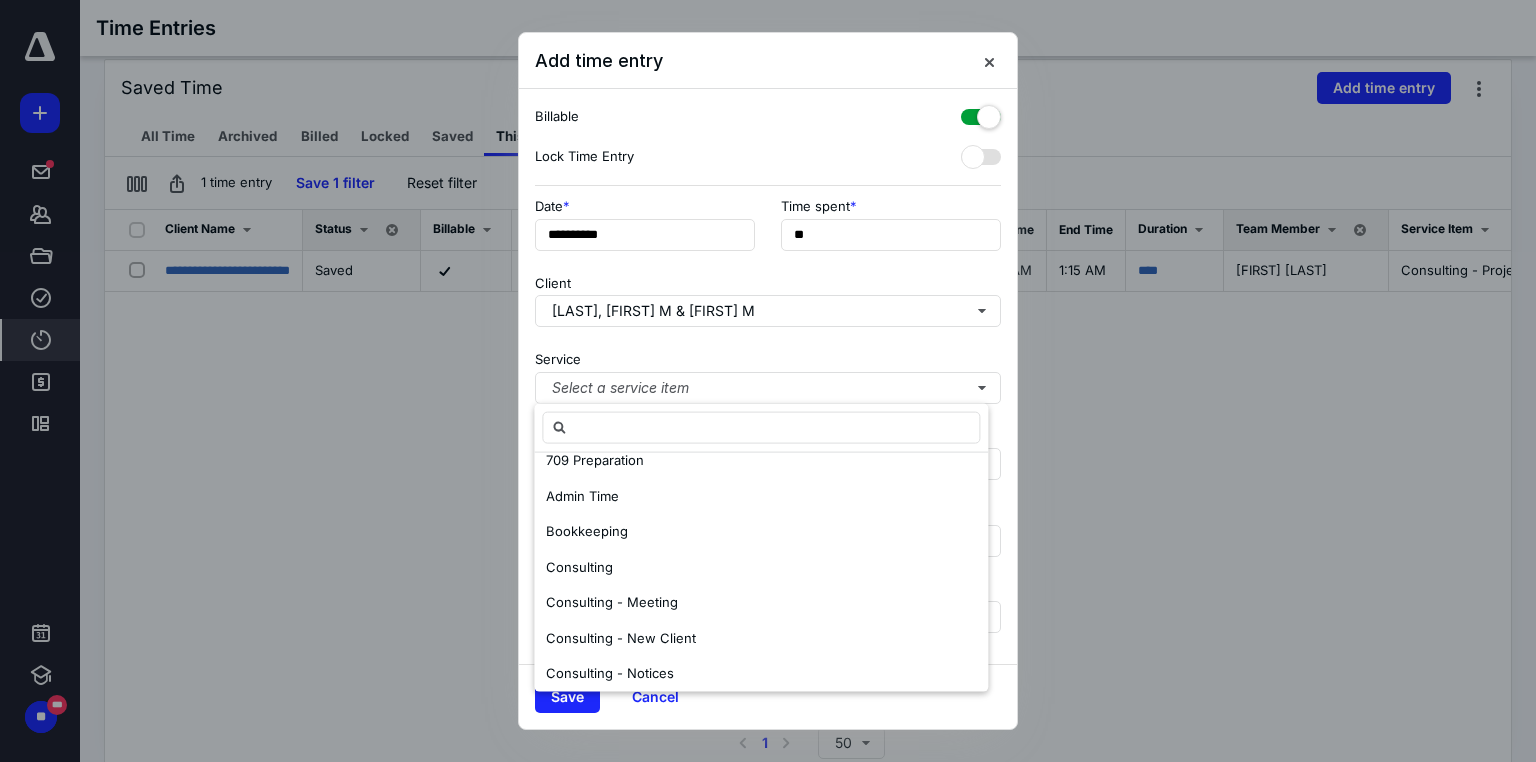 scroll, scrollTop: 320, scrollLeft: 0, axis: vertical 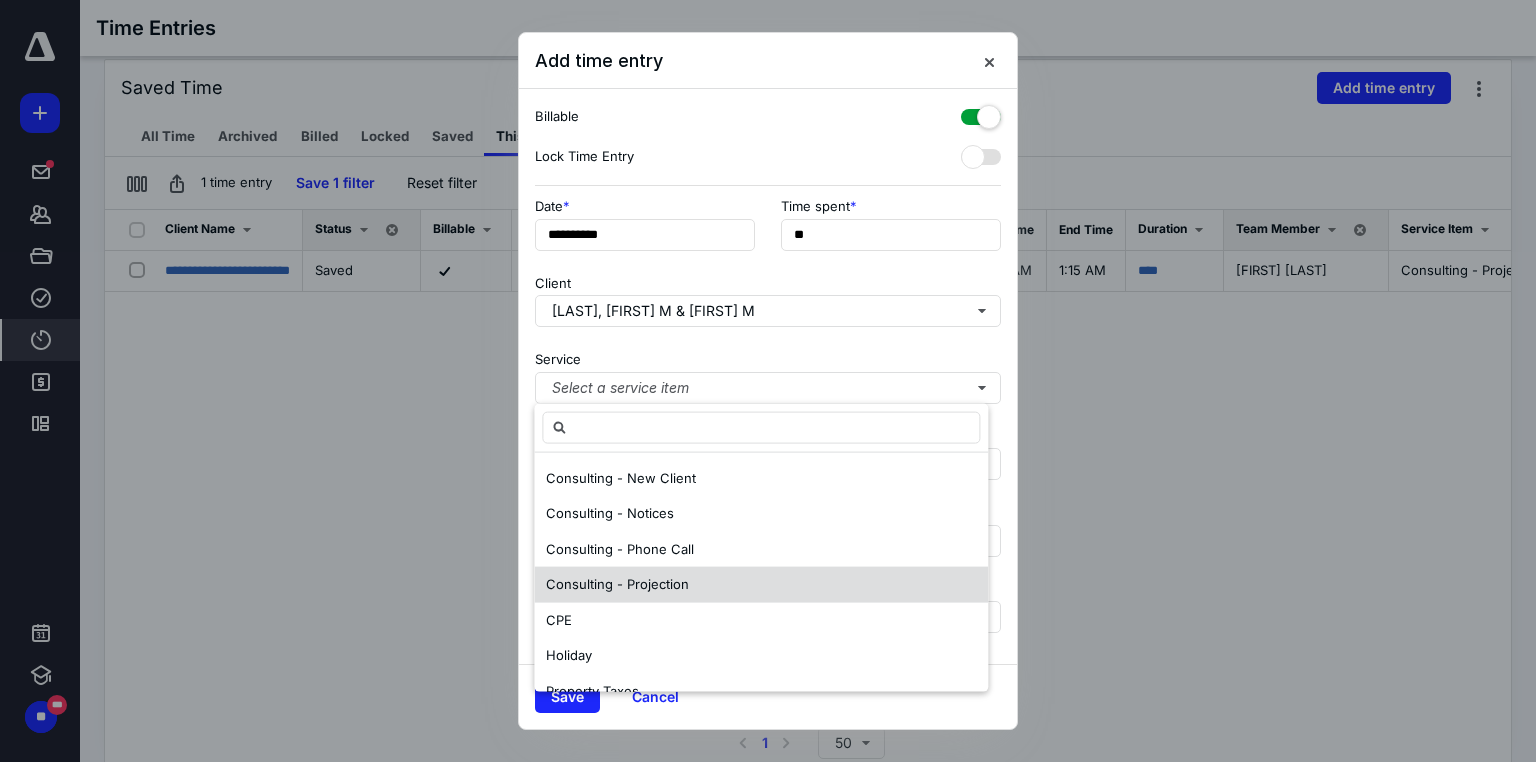 click on "Consulting - Projection" at bounding box center (761, 585) 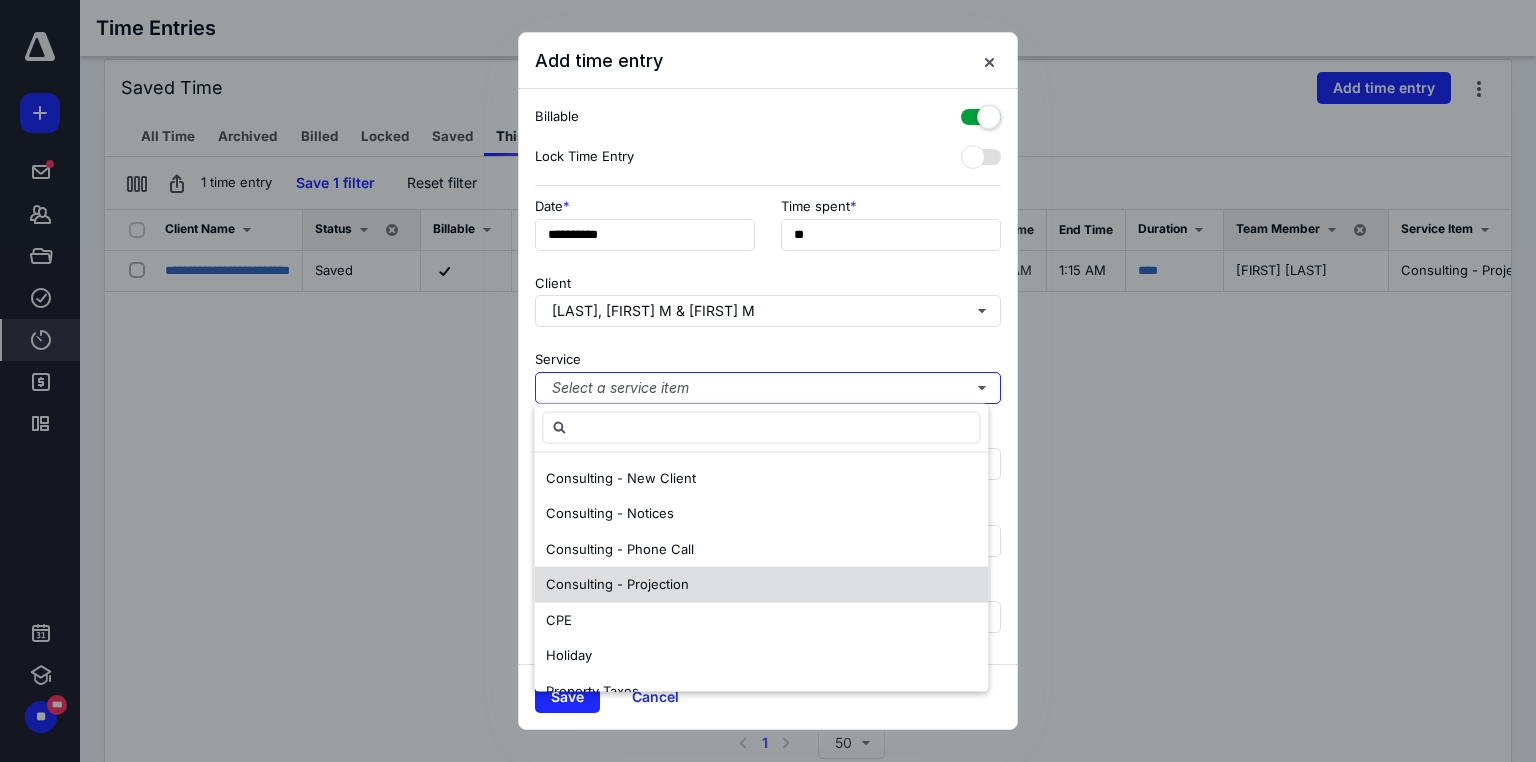 scroll, scrollTop: 0, scrollLeft: 0, axis: both 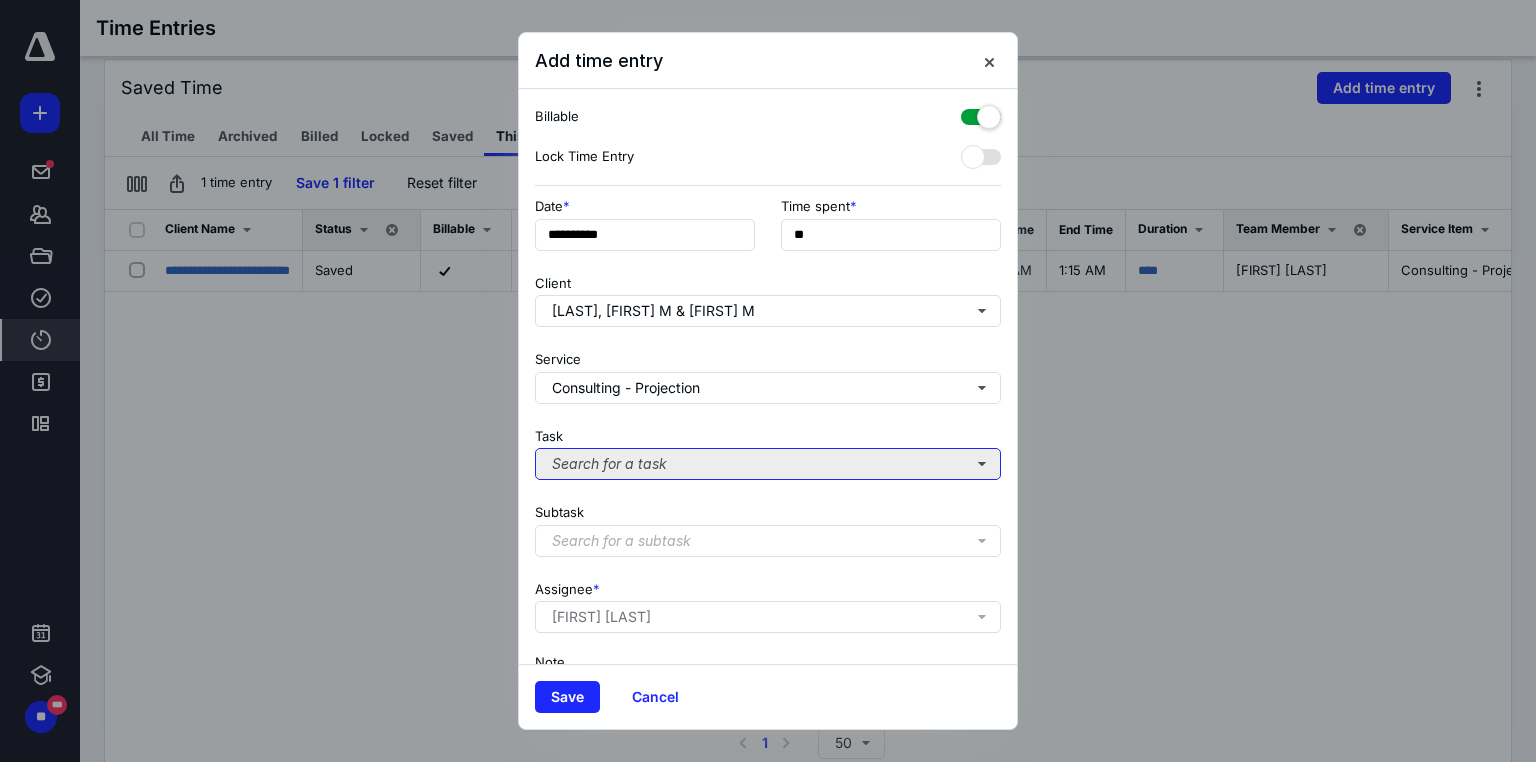 click on "Search for a task" at bounding box center (768, 464) 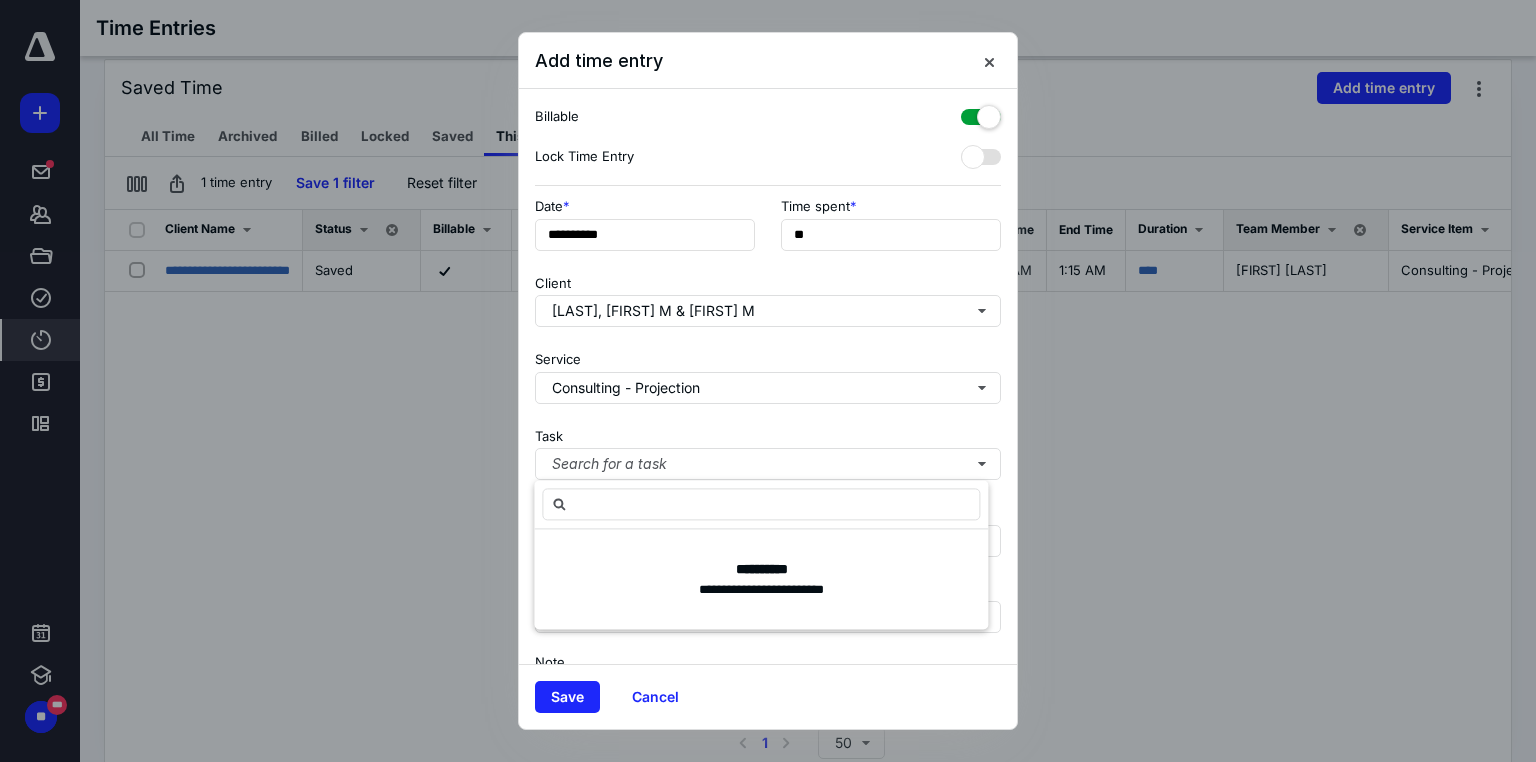 click on "**********" at bounding box center (768, 376) 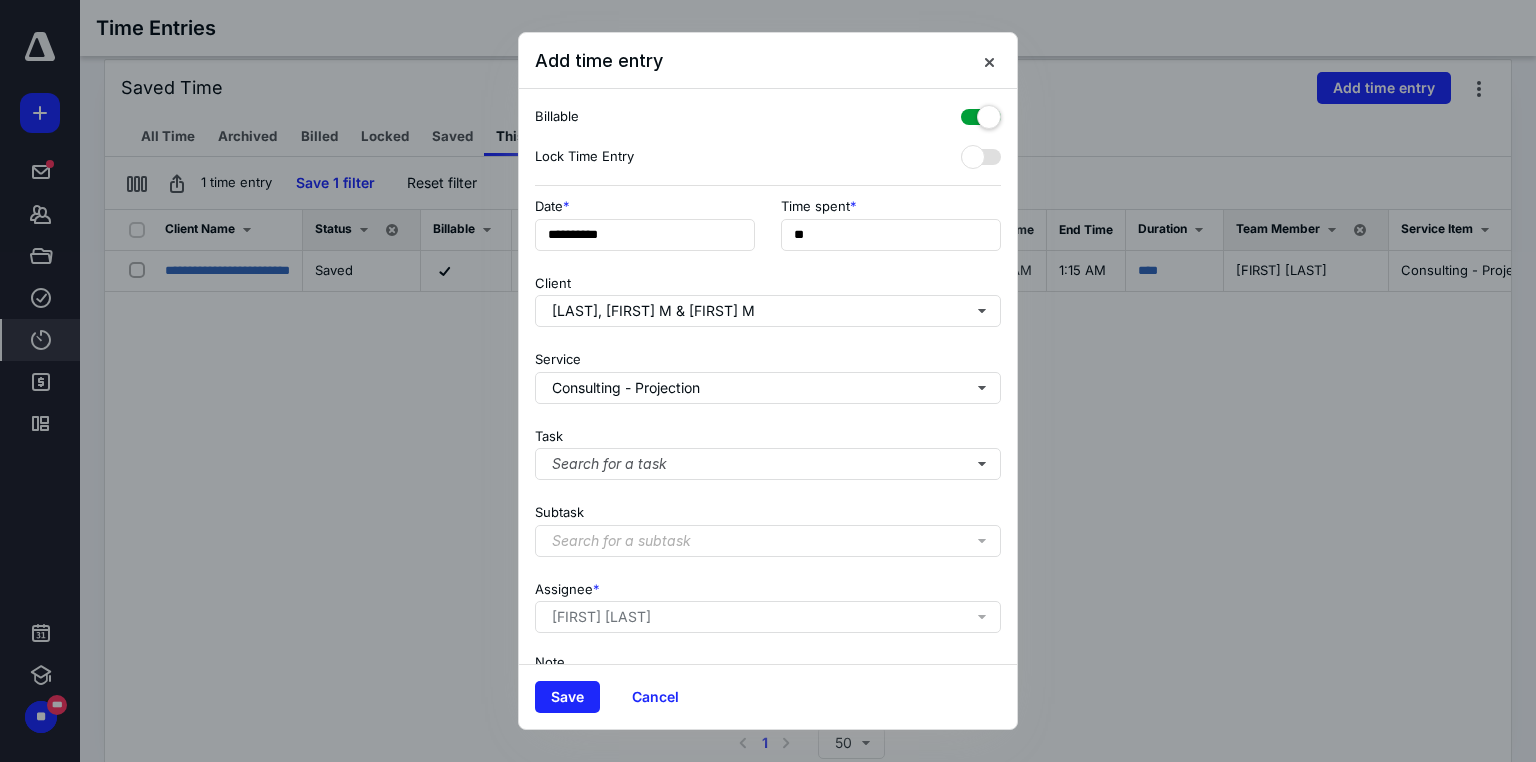 scroll, scrollTop: 123, scrollLeft: 0, axis: vertical 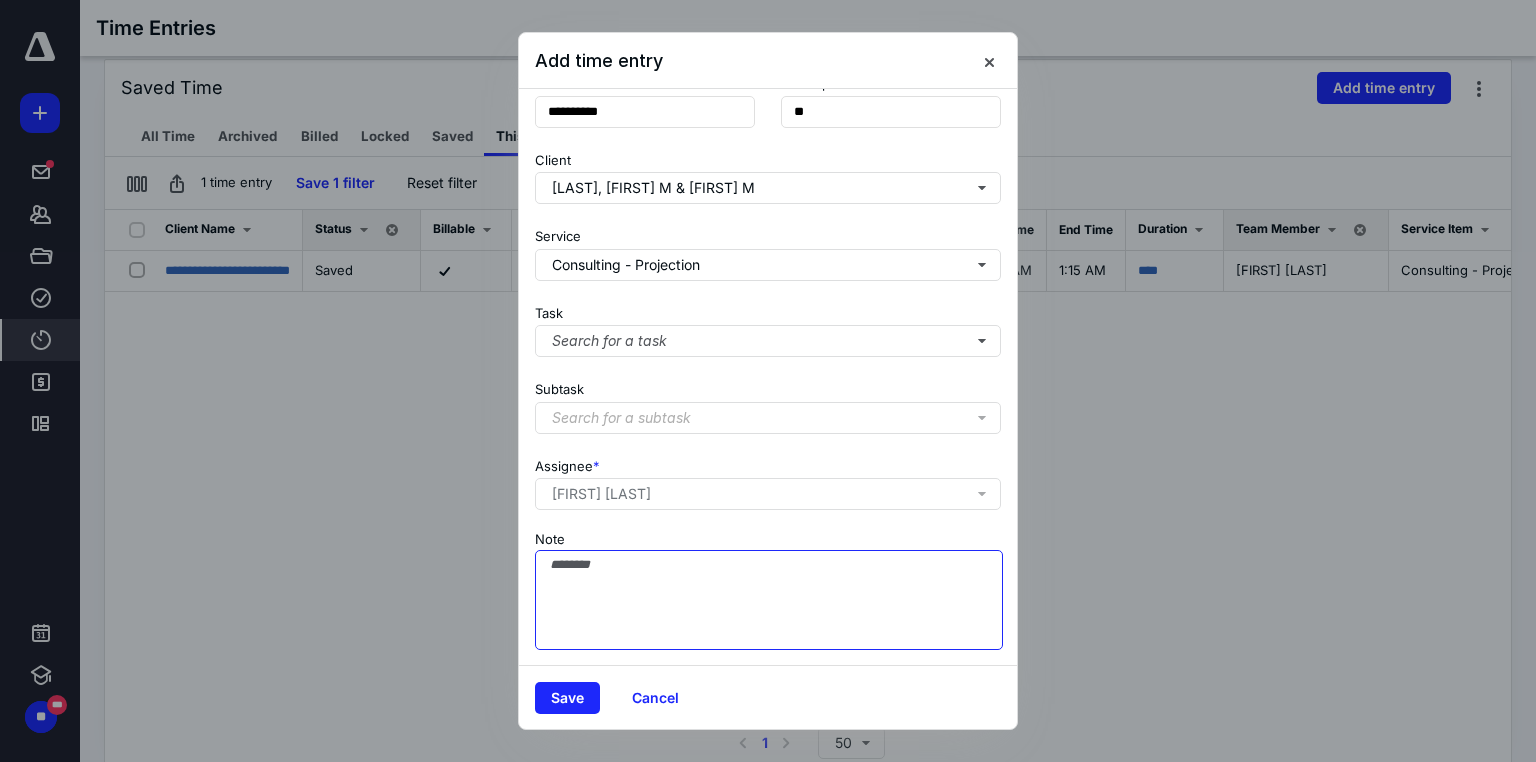 click on "Note" at bounding box center (769, 600) 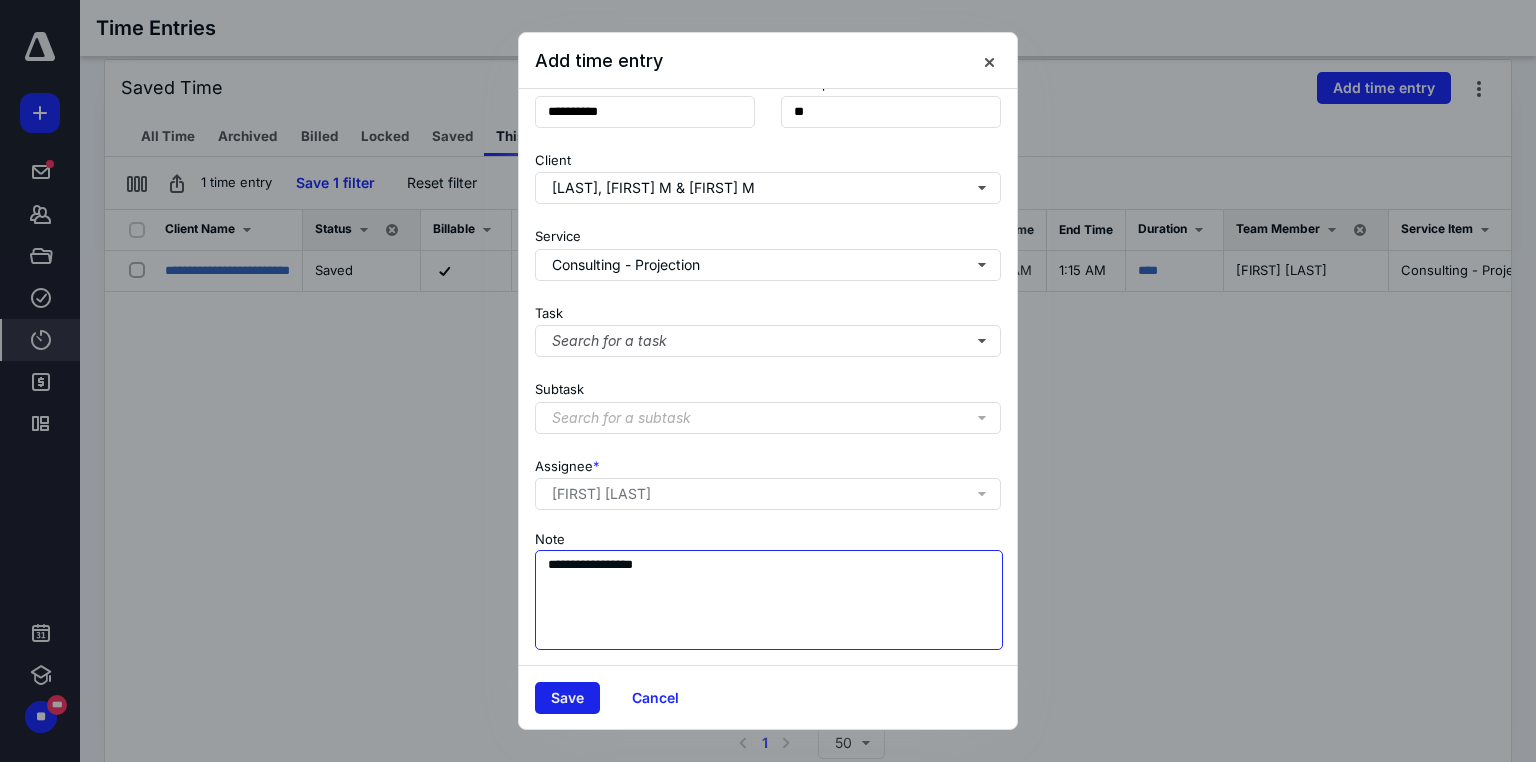 type on "**********" 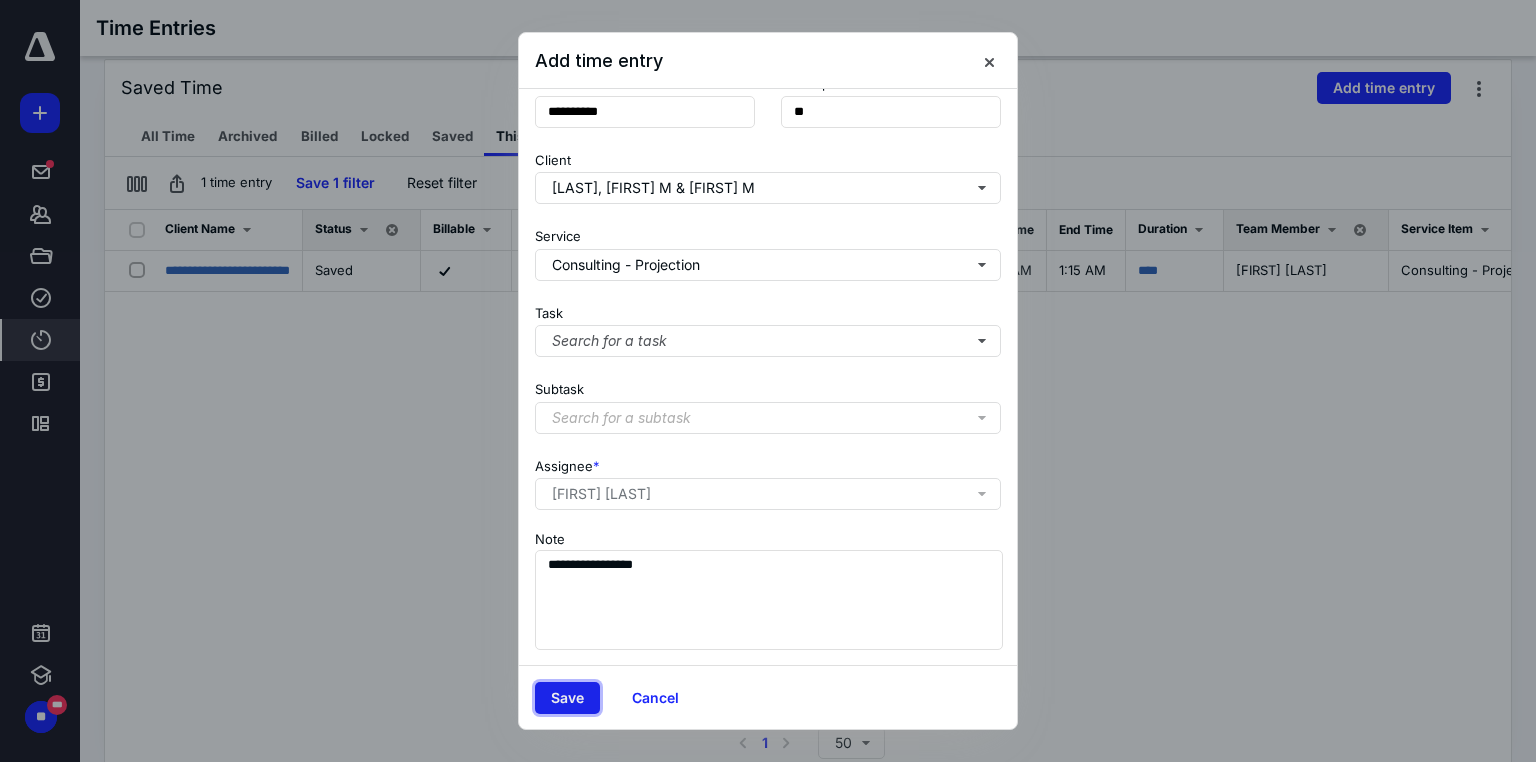 click on "Save" at bounding box center (567, 698) 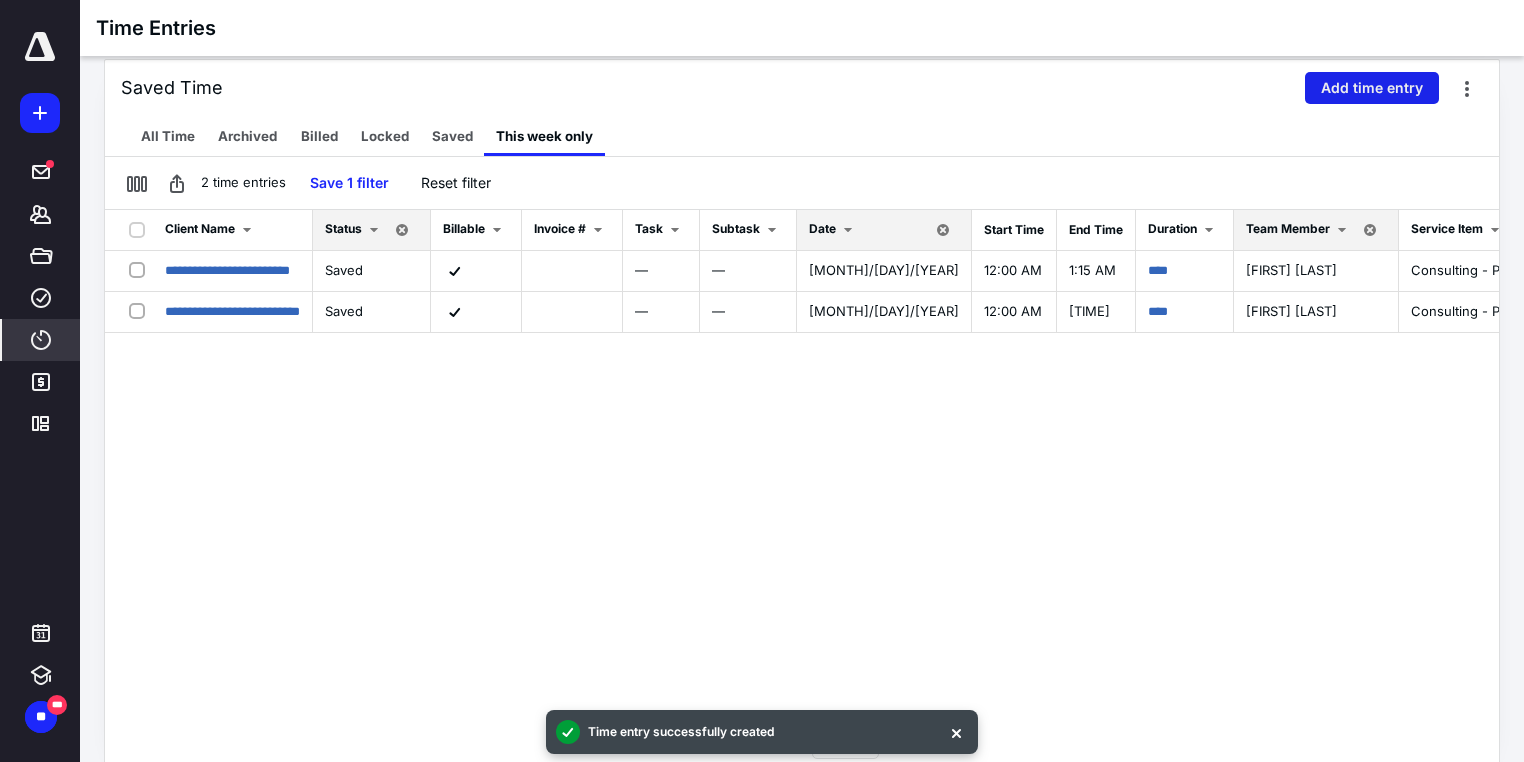 click on "Add time entry" at bounding box center [1372, 88] 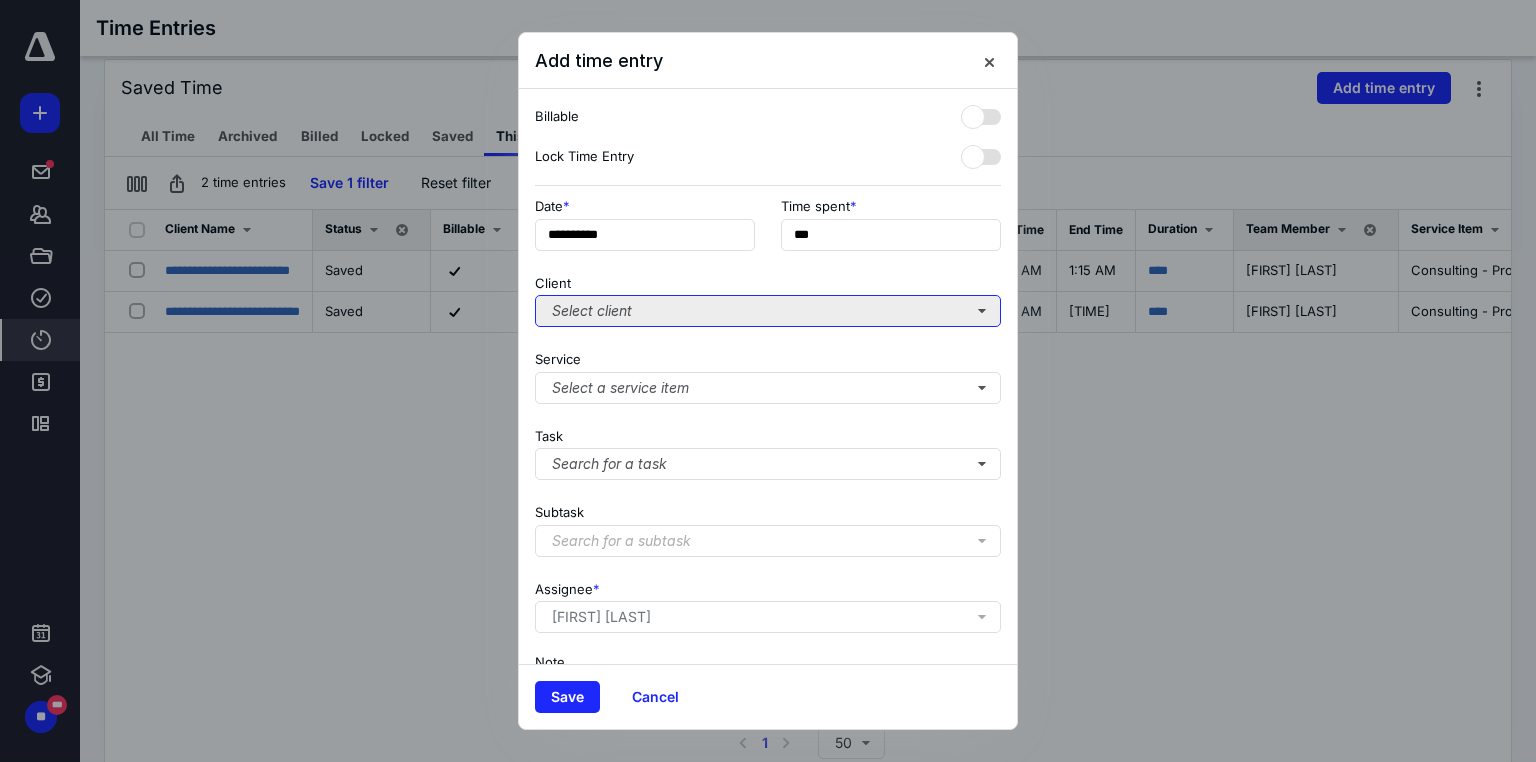 click on "Select client" at bounding box center (768, 311) 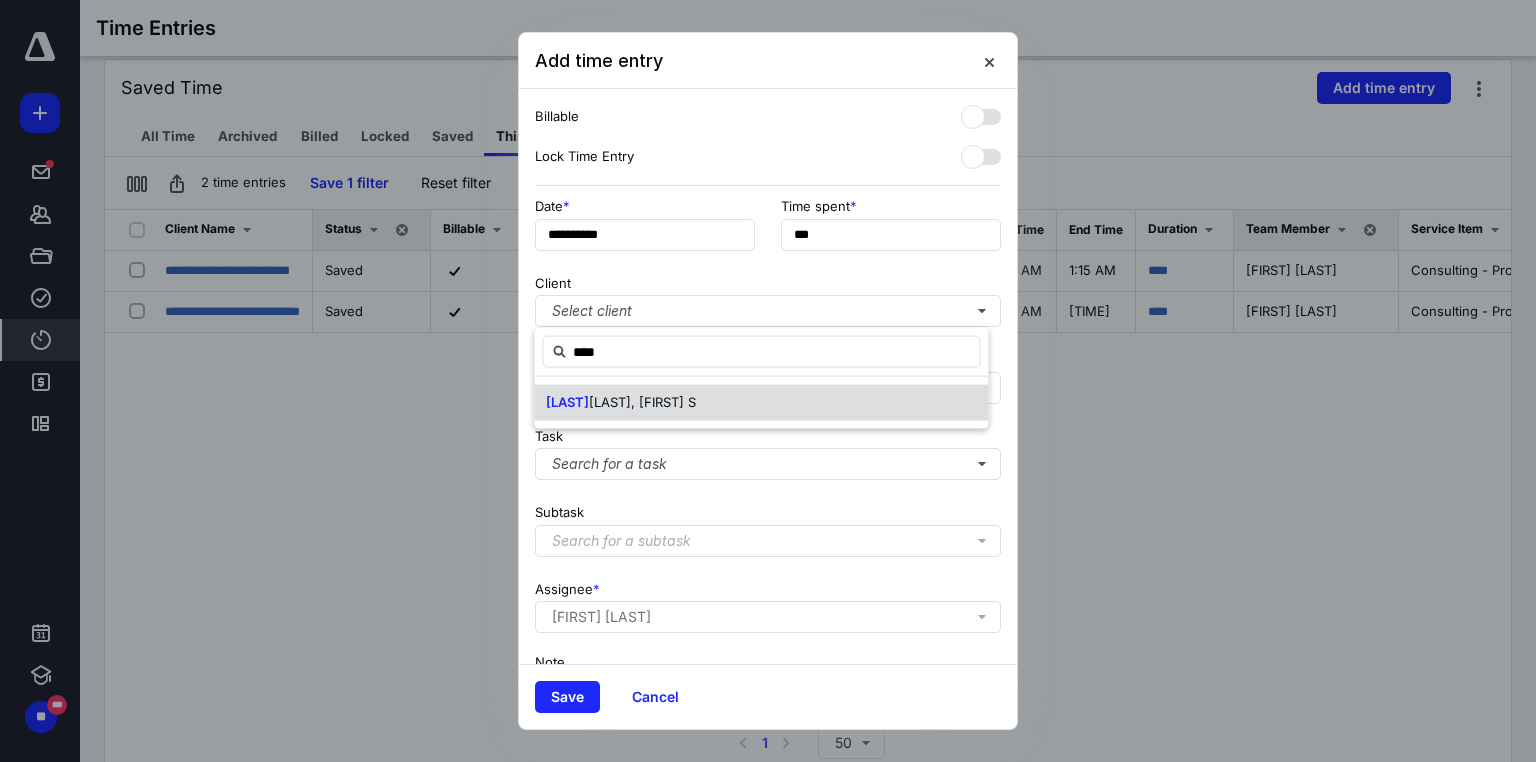 click on "[LAST], [FIRST] S" at bounding box center [642, 402] 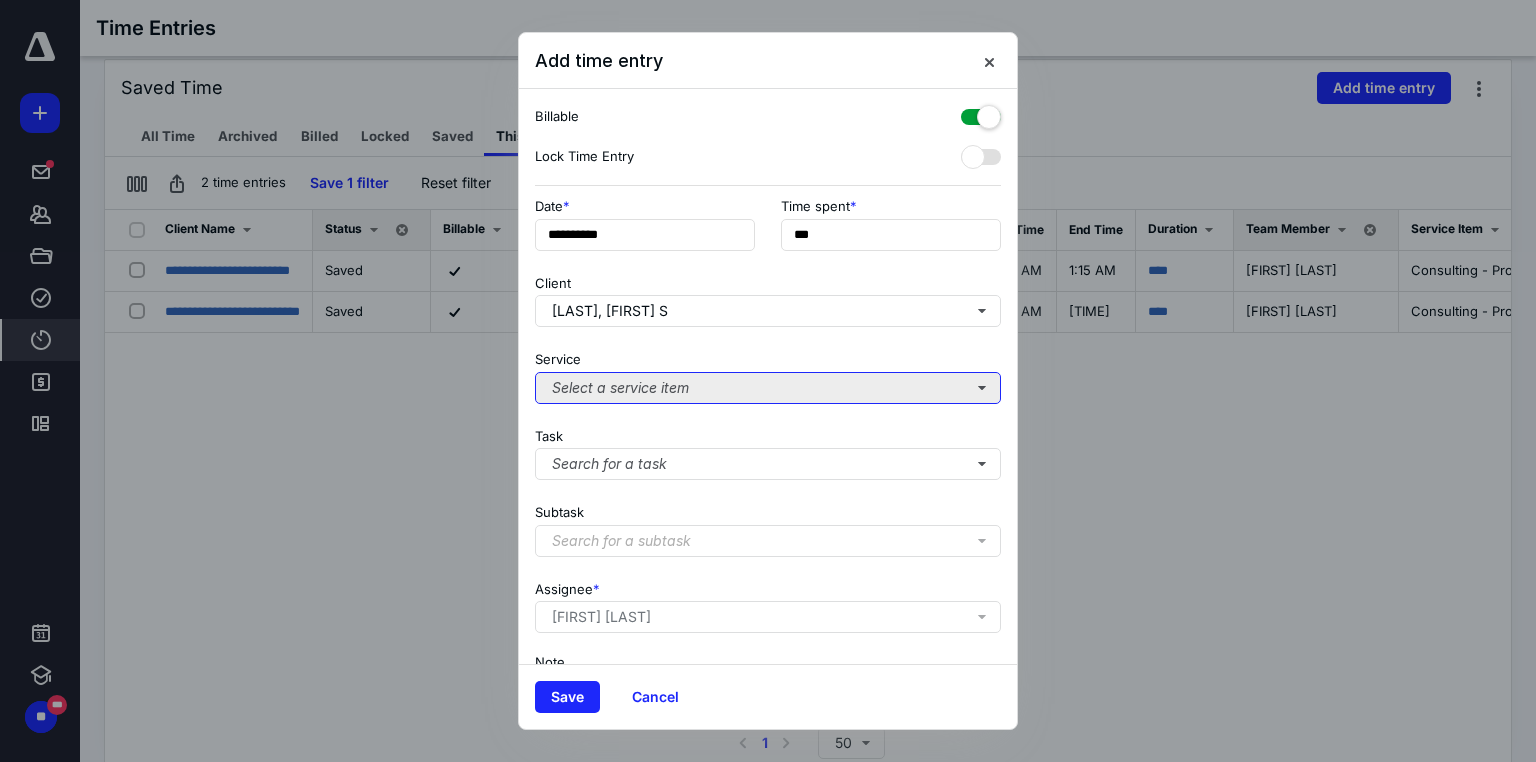 click on "Select a service item" at bounding box center (768, 388) 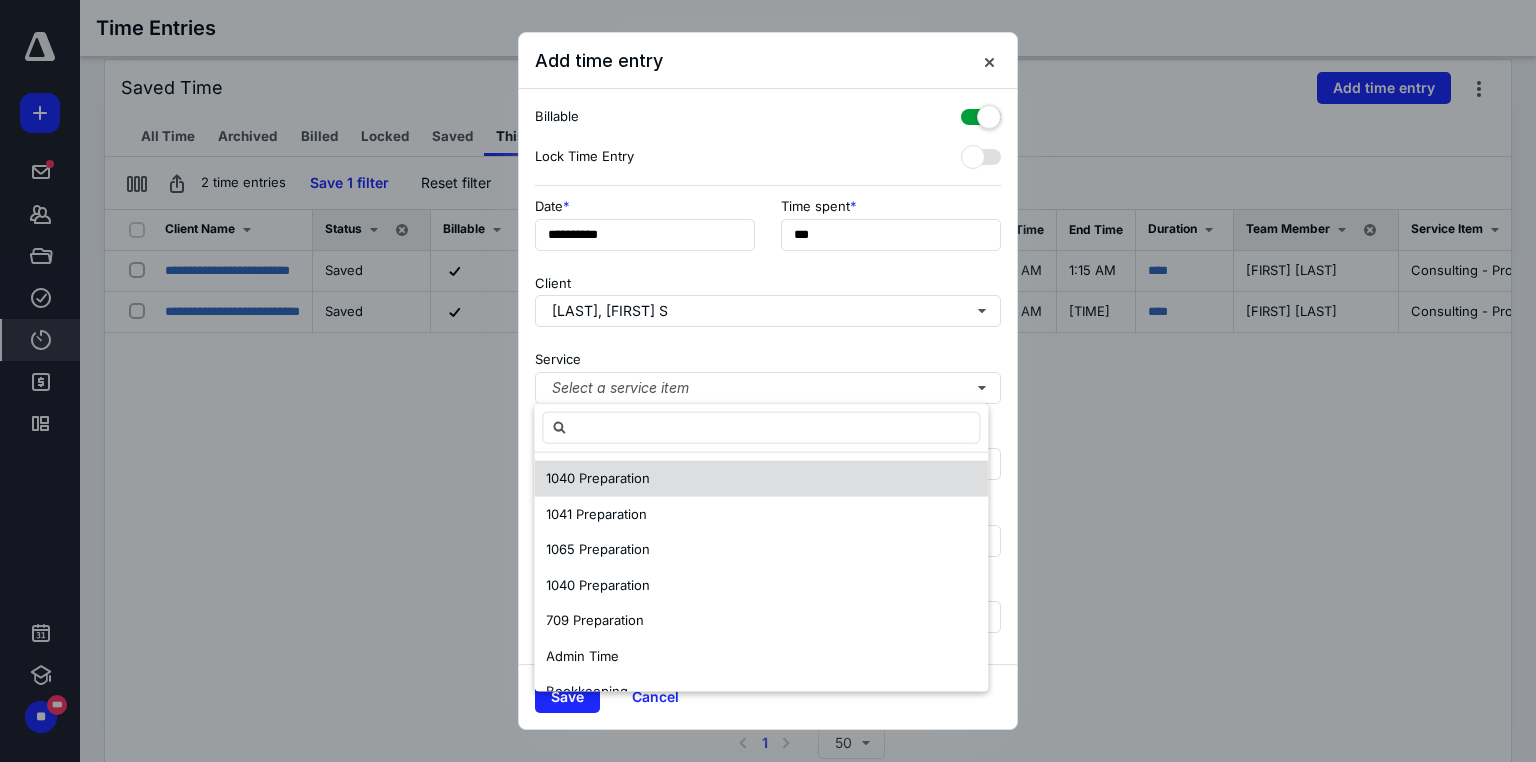 click on "1040 Preparation" at bounding box center [761, 479] 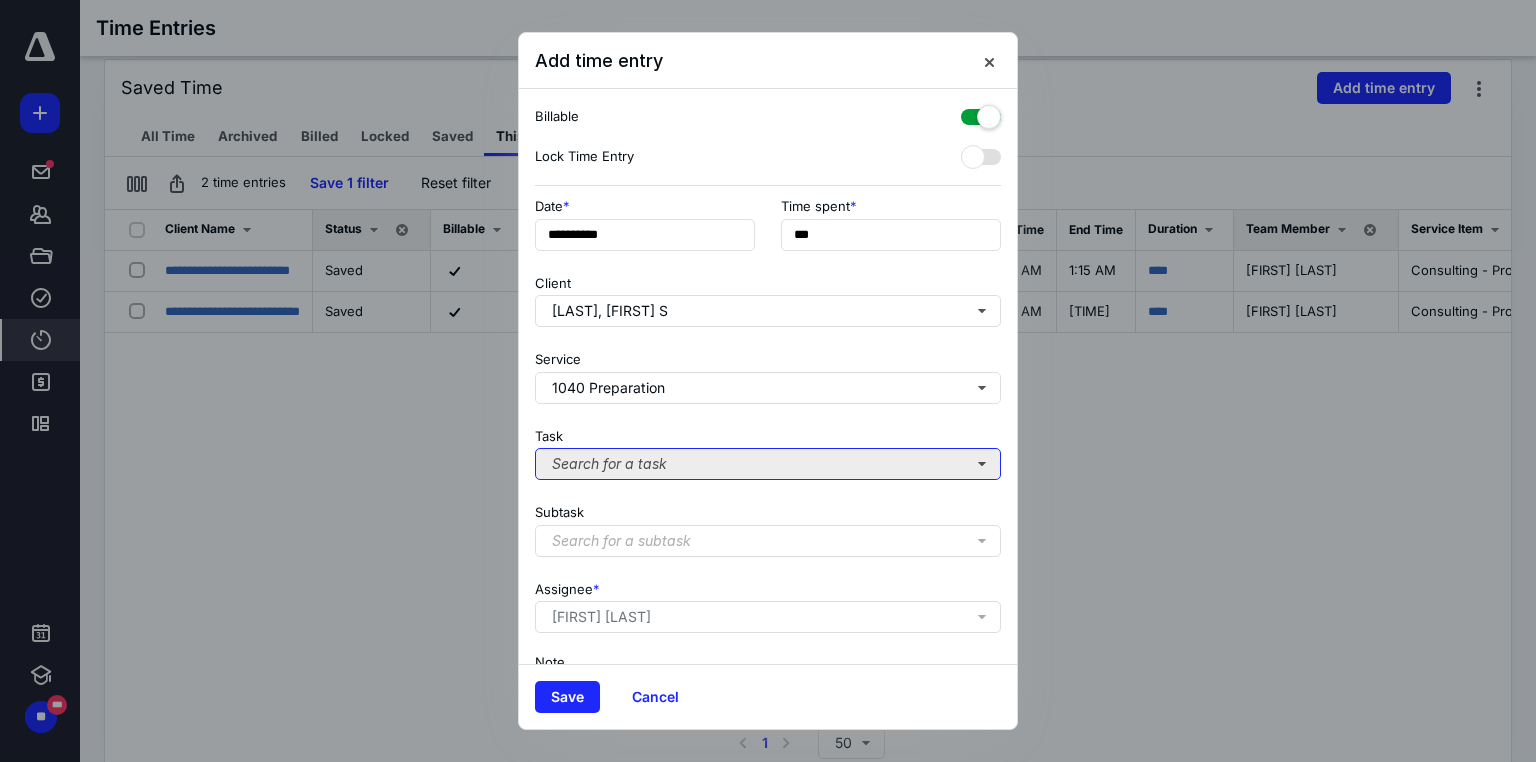 click on "Search for a task" at bounding box center [768, 464] 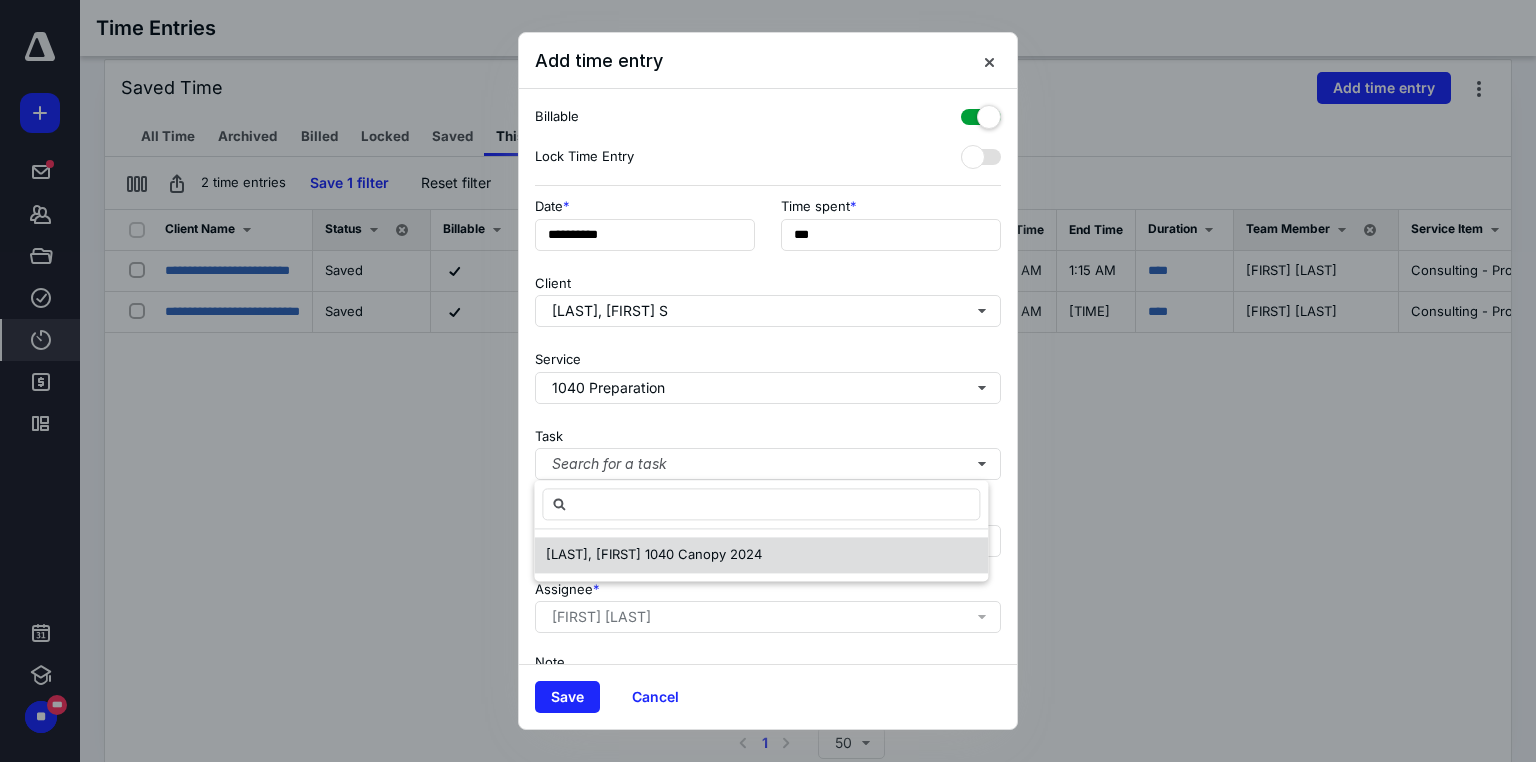 click on "[LAST], [FIRST] 1040 Canopy 2024" at bounding box center [761, 555] 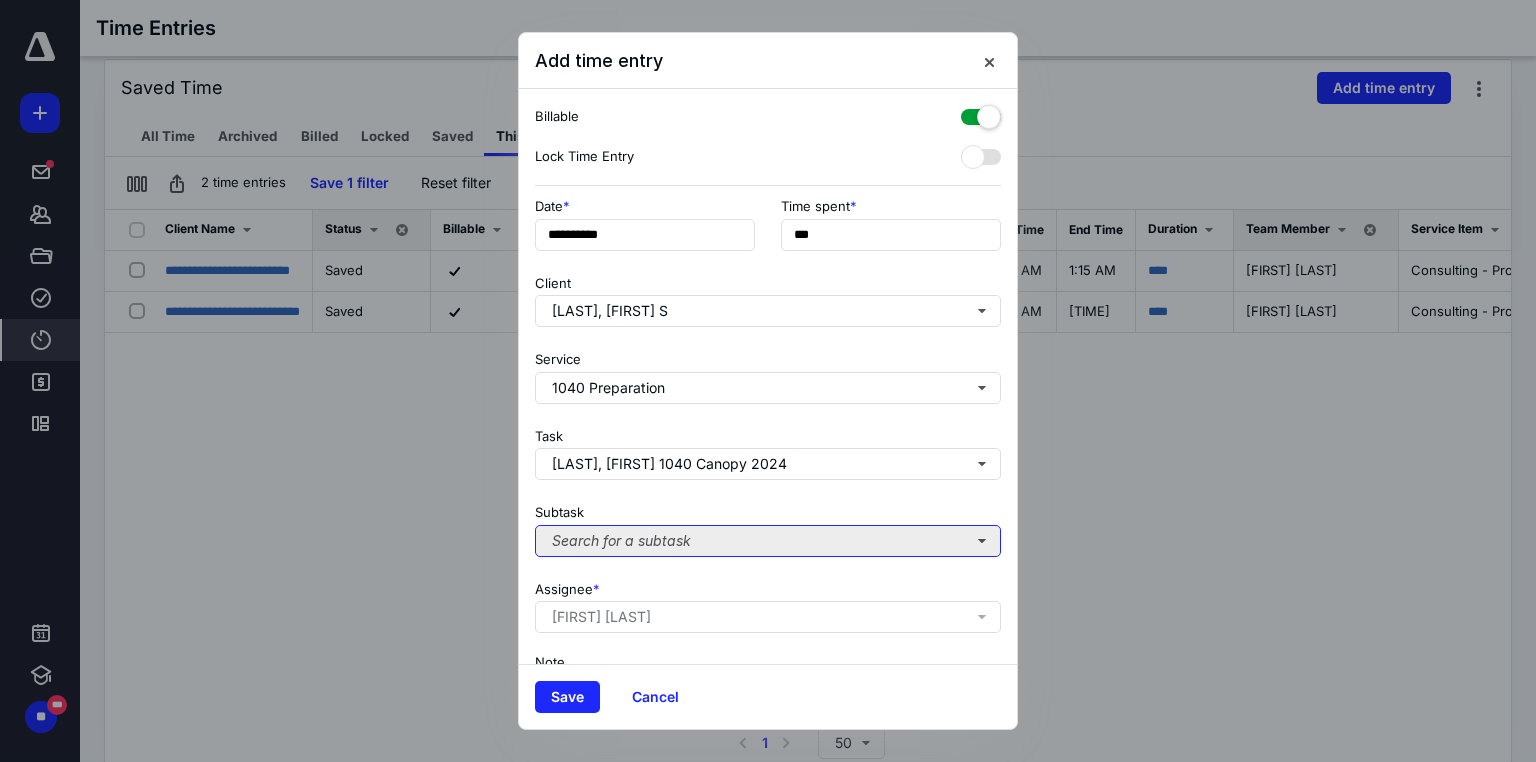 click on "Search for a subtask" at bounding box center (768, 541) 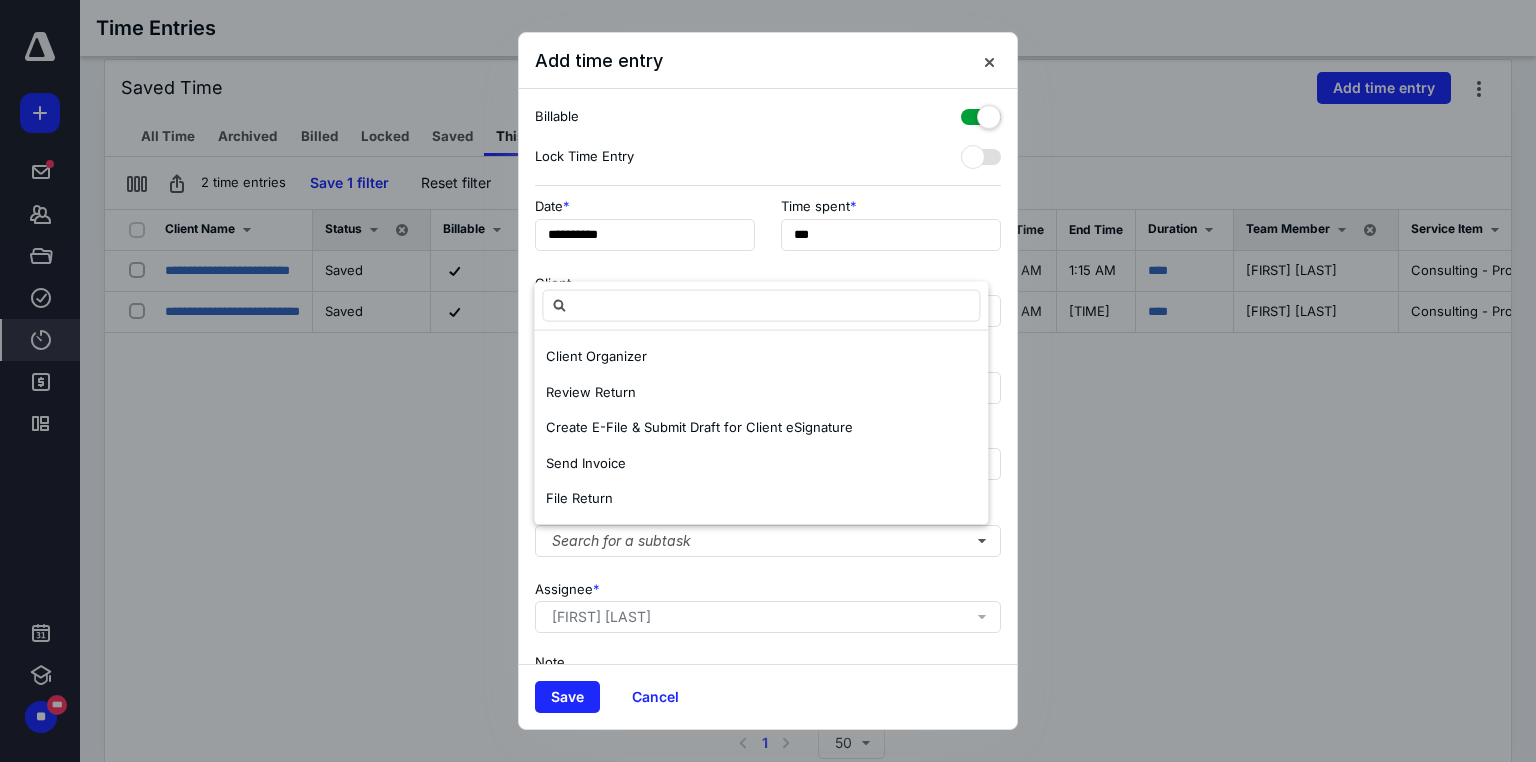 click on "Client [LAST], [FIRST] S" at bounding box center (768, 297) 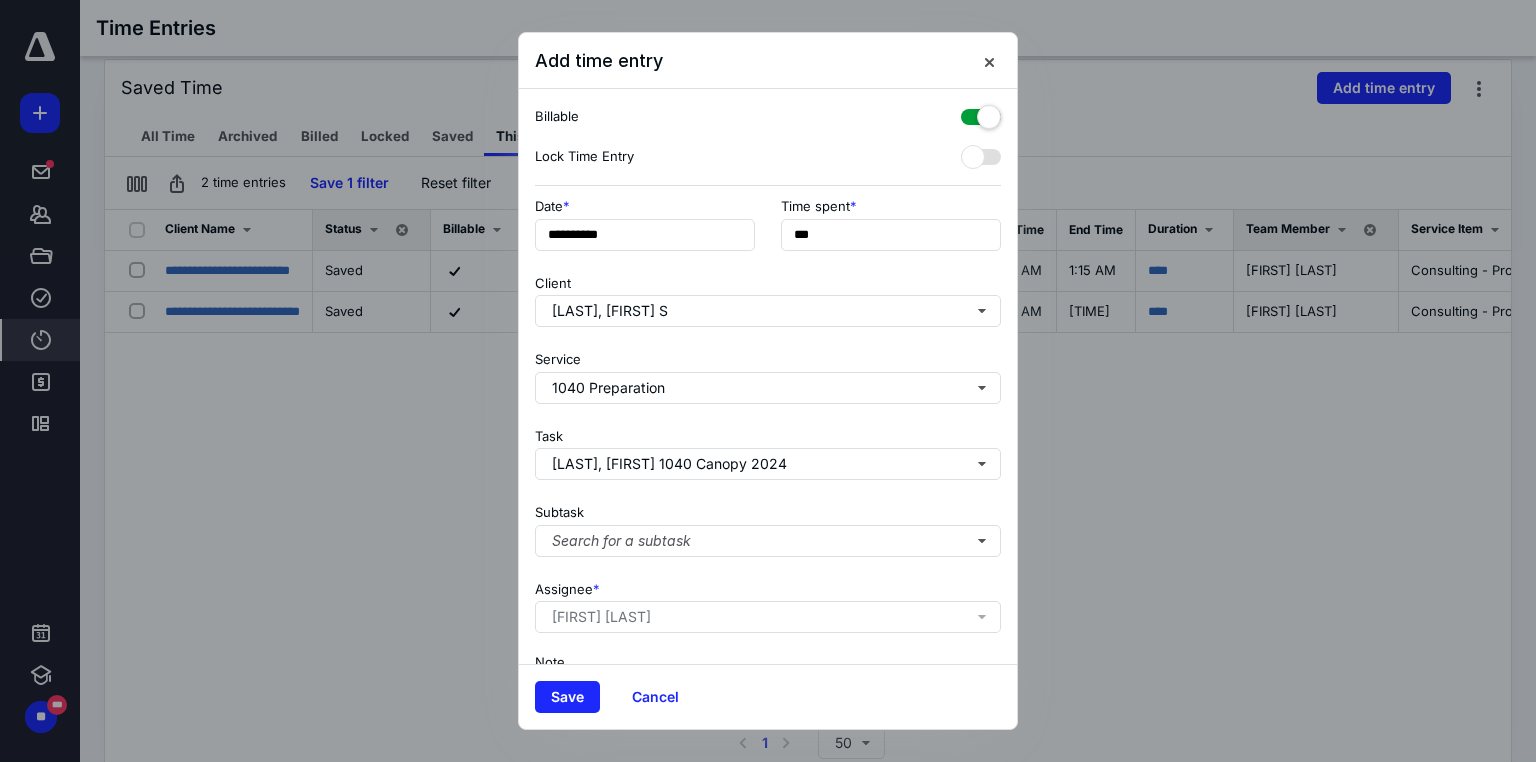 scroll, scrollTop: 123, scrollLeft: 0, axis: vertical 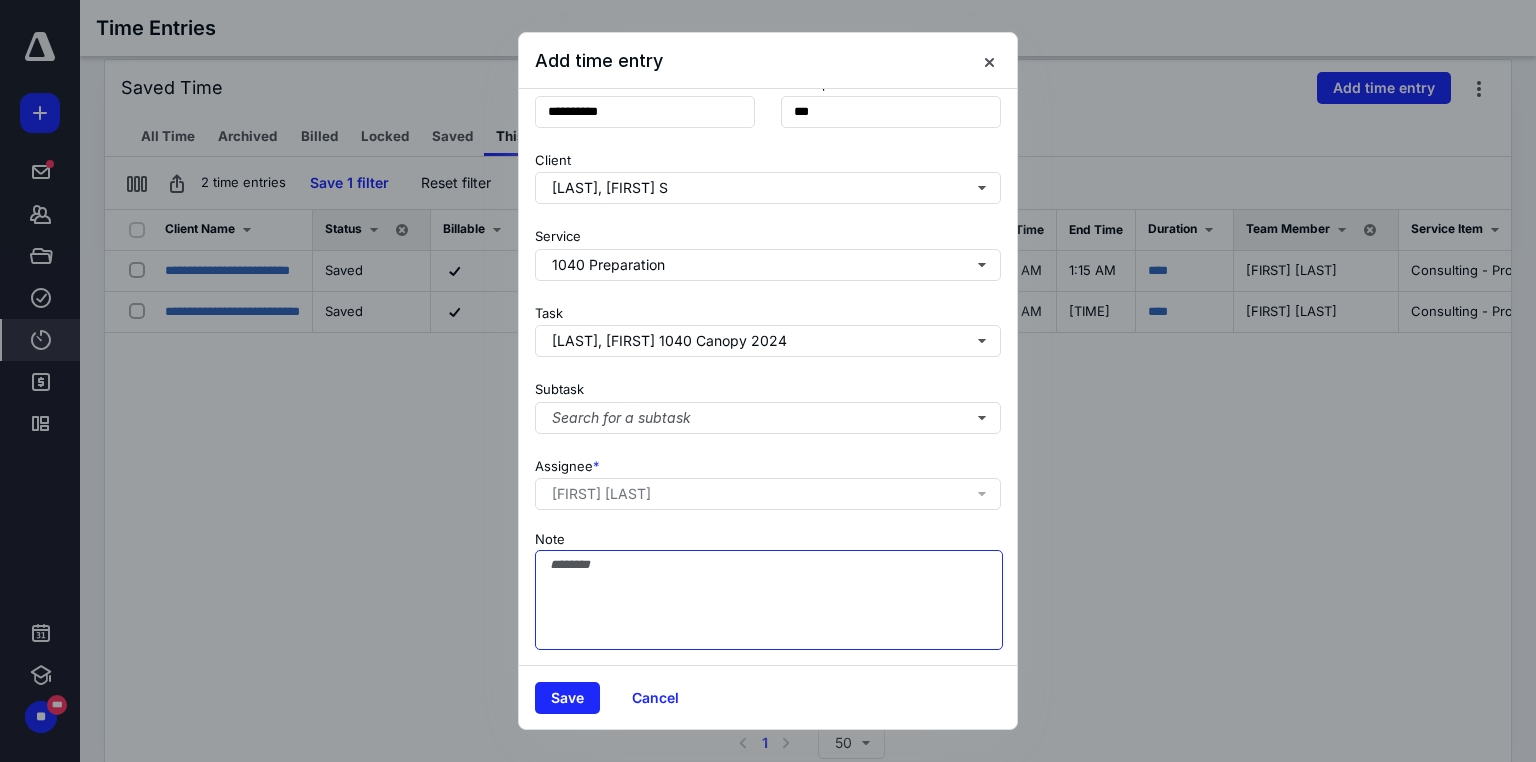 click on "Note" at bounding box center (769, 600) 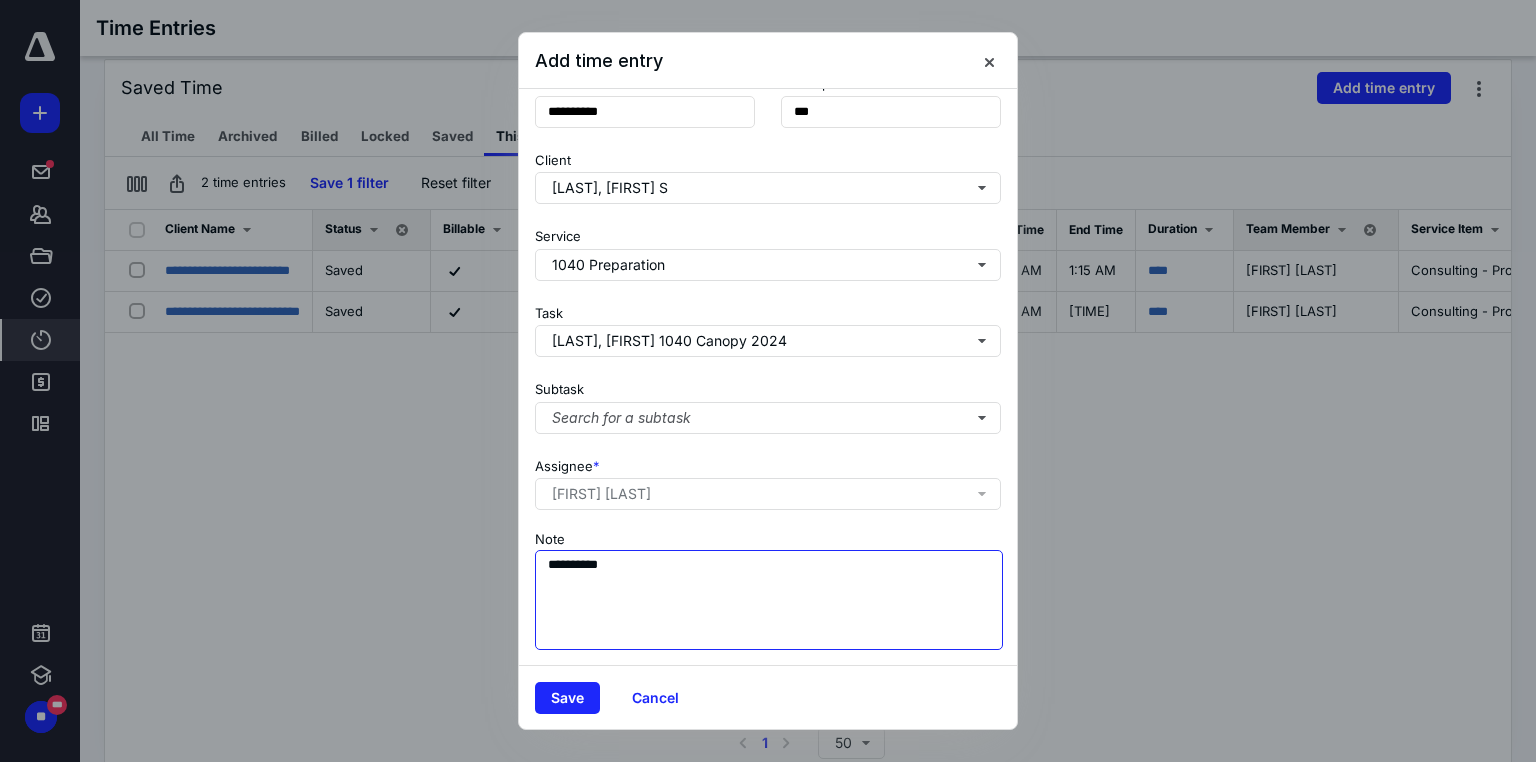 scroll, scrollTop: 43, scrollLeft: 0, axis: vertical 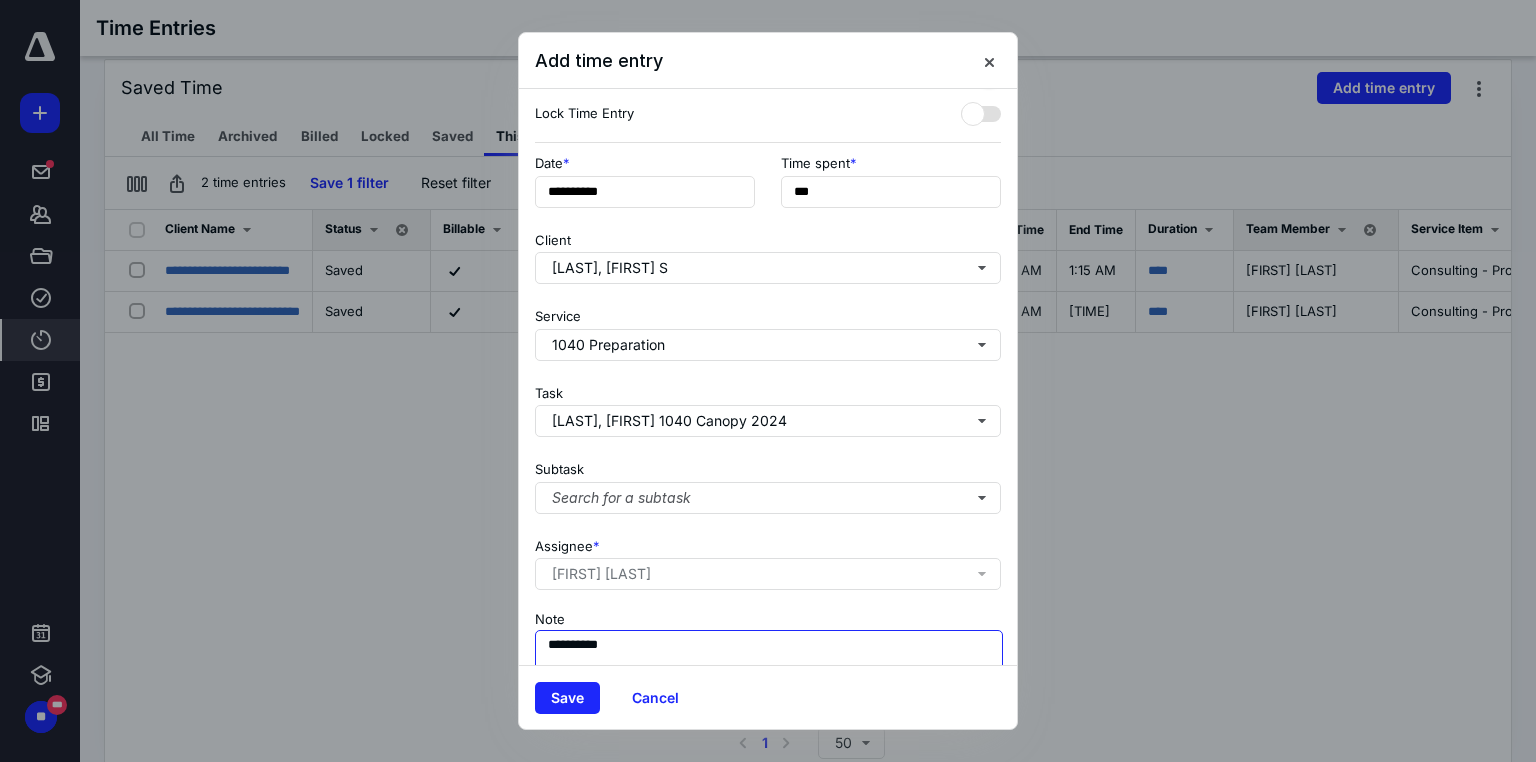 drag, startPoint x: 635, startPoint y: 634, endPoint x: 502, endPoint y: 631, distance: 133.03383 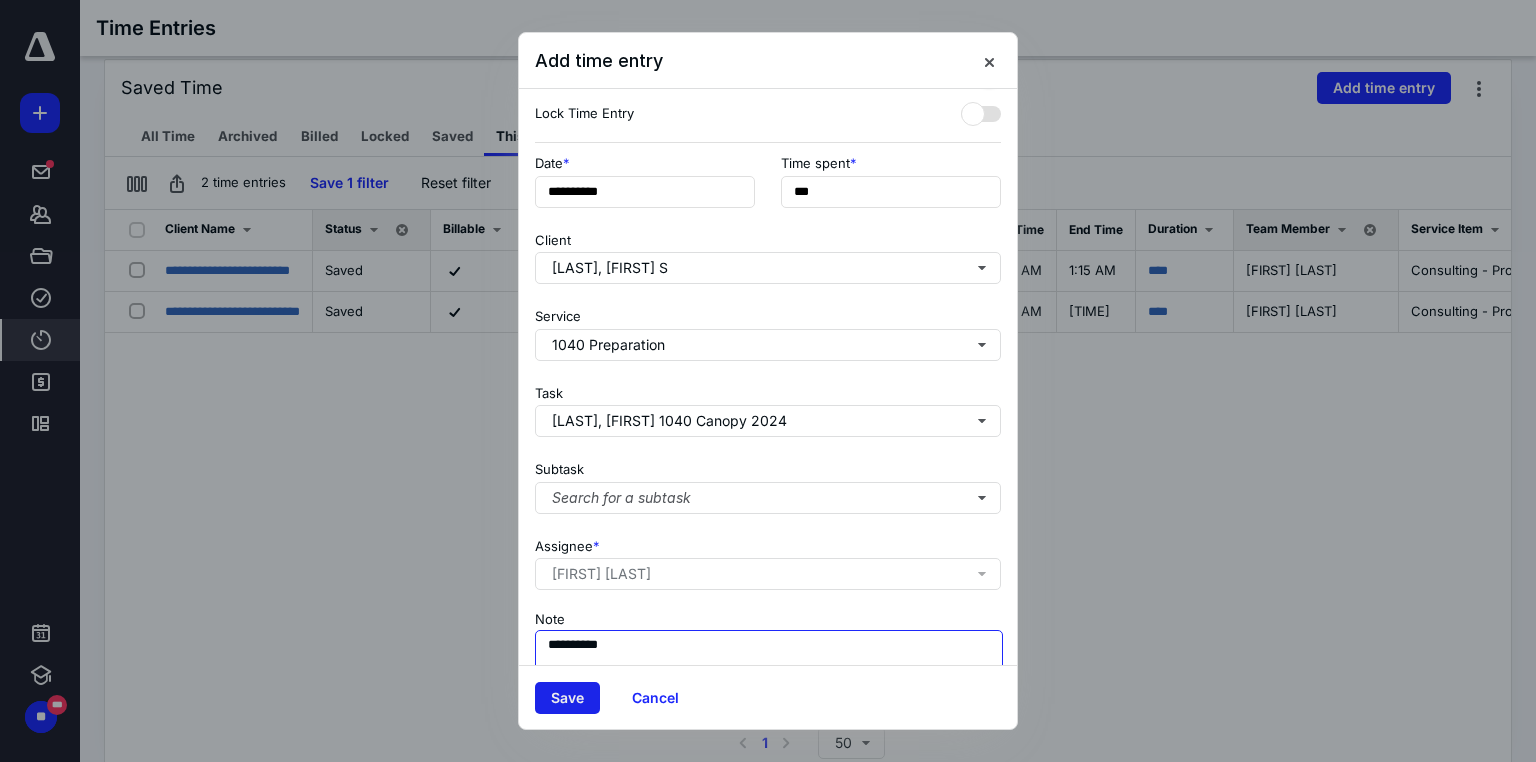 type on "**********" 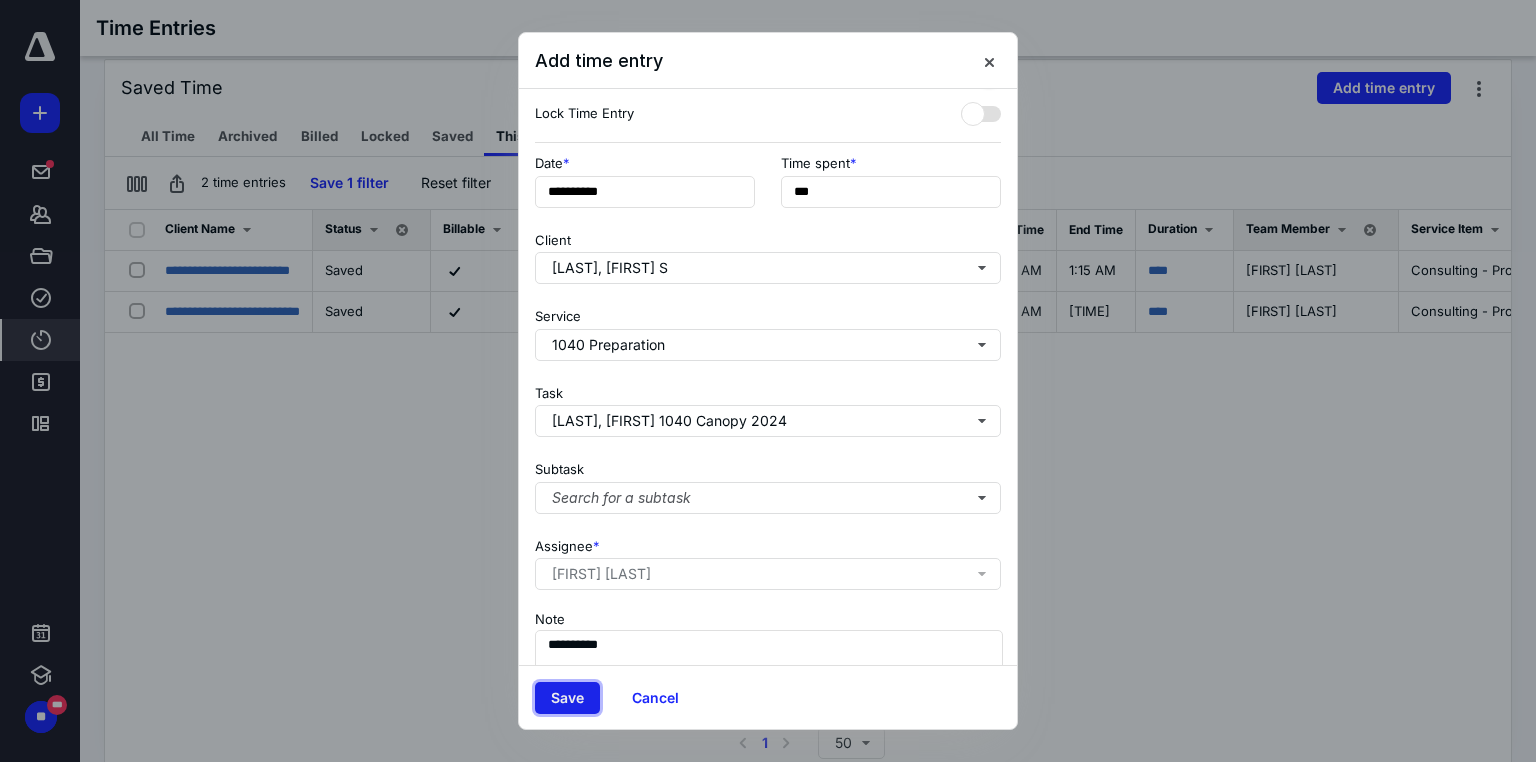 click on "Save" at bounding box center [567, 698] 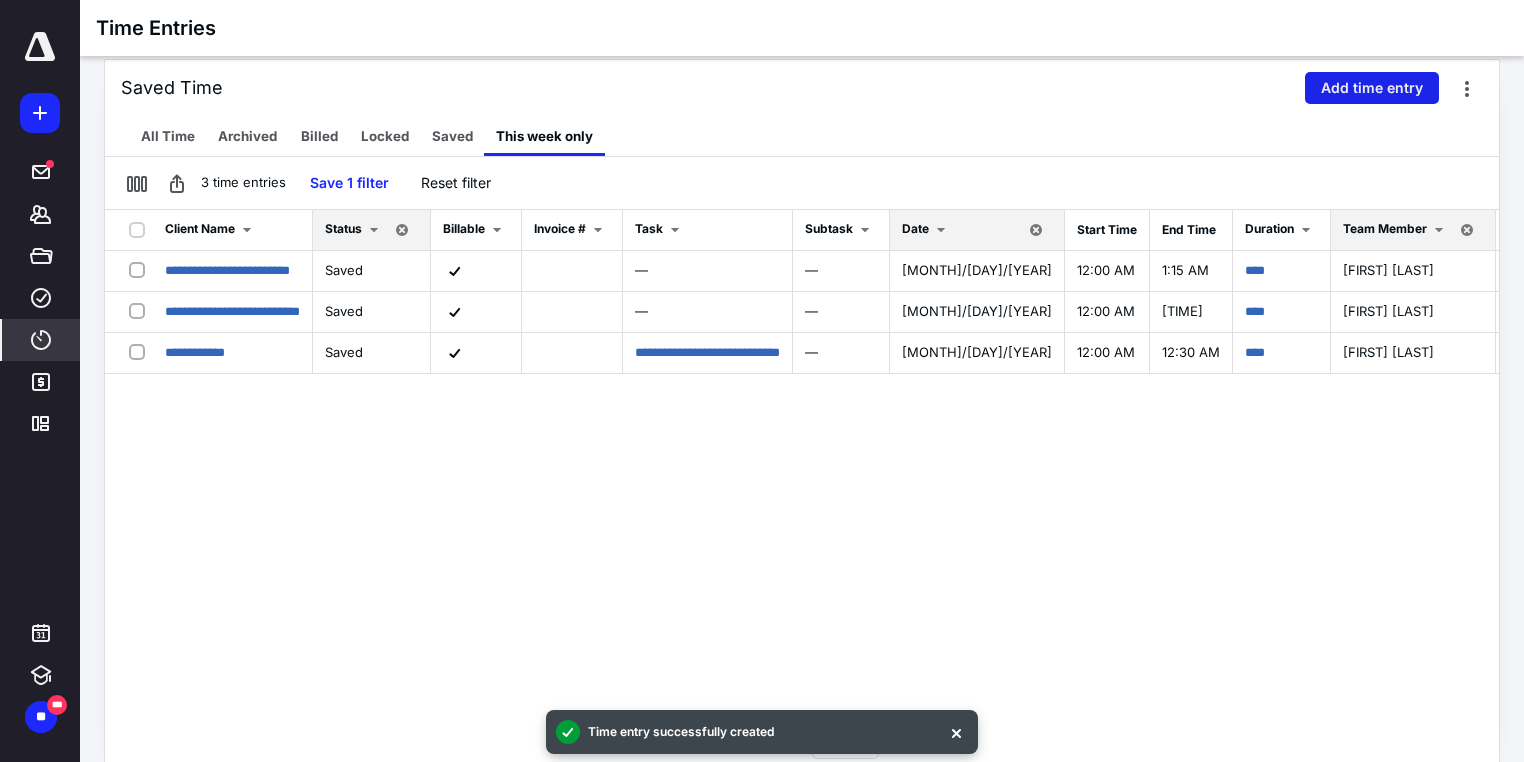 click on "Add time entry" at bounding box center (1372, 88) 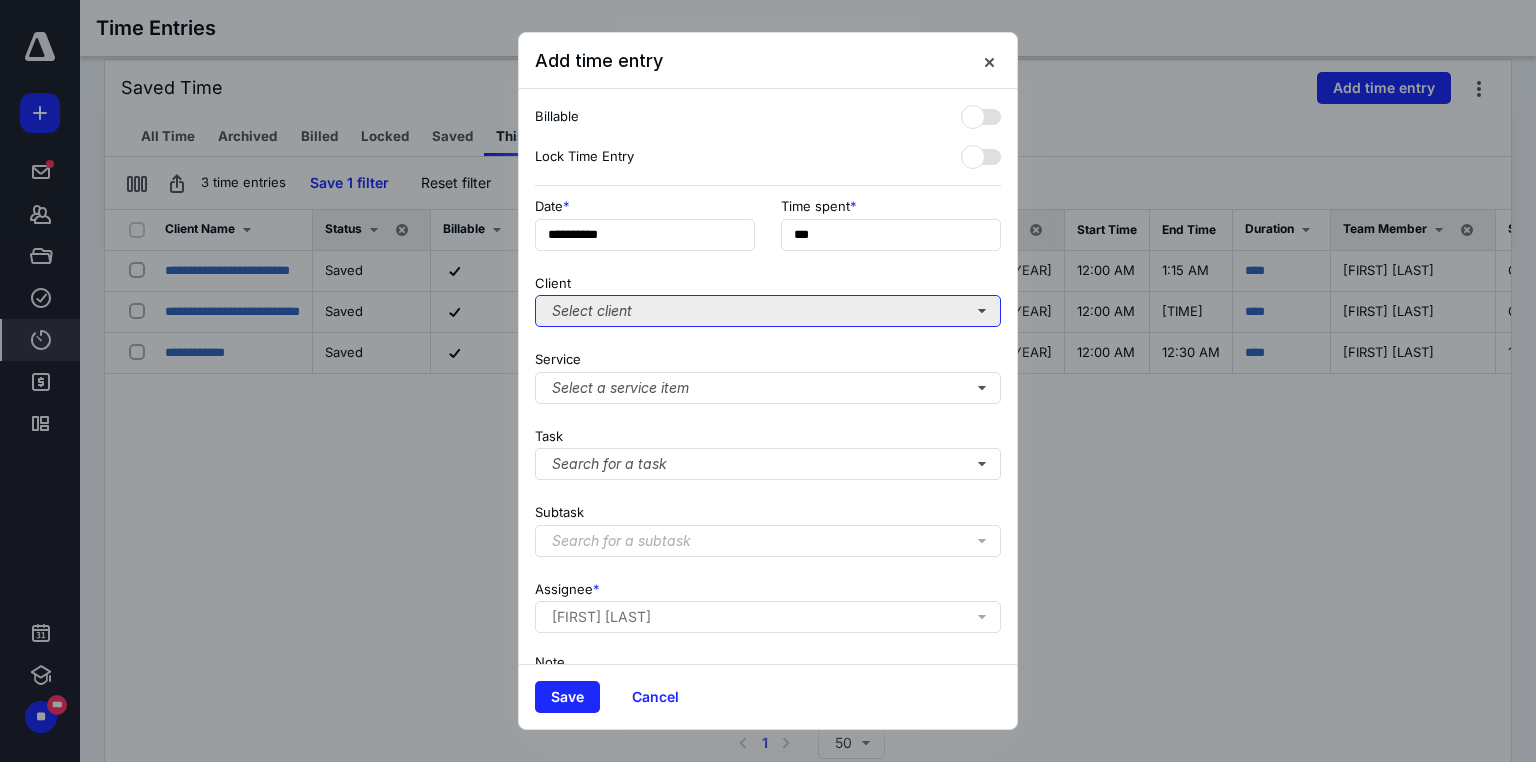 click on "Select client" at bounding box center (768, 311) 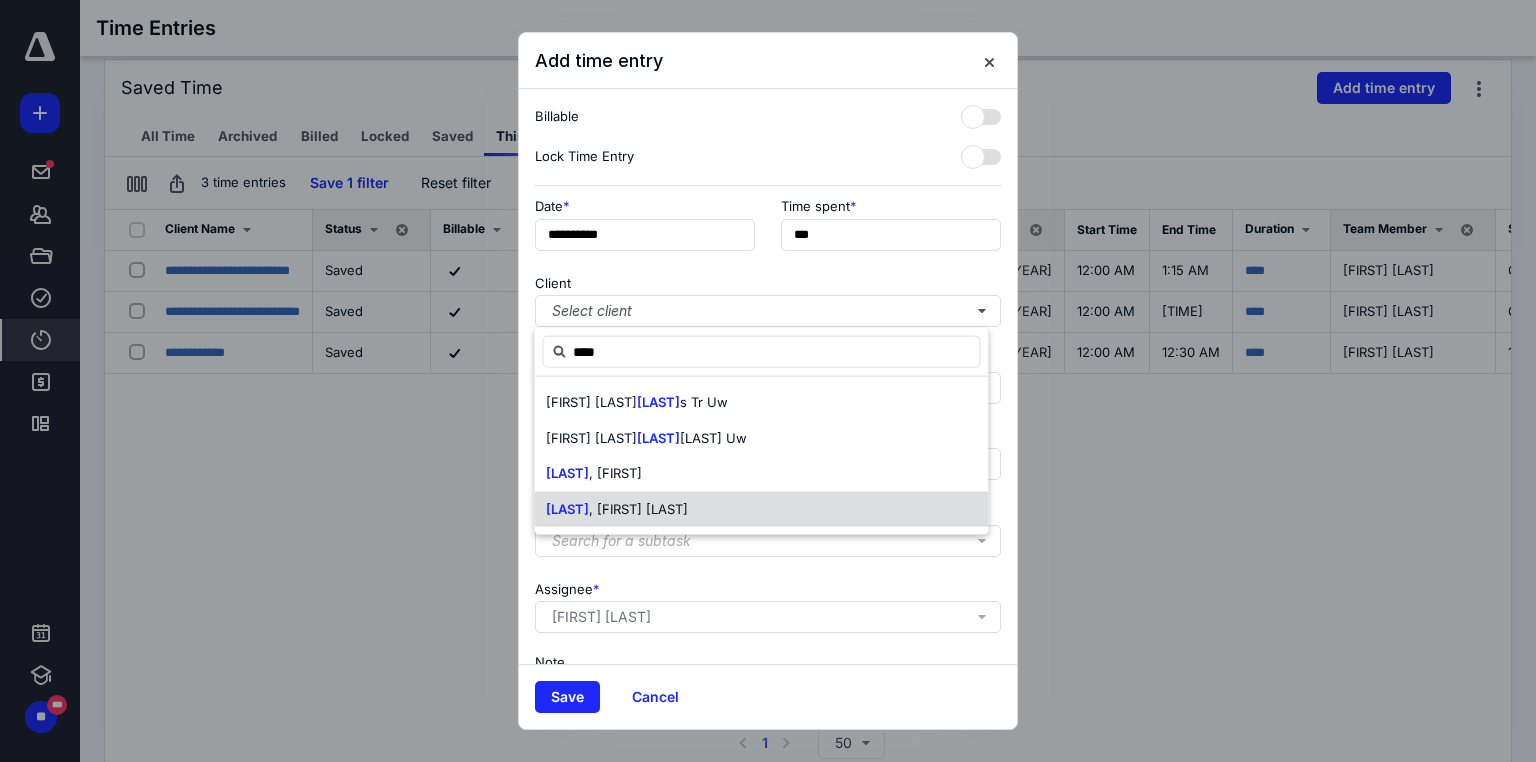 click on ", [FIRST] [LAST]" at bounding box center [704, 402] 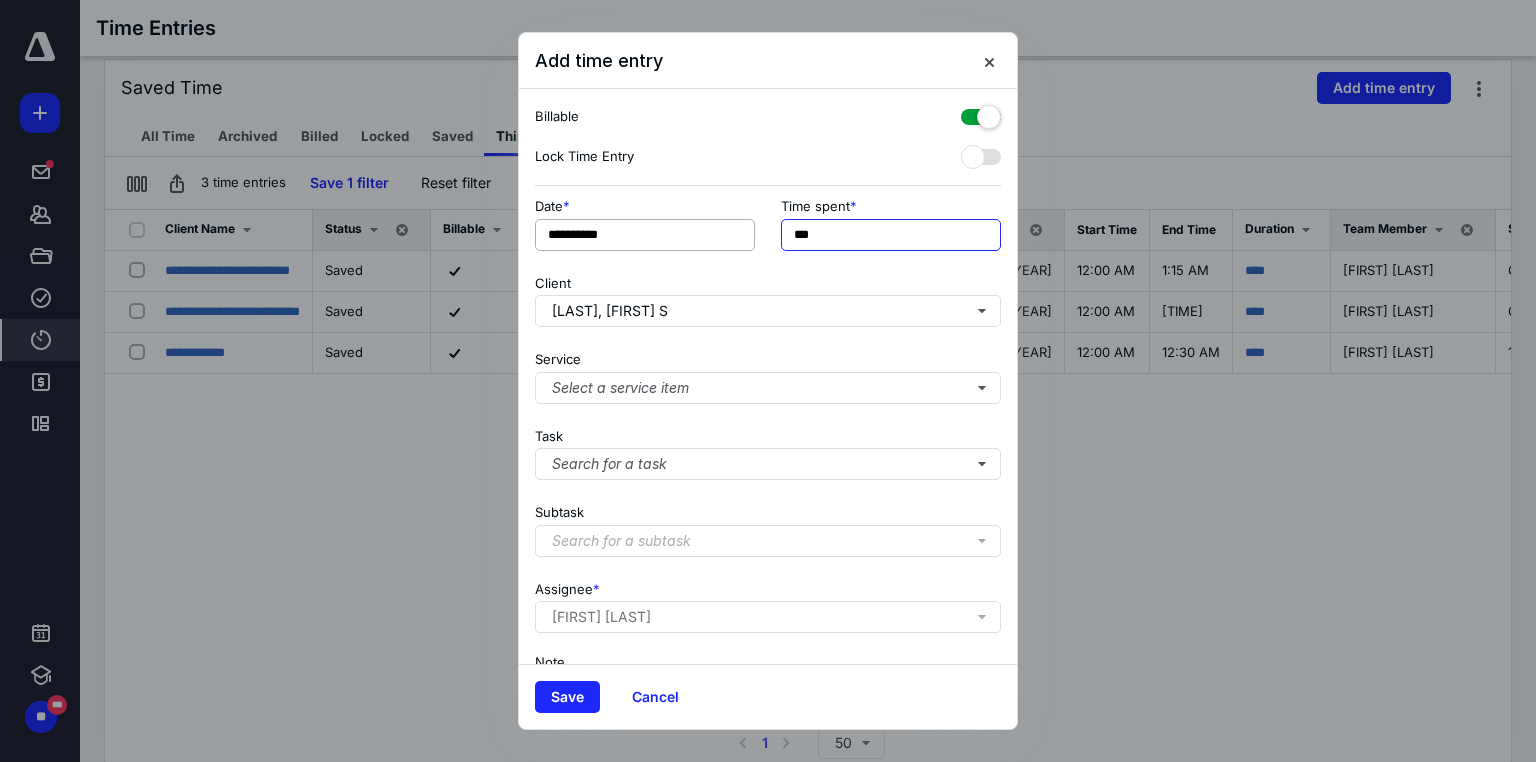 drag, startPoint x: 870, startPoint y: 239, endPoint x: 726, endPoint y: 235, distance: 144.05554 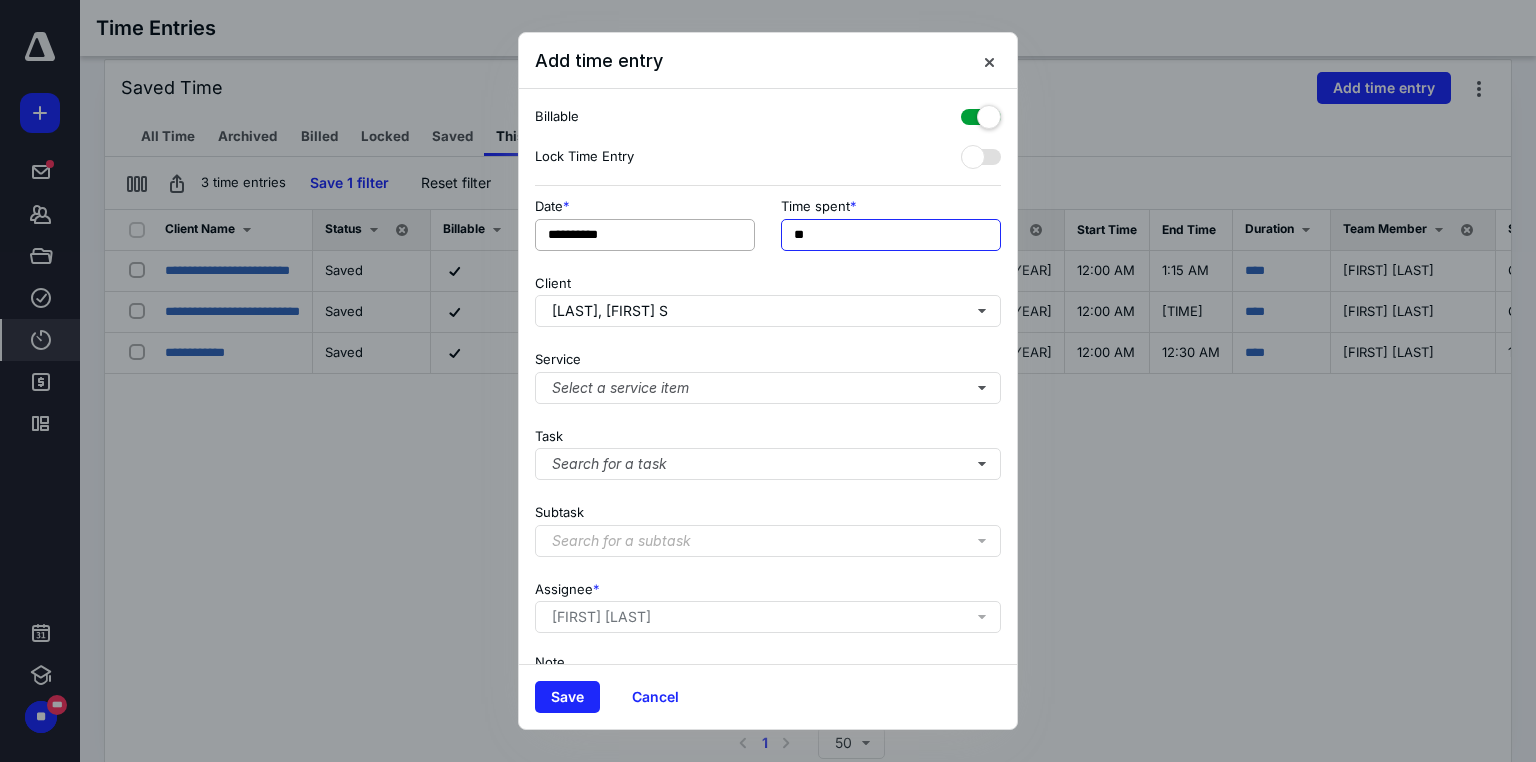 type on "**" 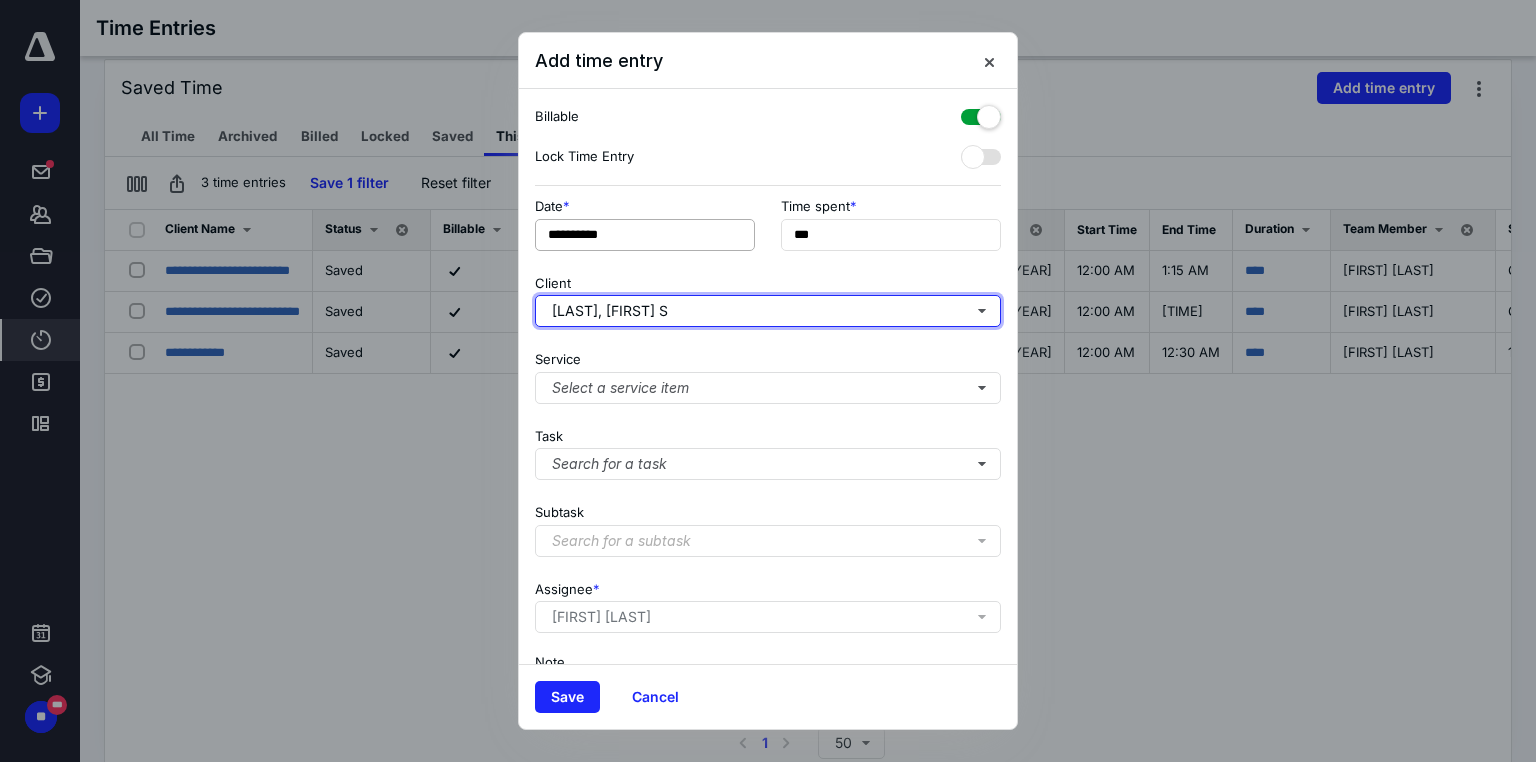 type 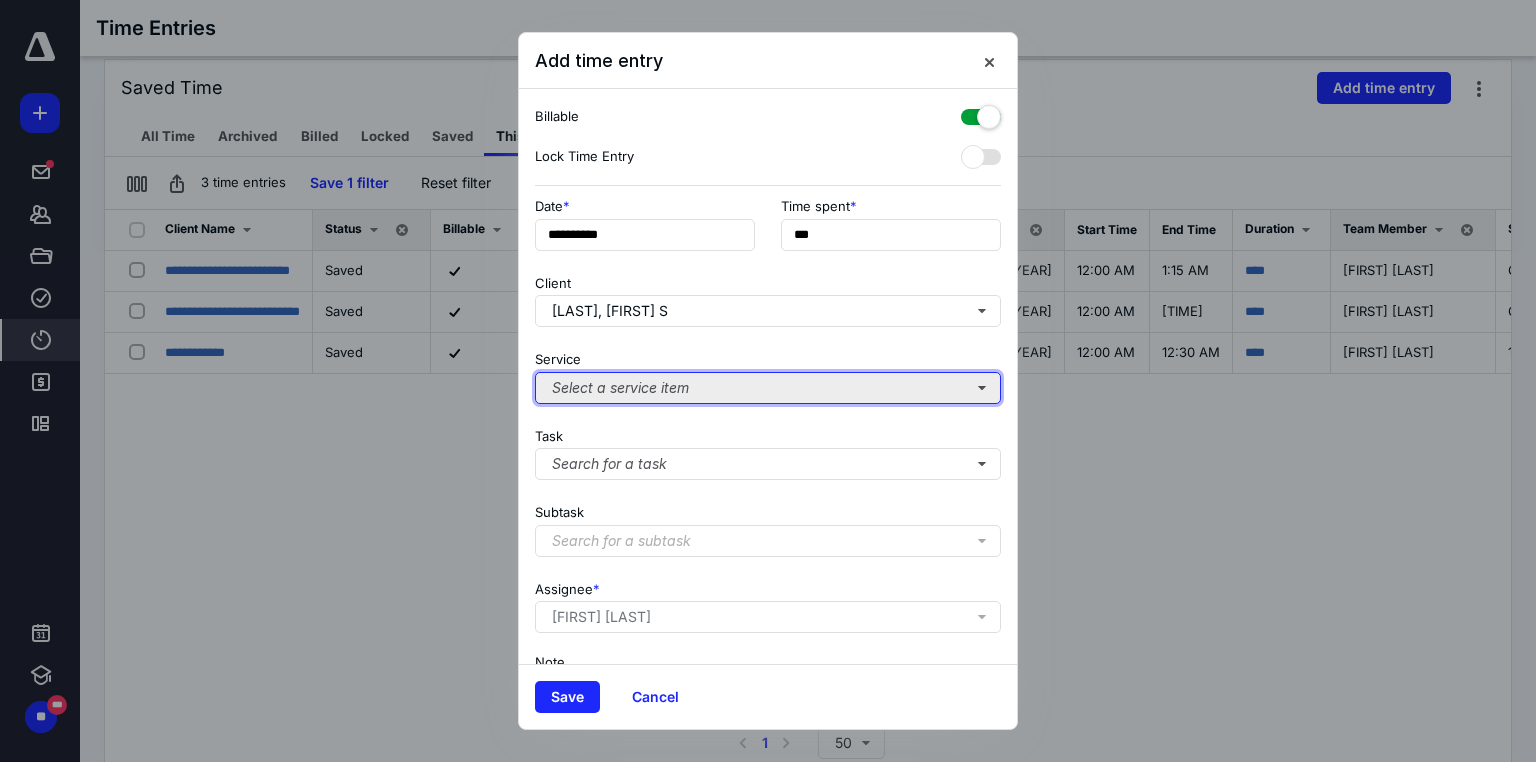 click on "Select a service item" at bounding box center [768, 388] 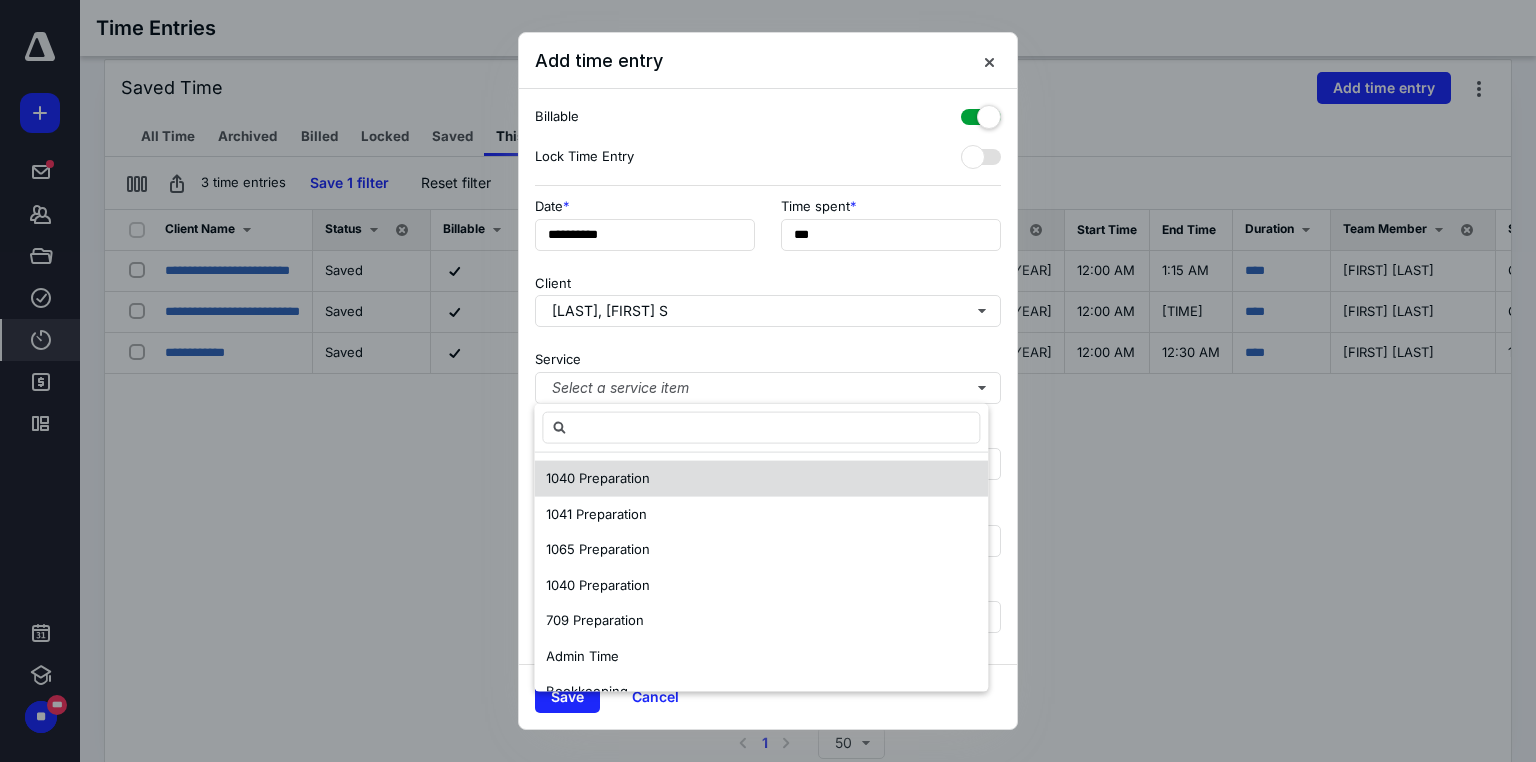 click on "1040 Preparation" at bounding box center (761, 479) 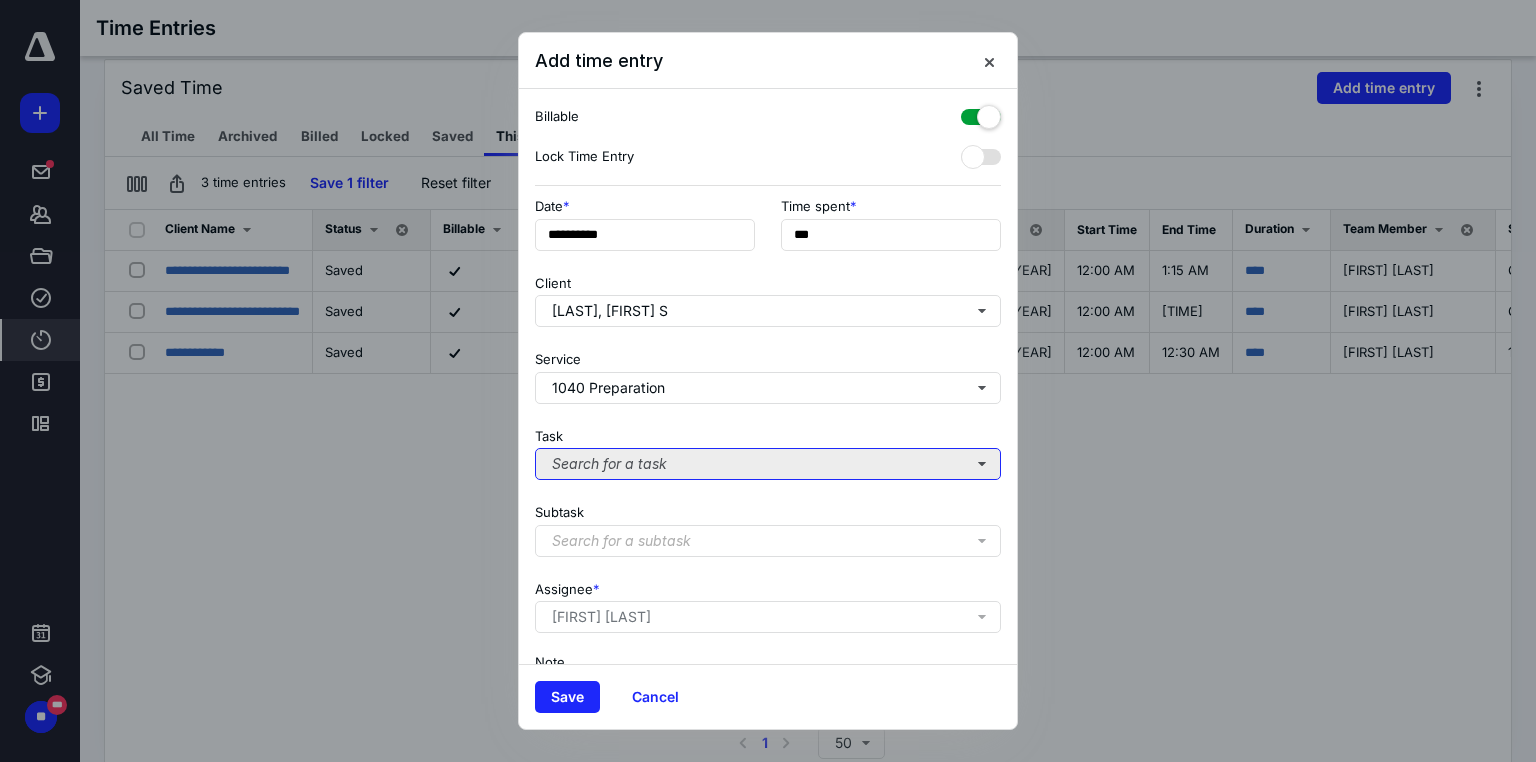 click on "Search for a task" at bounding box center [768, 464] 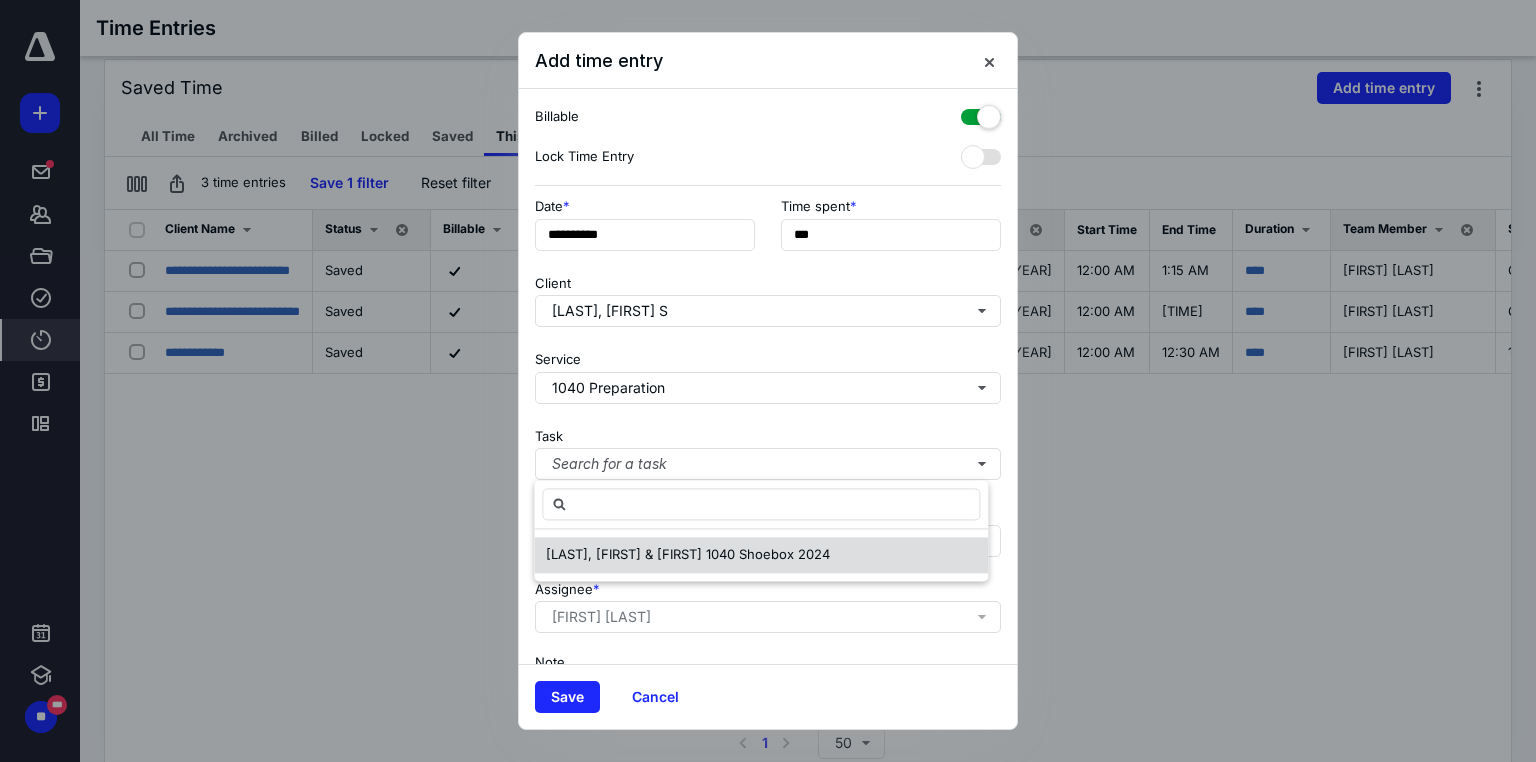 click on "[LAST], [FIRST] & [FIRST] 1040 Shoebox 2024" at bounding box center (761, 555) 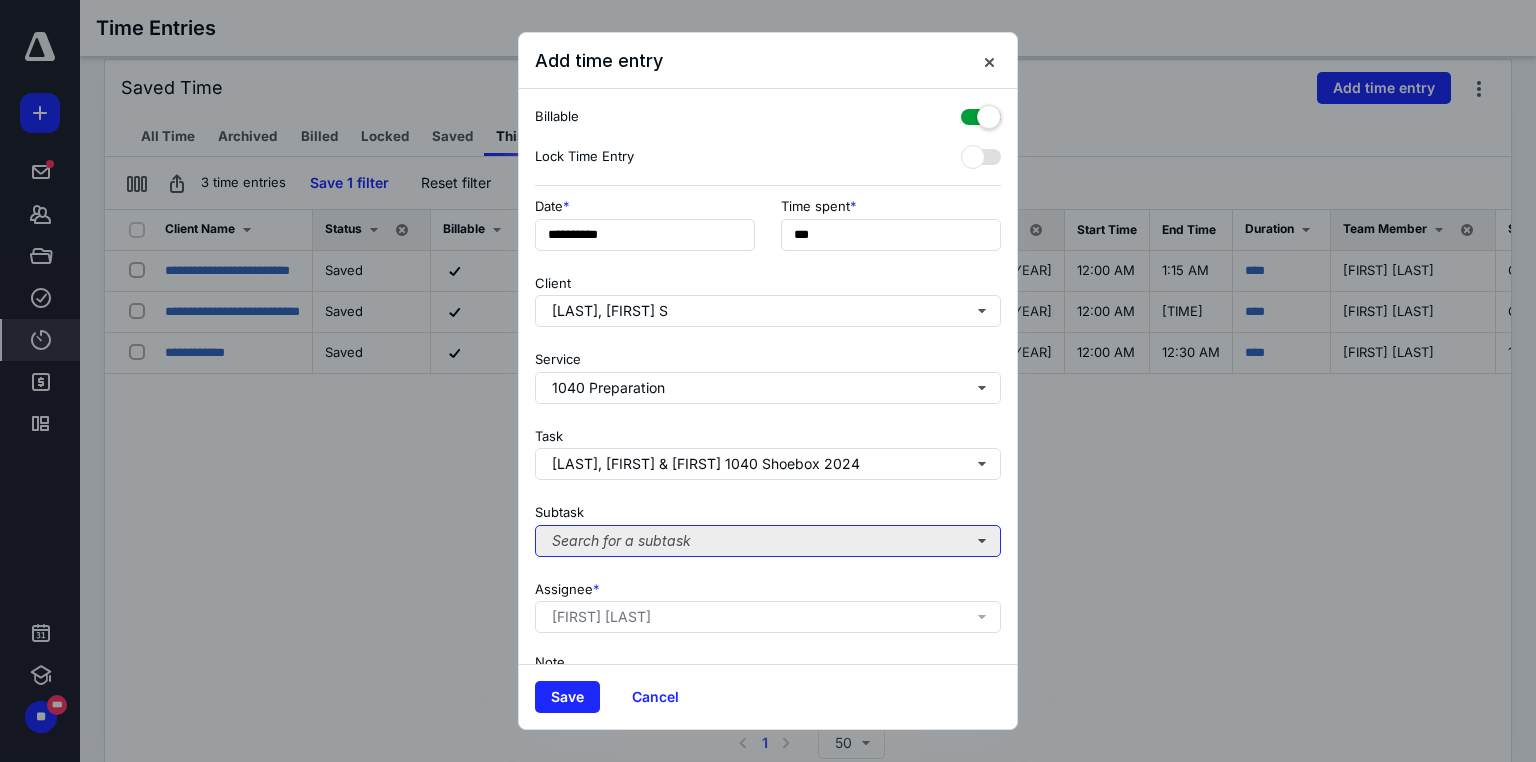 click on "Search for a subtask" at bounding box center [768, 541] 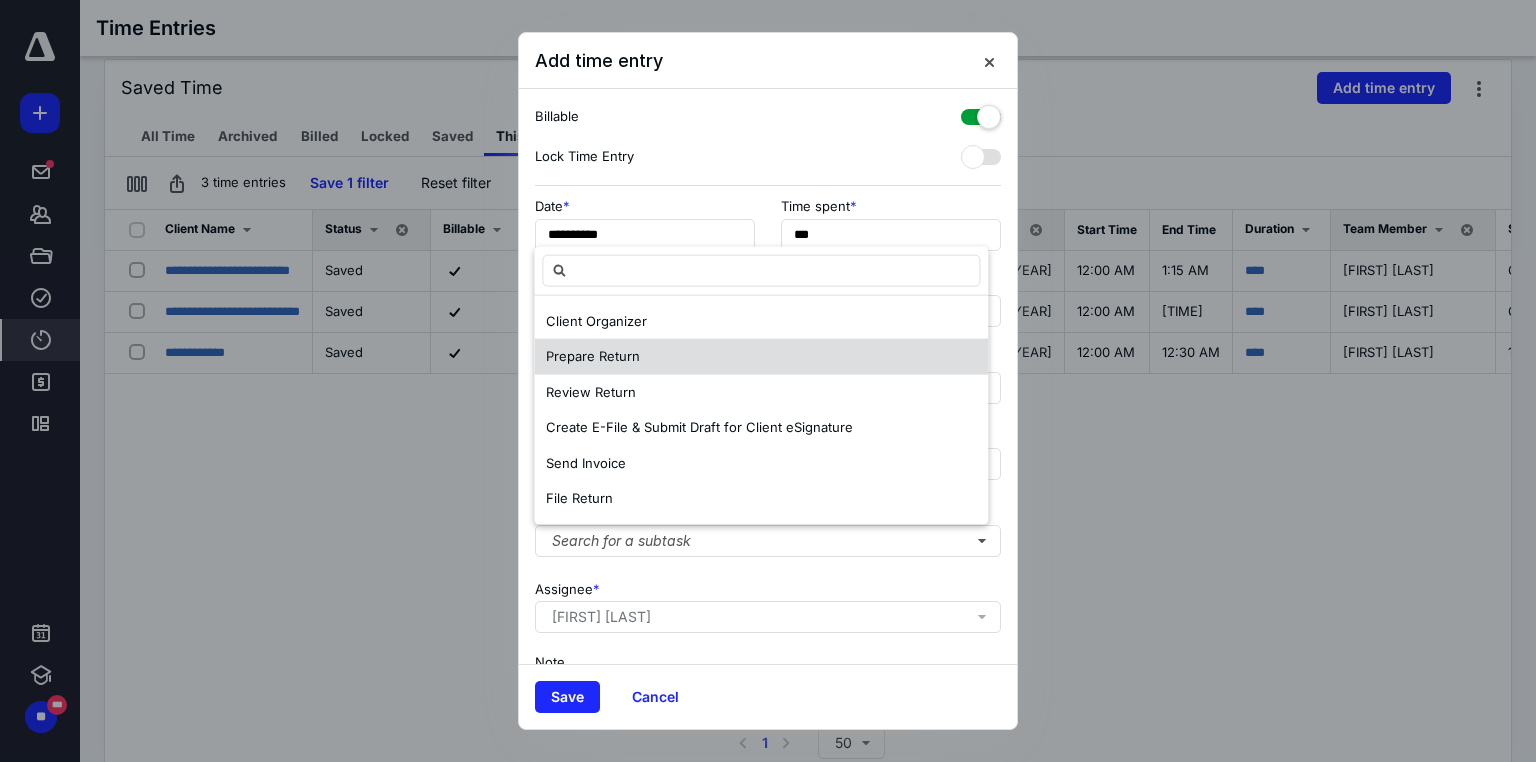 click on "Prepare Return" at bounding box center (761, 357) 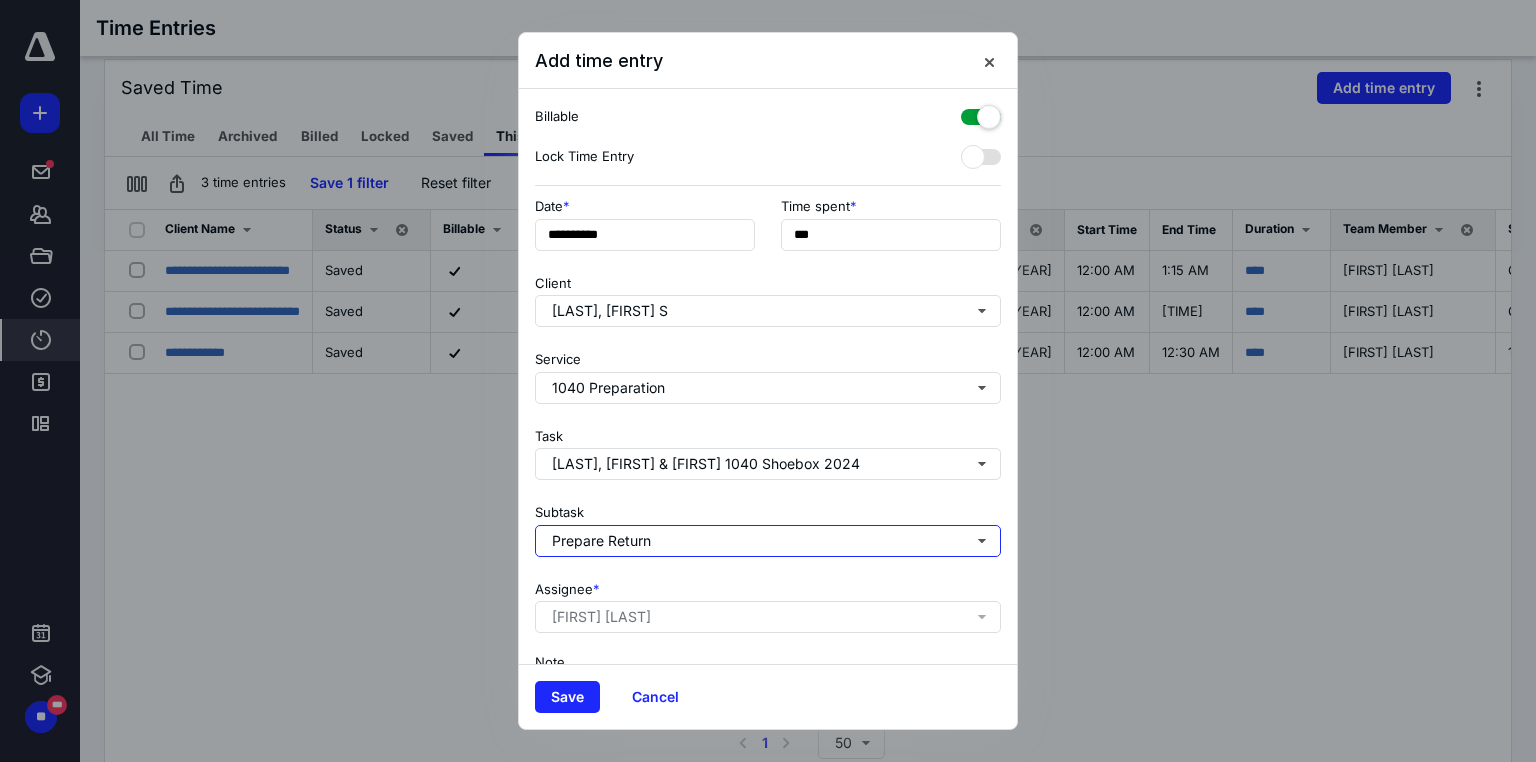 scroll, scrollTop: 123, scrollLeft: 0, axis: vertical 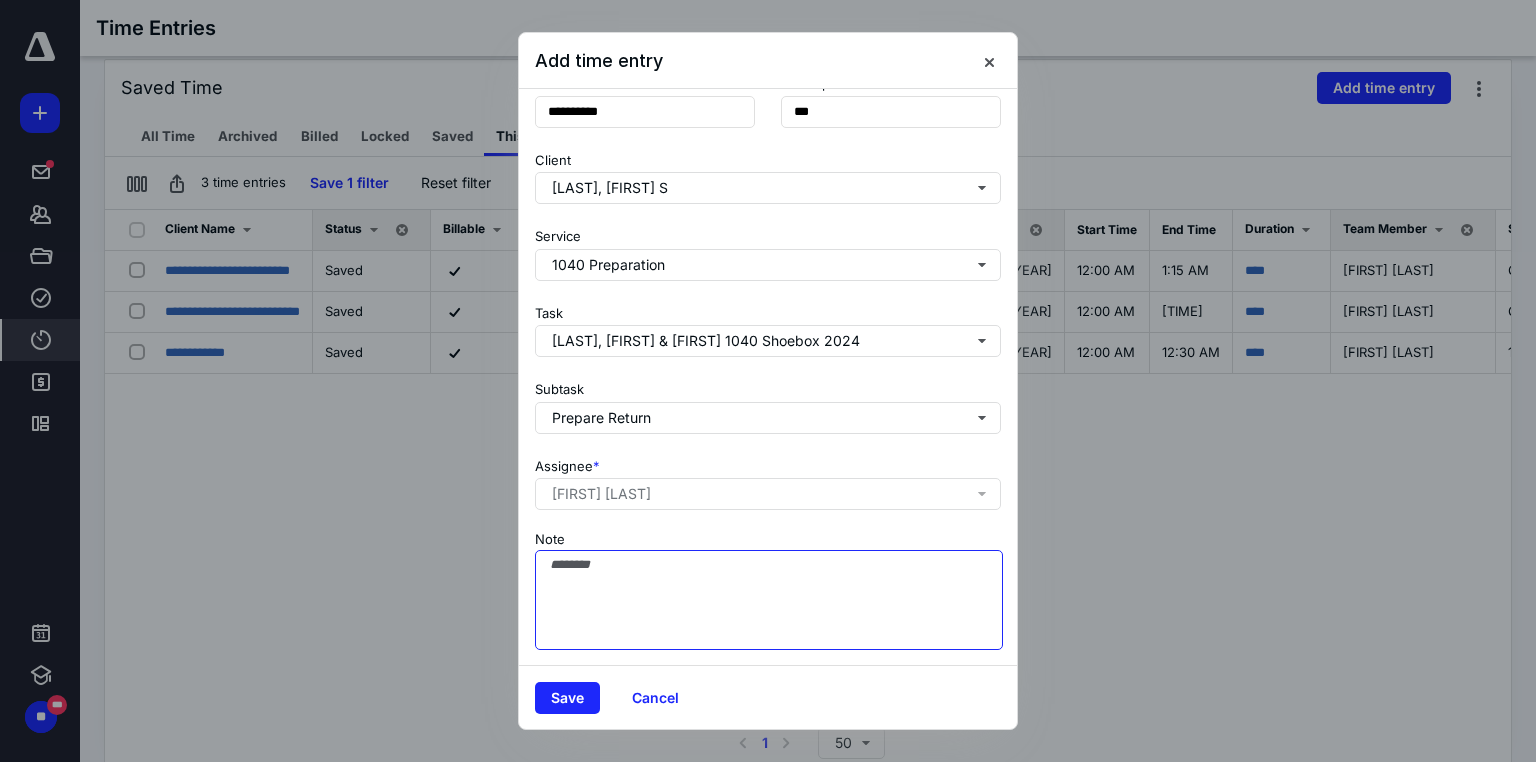 click on "Note" at bounding box center [769, 600] 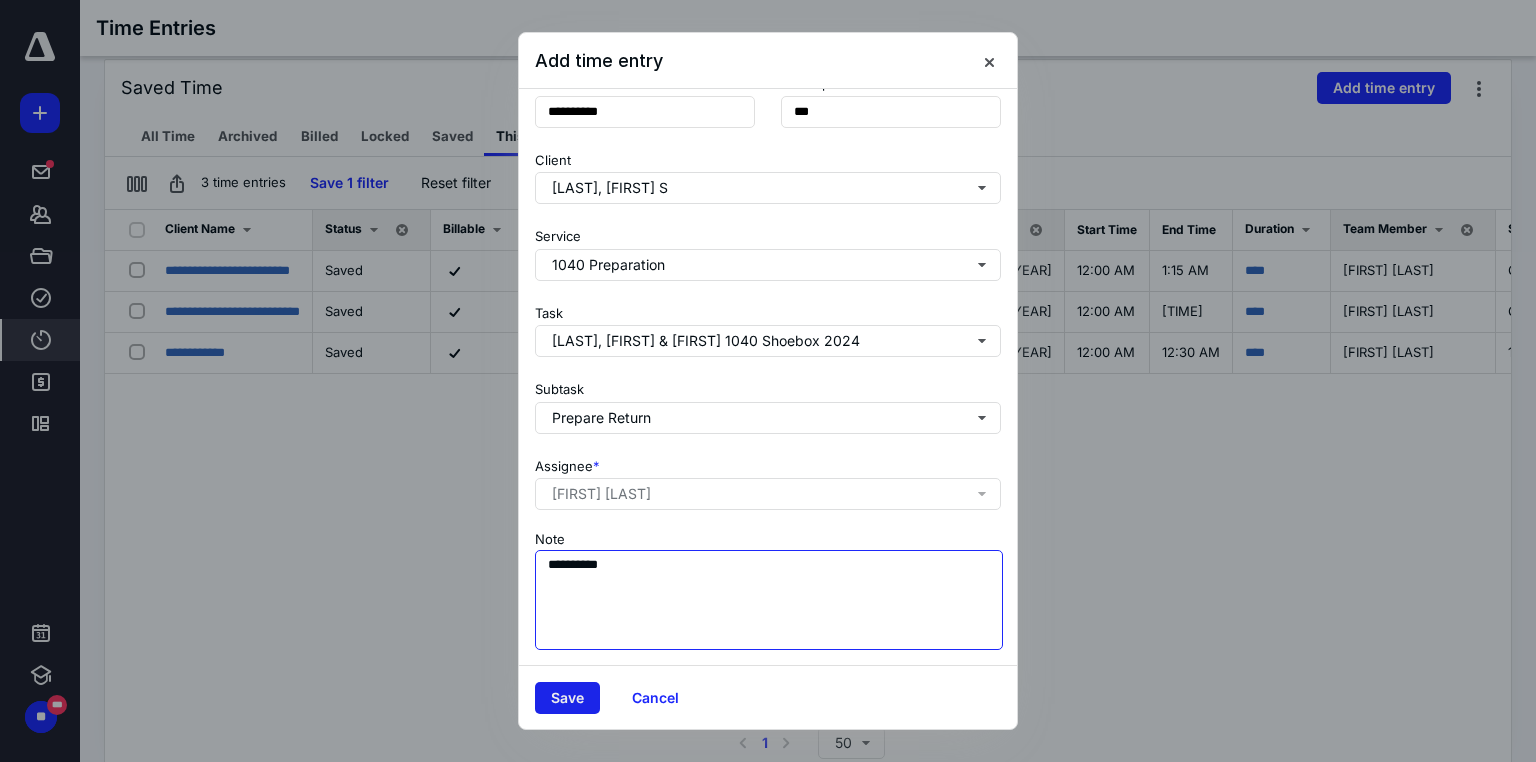 type on "**********" 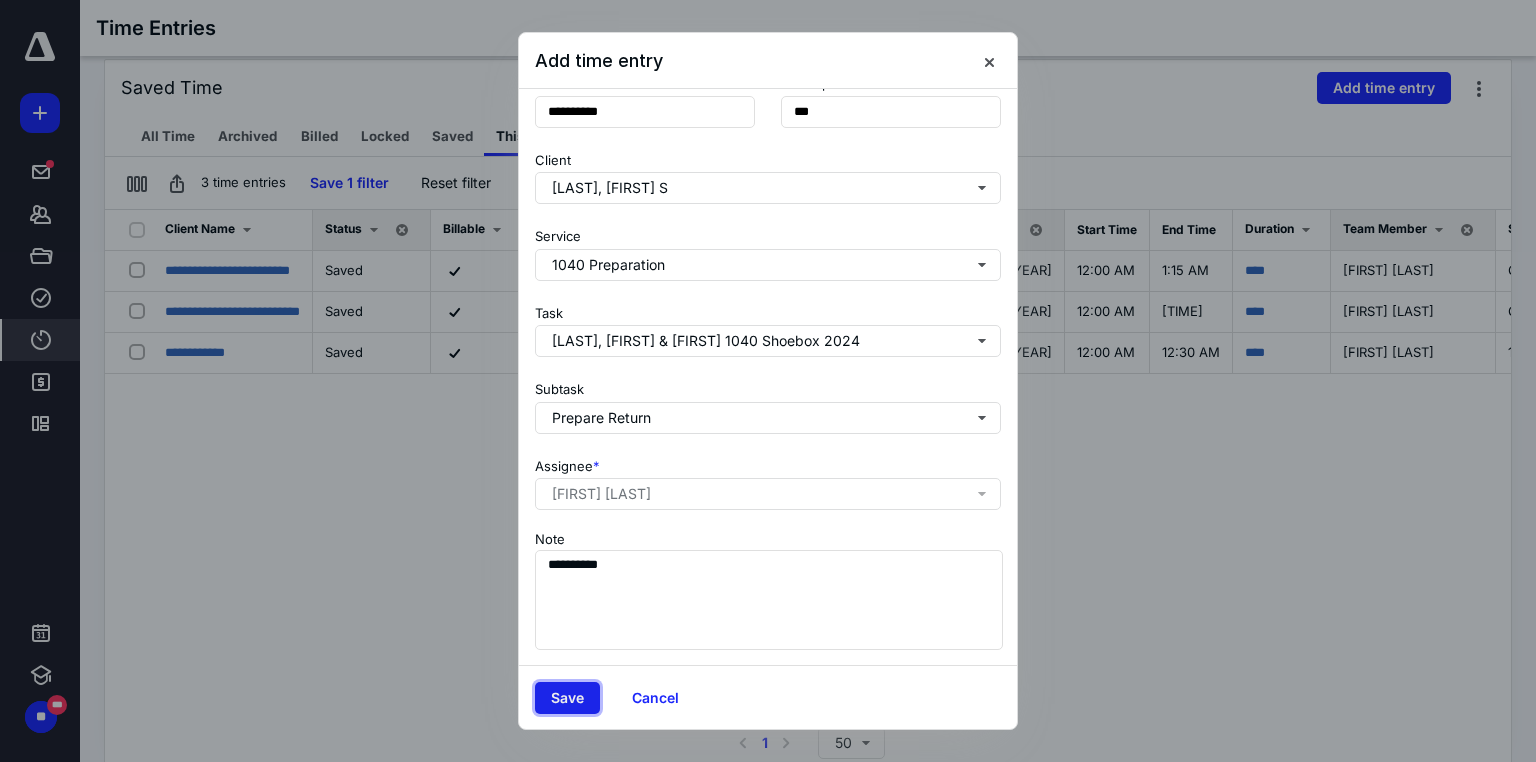 click on "Save" at bounding box center [567, 698] 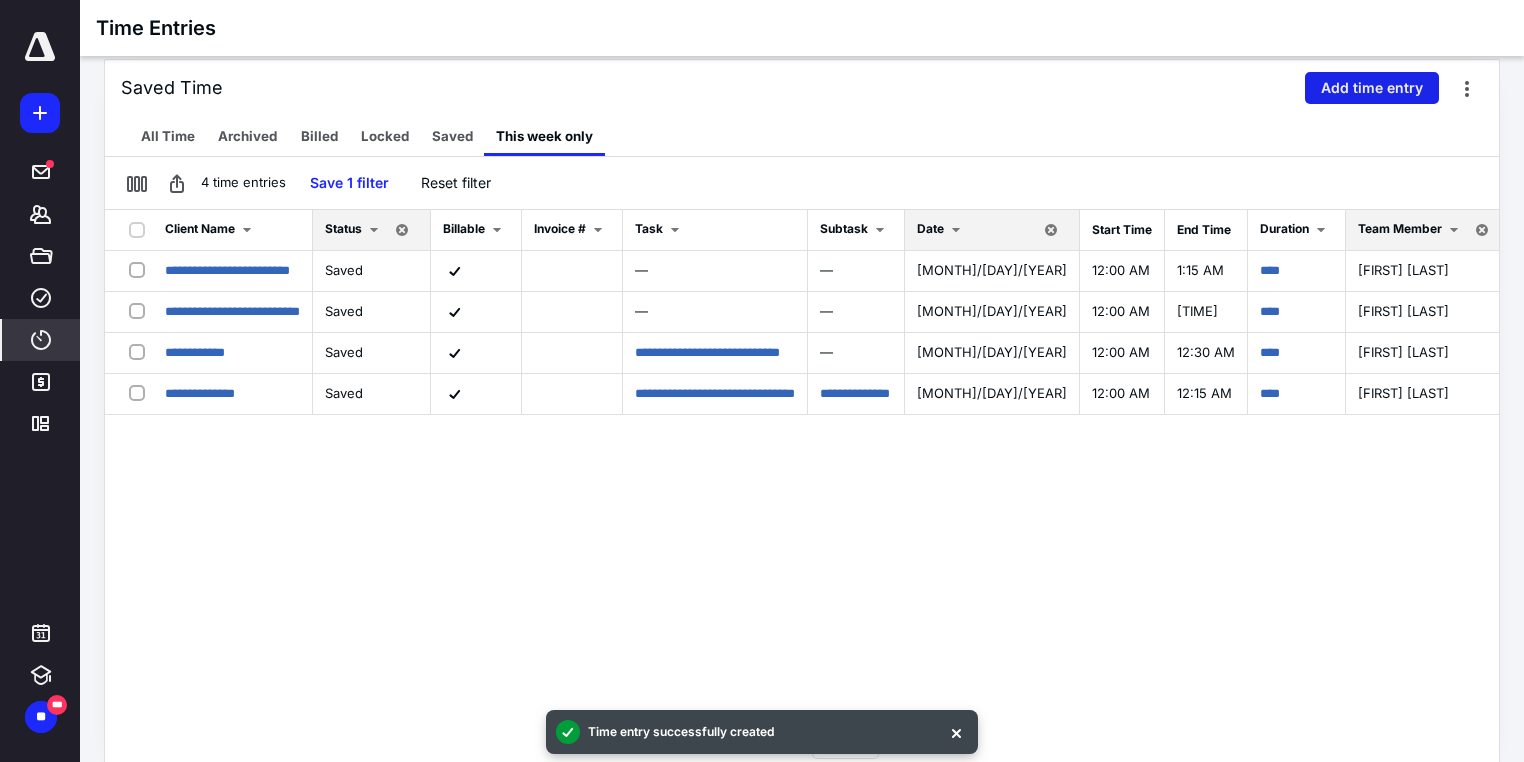 click on "Add time entry" at bounding box center (1372, 88) 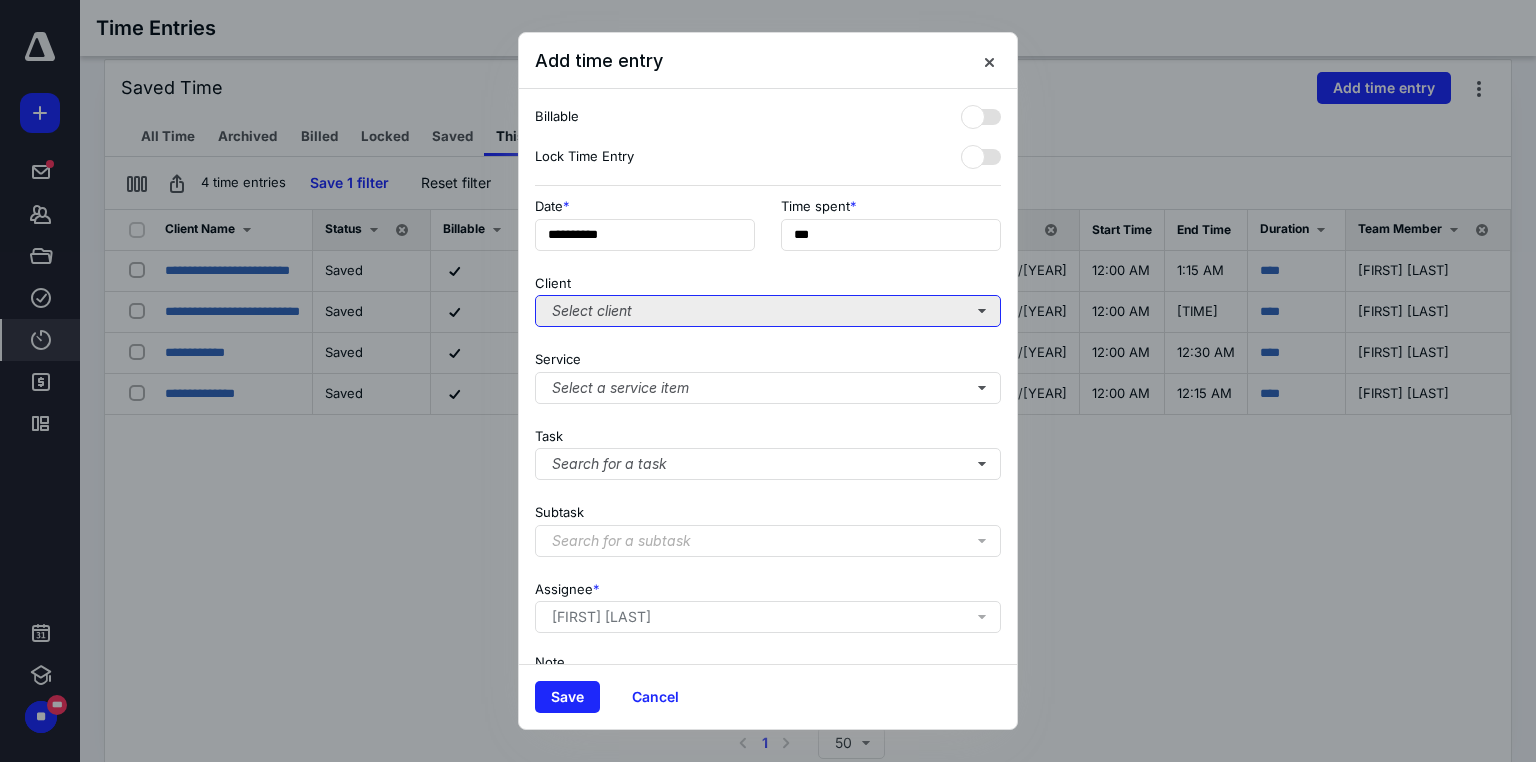 click on "Select client" at bounding box center [768, 311] 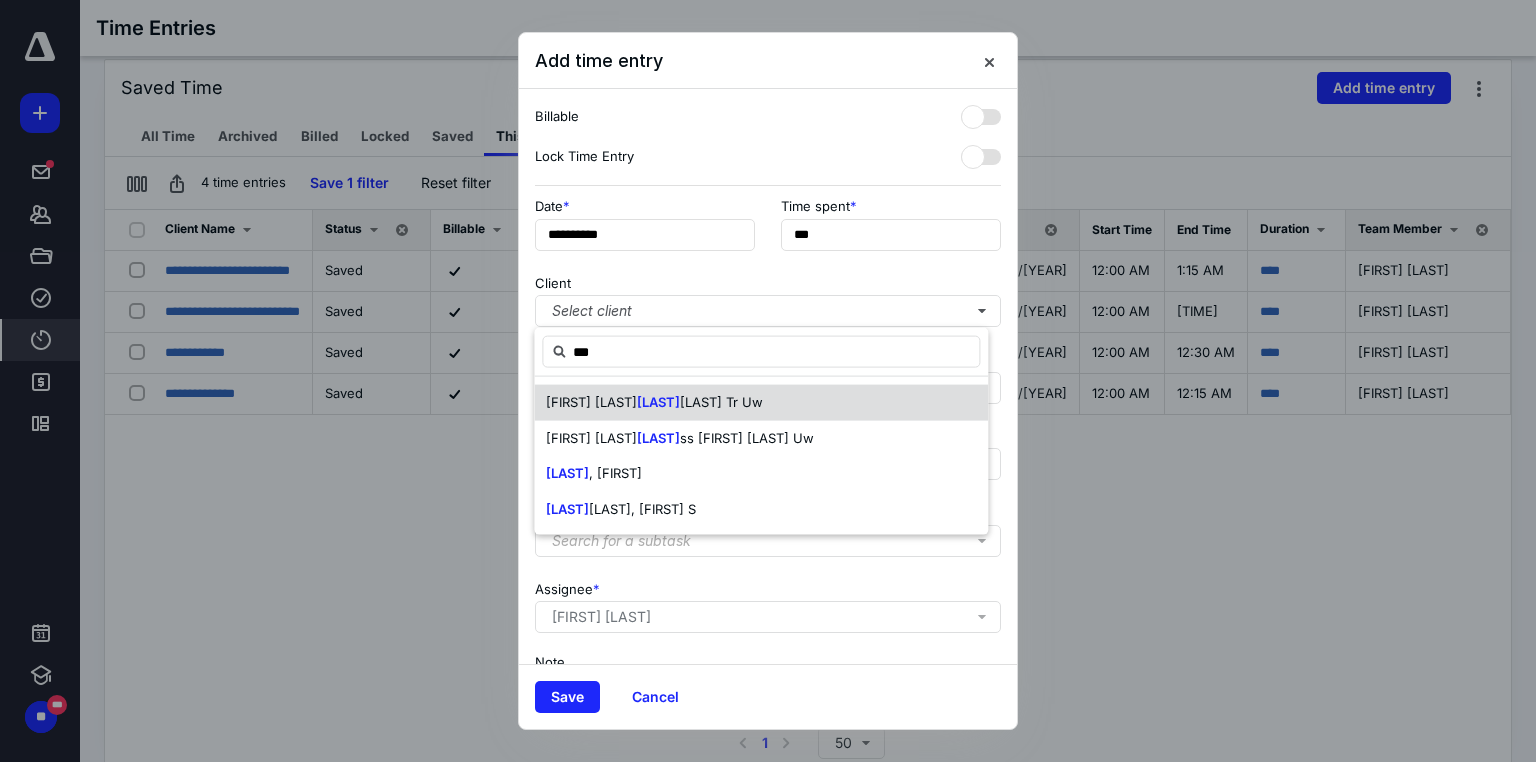 click on "[FIRST] [LAST]  [LAST] Uw" at bounding box center [761, 403] 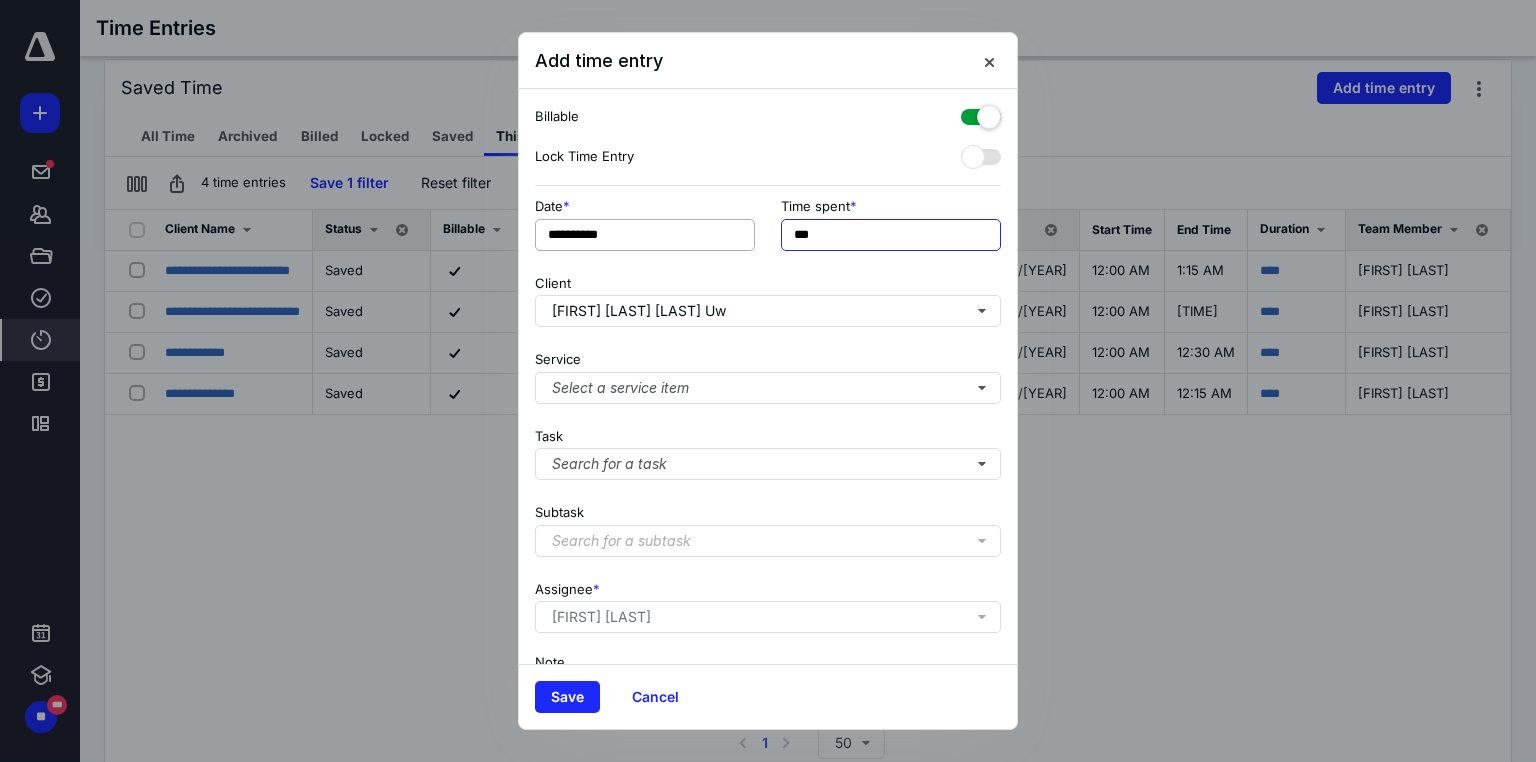 drag, startPoint x: 849, startPoint y: 232, endPoint x: 676, endPoint y: 223, distance: 173.23395 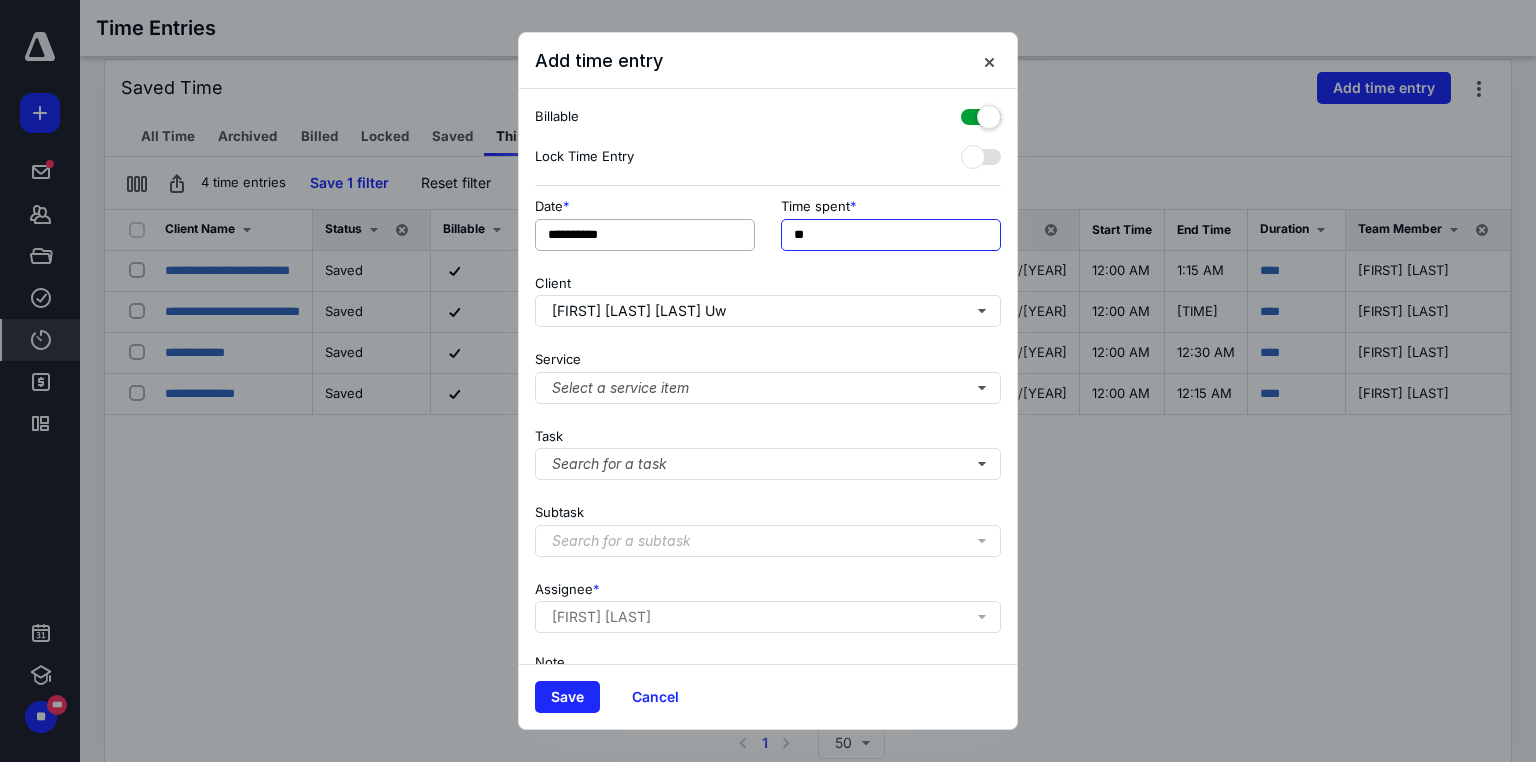 type on "**" 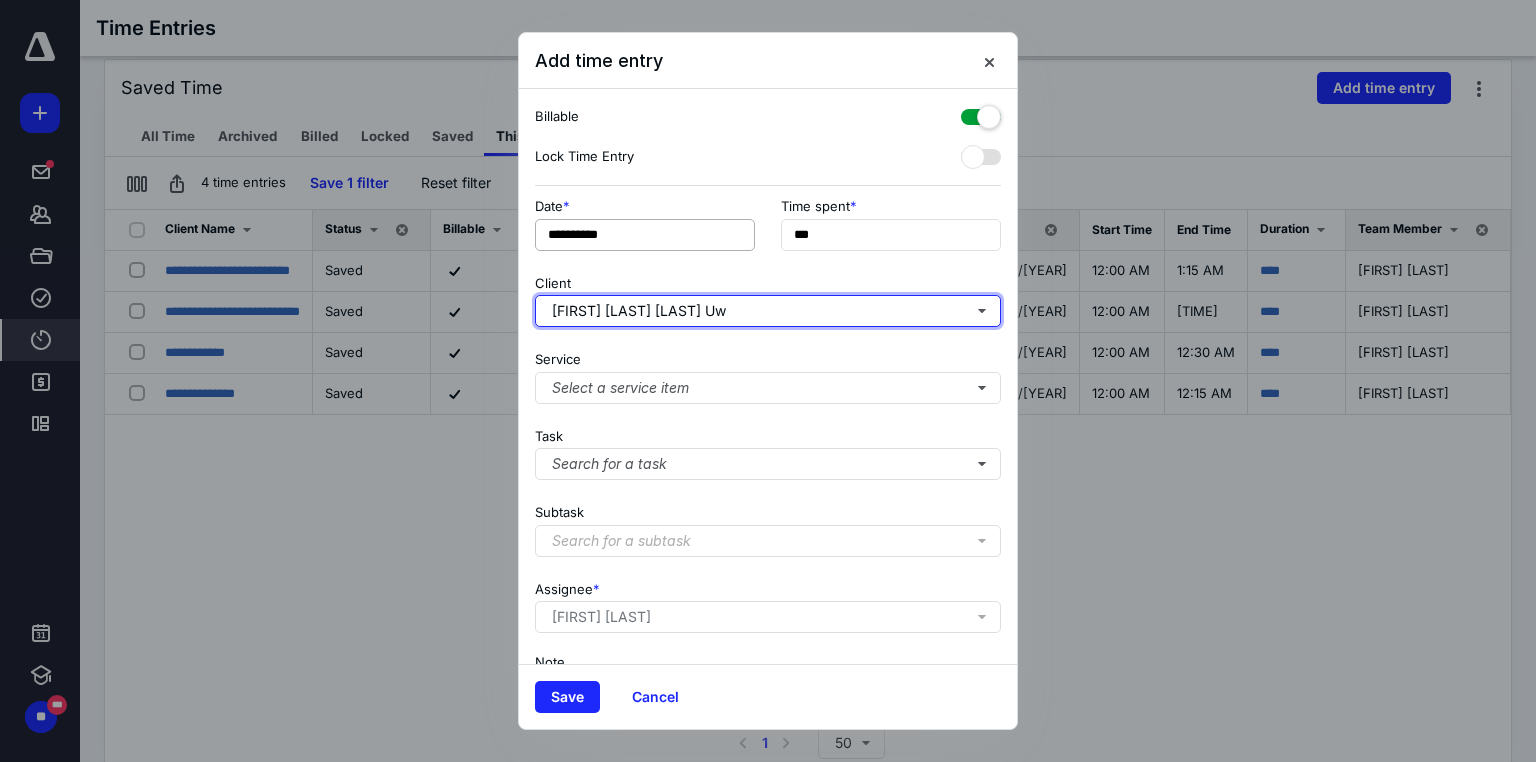 type 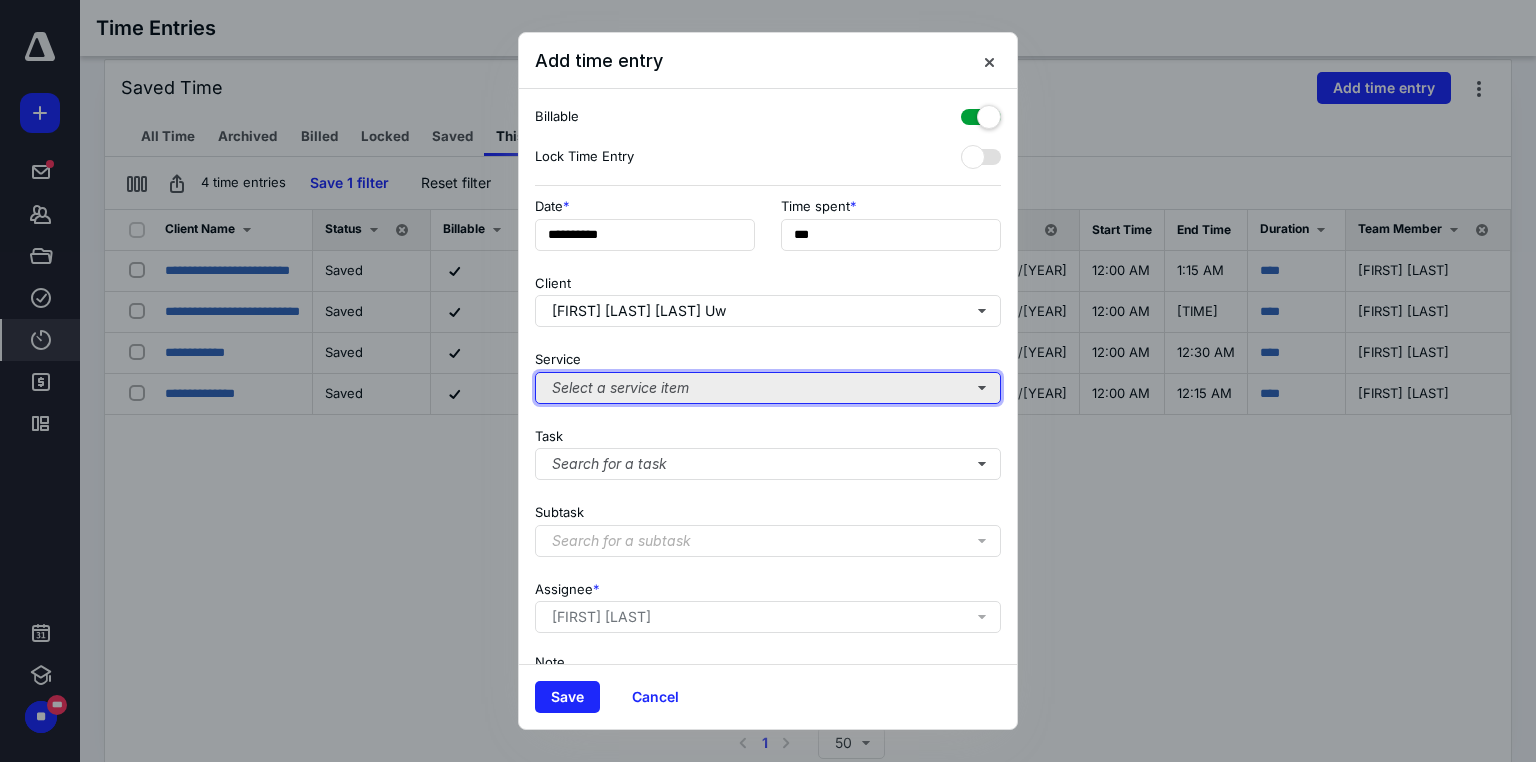 click on "Select a service item" at bounding box center [768, 388] 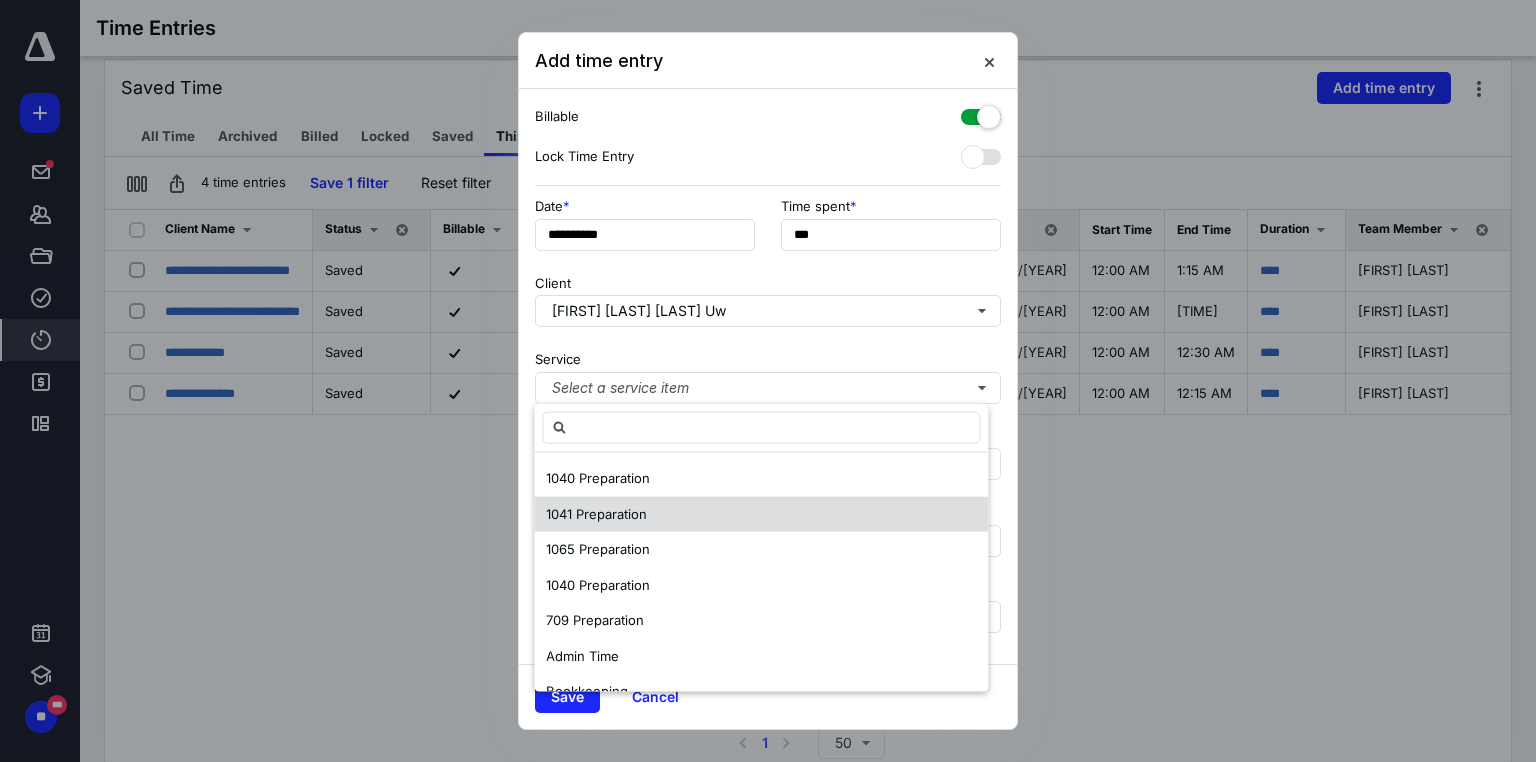 drag, startPoint x: 712, startPoint y: 508, endPoint x: 714, endPoint y: 498, distance: 10.198039 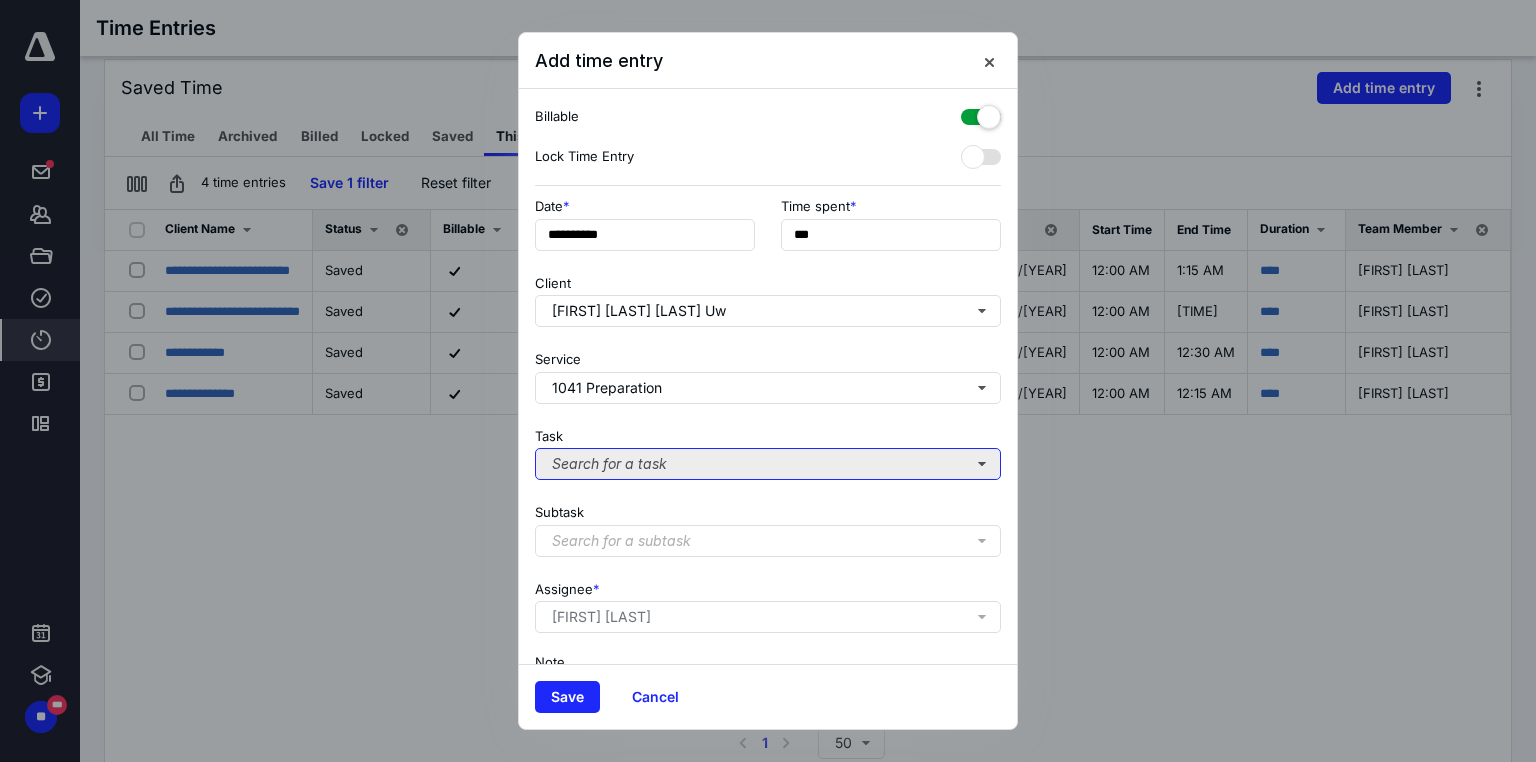 click on "Search for a task" at bounding box center [768, 464] 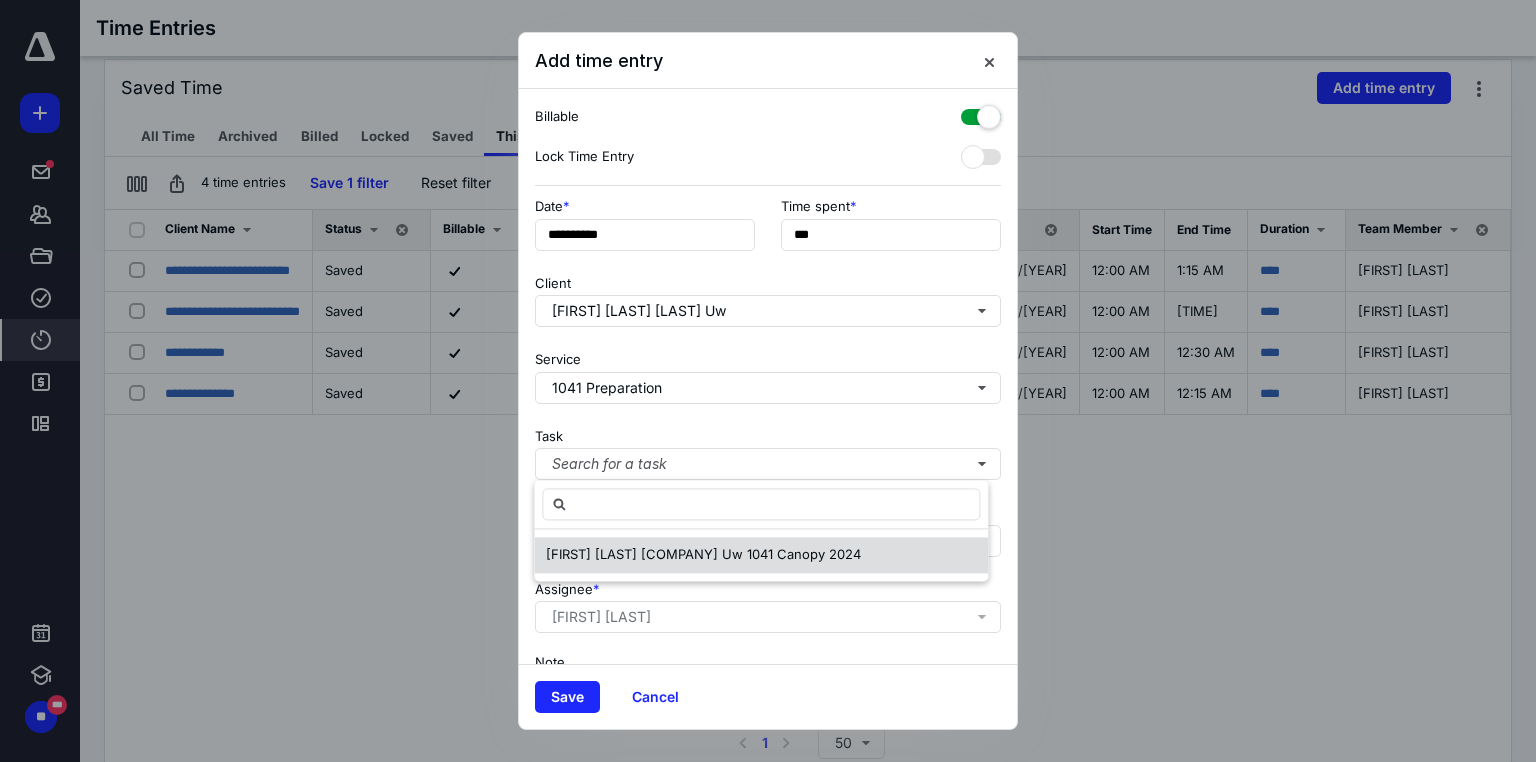 click on "[FIRST] [LAST] [COMPANY] Uw 1041 Canopy  2024" at bounding box center [703, 555] 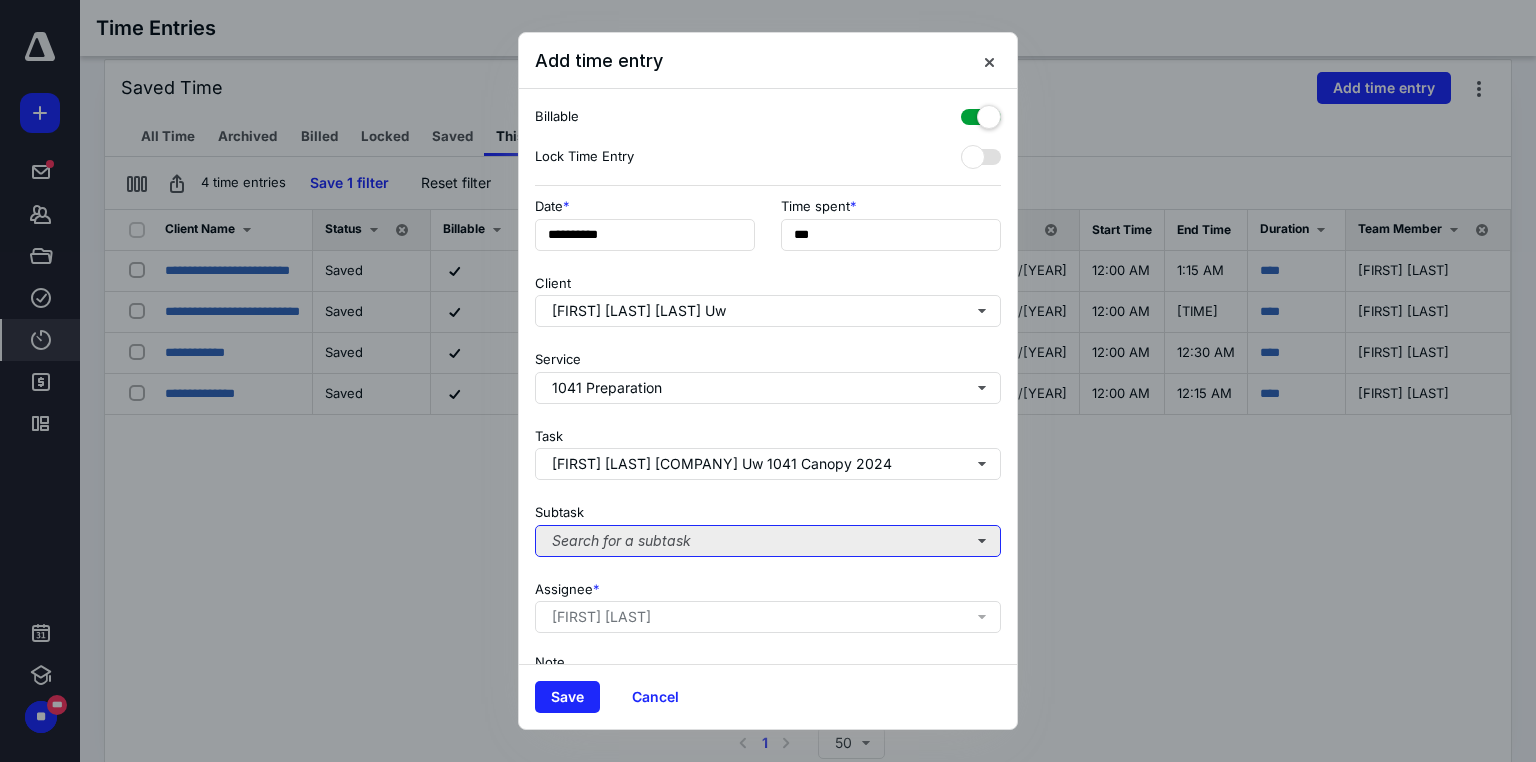click on "Search for a subtask" at bounding box center (768, 541) 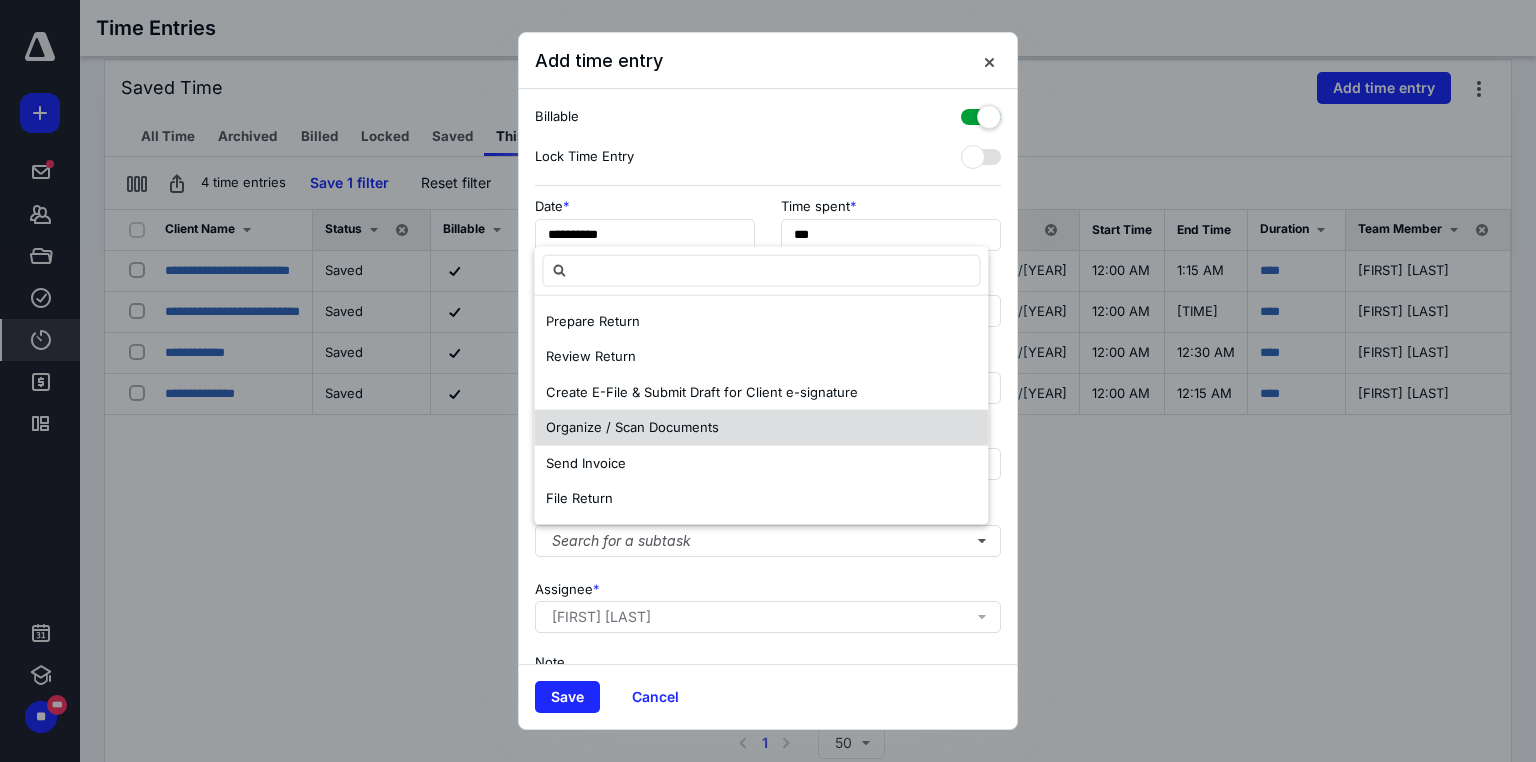 click on "Organize / Scan Documents" at bounding box center (593, 320) 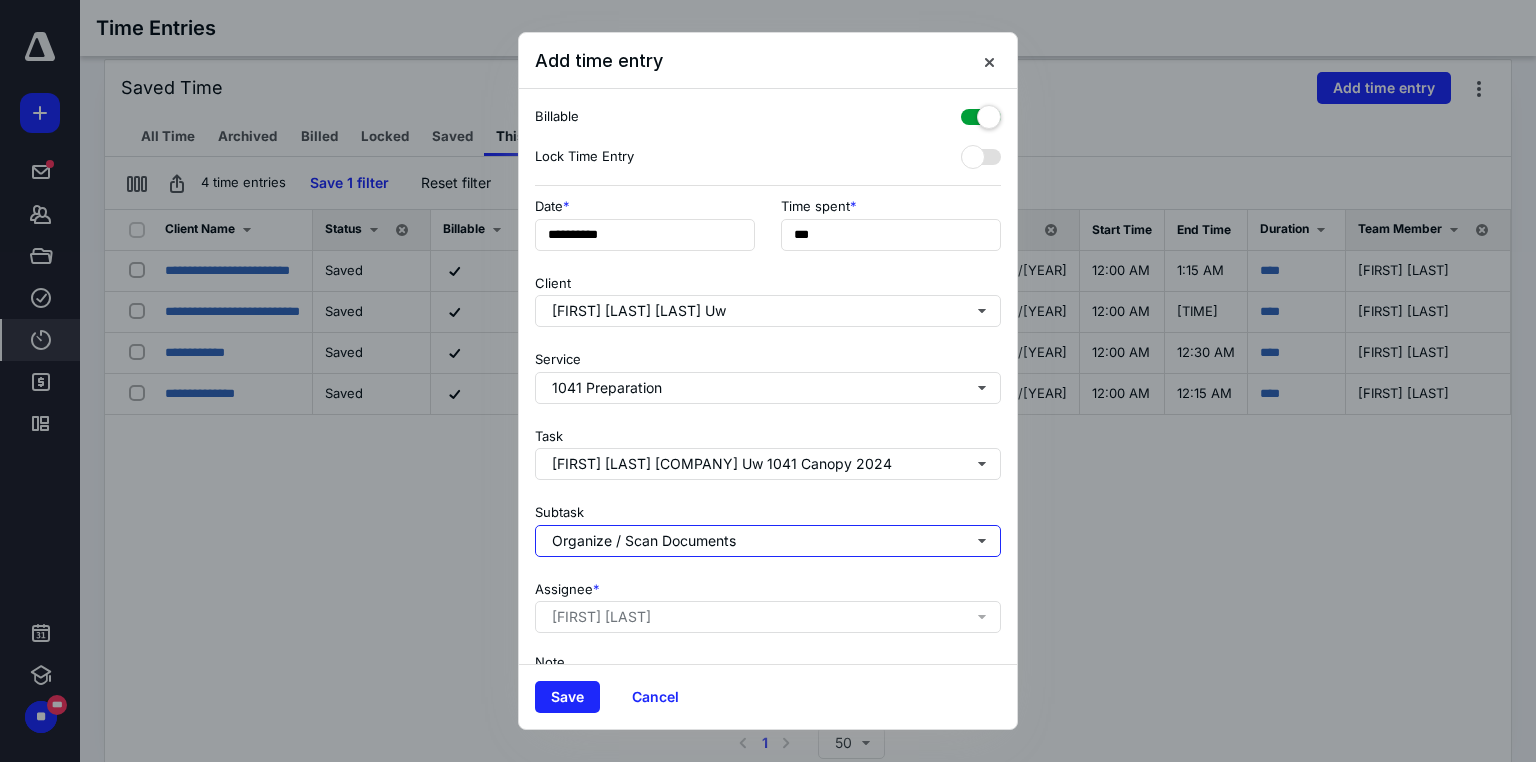 scroll, scrollTop: 123, scrollLeft: 0, axis: vertical 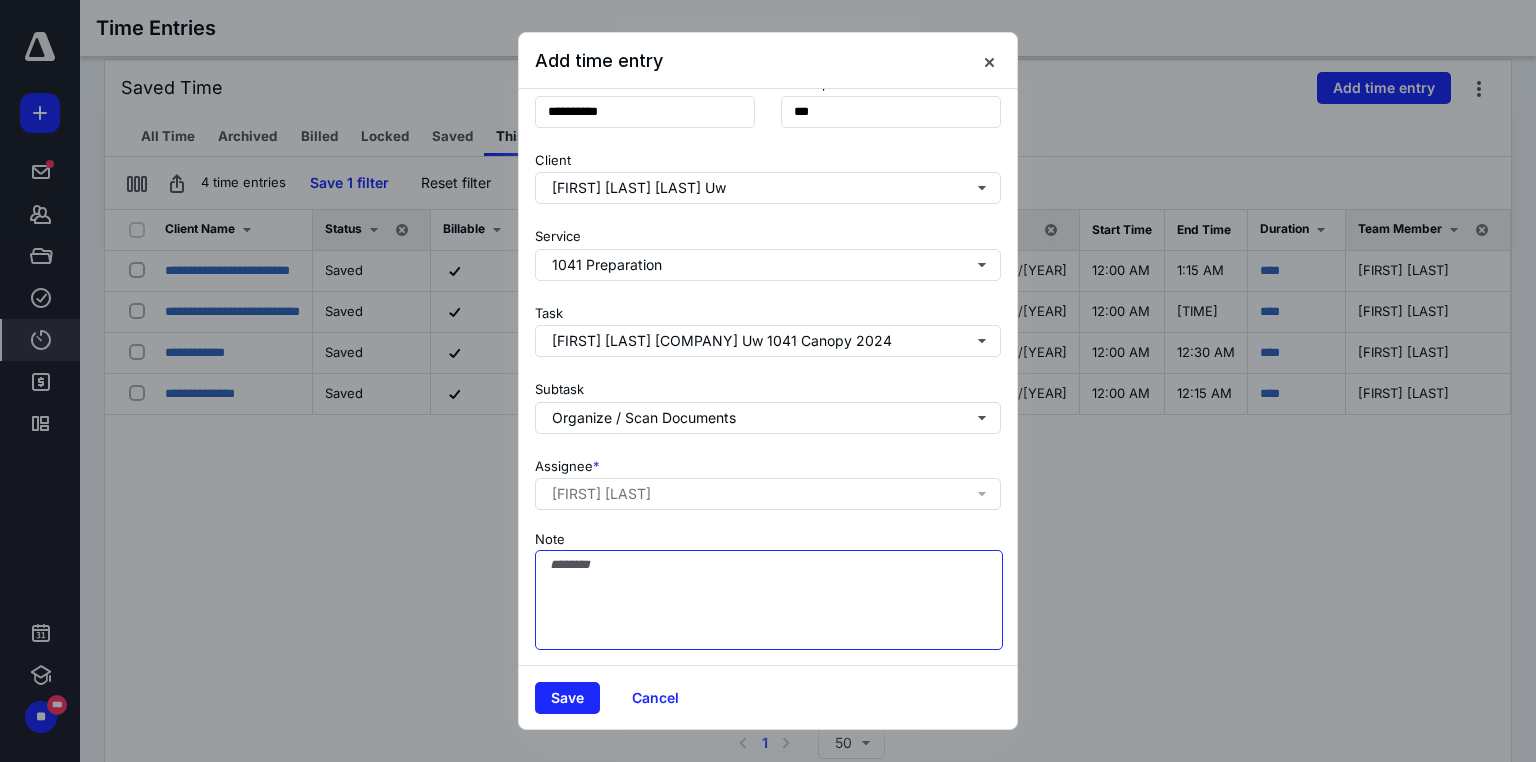 click on "Note" at bounding box center [769, 600] 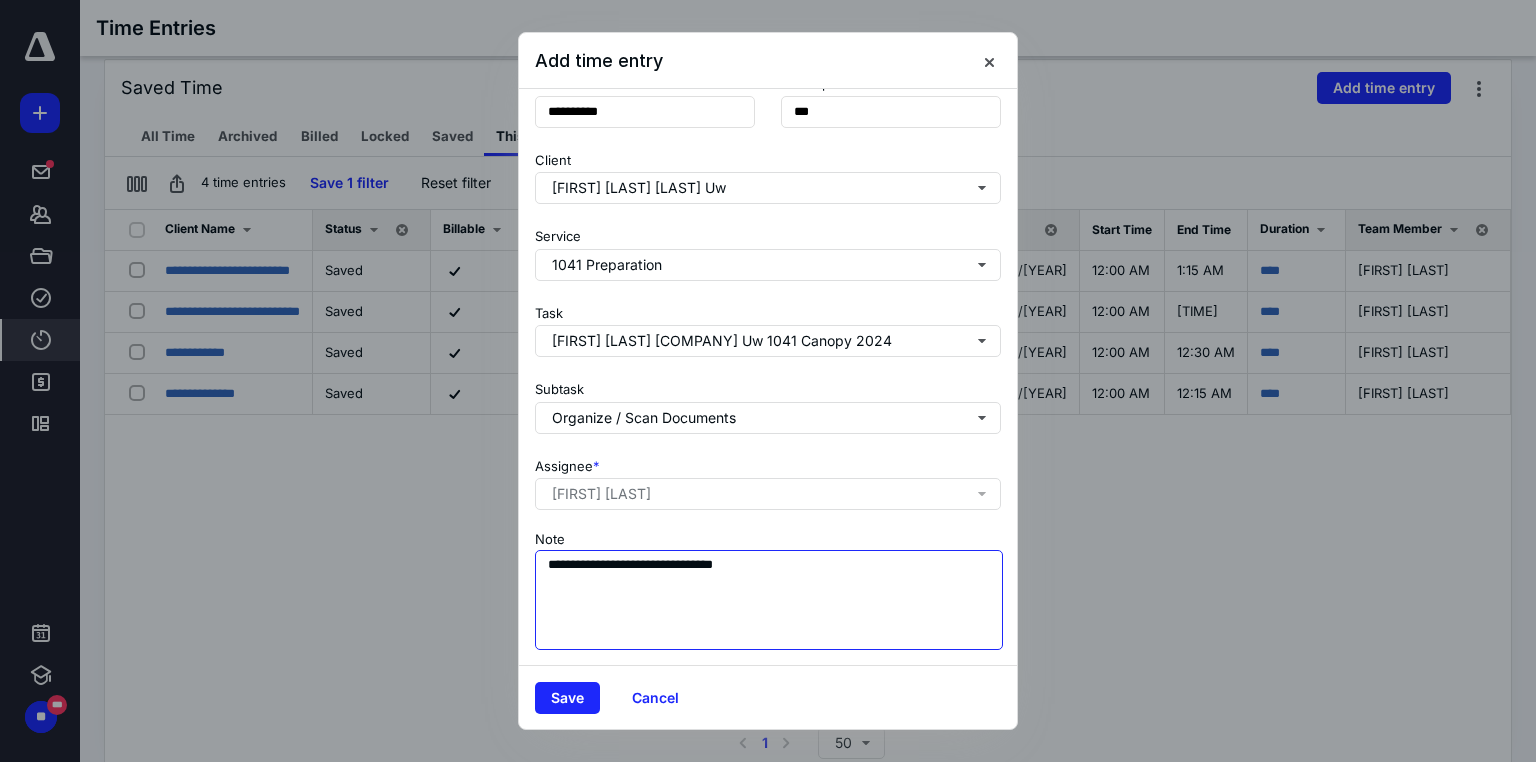 drag, startPoint x: 789, startPoint y: 565, endPoint x: 495, endPoint y: 567, distance: 294.0068 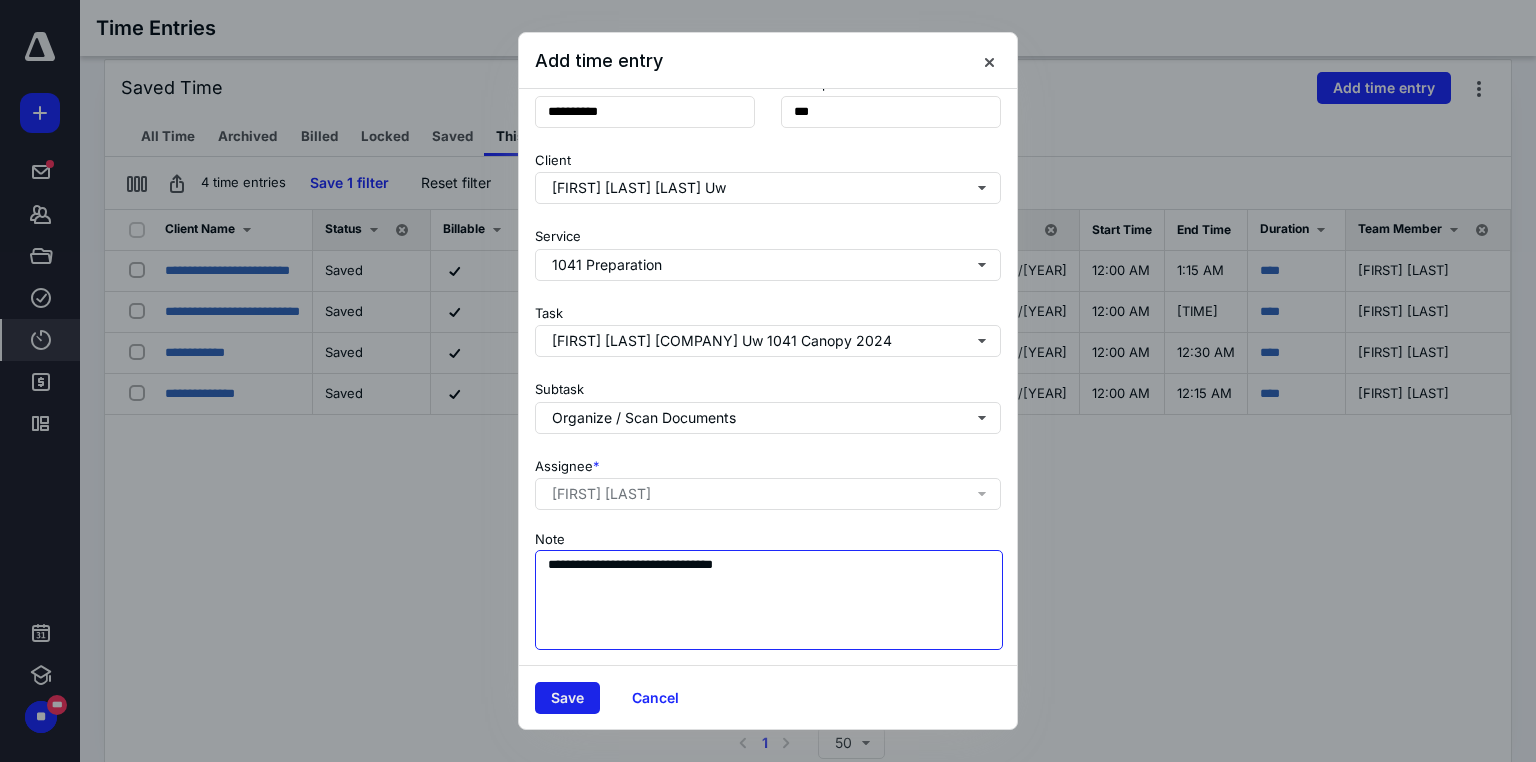 type on "**********" 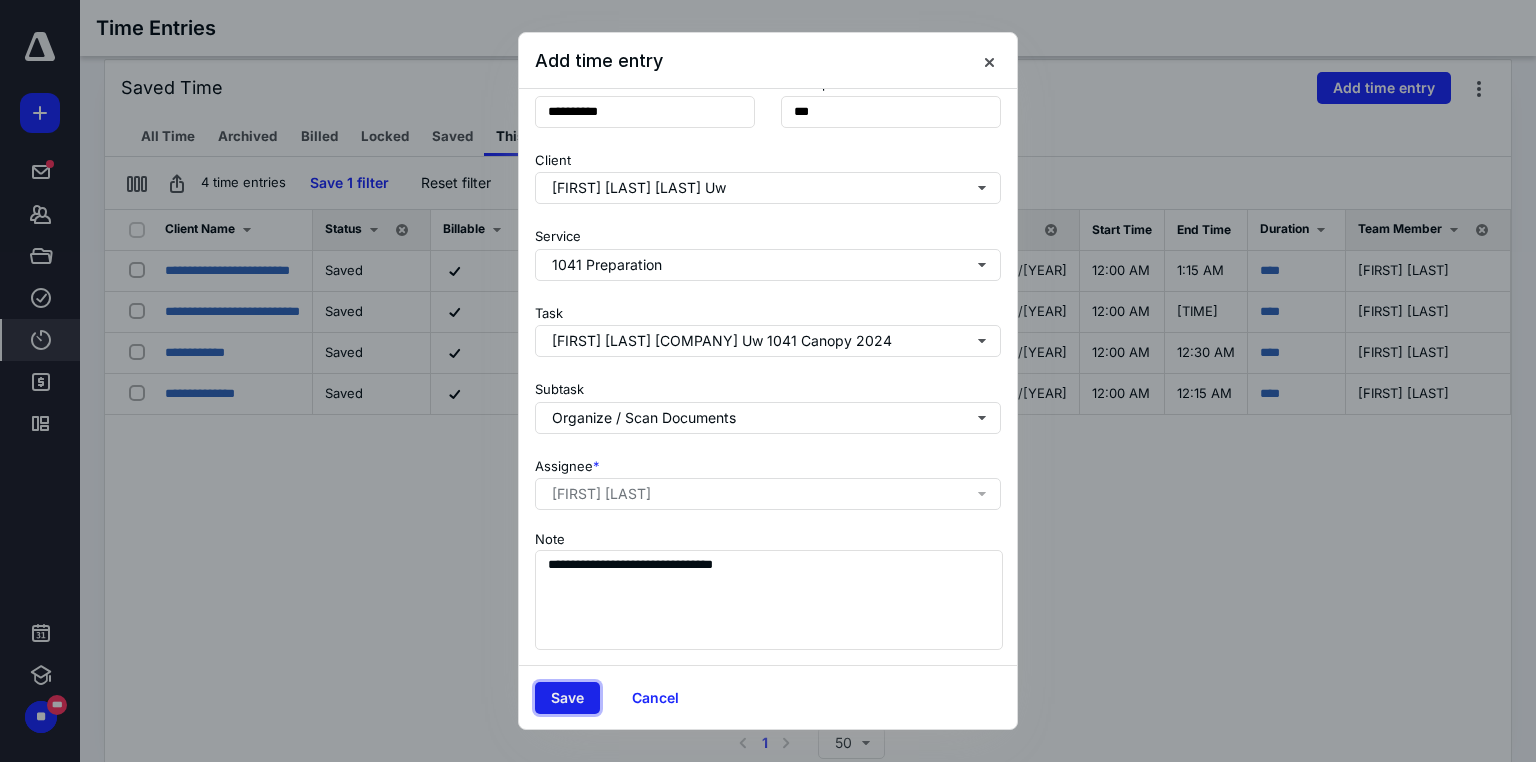 click on "Save" at bounding box center (567, 698) 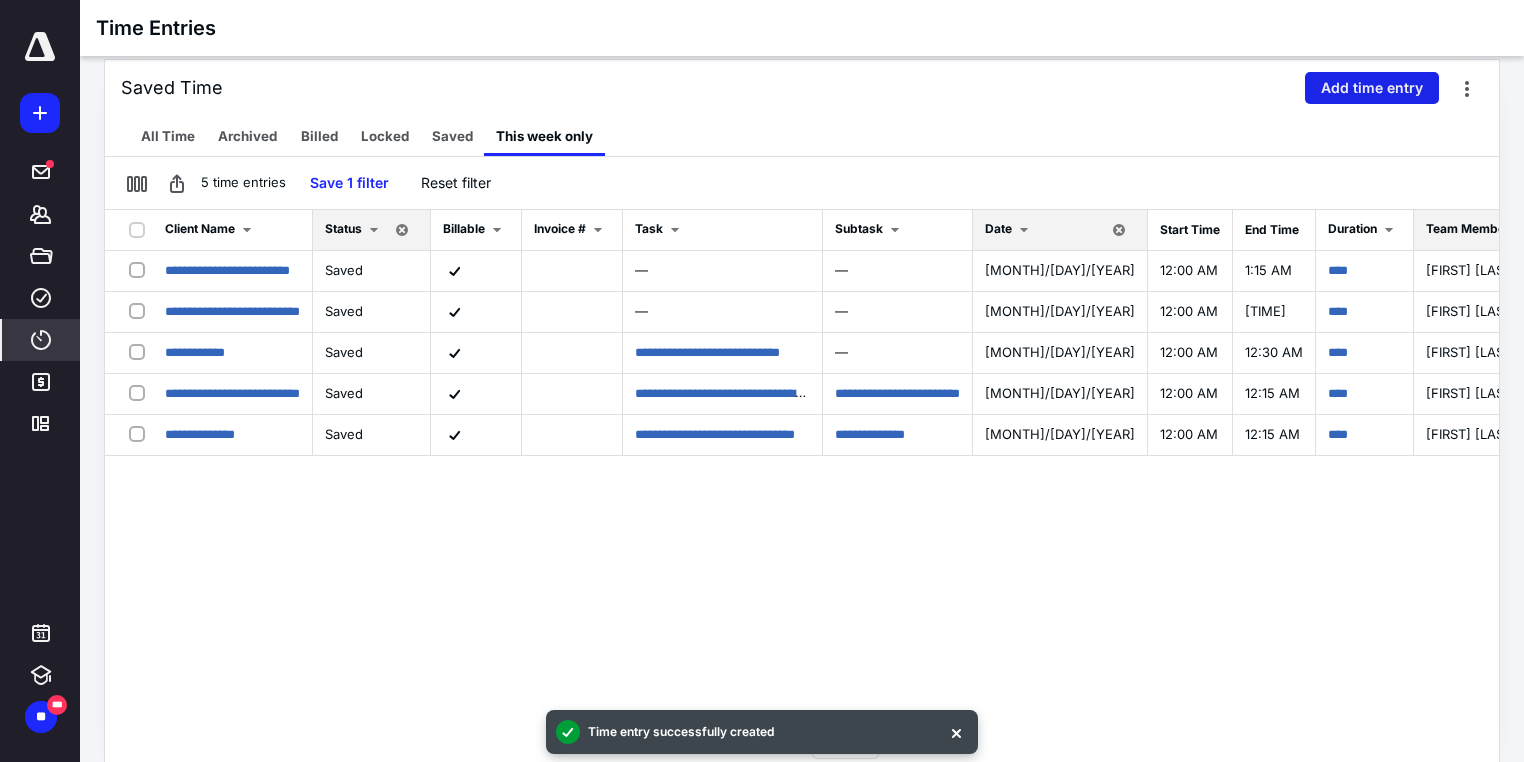 click on "Add time entry" at bounding box center (1372, 88) 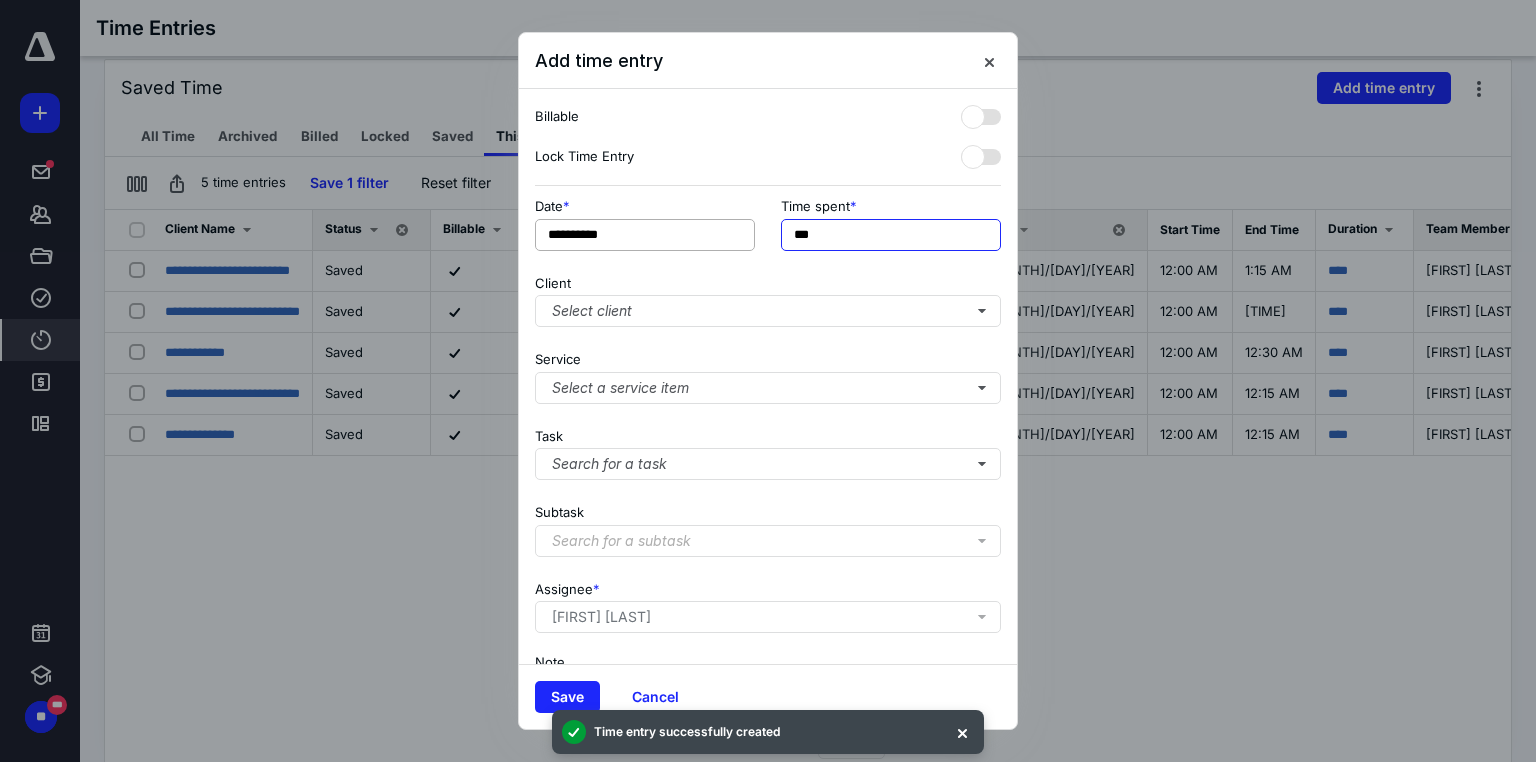 drag, startPoint x: 833, startPoint y: 227, endPoint x: 638, endPoint y: 229, distance: 195.01025 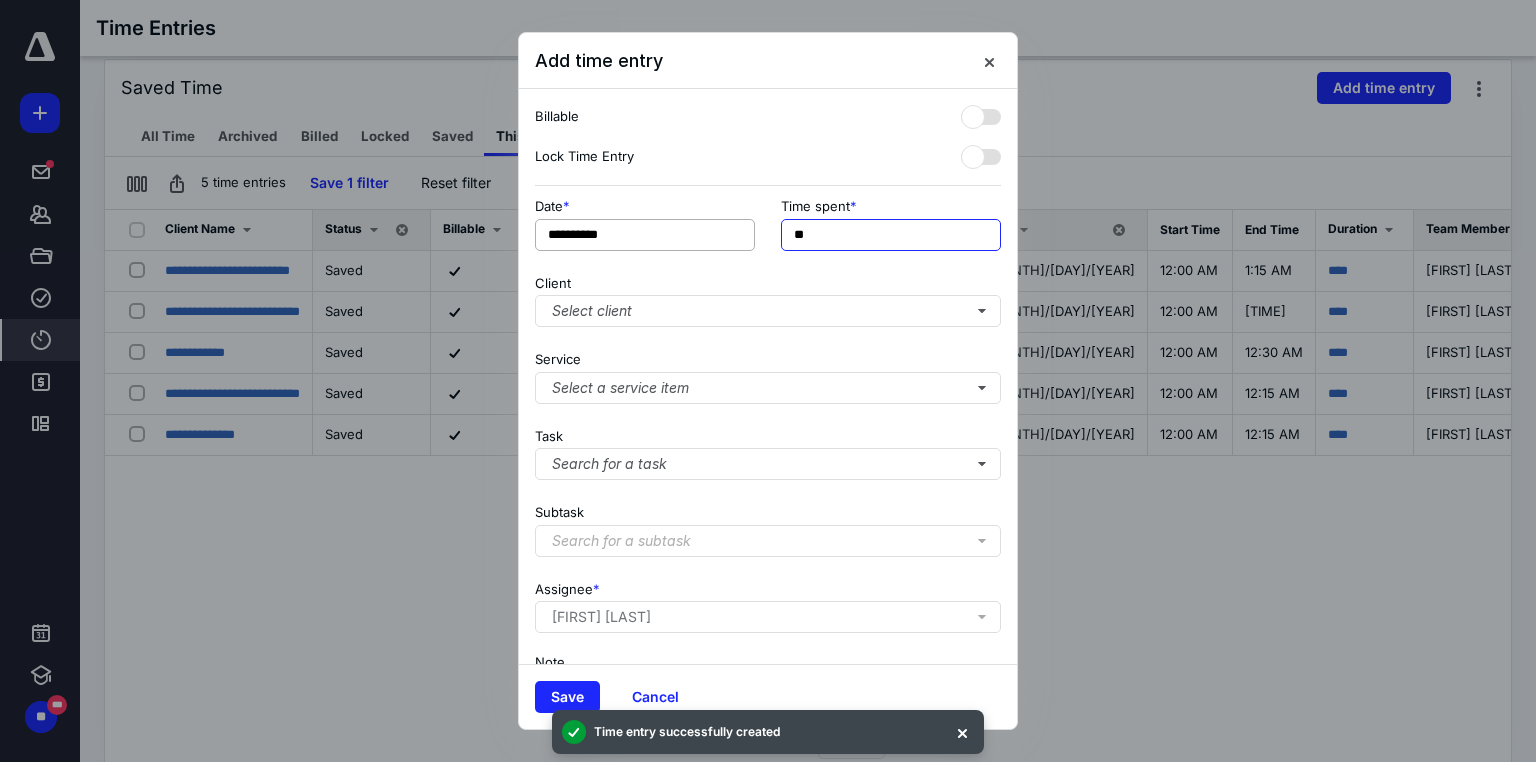 type on "**" 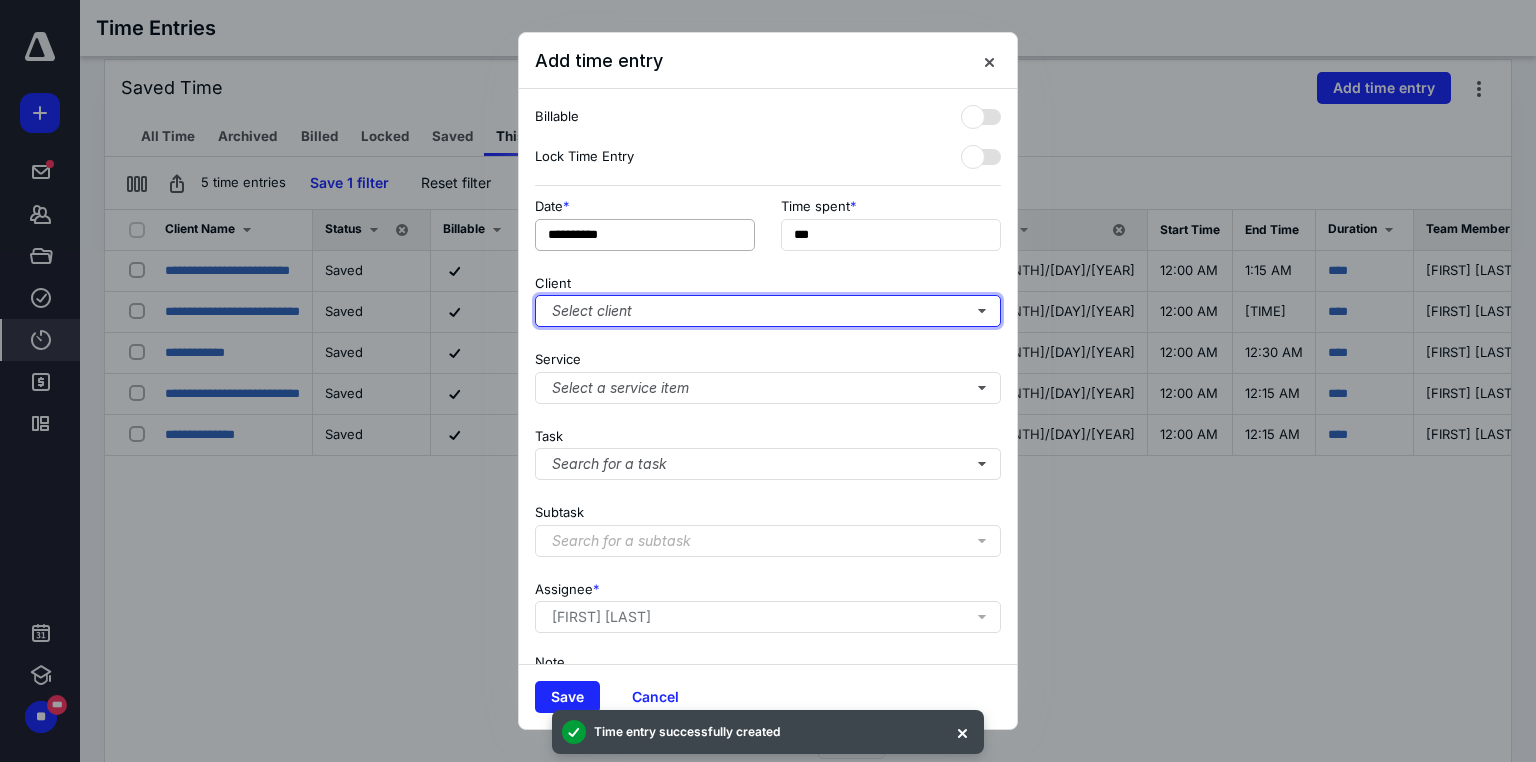 type 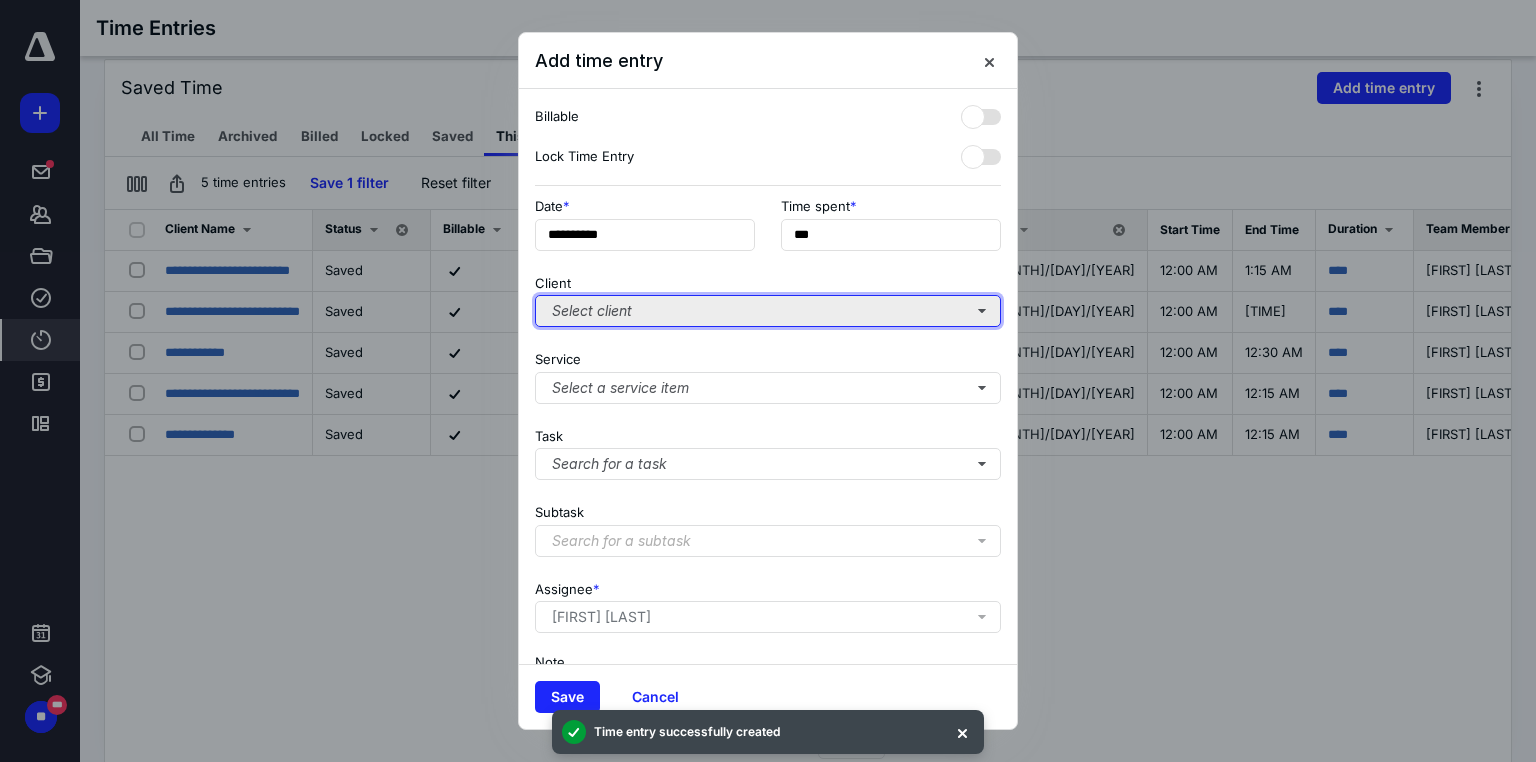 click on "Select client" at bounding box center [768, 311] 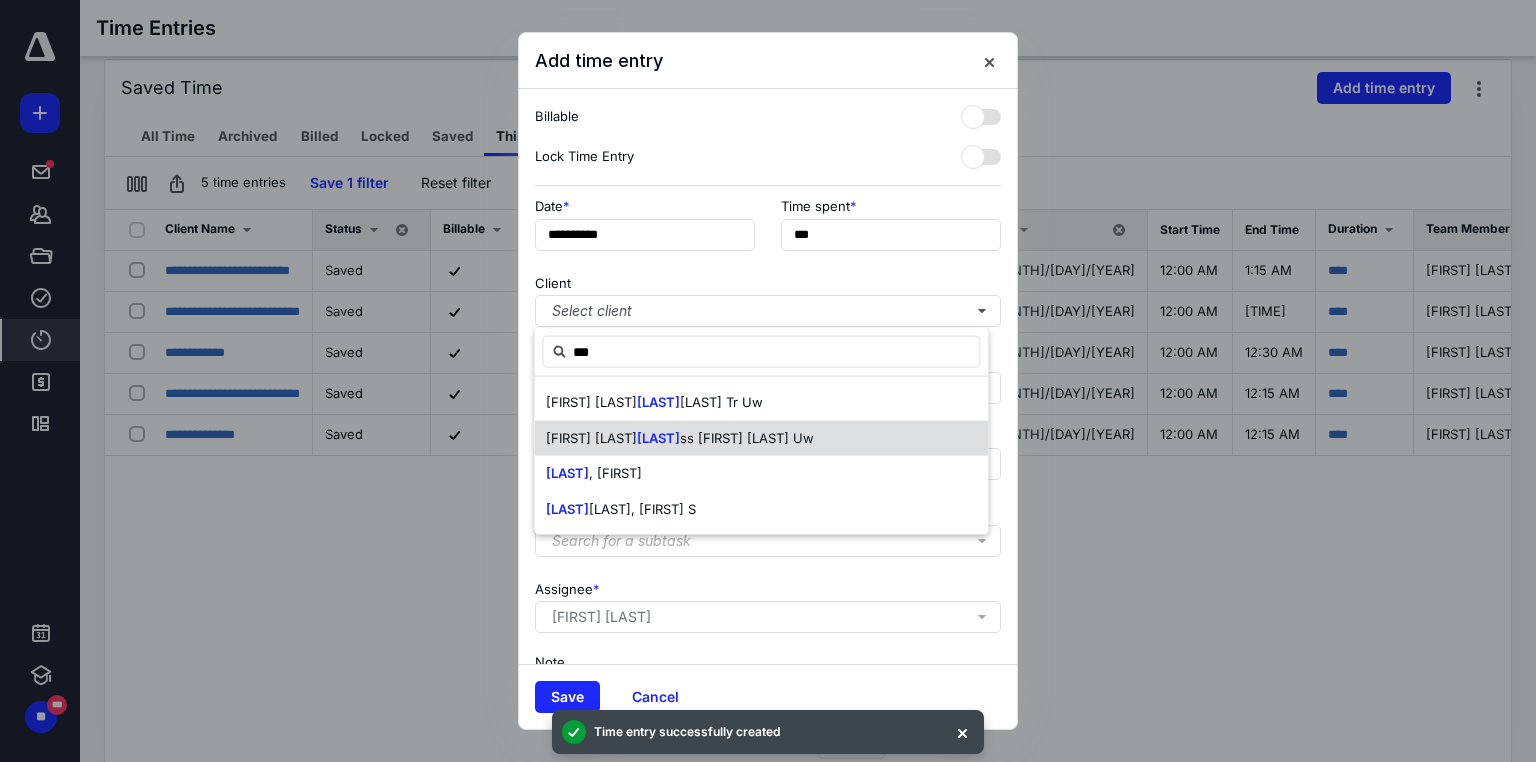 click on "ss [FIRST] [LAST] Uw" at bounding box center [721, 402] 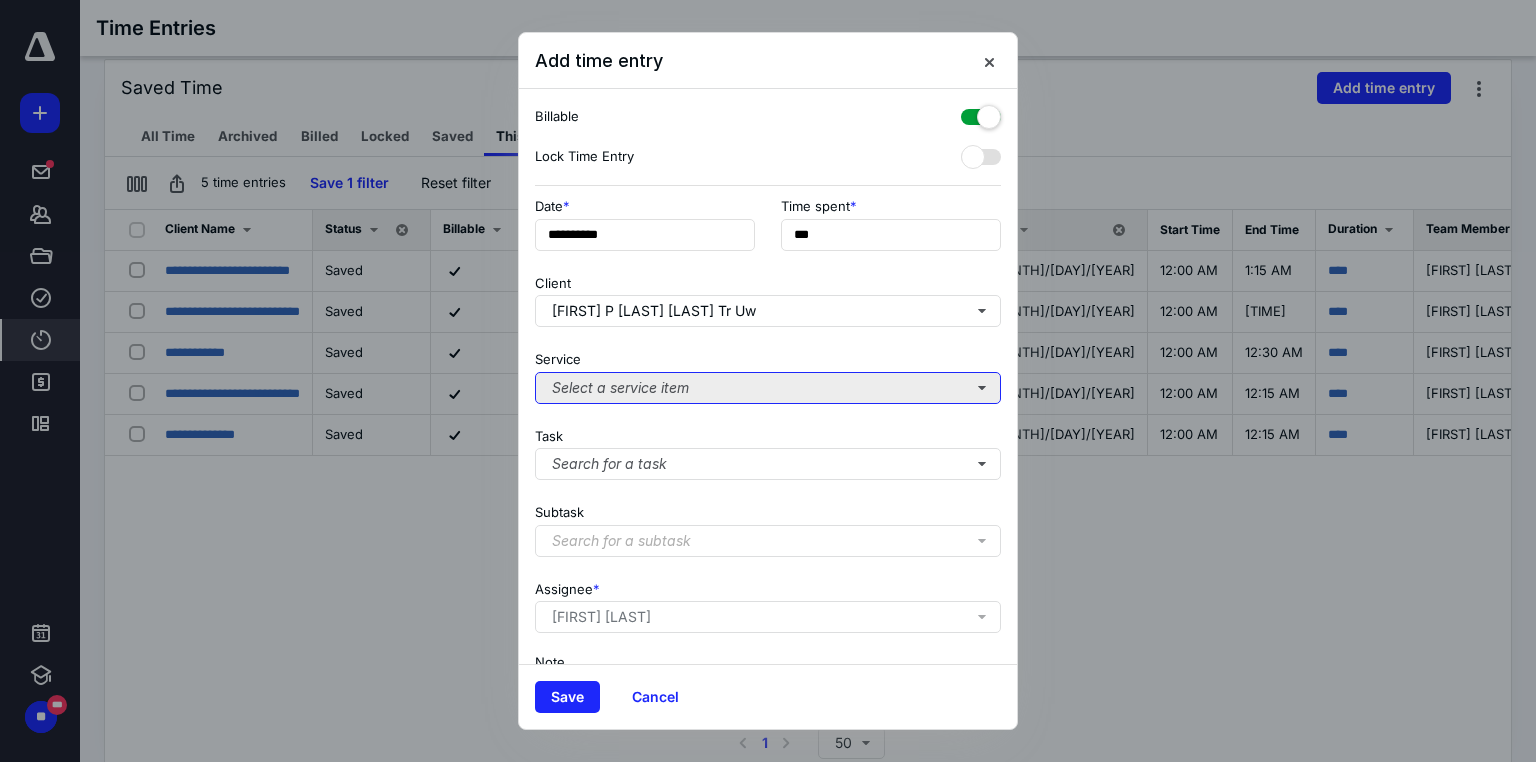 click on "Select a service item" at bounding box center [768, 388] 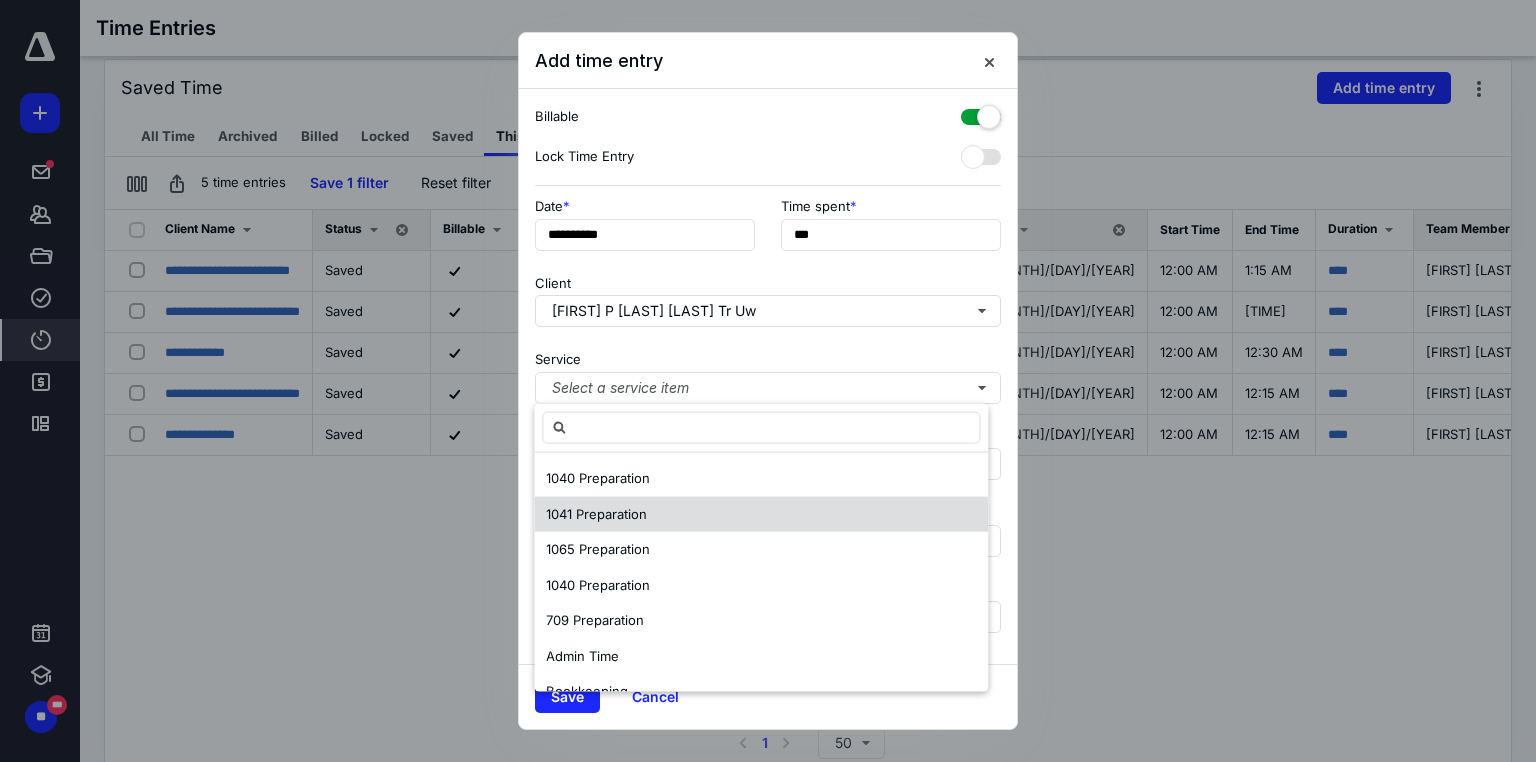 click on "1041 Preparation" at bounding box center [761, 514] 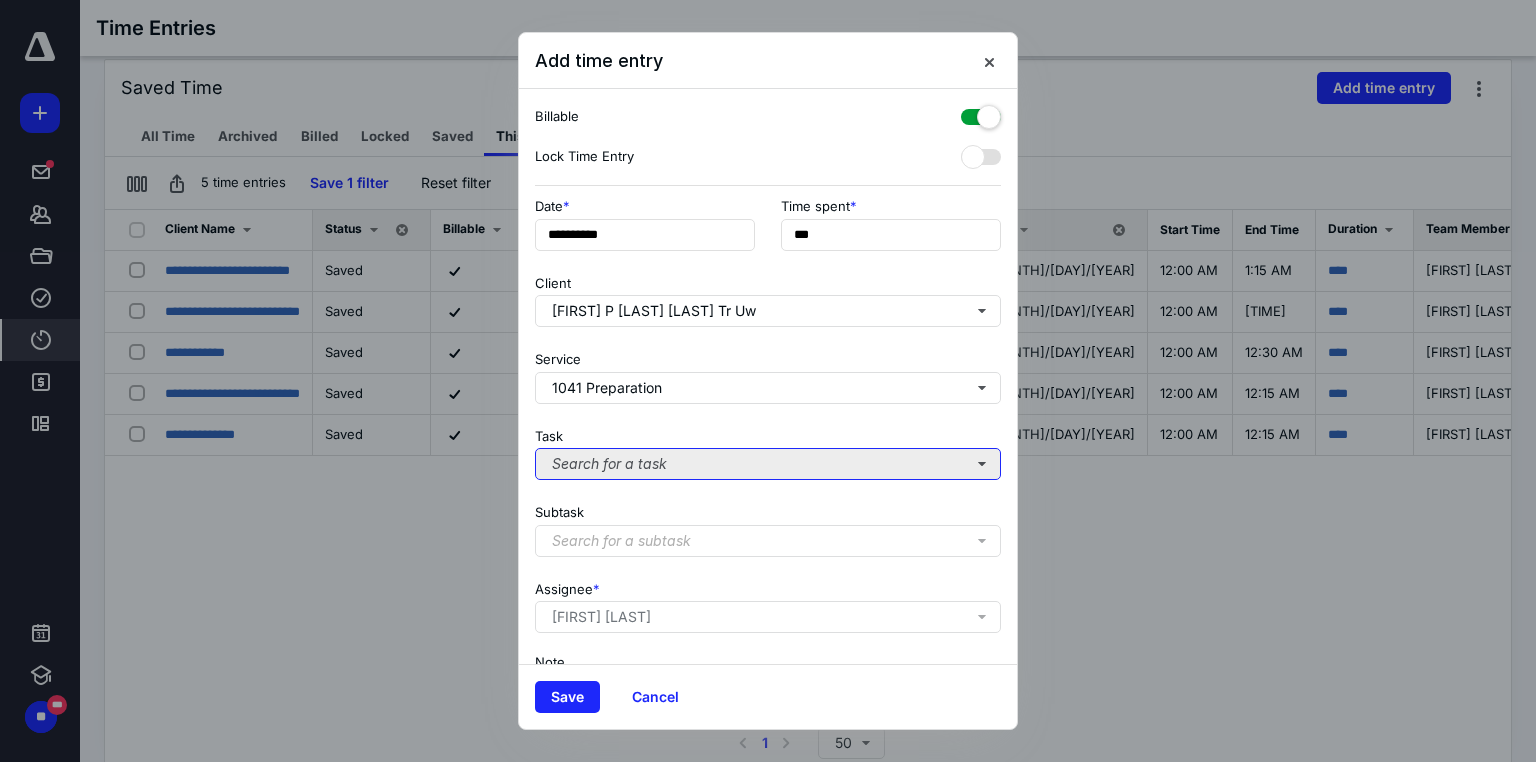 click on "Search for a task" at bounding box center [768, 464] 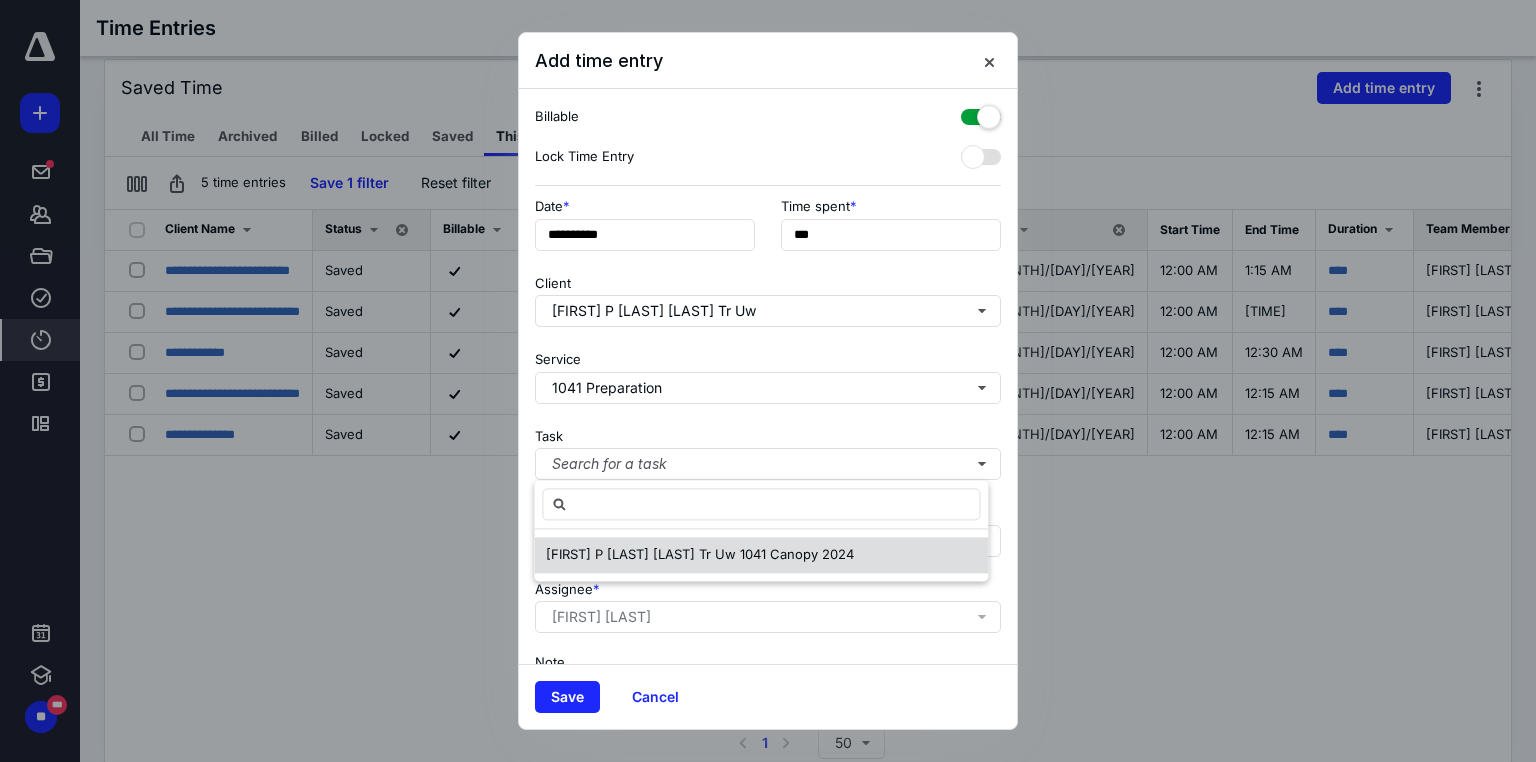 click on "[FIRST] P [LAST] [LAST] Tr Uw 1041 Canopy  2024" at bounding box center [700, 554] 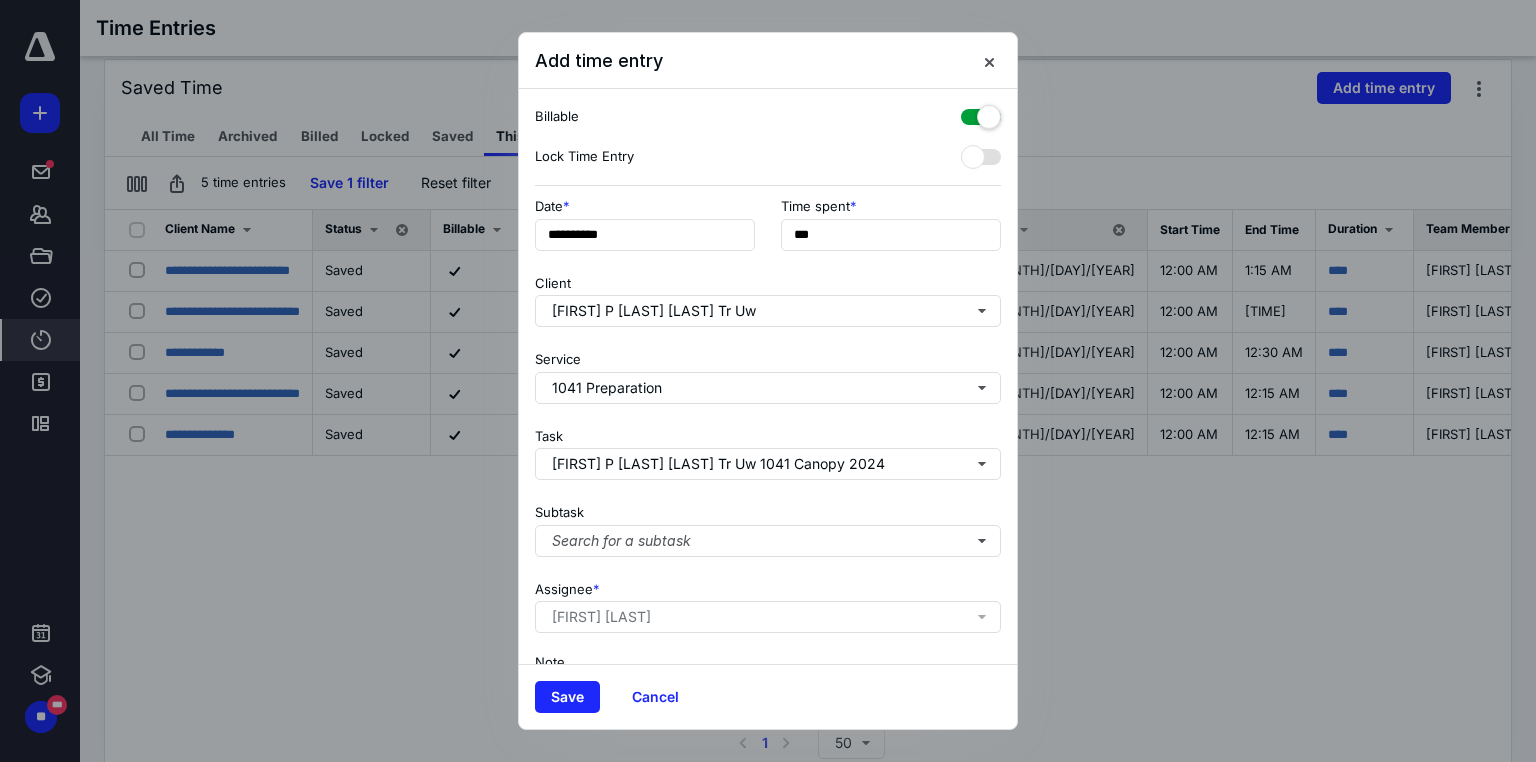 click on "Subtask Search for a subtask" at bounding box center (768, 526) 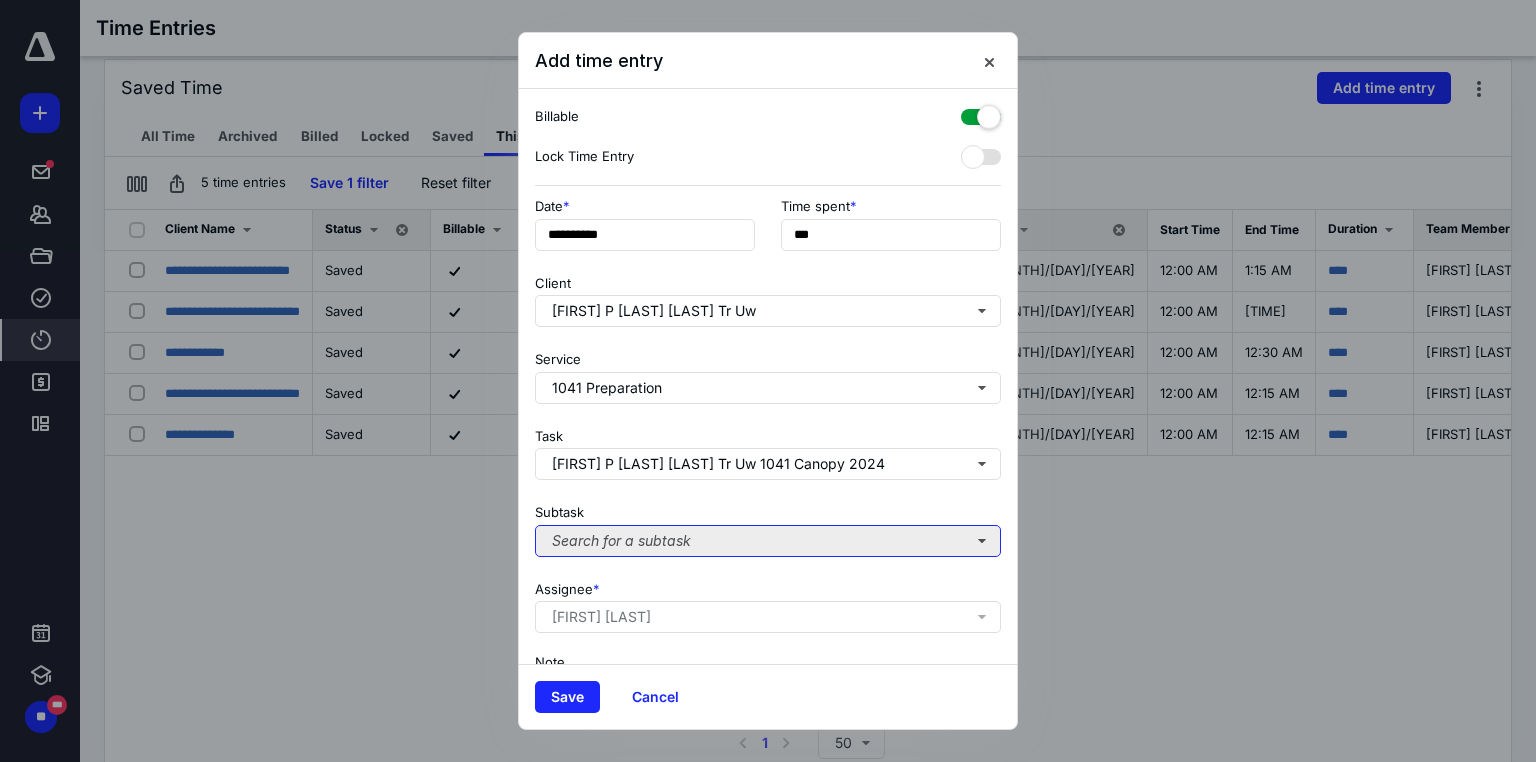 click on "Search for a subtask" at bounding box center [768, 541] 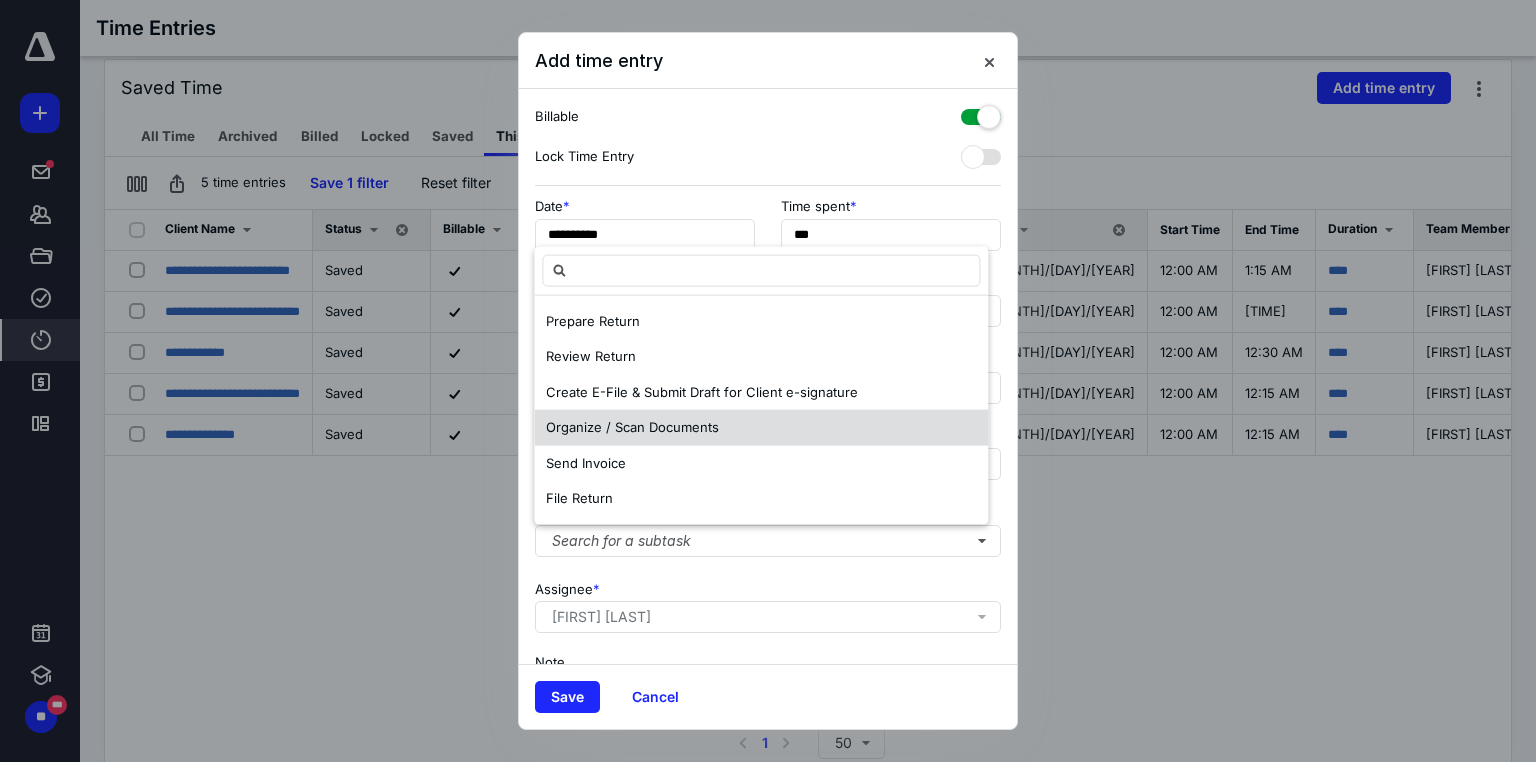 click on "Organize / Scan Documents" at bounding box center (593, 320) 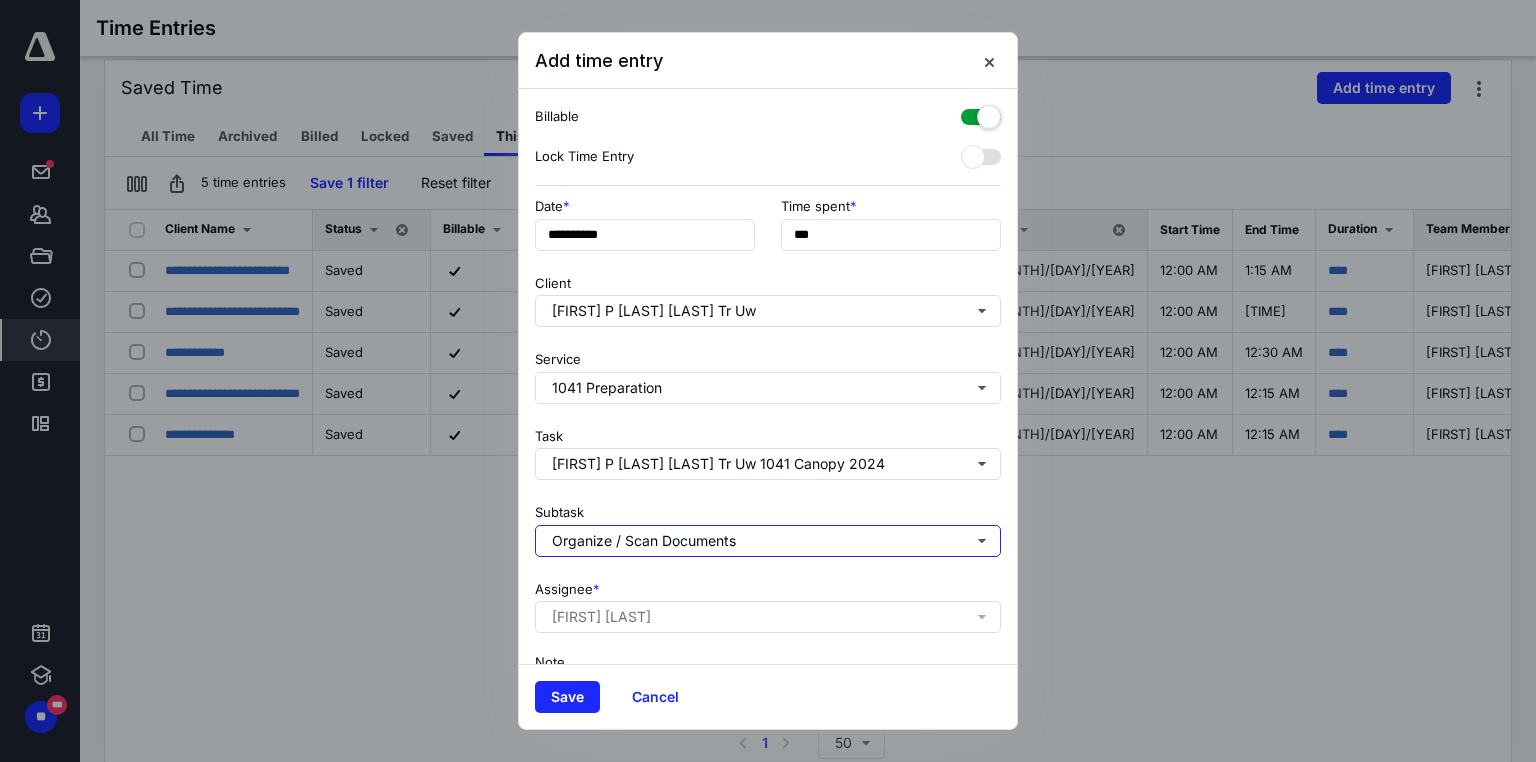 scroll, scrollTop: 123, scrollLeft: 0, axis: vertical 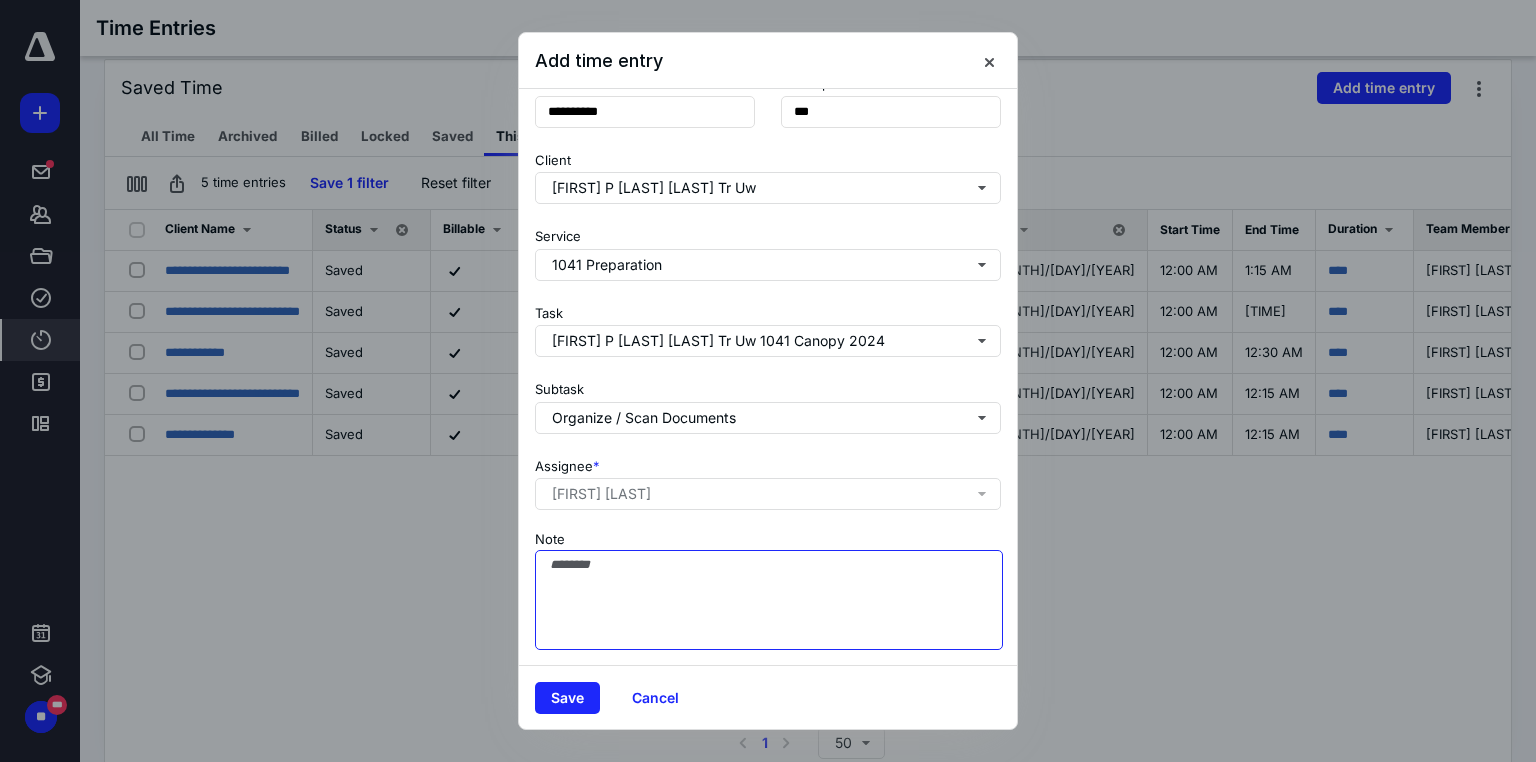 click on "Note" at bounding box center [769, 600] 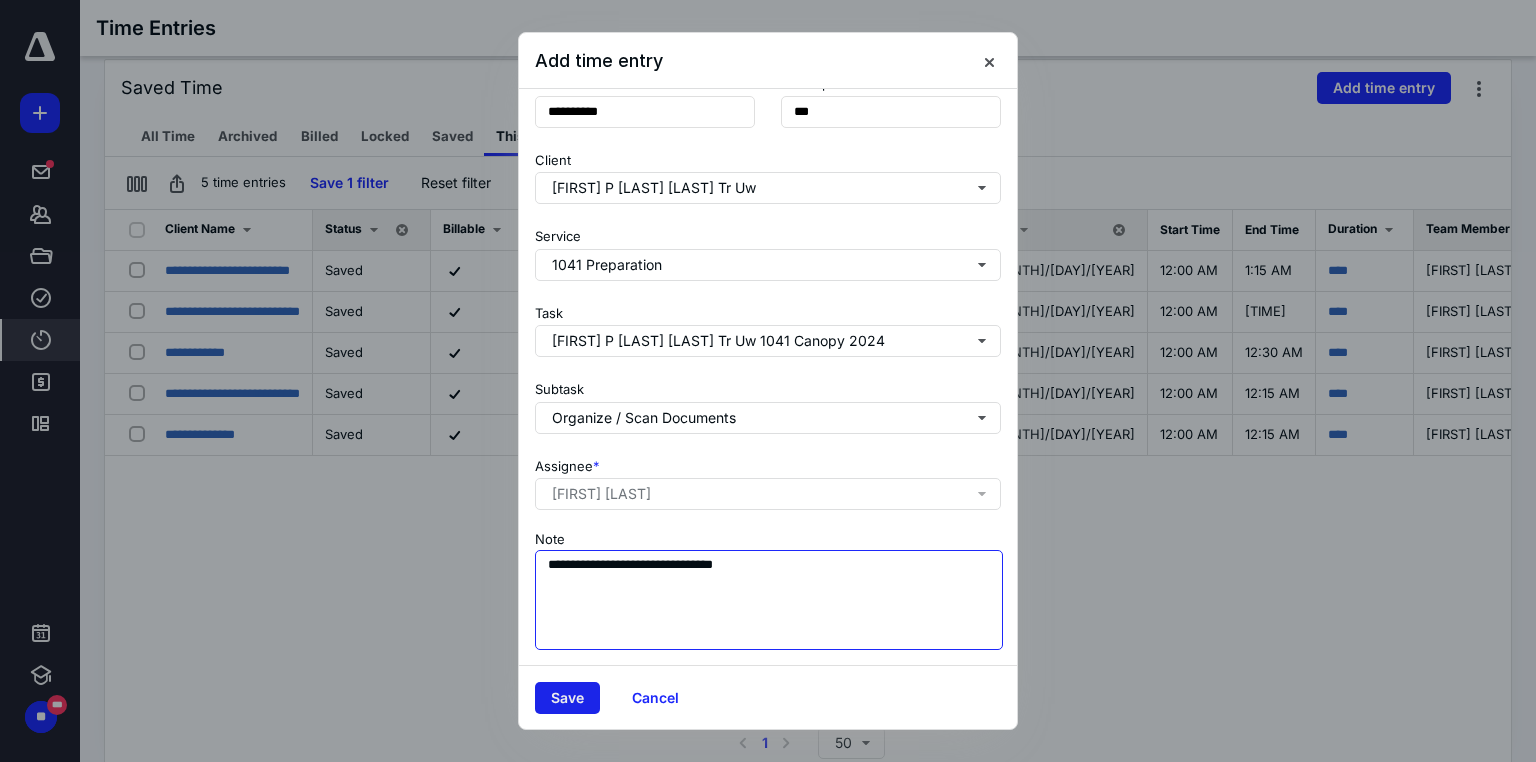 type on "**********" 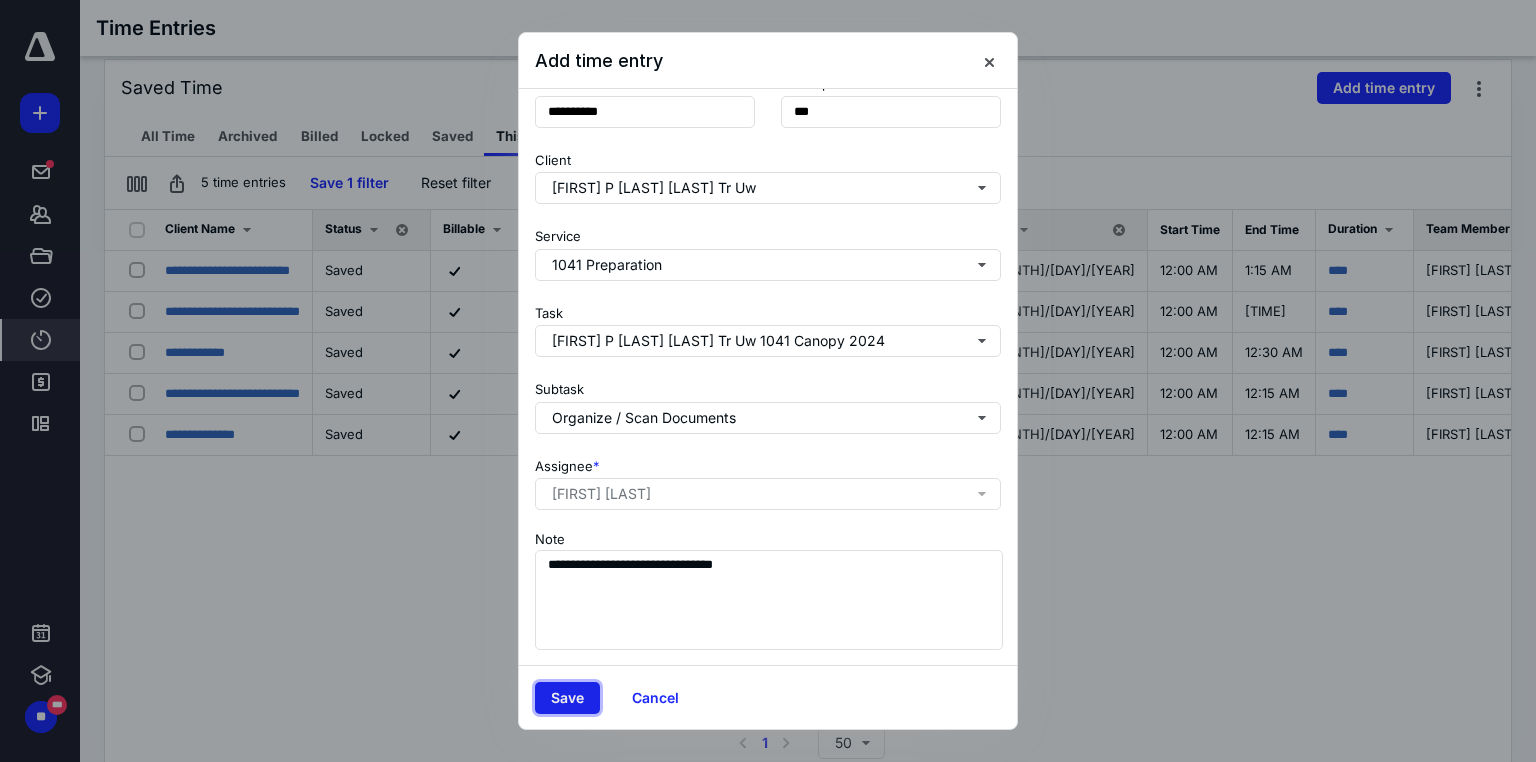 click on "Save" at bounding box center [567, 698] 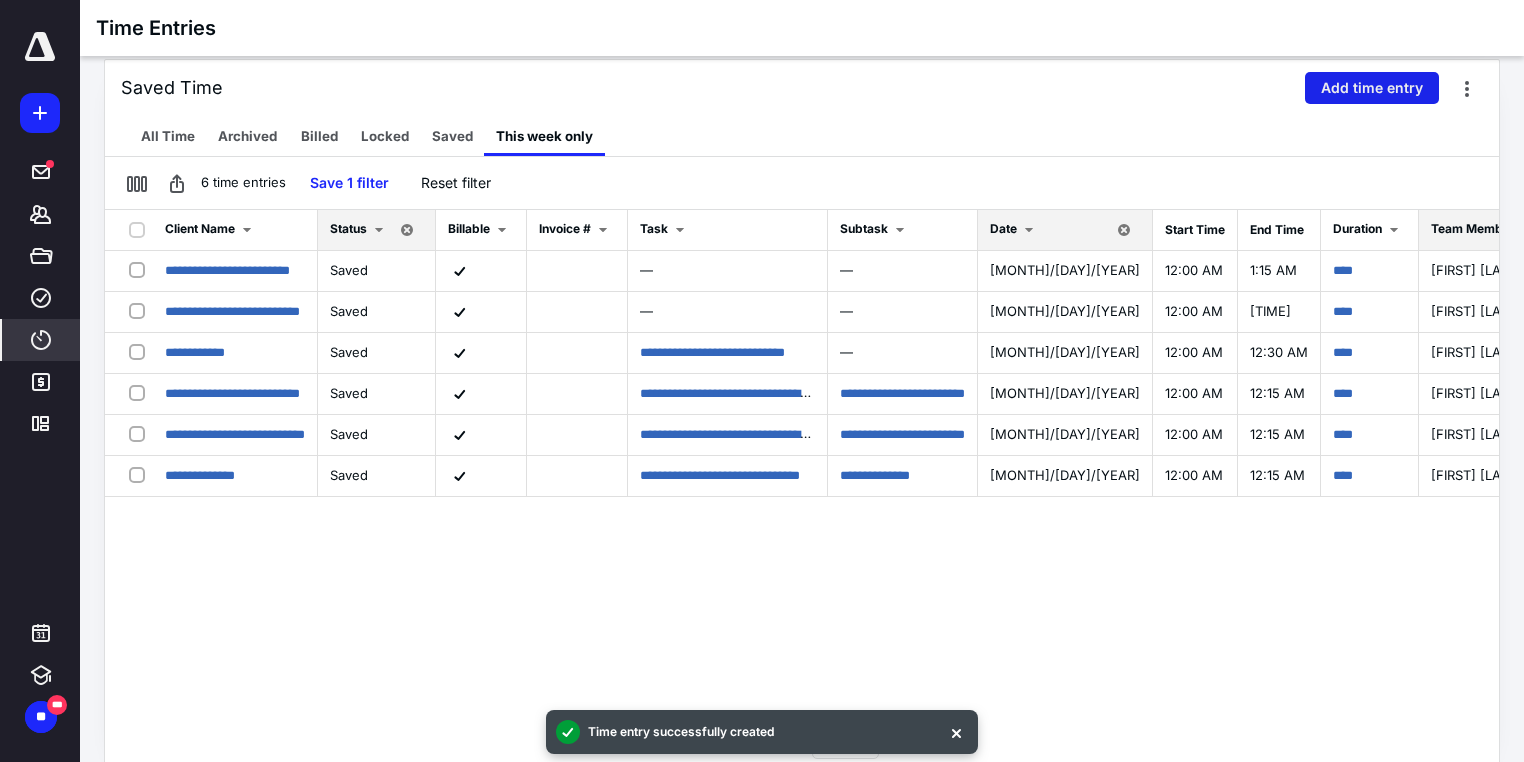 click on "Add time entry" at bounding box center (1372, 88) 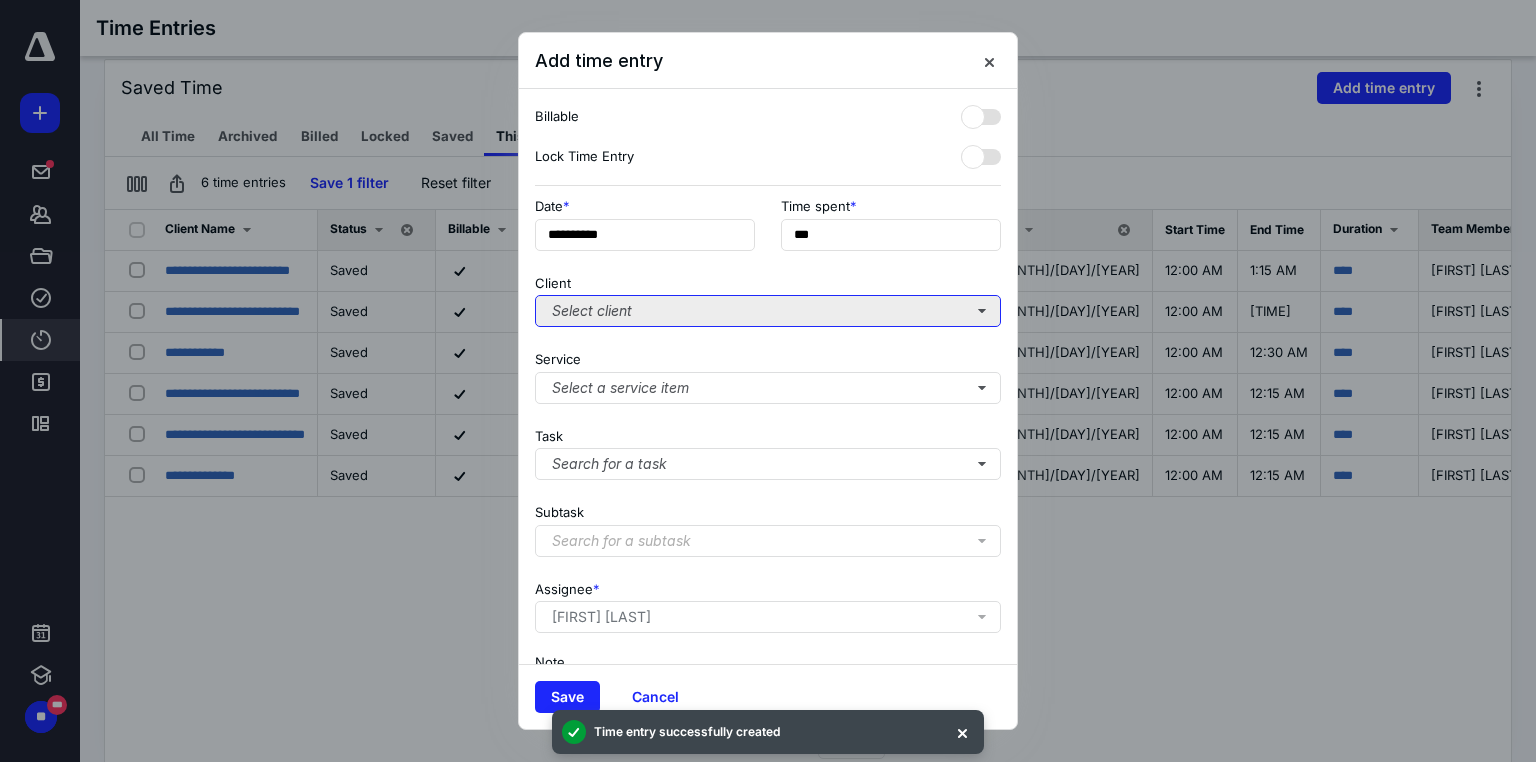 click on "Select client" at bounding box center (768, 311) 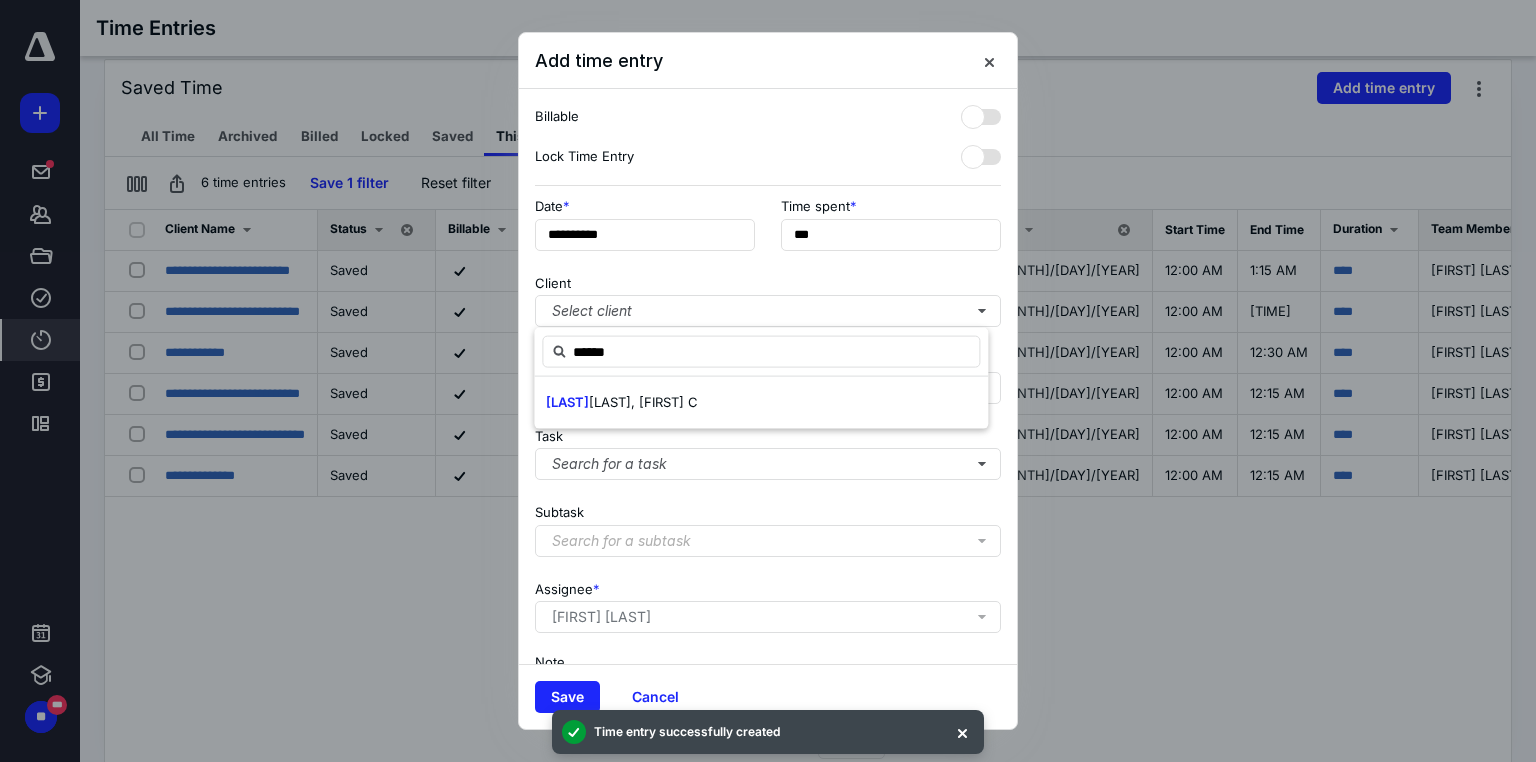 drag, startPoint x: 639, startPoint y: 392, endPoint x: 841, endPoint y: 287, distance: 227.65984 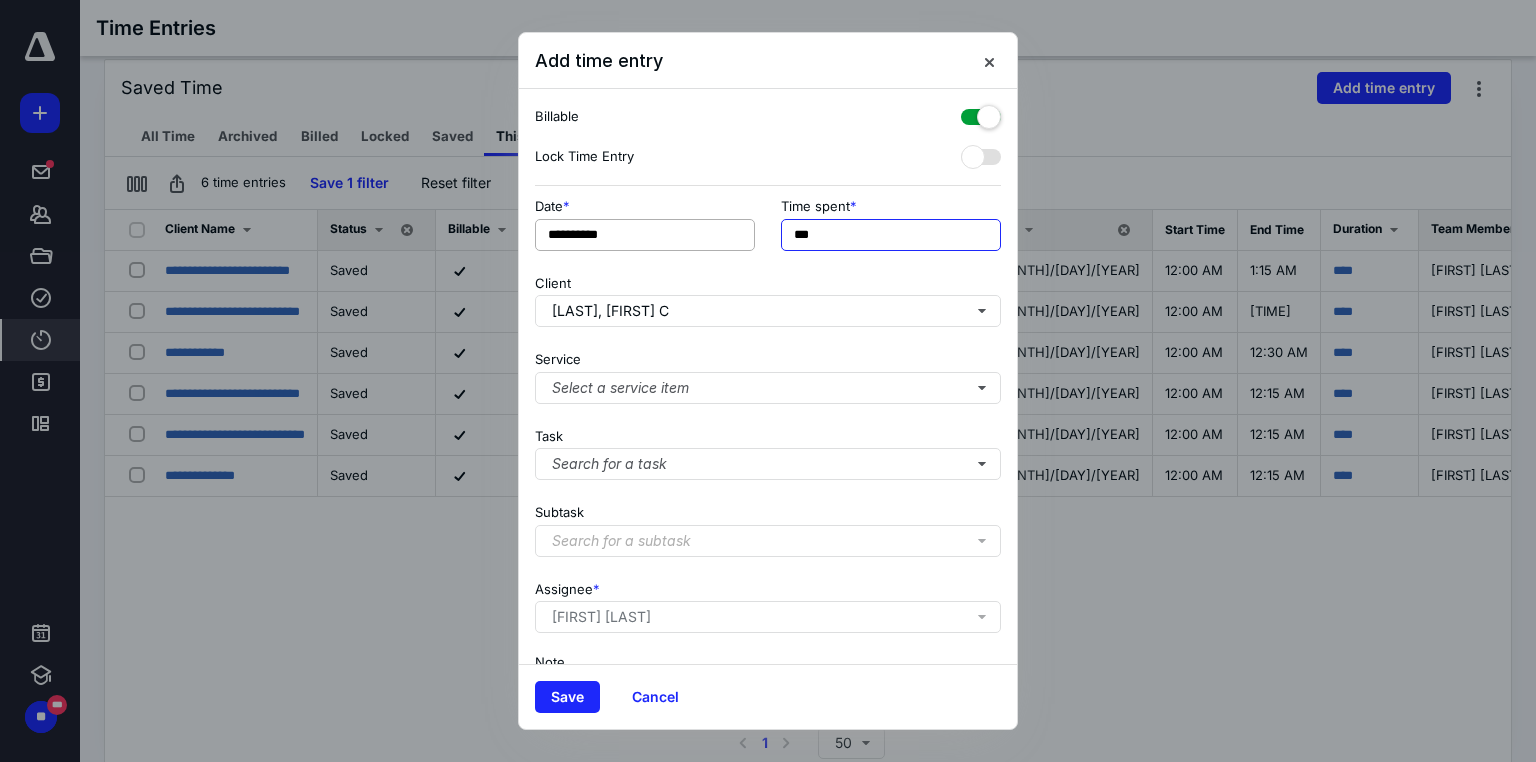 drag, startPoint x: 879, startPoint y: 235, endPoint x: 700, endPoint y: 234, distance: 179.00279 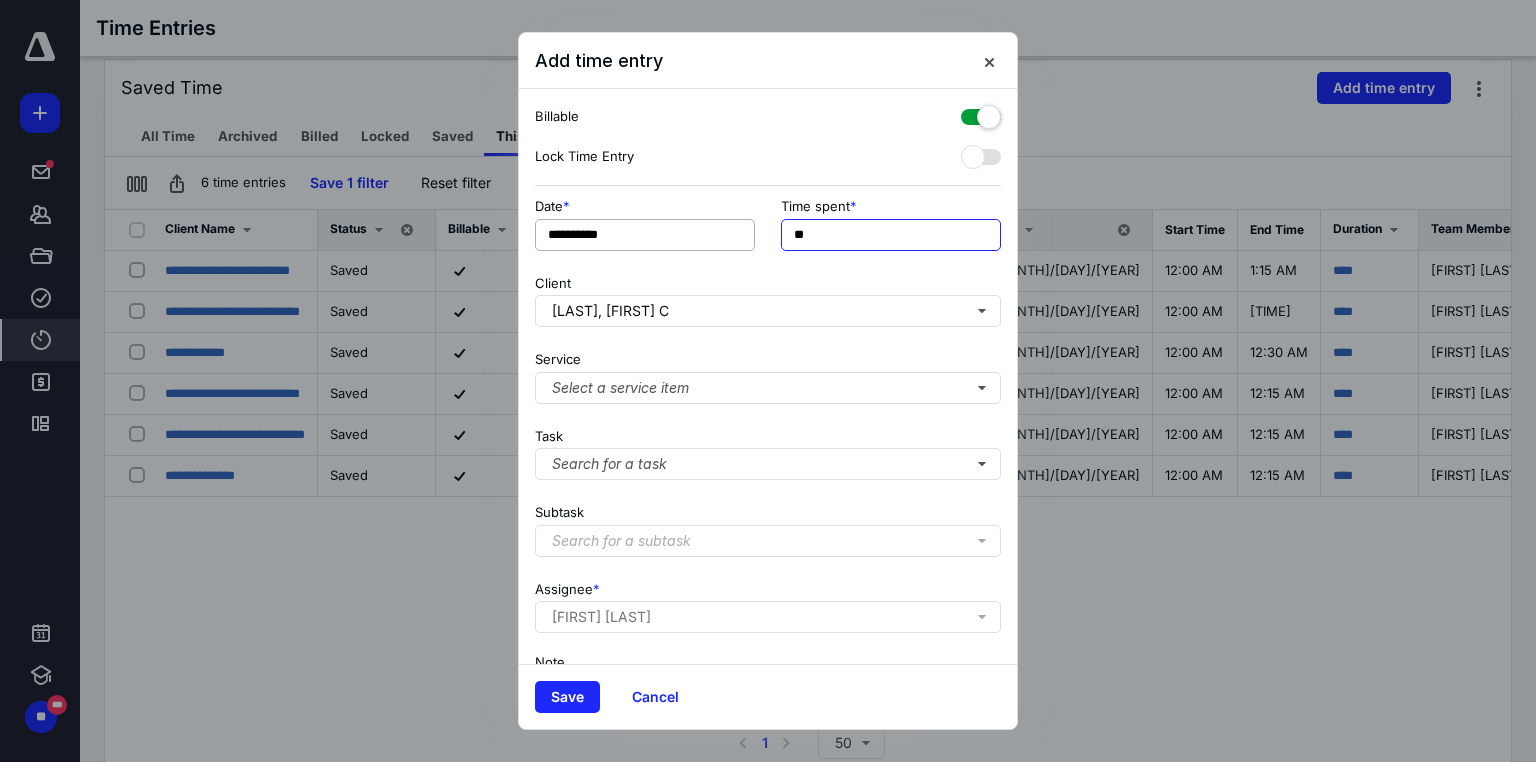type on "**" 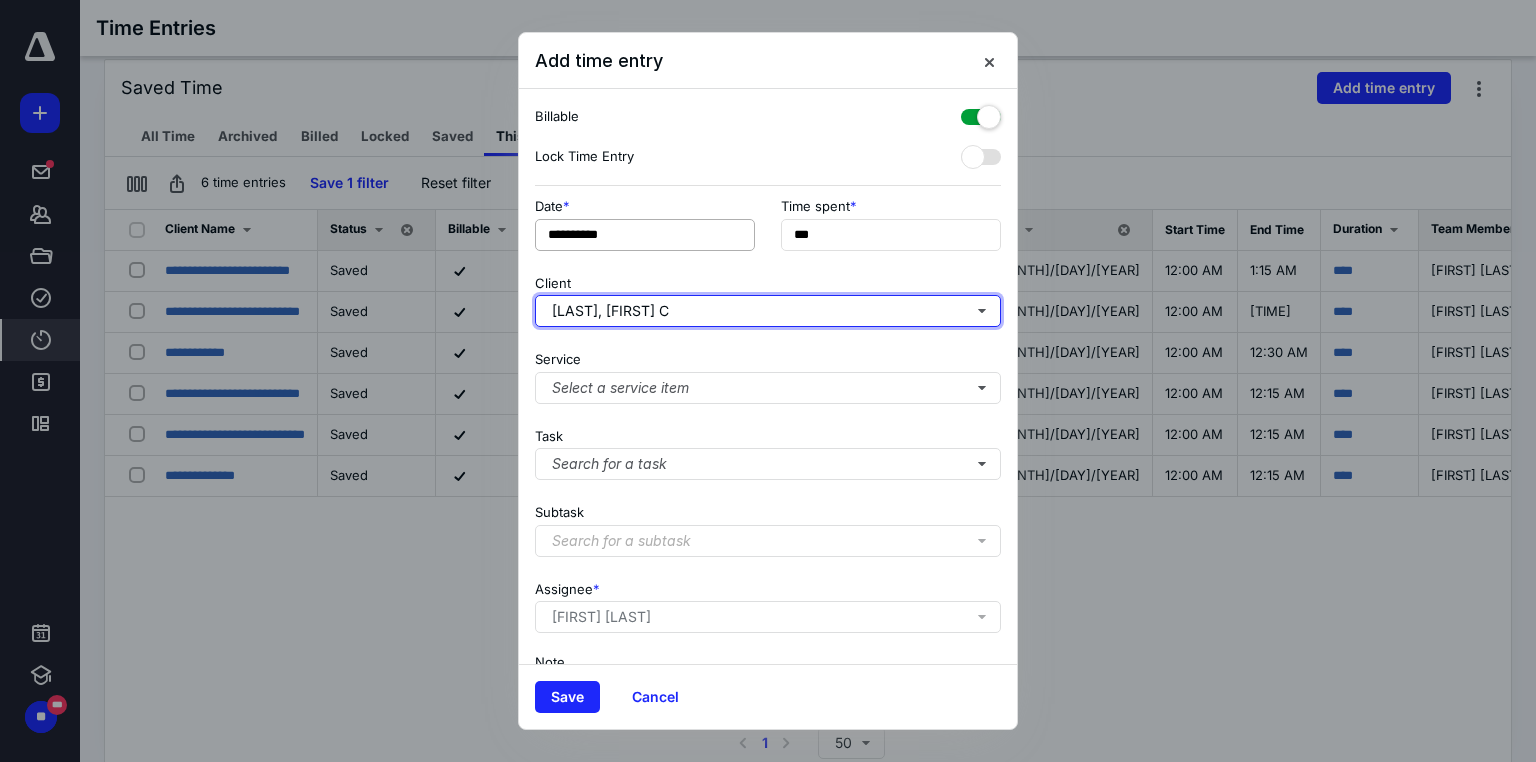 type 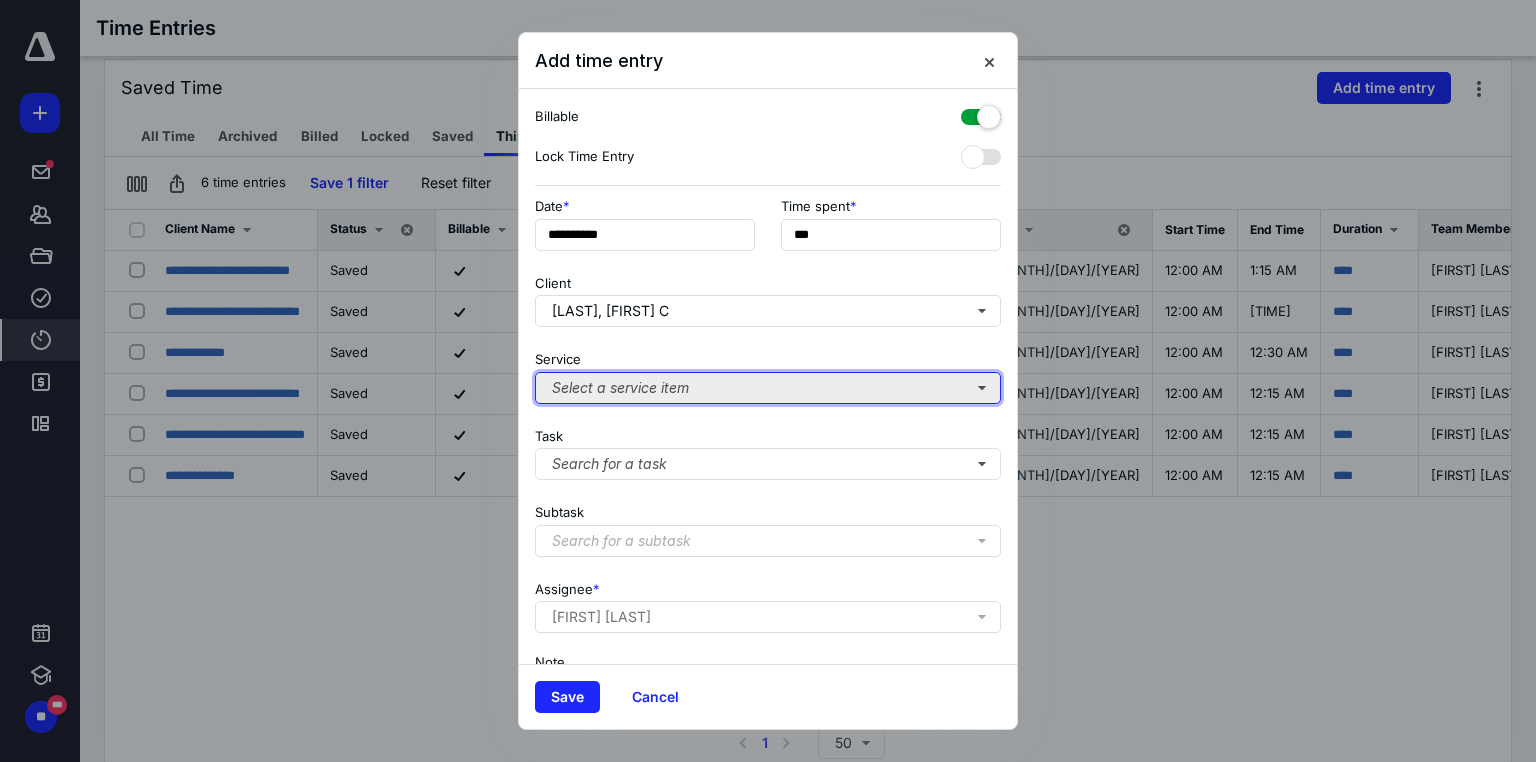 click on "Select a service item" at bounding box center (768, 388) 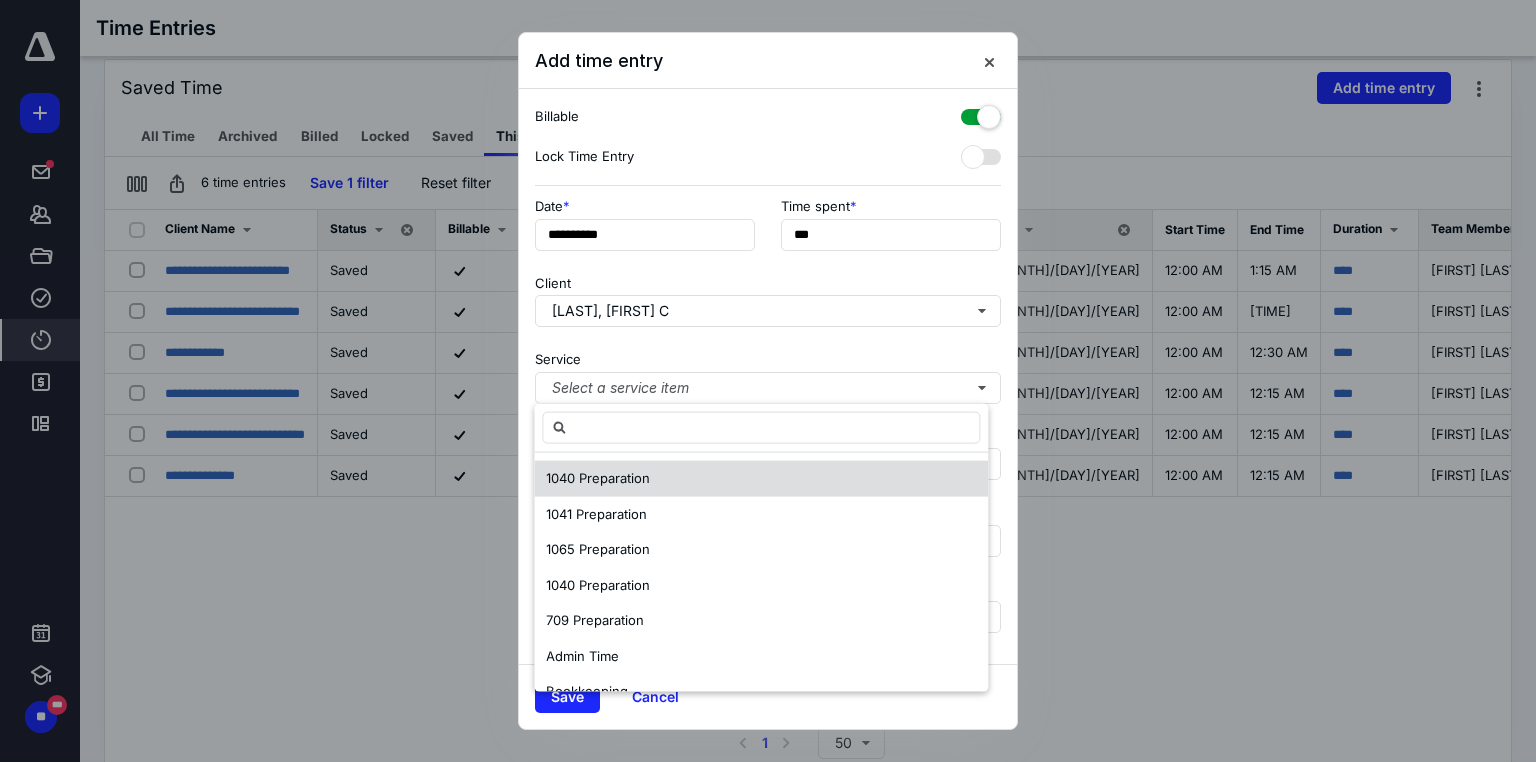 click on "1040 Preparation" at bounding box center [761, 479] 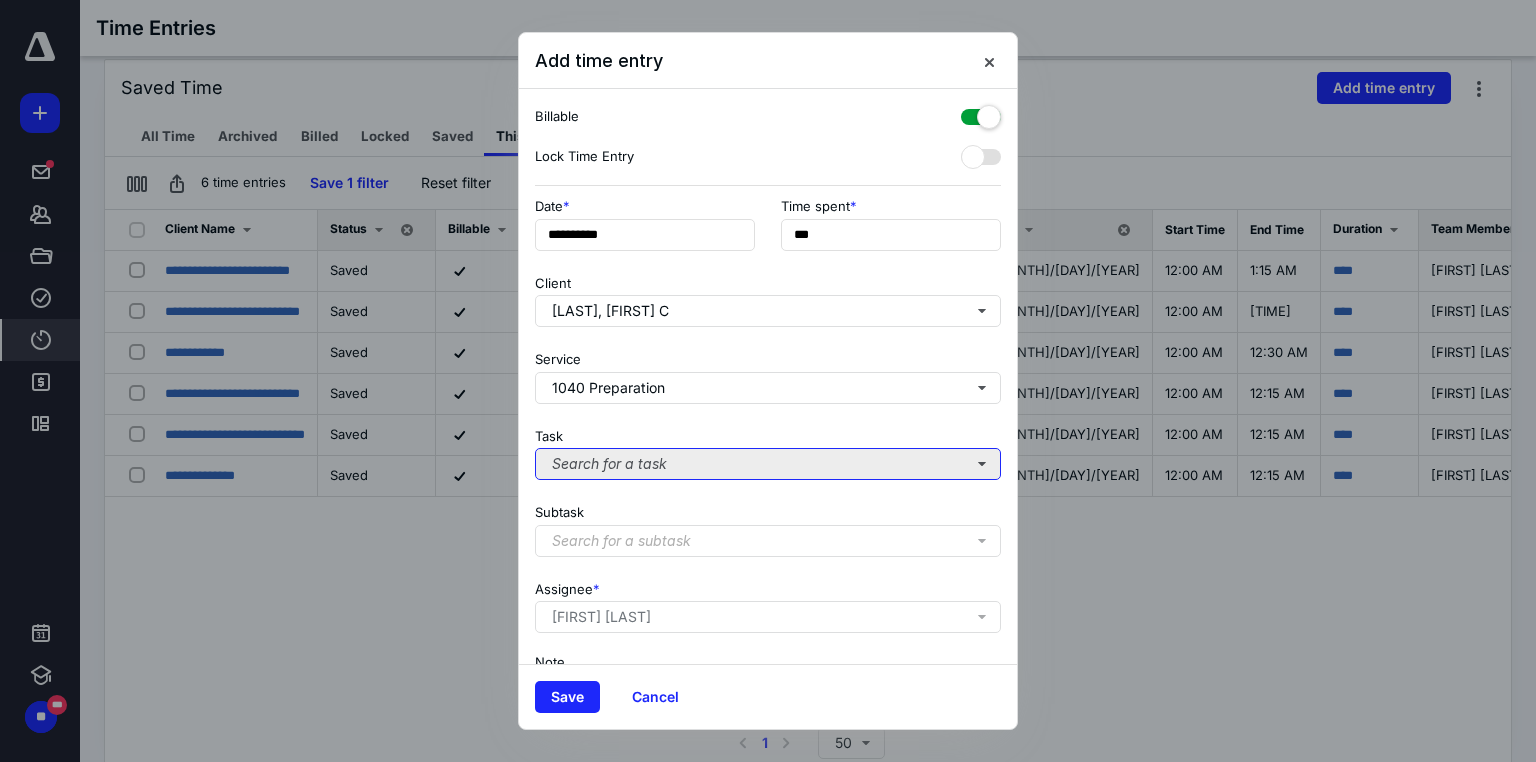 click on "Search for a task" at bounding box center [768, 464] 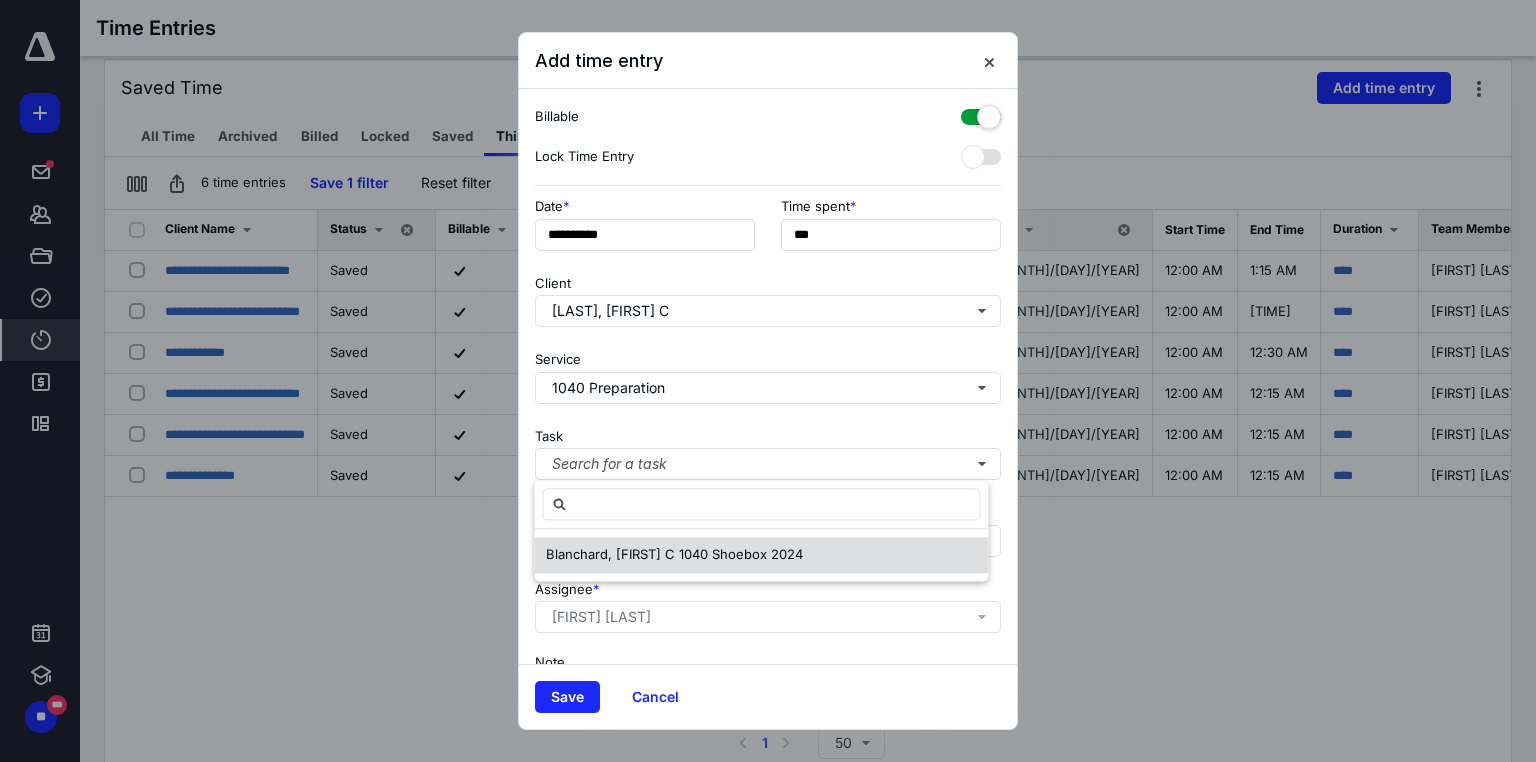 click on "Blanchard, [FIRST] C 1040 Shoebox 2024" at bounding box center [674, 554] 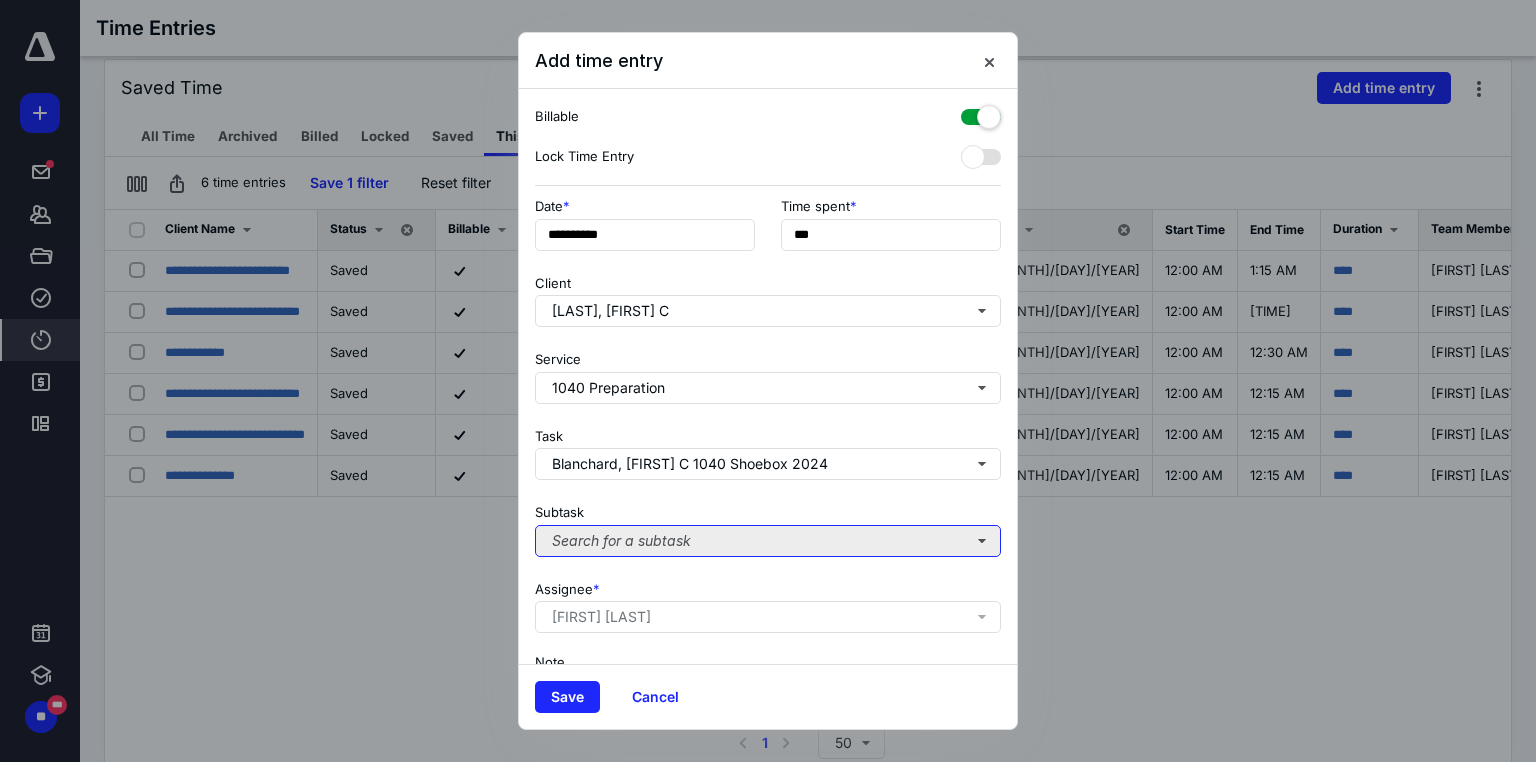 click on "Search for a subtask" at bounding box center [768, 541] 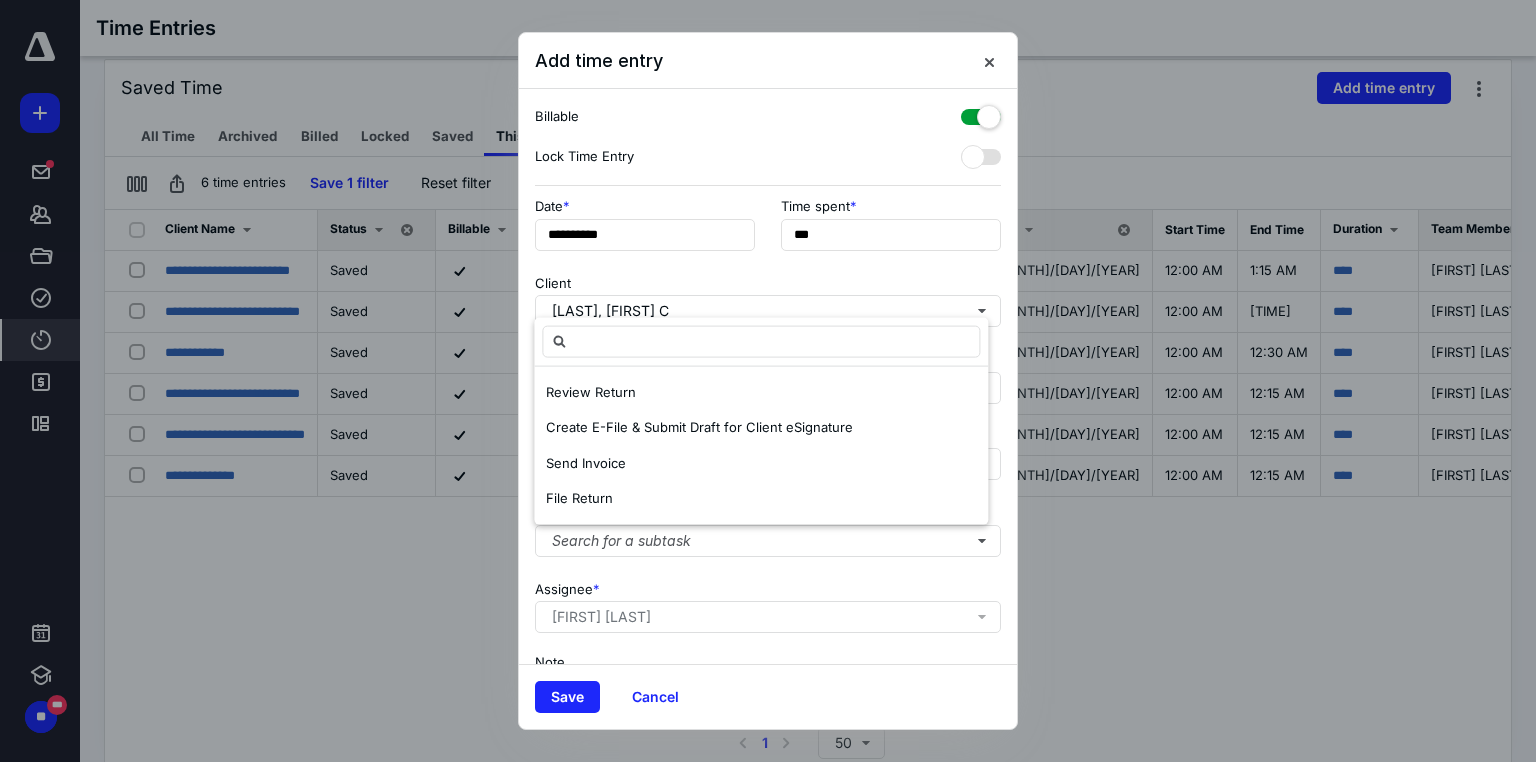 click on "Client [LAST], [FIRST] C" at bounding box center (768, 297) 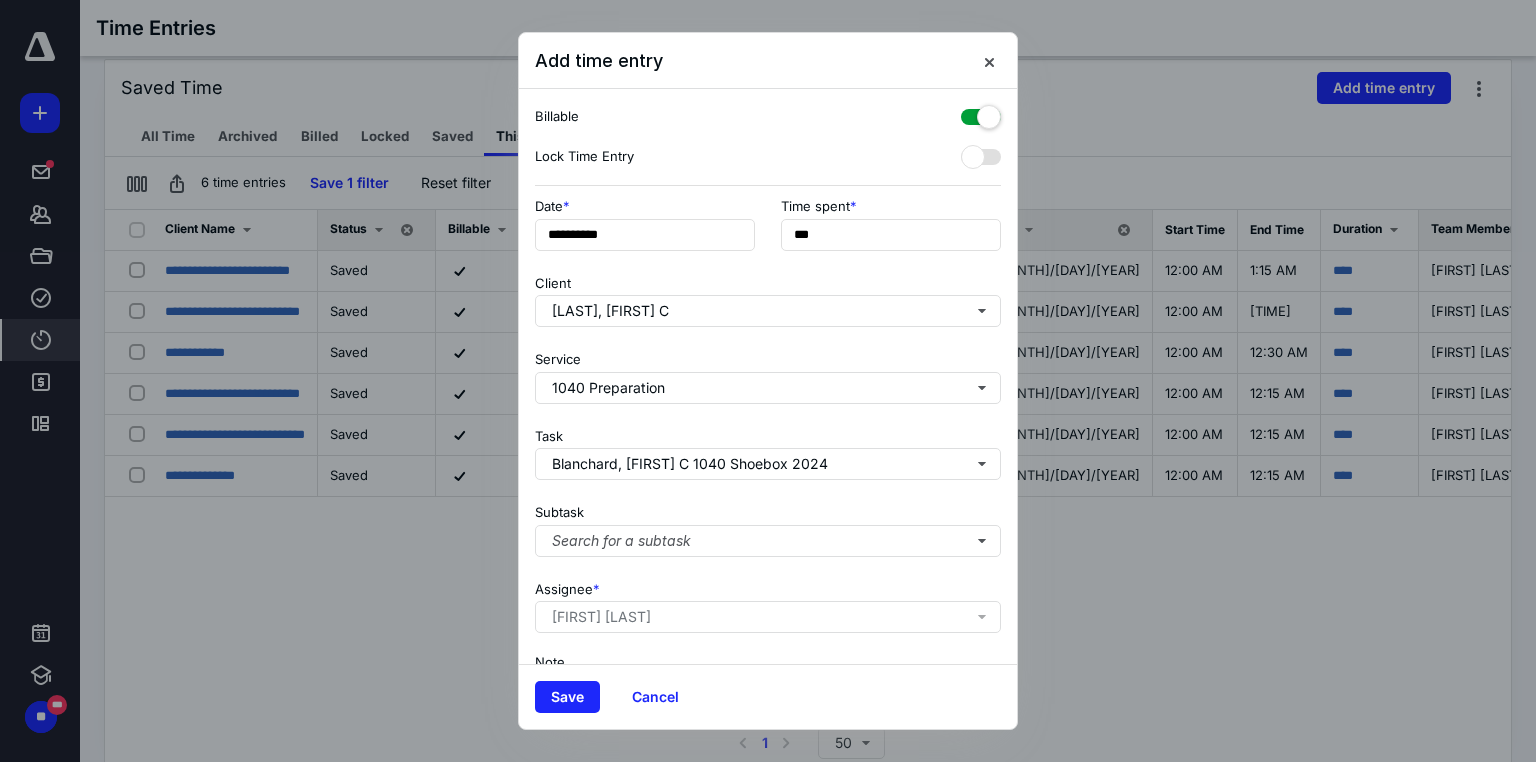 scroll, scrollTop: 123, scrollLeft: 0, axis: vertical 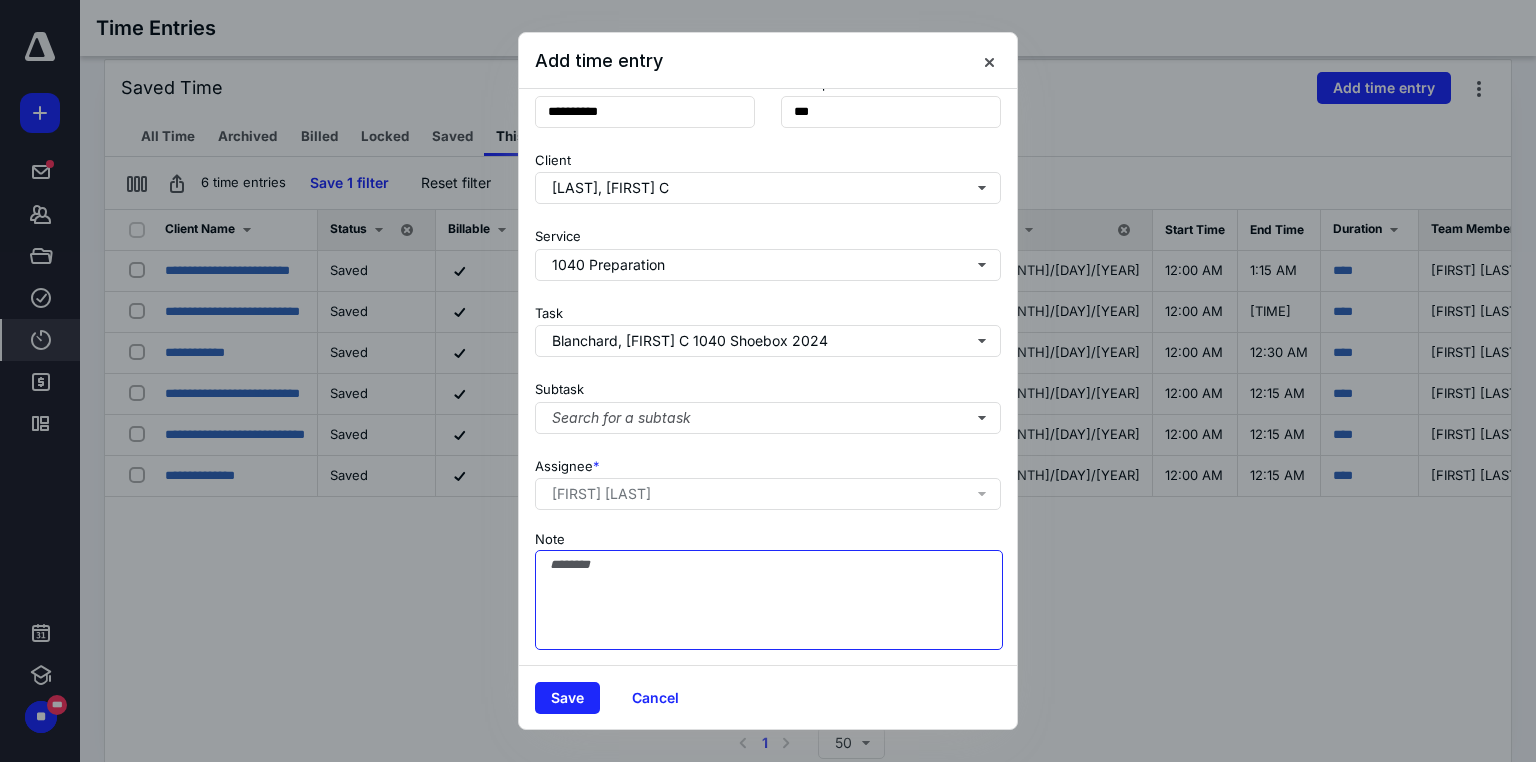 click on "Note" at bounding box center [769, 600] 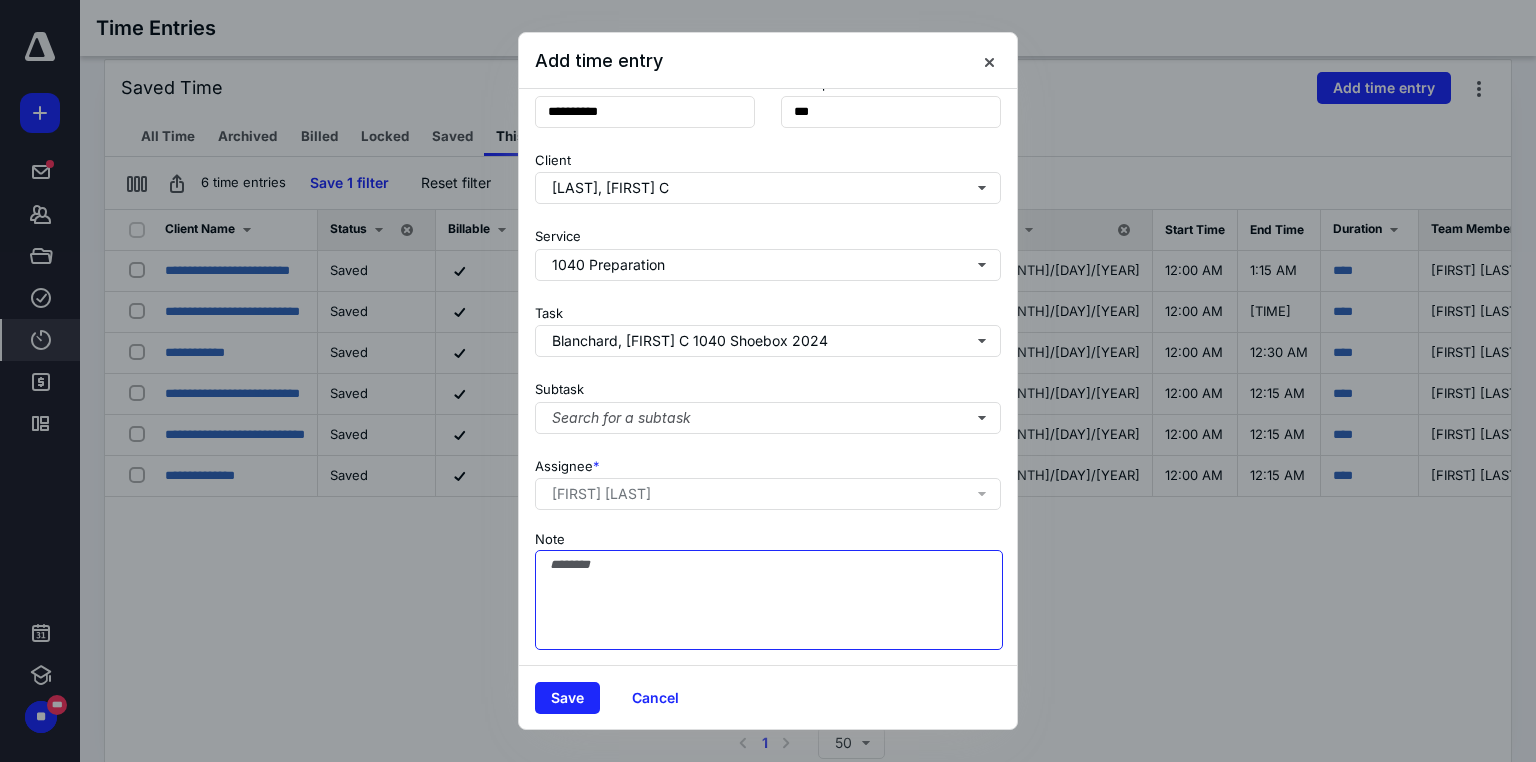 click on "Note" at bounding box center (769, 600) 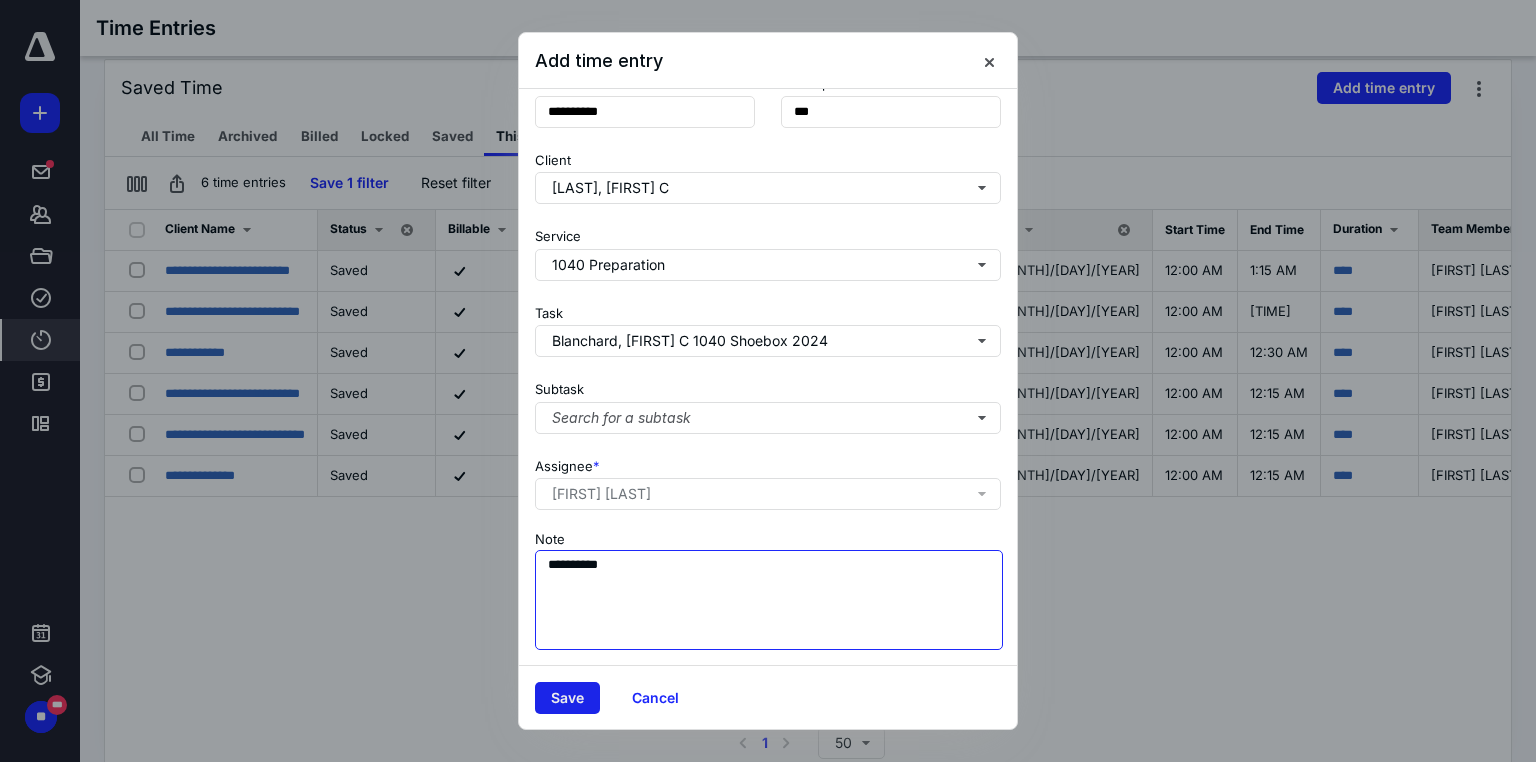 type on "**********" 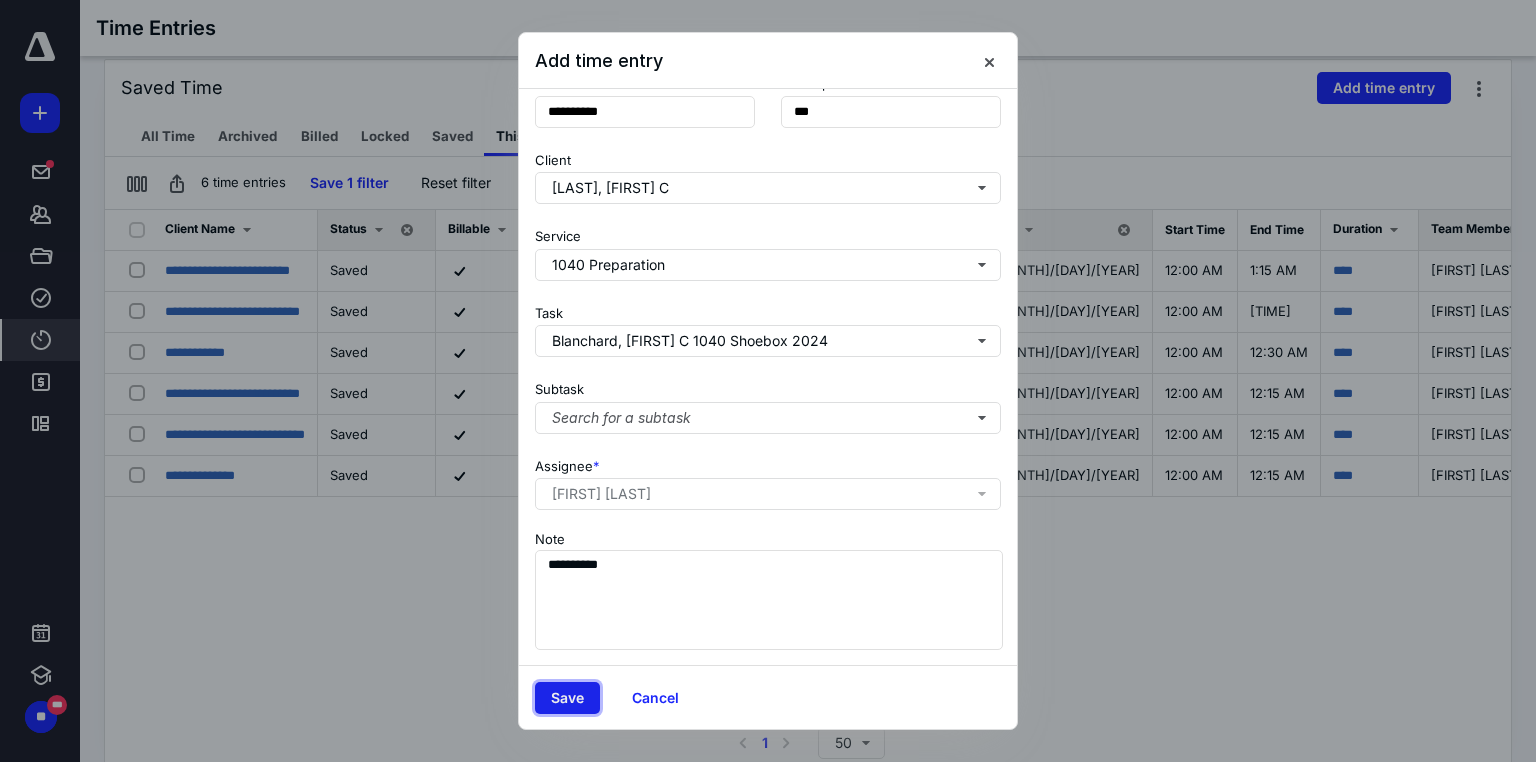 click on "Save" at bounding box center [567, 698] 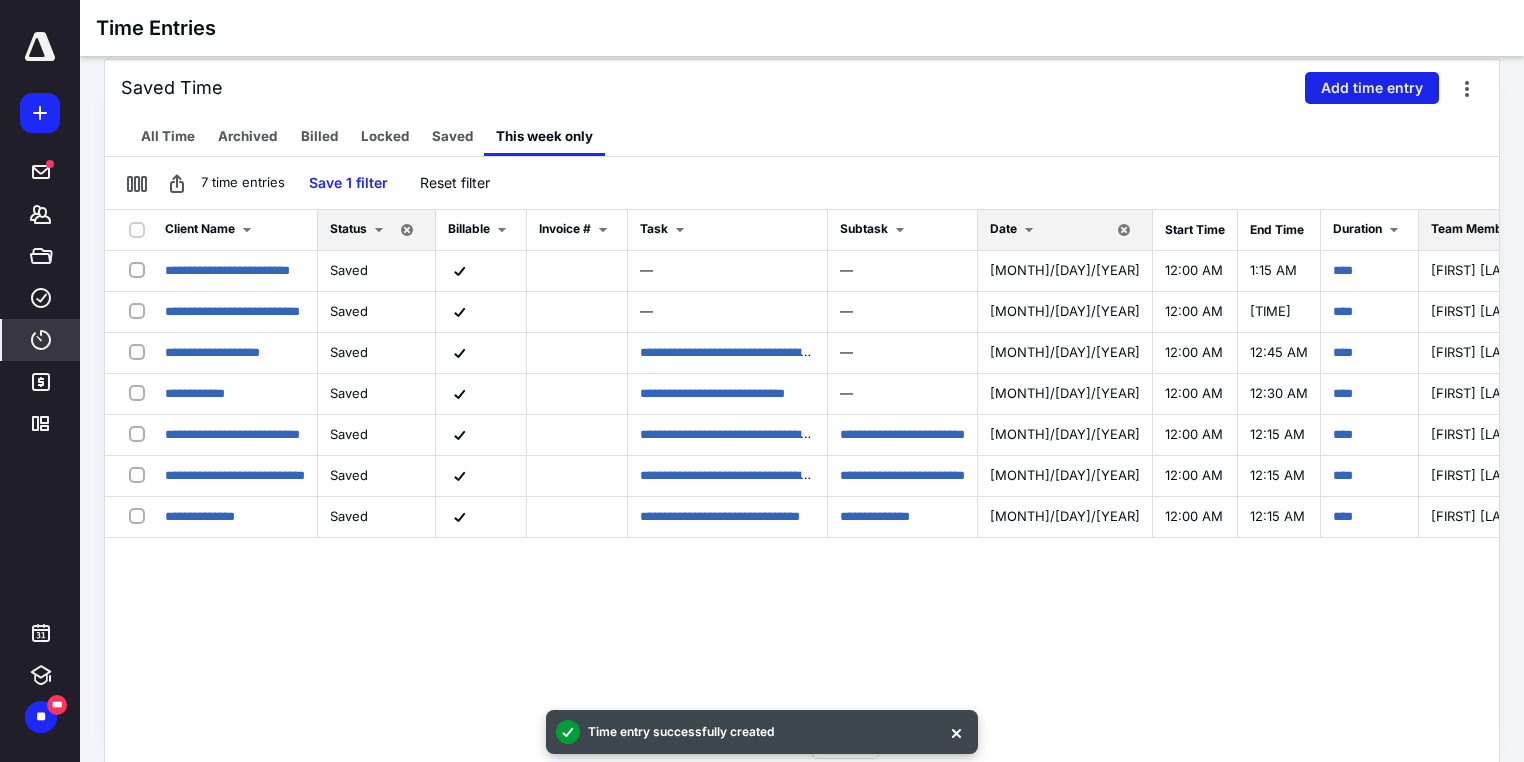click on "Add time entry" at bounding box center [1372, 88] 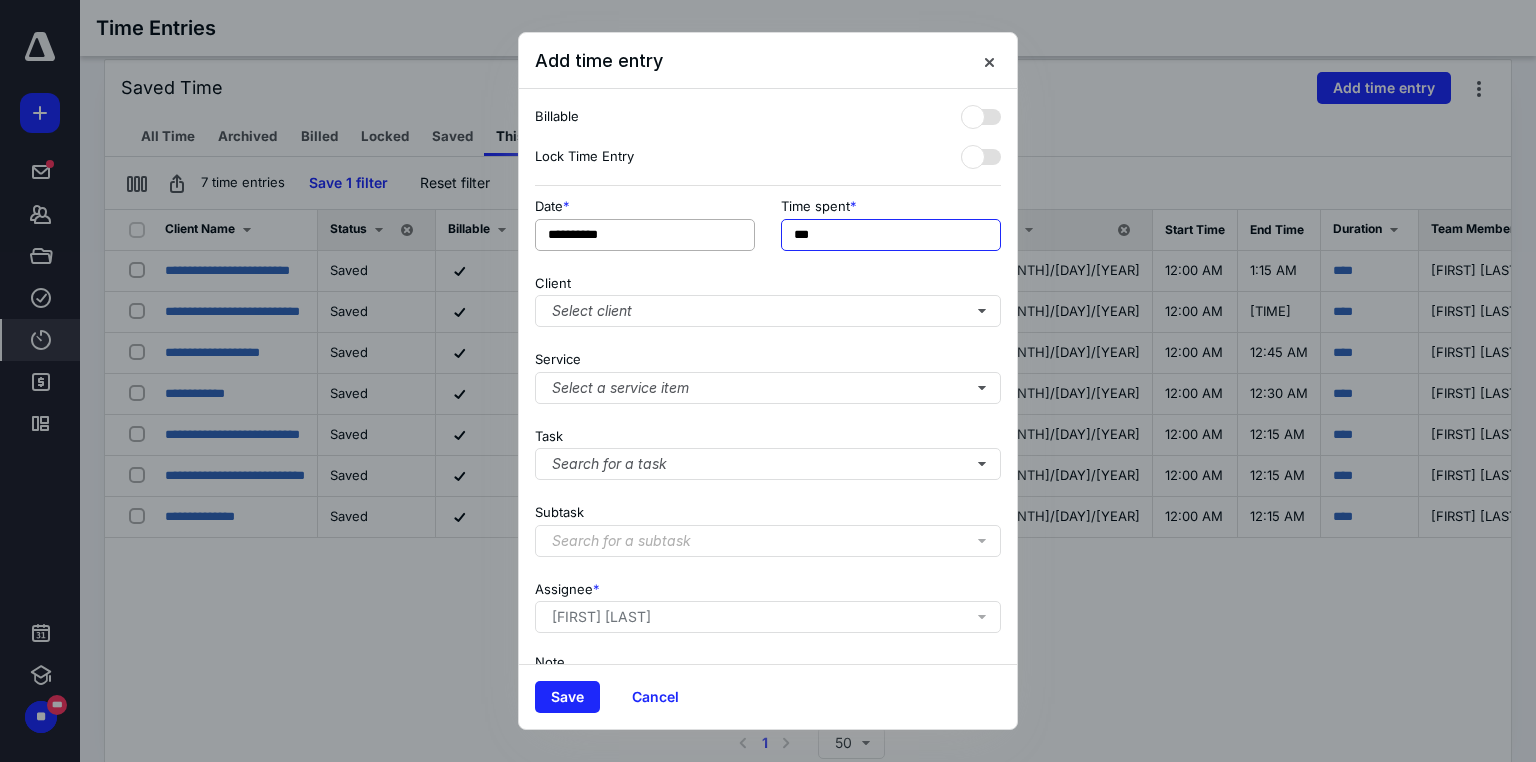 drag, startPoint x: 831, startPoint y: 232, endPoint x: 671, endPoint y: 223, distance: 160.25293 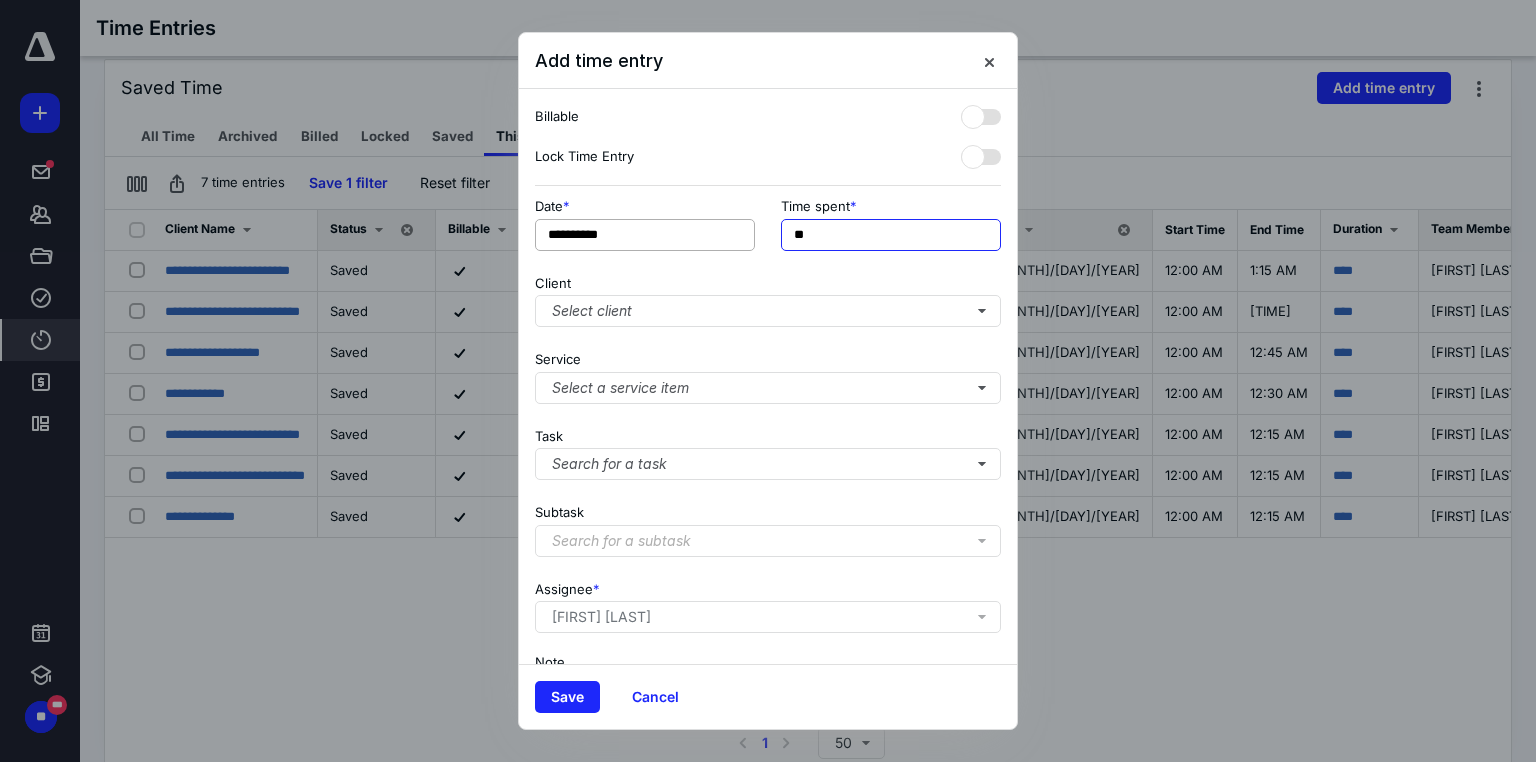 type on "**" 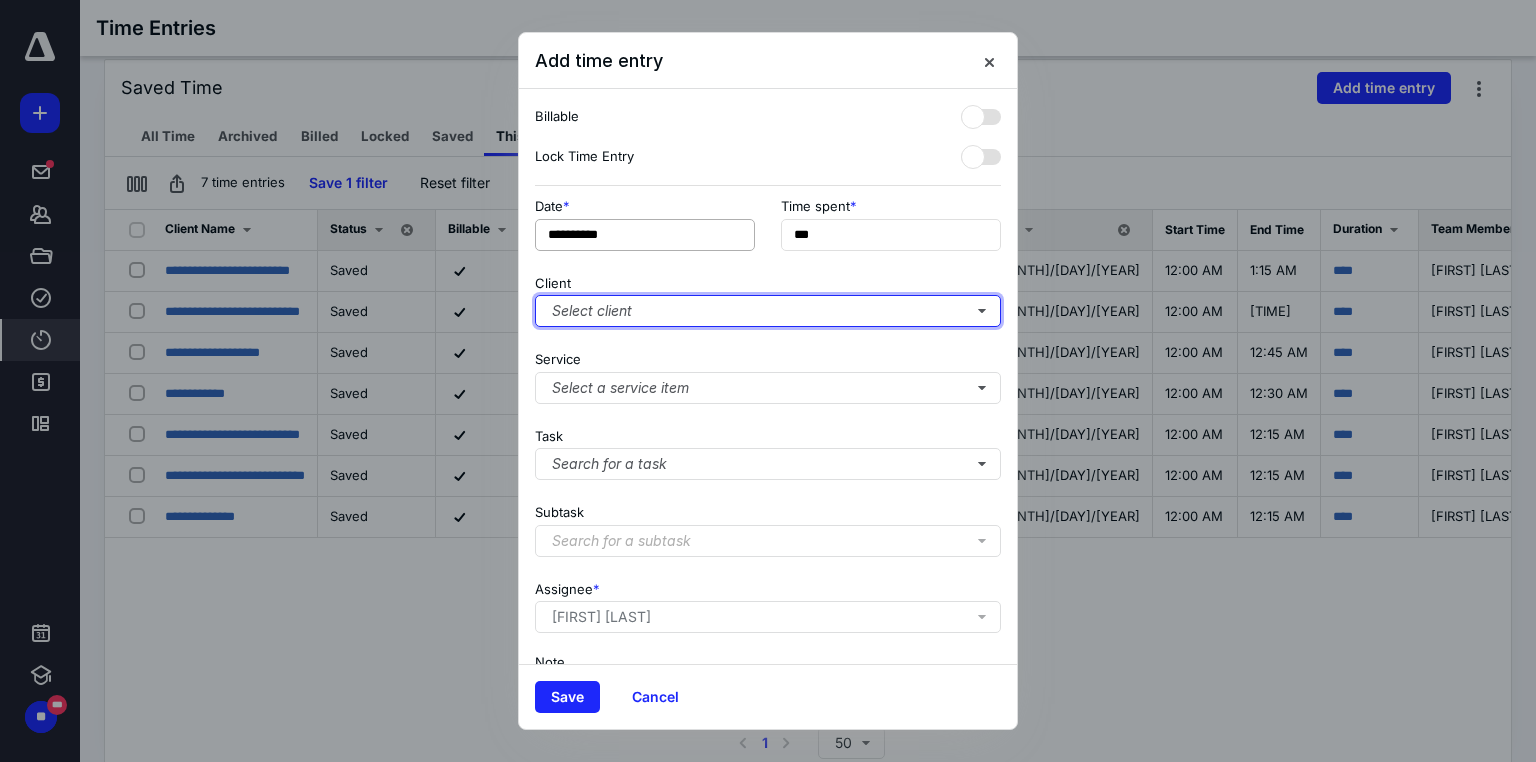 type 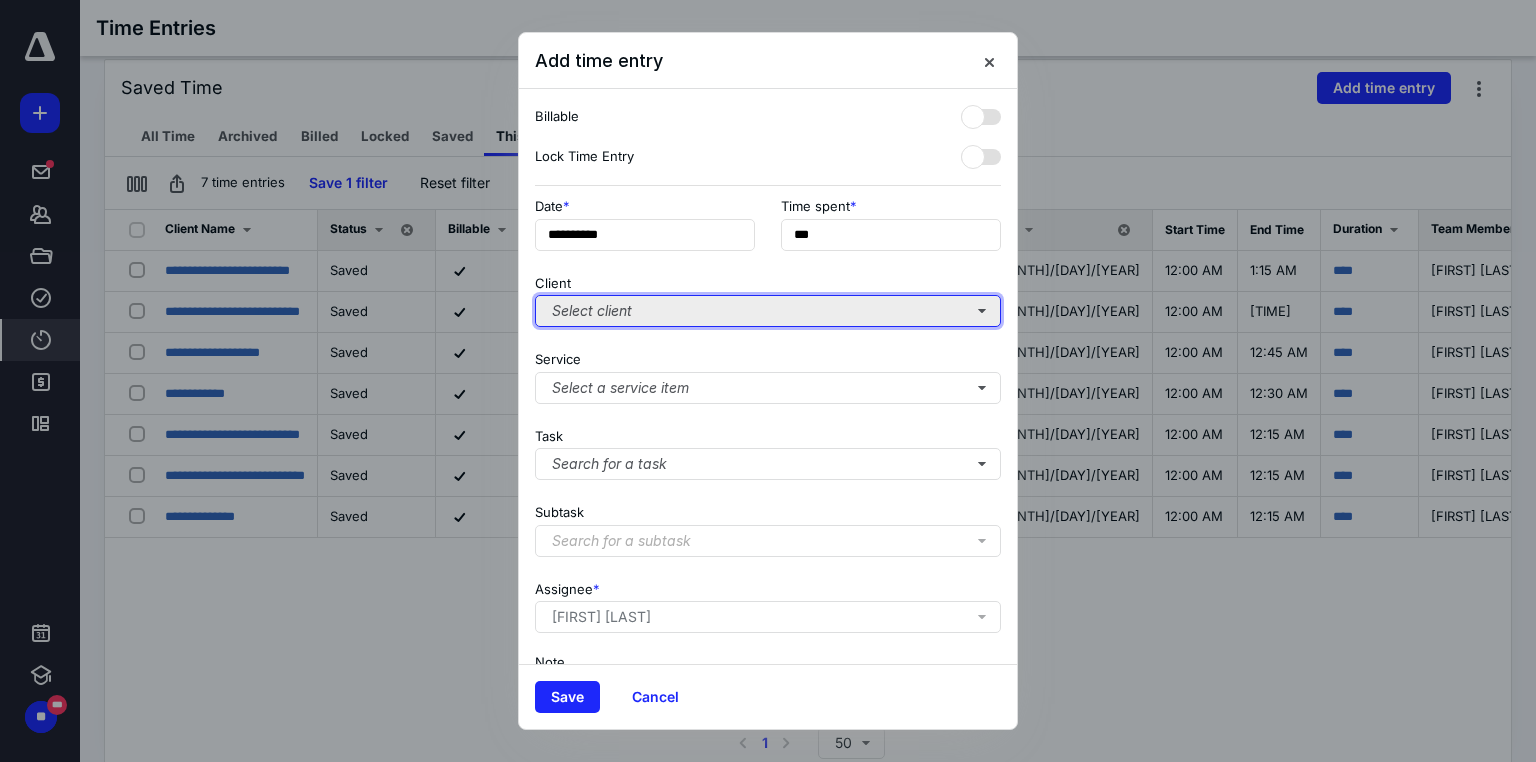click on "Select client" at bounding box center (768, 311) 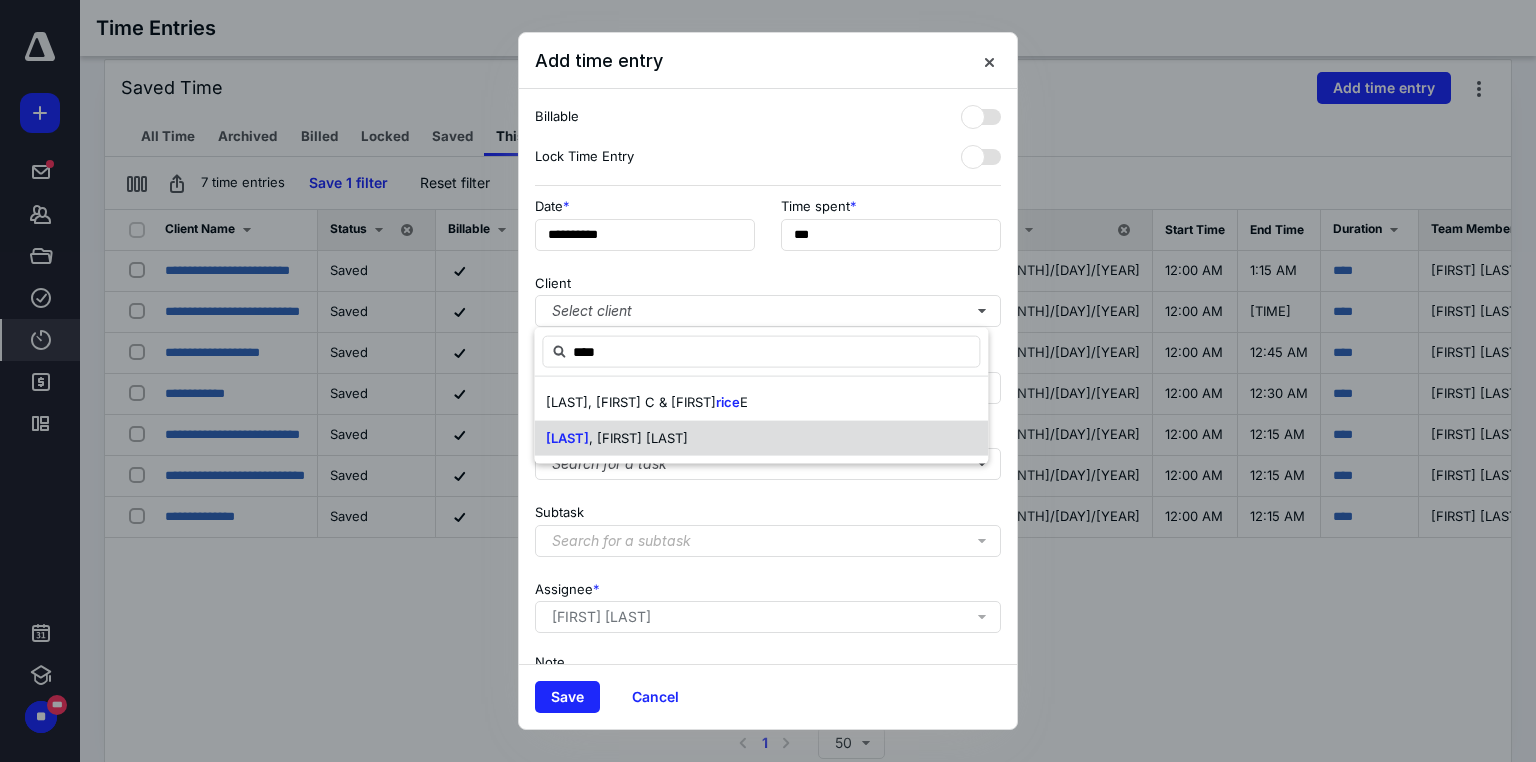click on ", [FIRST] [LAST]" at bounding box center [744, 402] 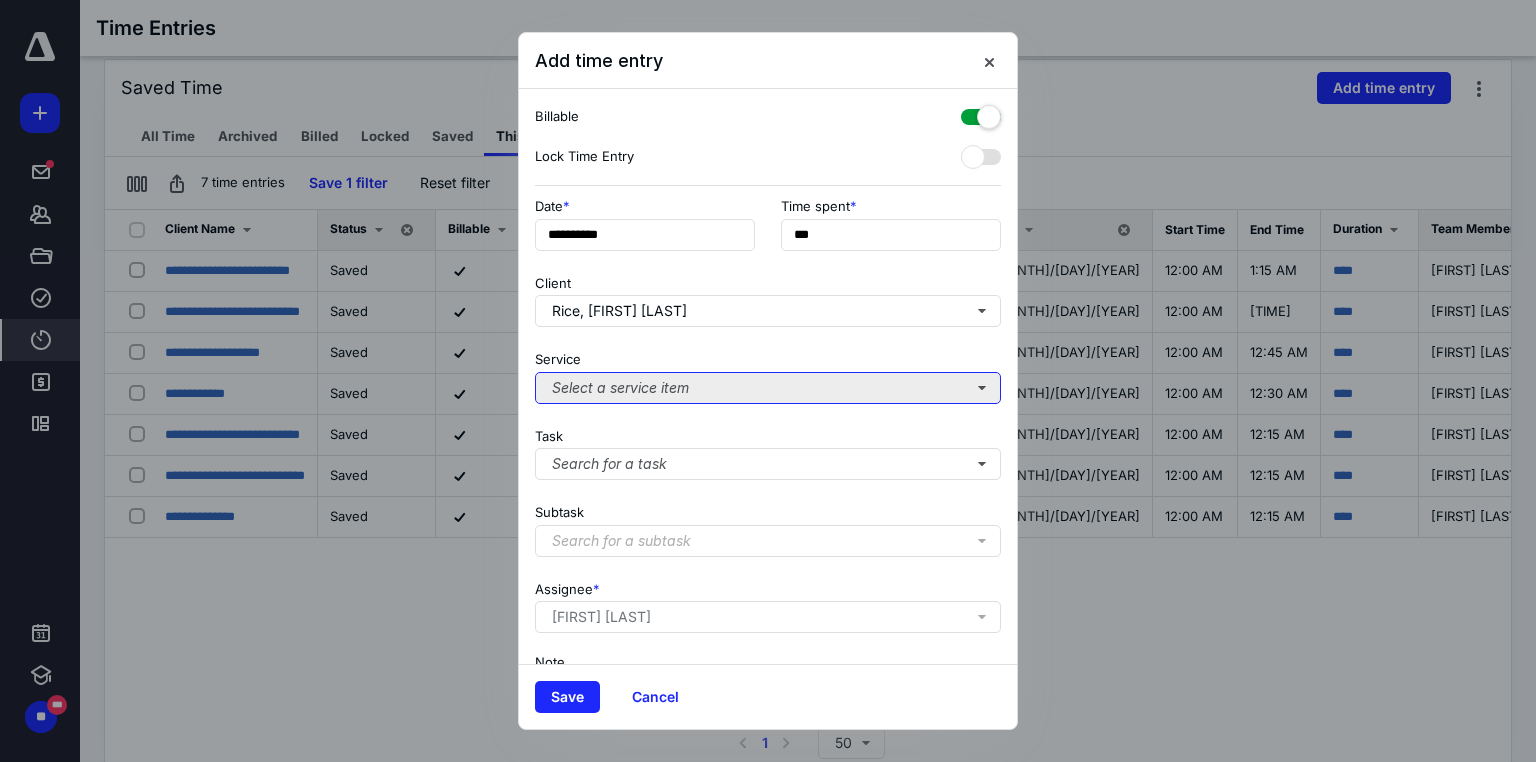 click on "Select a service item" at bounding box center (768, 388) 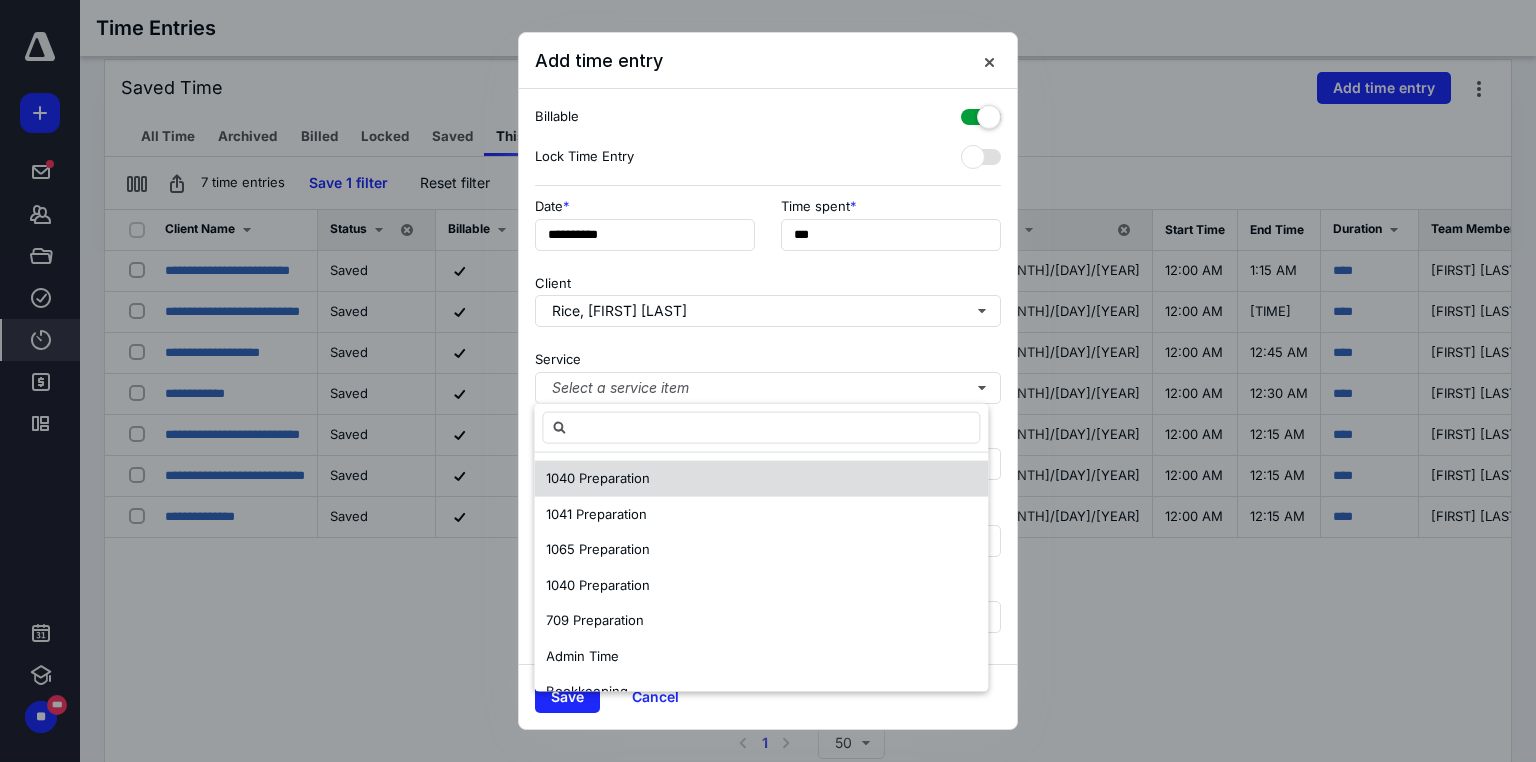 click on "1040 Preparation" at bounding box center (761, 479) 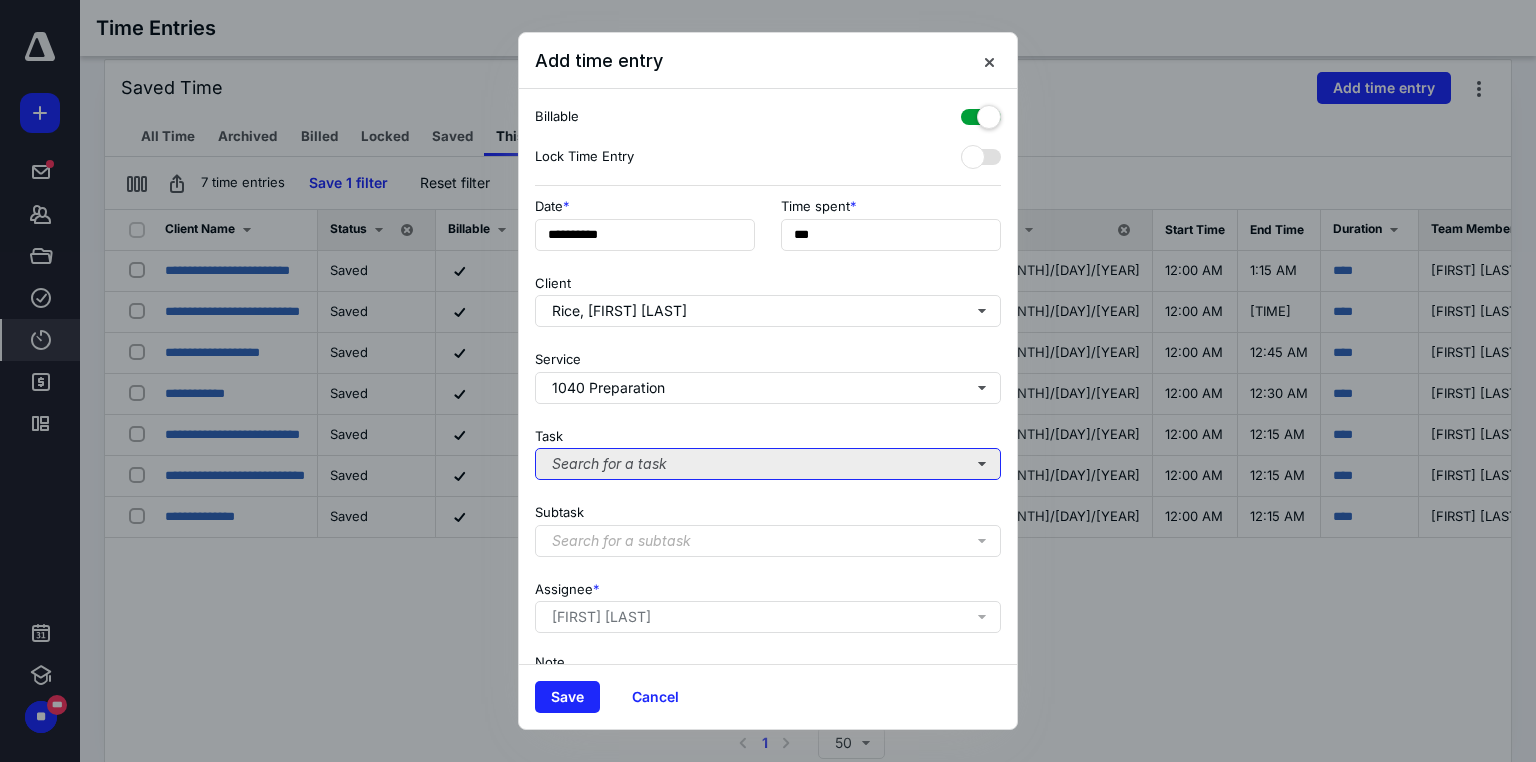 click on "Search for a task" at bounding box center (768, 464) 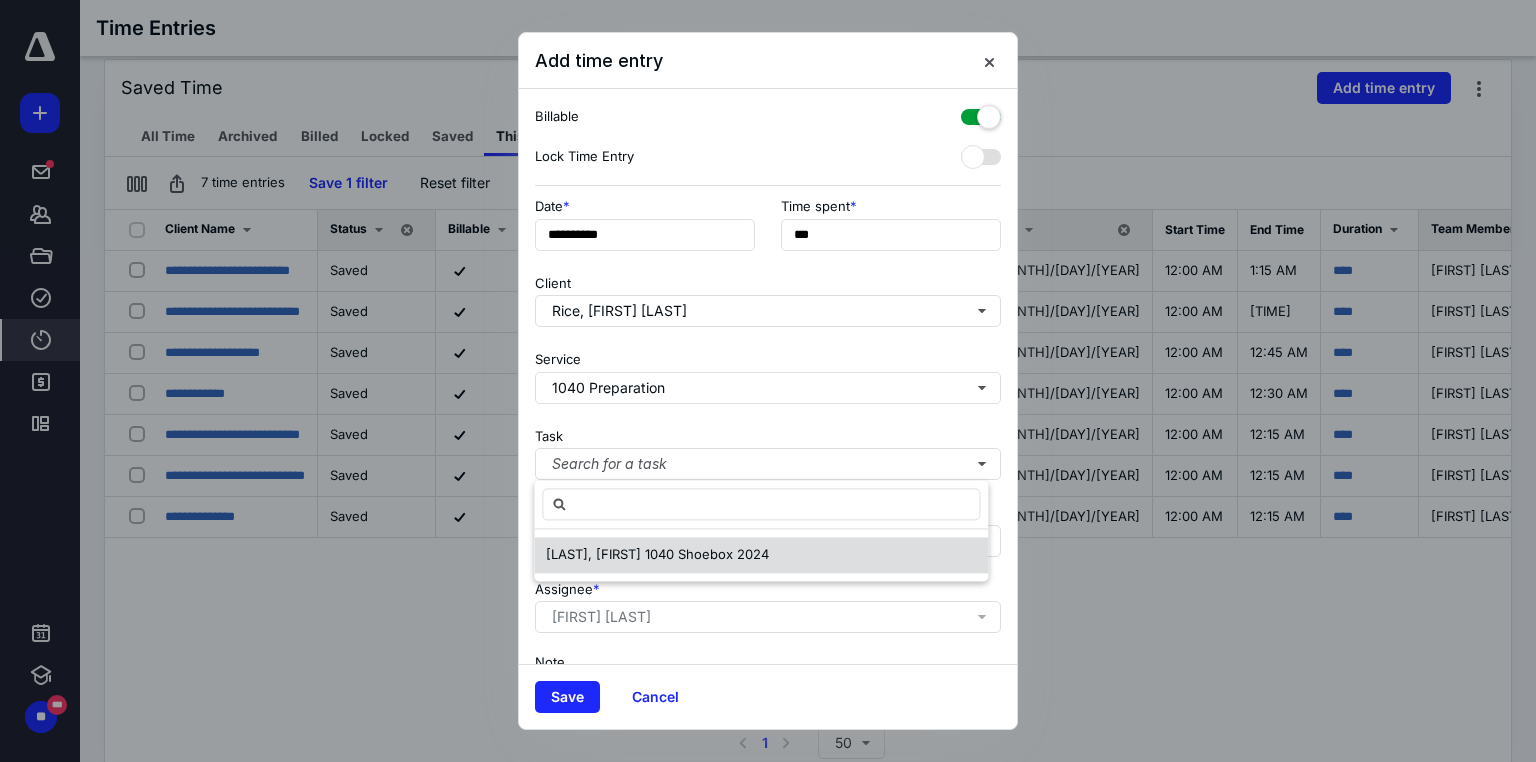 click on "[LAST], [FIRST] 1040 Shoebox 2024" at bounding box center [657, 554] 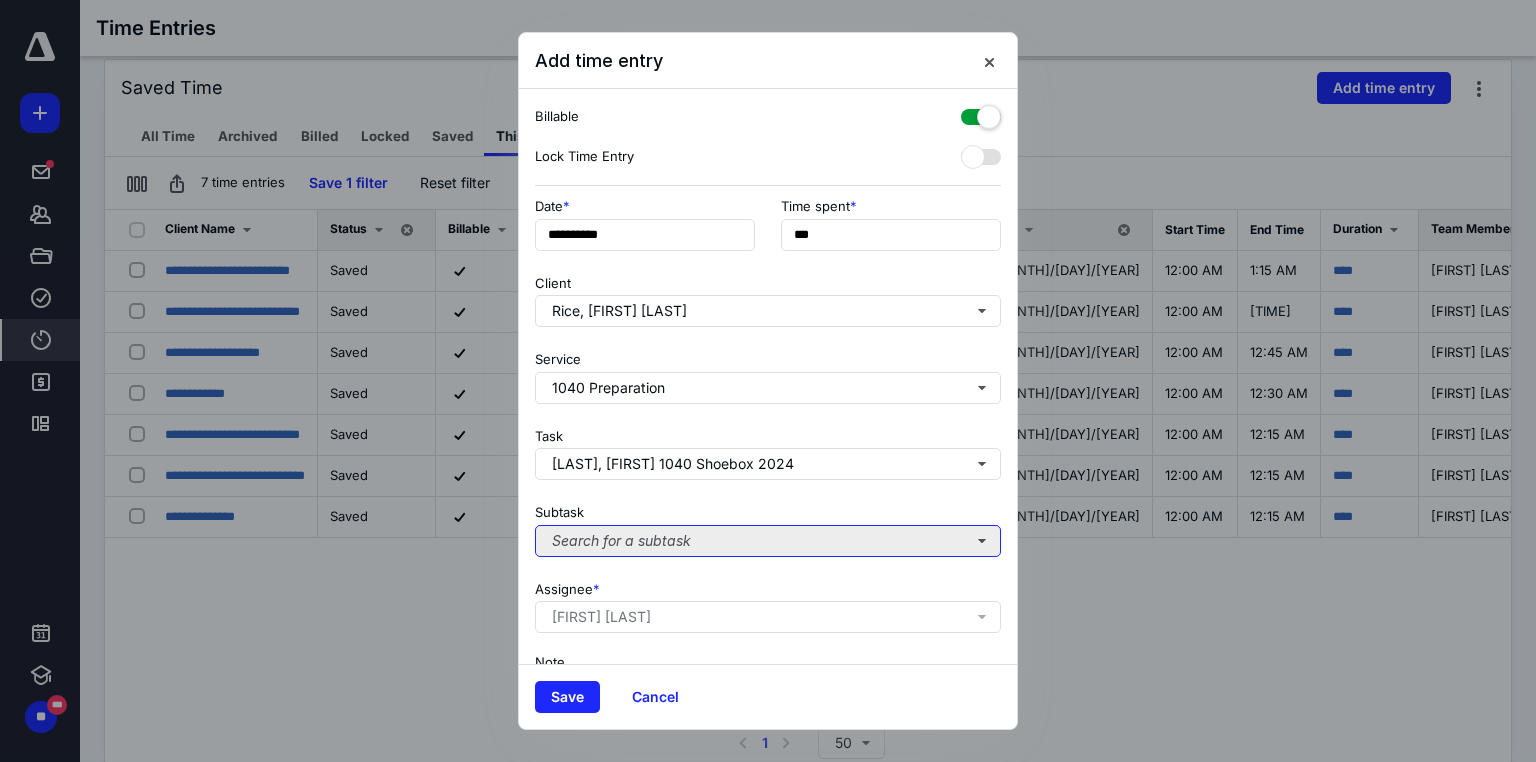 click on "Search for a subtask" at bounding box center [768, 541] 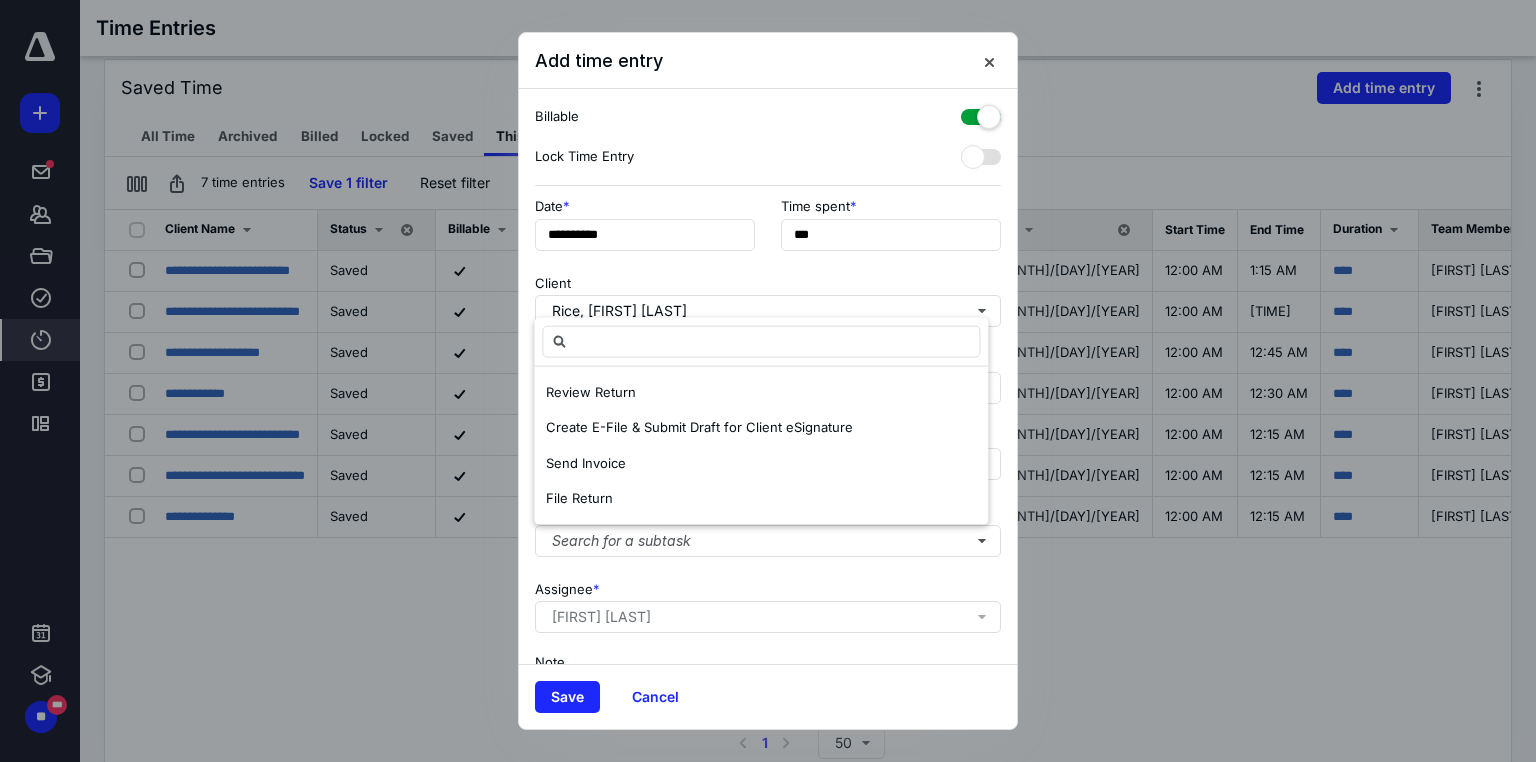 click on "Client [LAST], [FIRST] E" at bounding box center (768, 297) 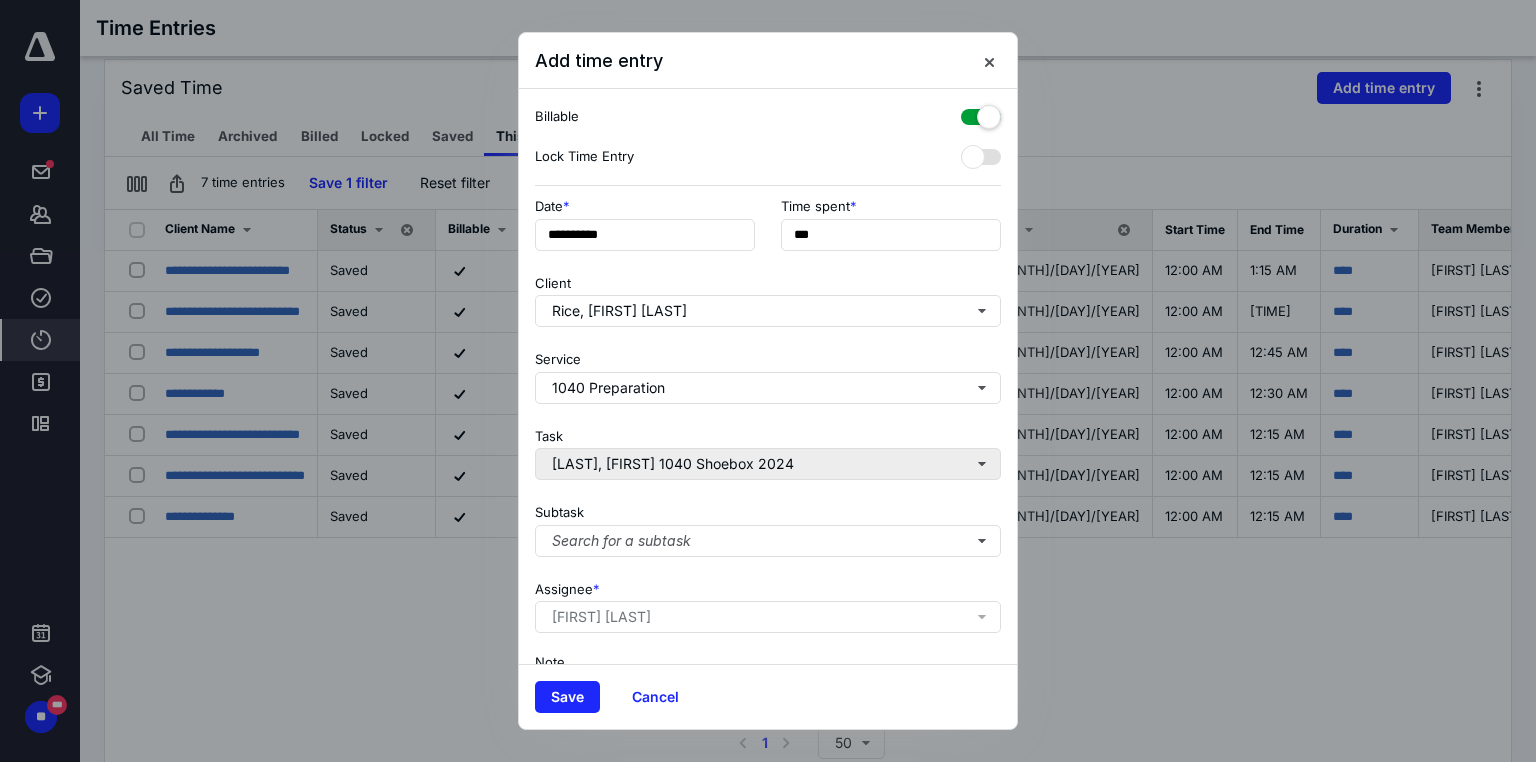 scroll, scrollTop: 123, scrollLeft: 0, axis: vertical 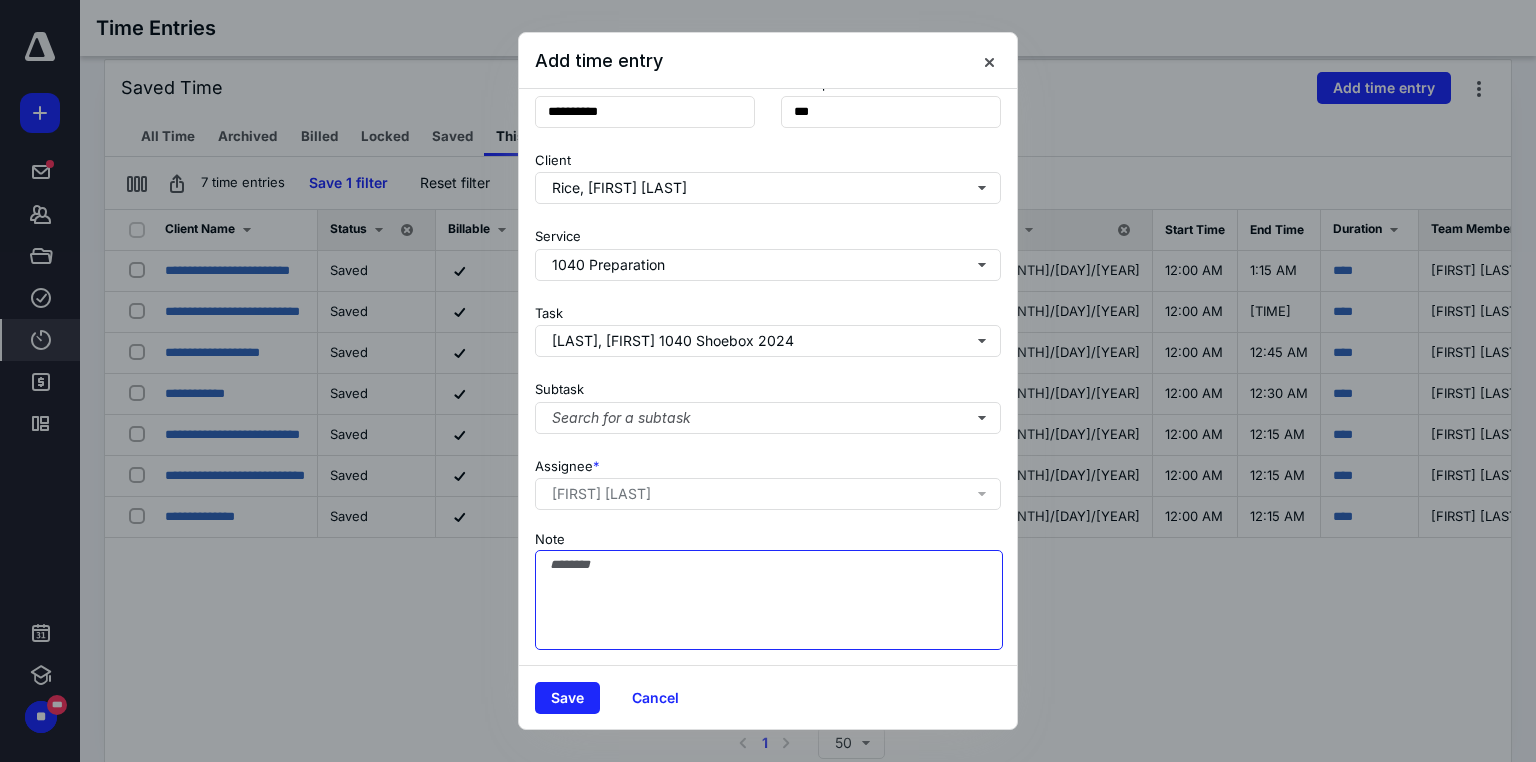 click on "Note" at bounding box center (769, 600) 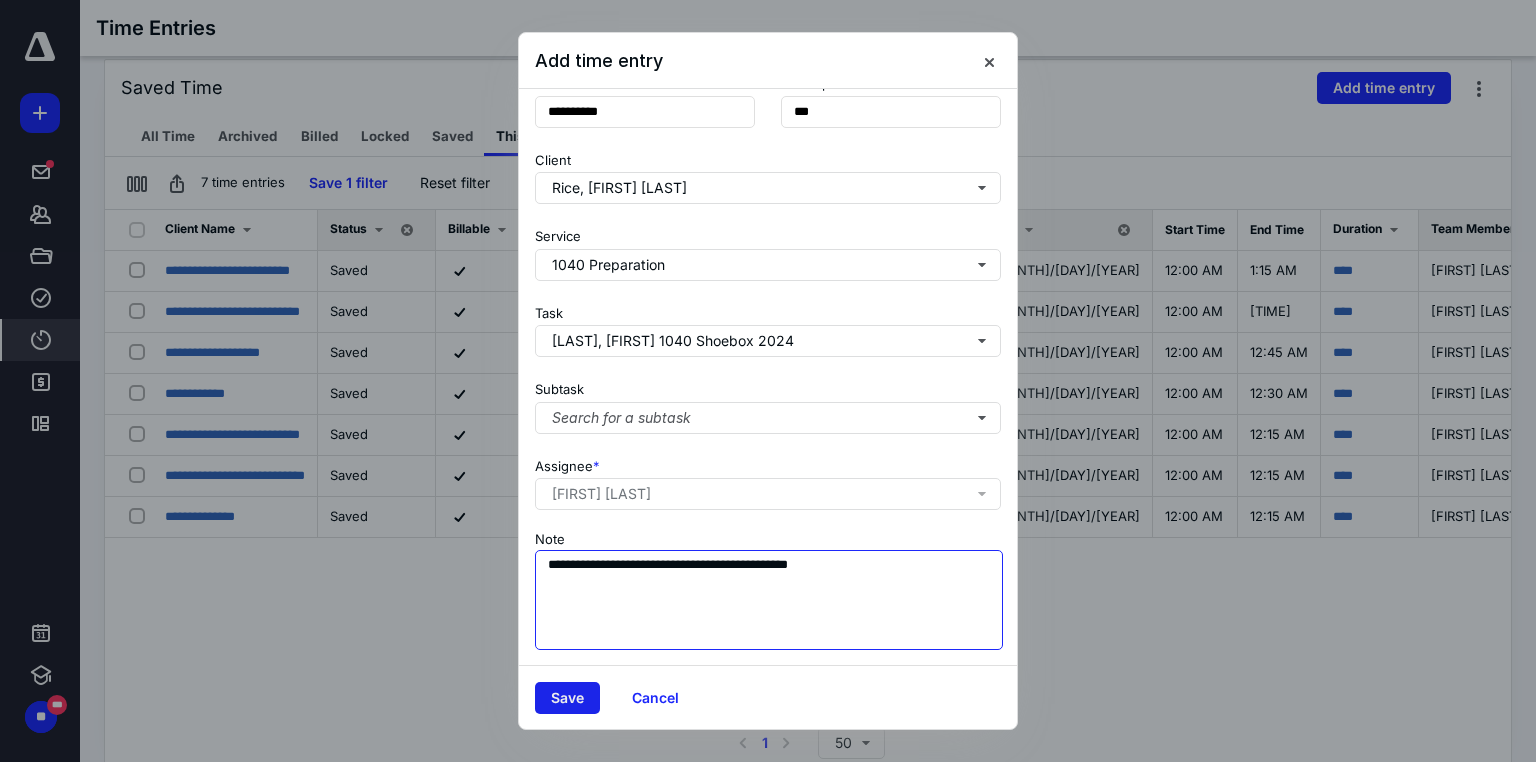 type on "**********" 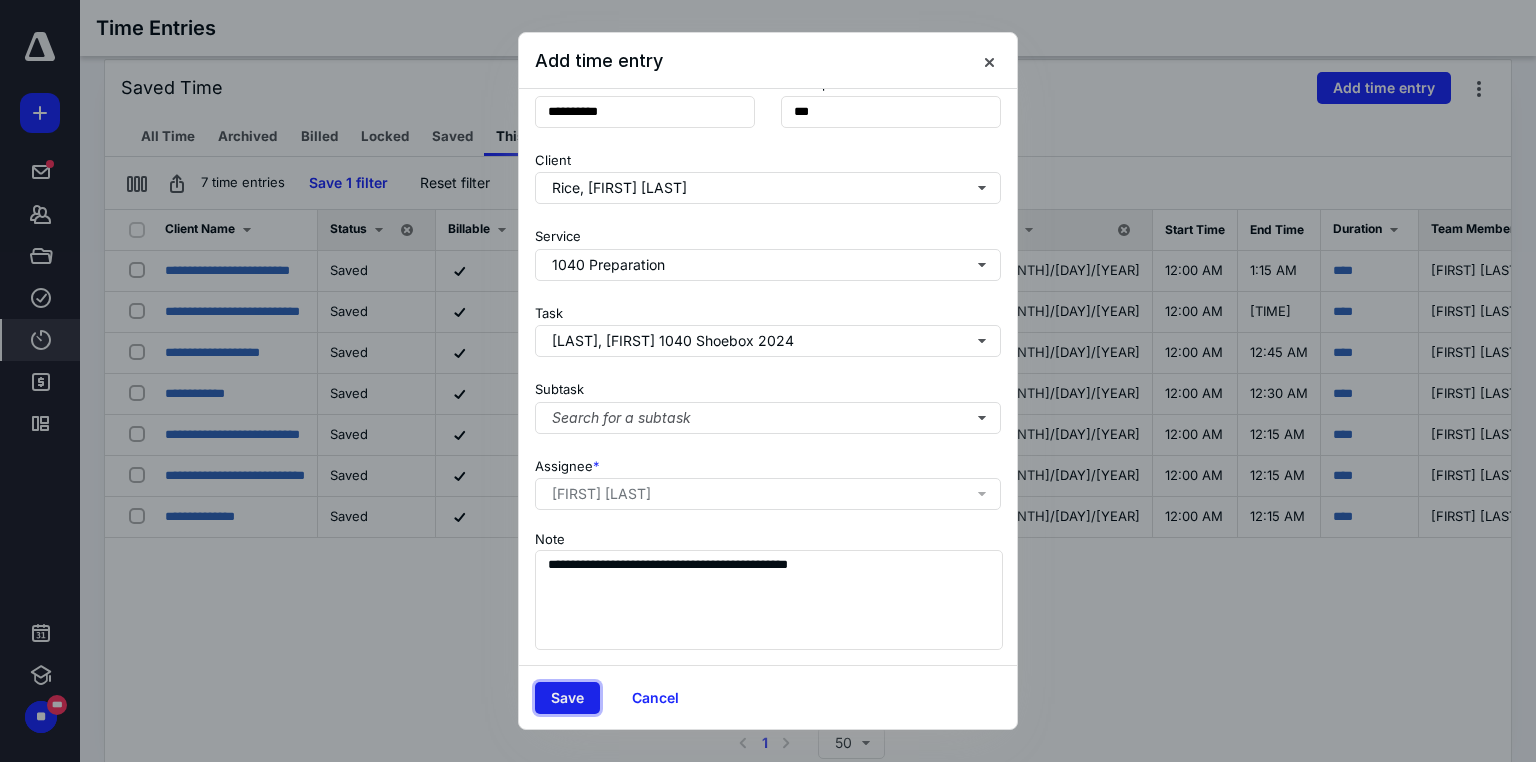 click on "Save" at bounding box center (567, 698) 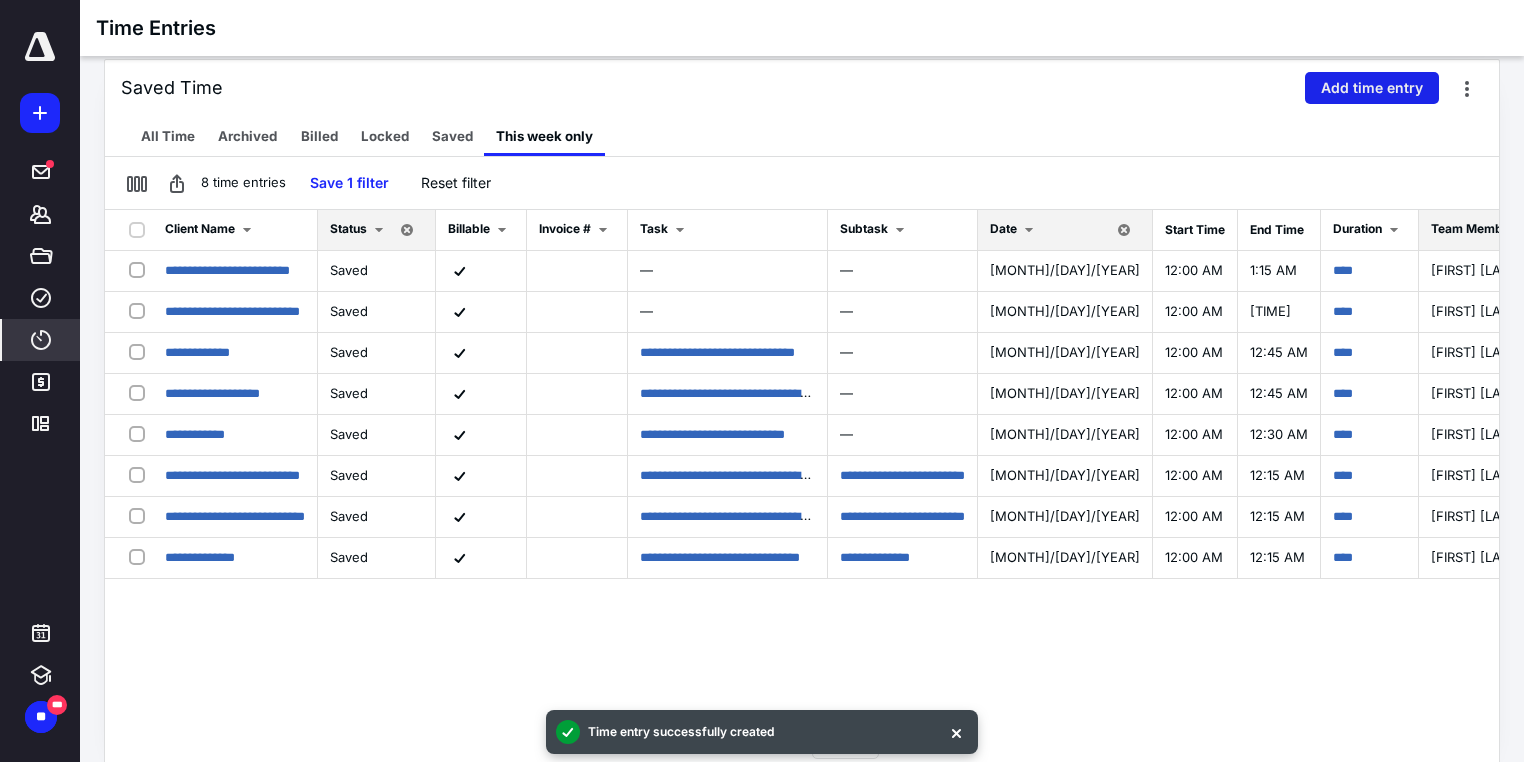 click on "Add time entry" at bounding box center (1372, 88) 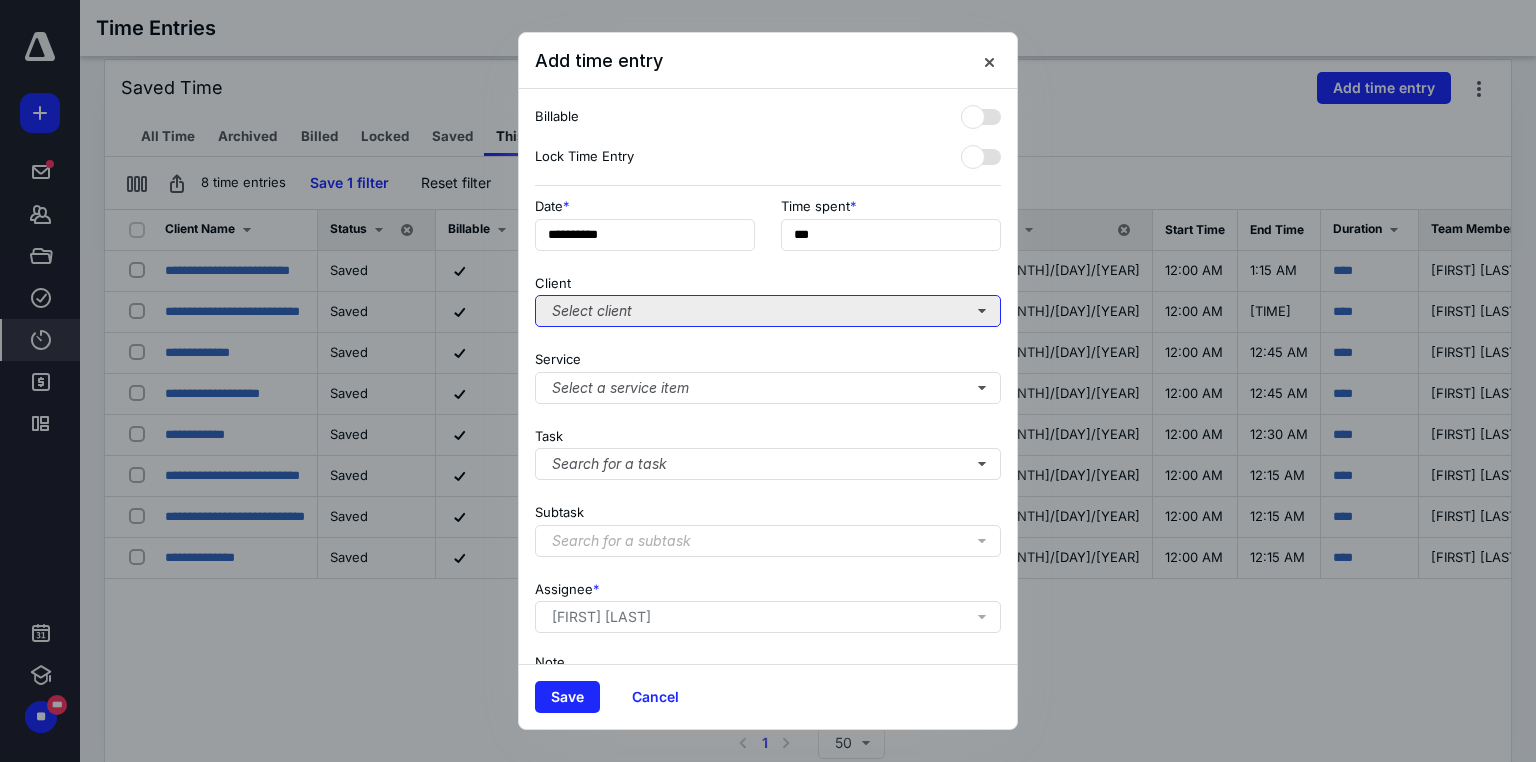 click on "Select client" at bounding box center [768, 311] 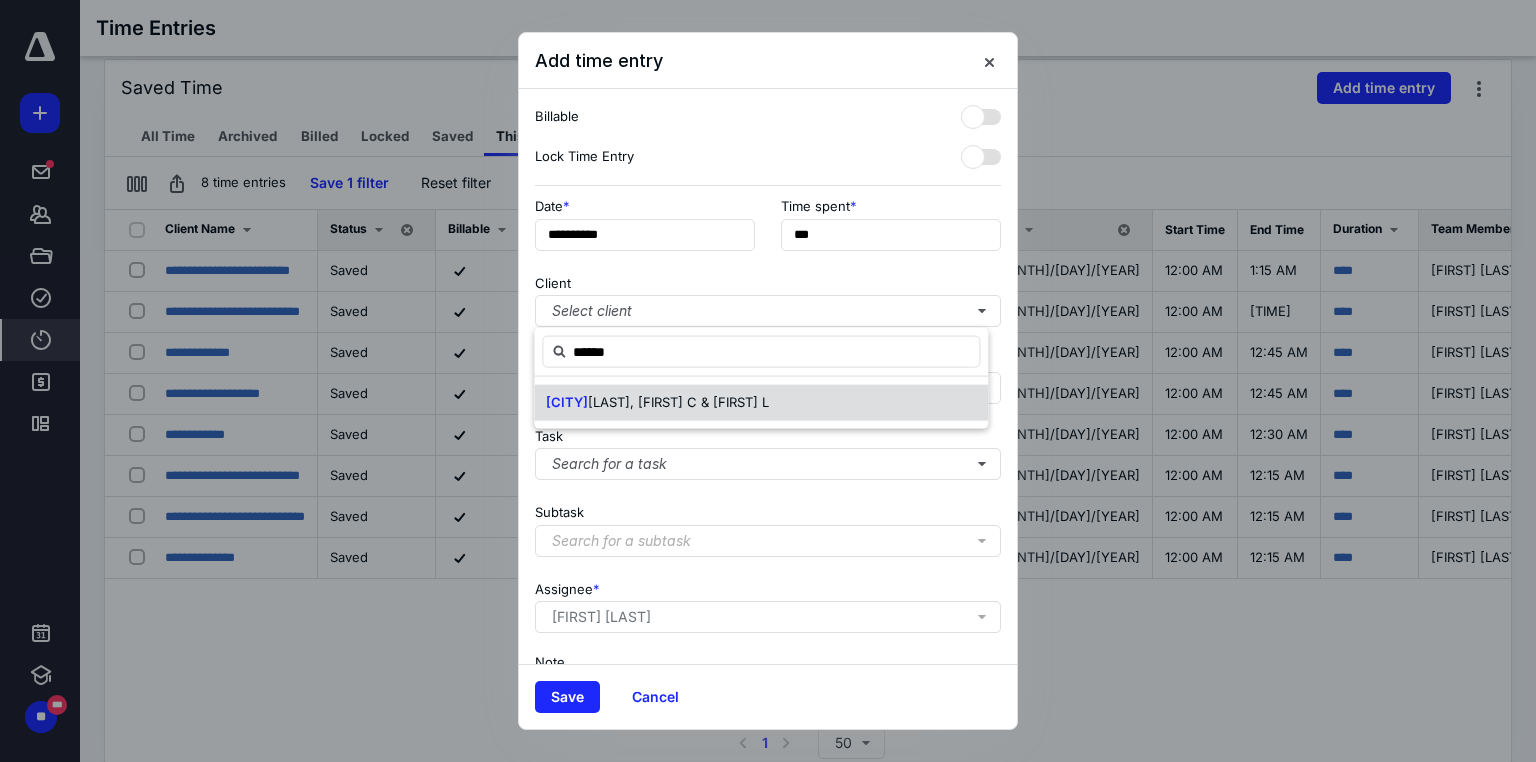 click on "[LAST]way, [FIRST] C & [FIRST] L" at bounding box center [761, 403] 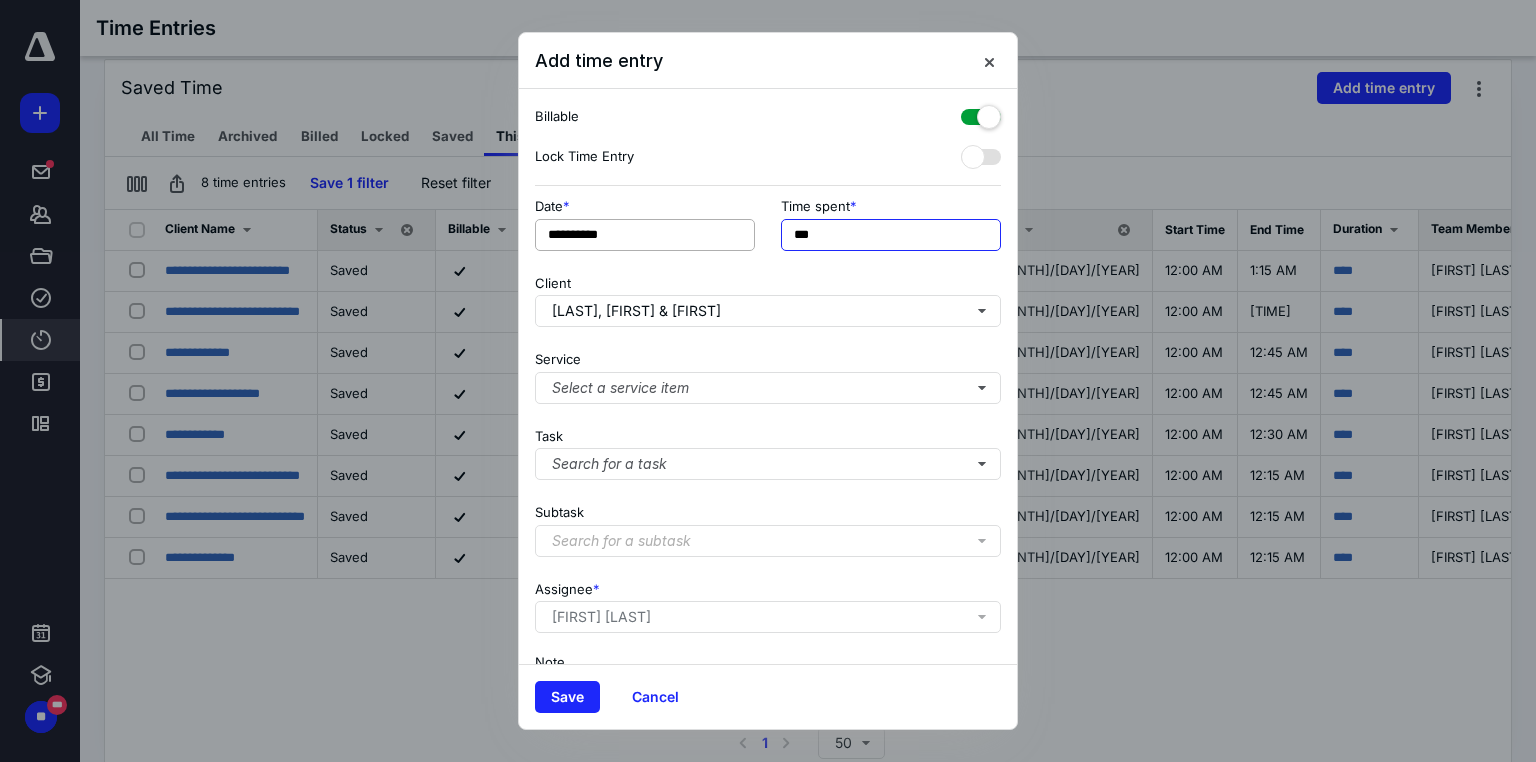drag, startPoint x: 924, startPoint y: 236, endPoint x: 688, endPoint y: 219, distance: 236.6115 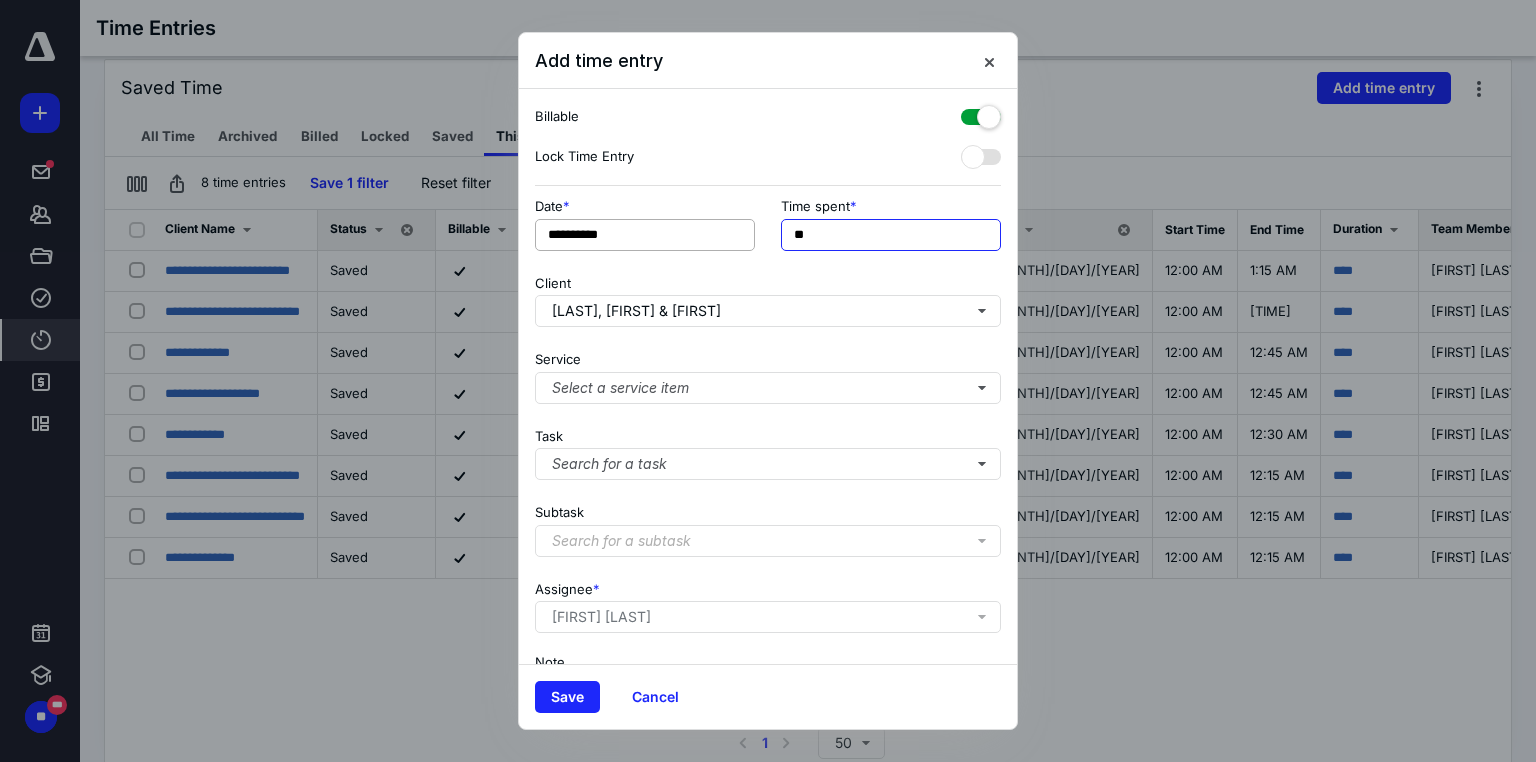 type on "**" 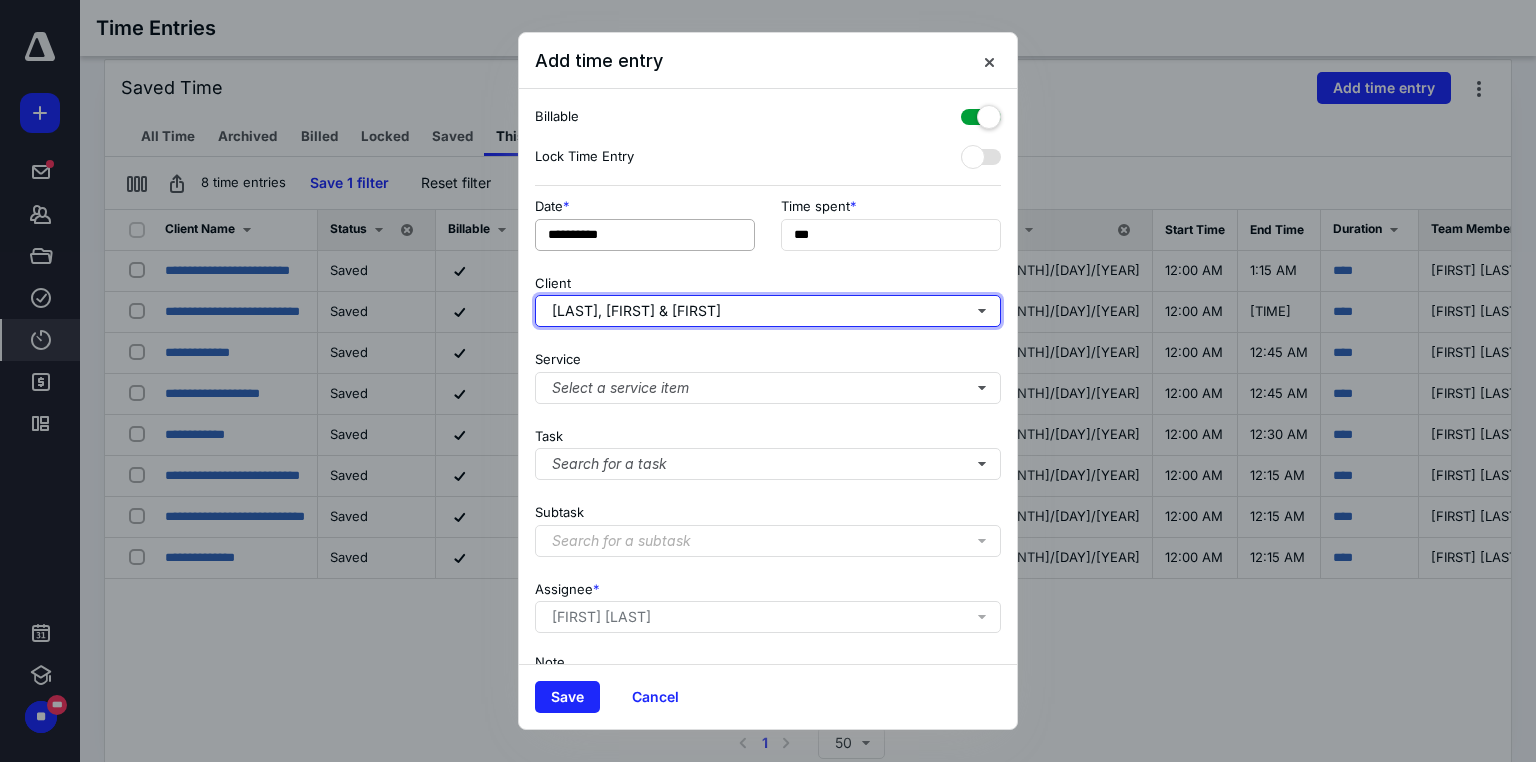 type 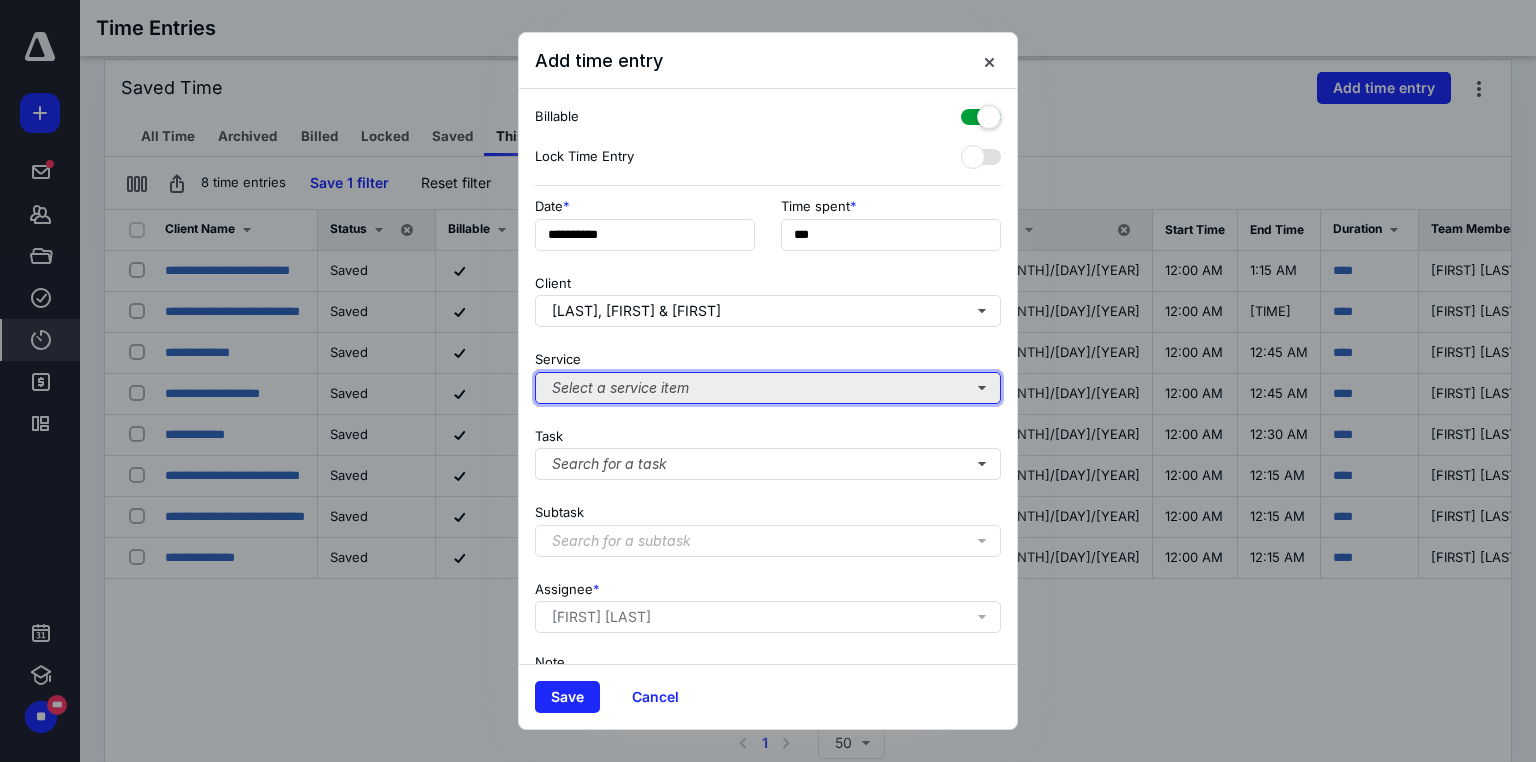 click on "Select a service item" at bounding box center (768, 388) 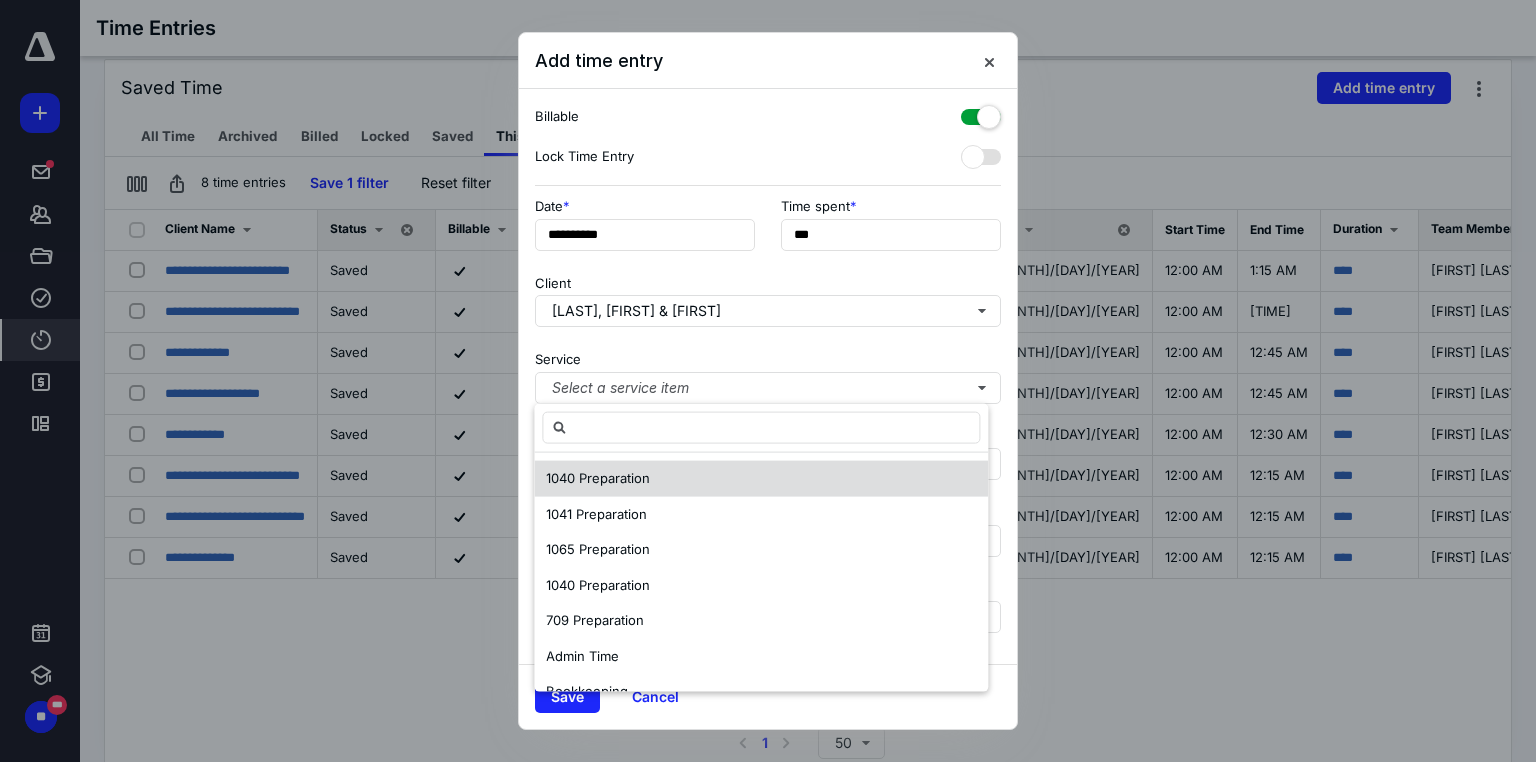 click on "1040 Preparation" at bounding box center (761, 479) 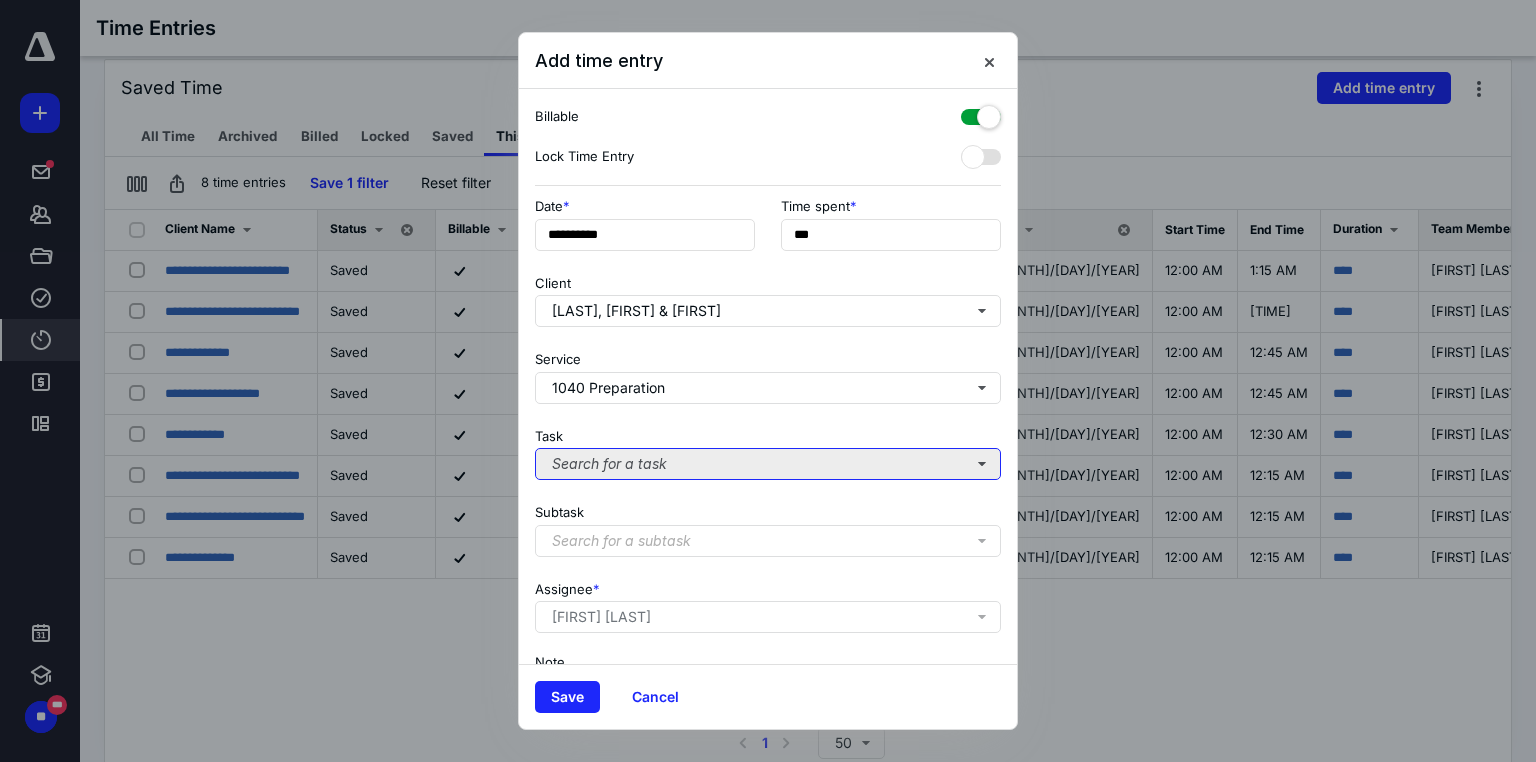 click on "Search for a task" at bounding box center [768, 464] 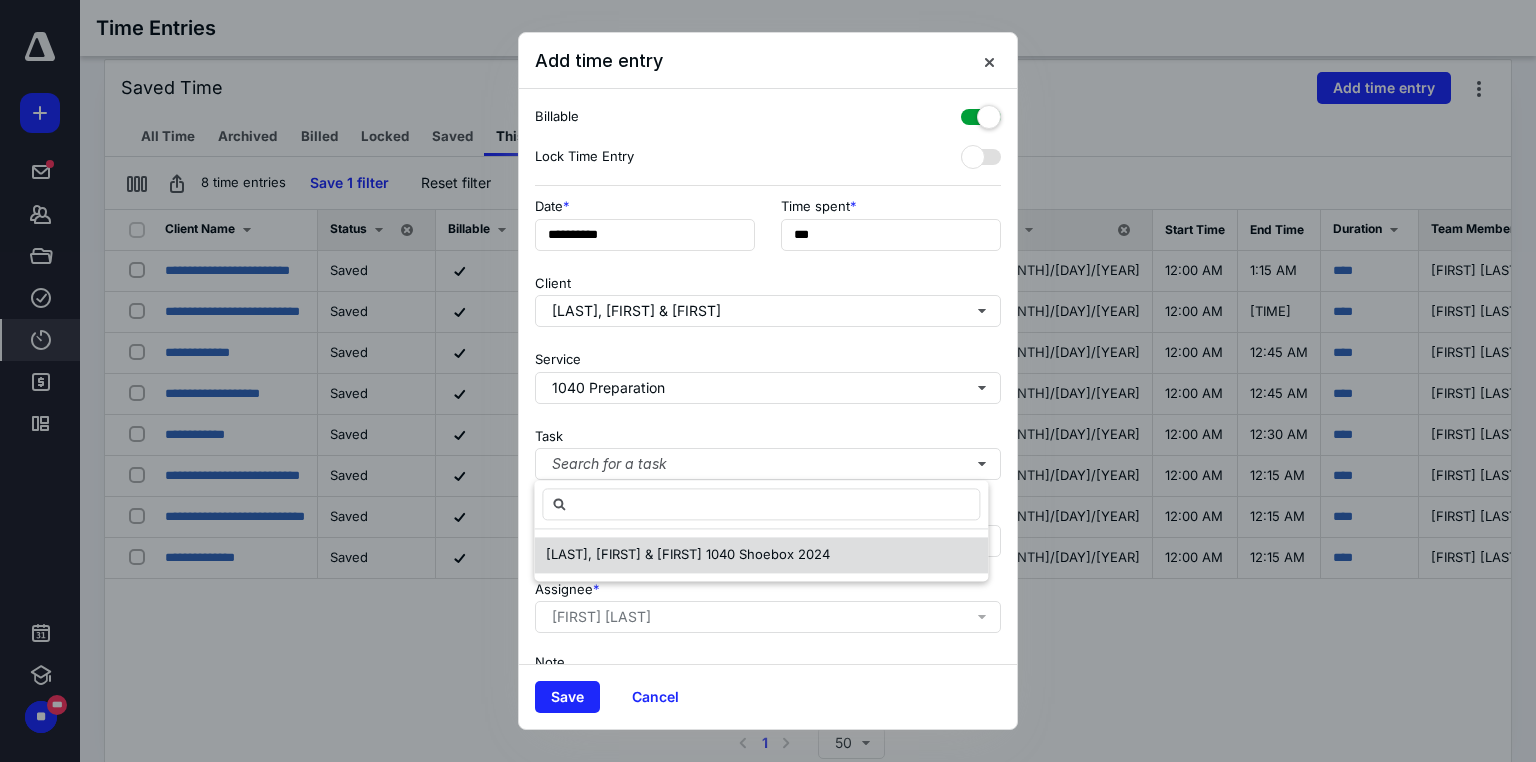 click on "[LAST], [FIRST] & [FIRST] 1040 Shoebox 2024" at bounding box center (688, 554) 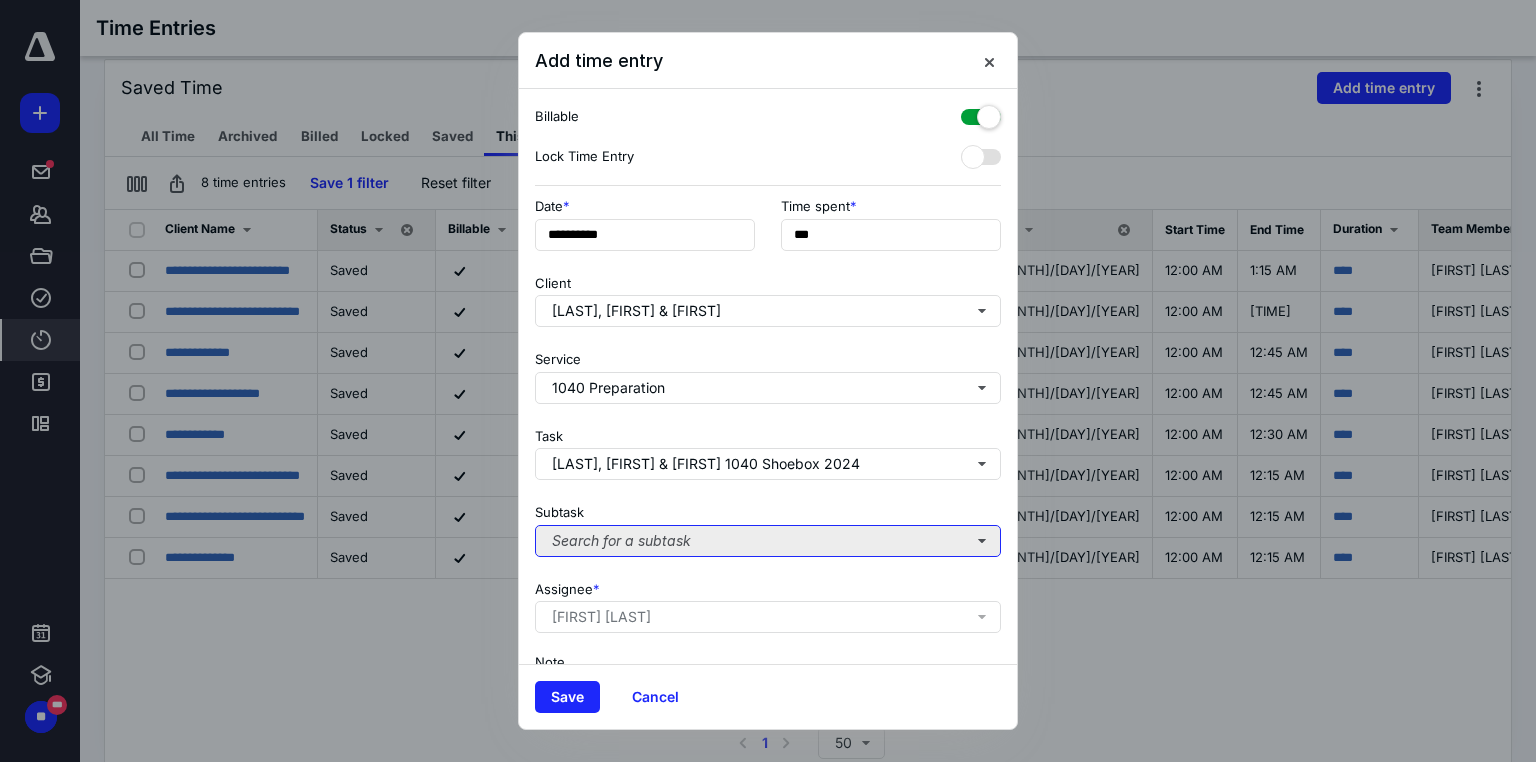 click on "Search for a subtask" at bounding box center [768, 541] 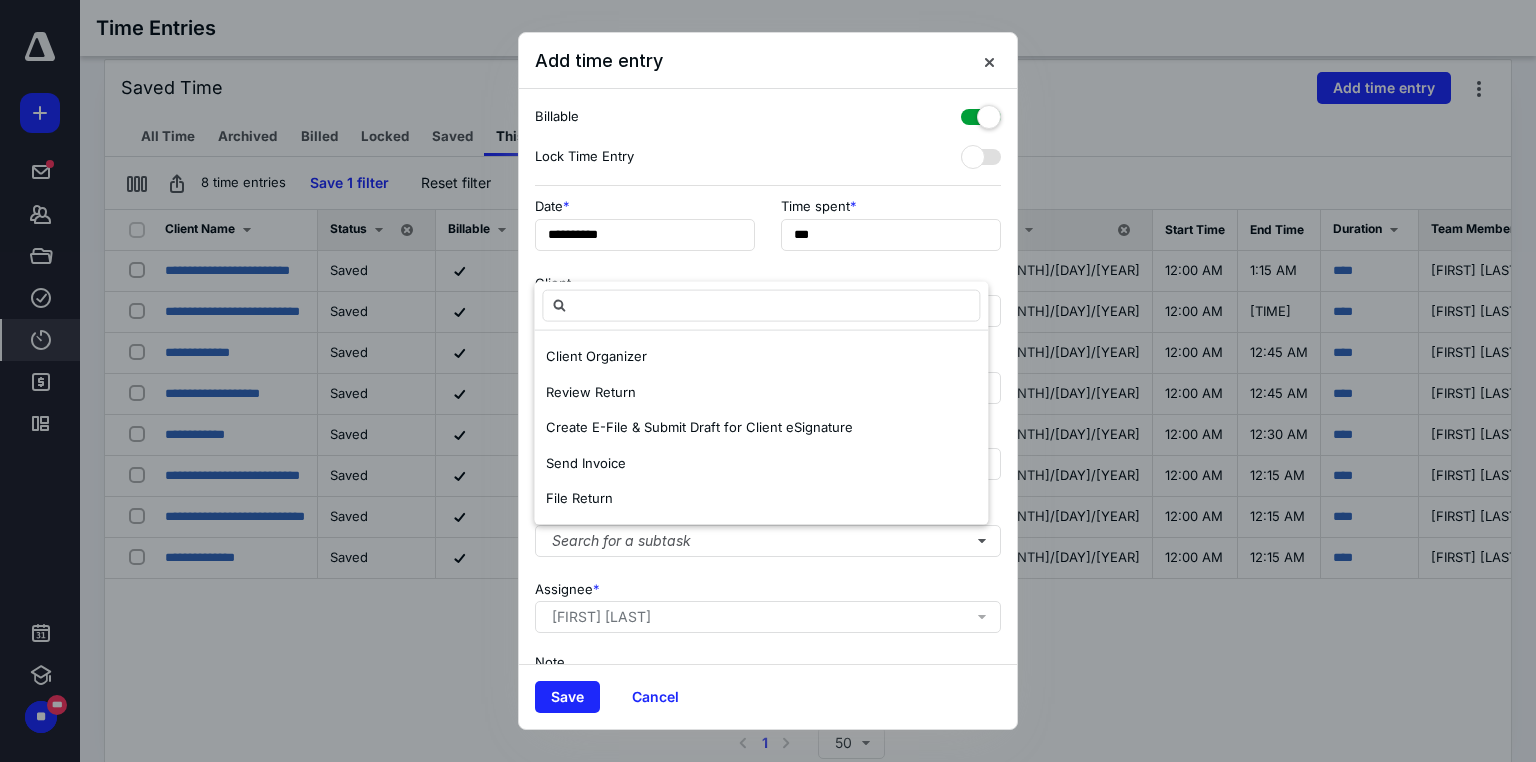click on "Client [LAST], [FIRST] C & [FIRST] L" at bounding box center [768, 297] 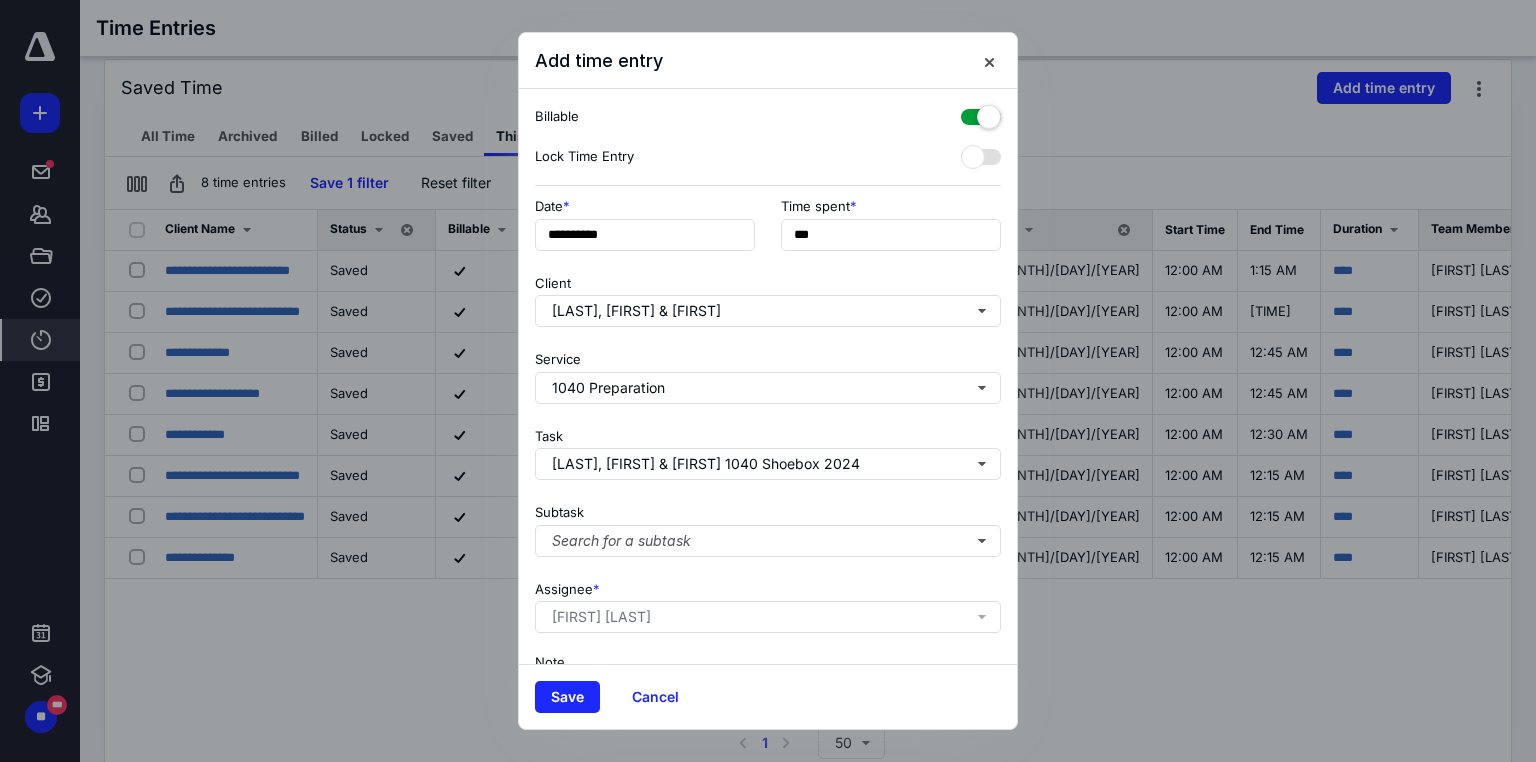 scroll, scrollTop: 123, scrollLeft: 0, axis: vertical 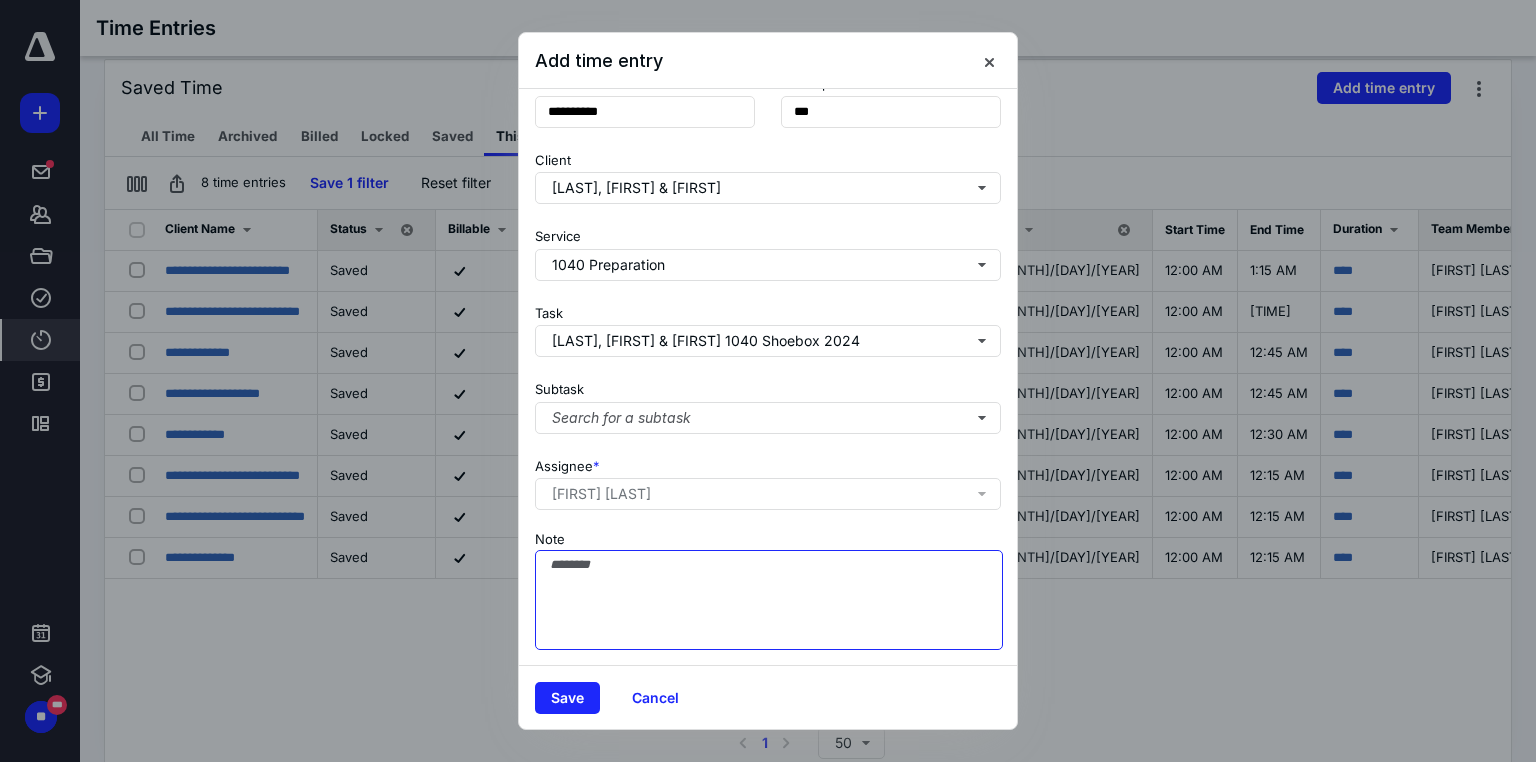 click on "Note" at bounding box center (769, 600) 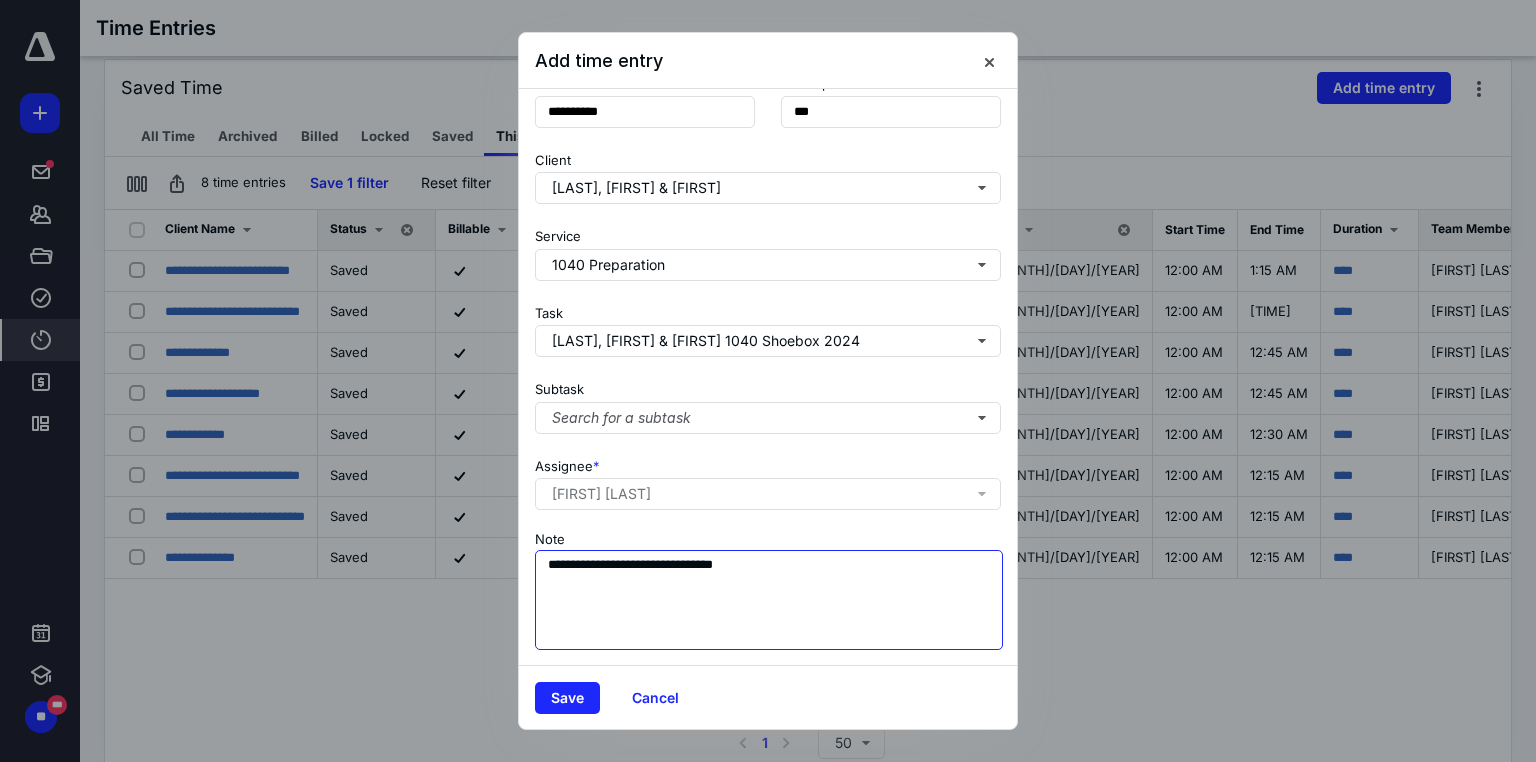 drag, startPoint x: 741, startPoint y: 564, endPoint x: 432, endPoint y: 548, distance: 309.41397 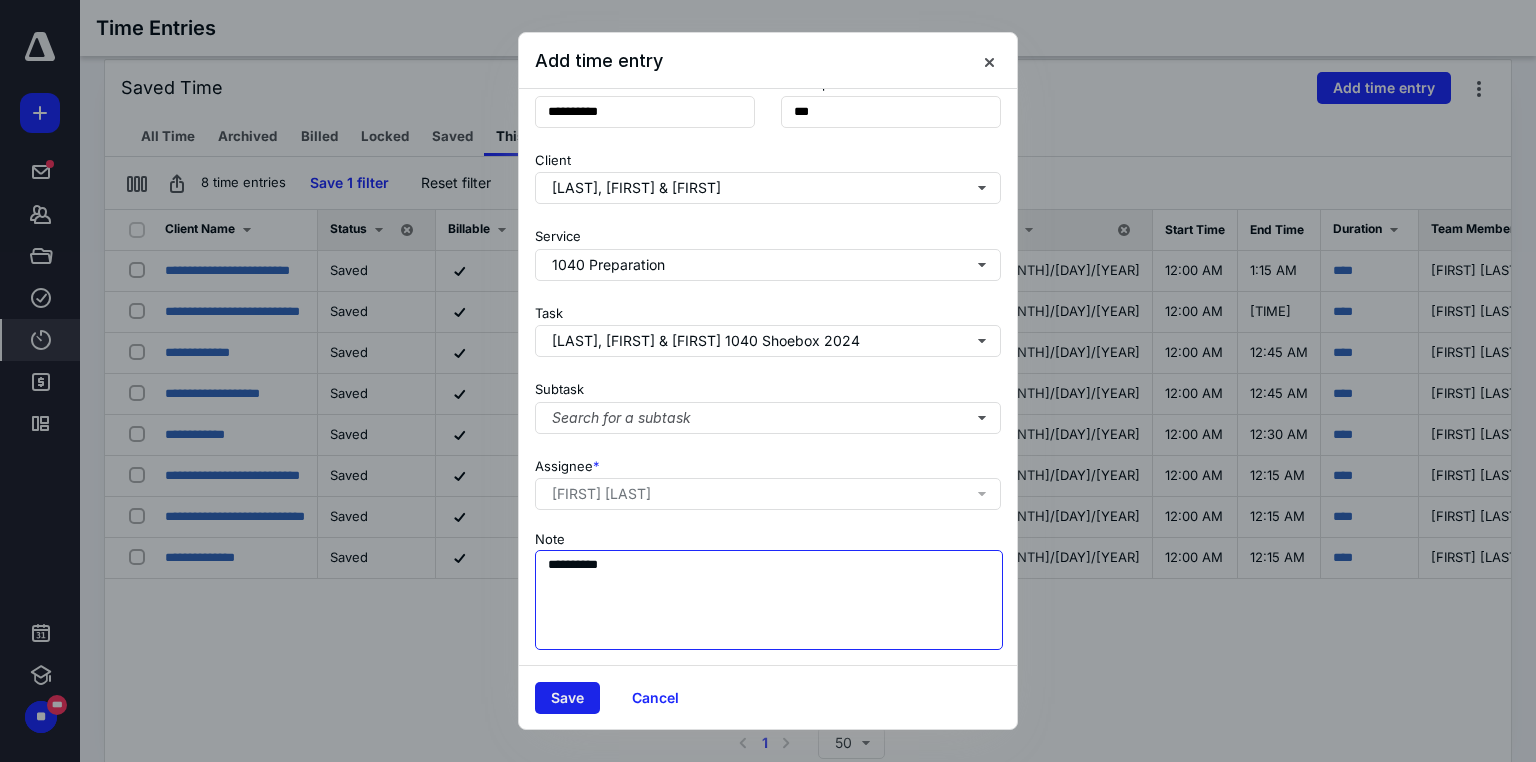 type on "**********" 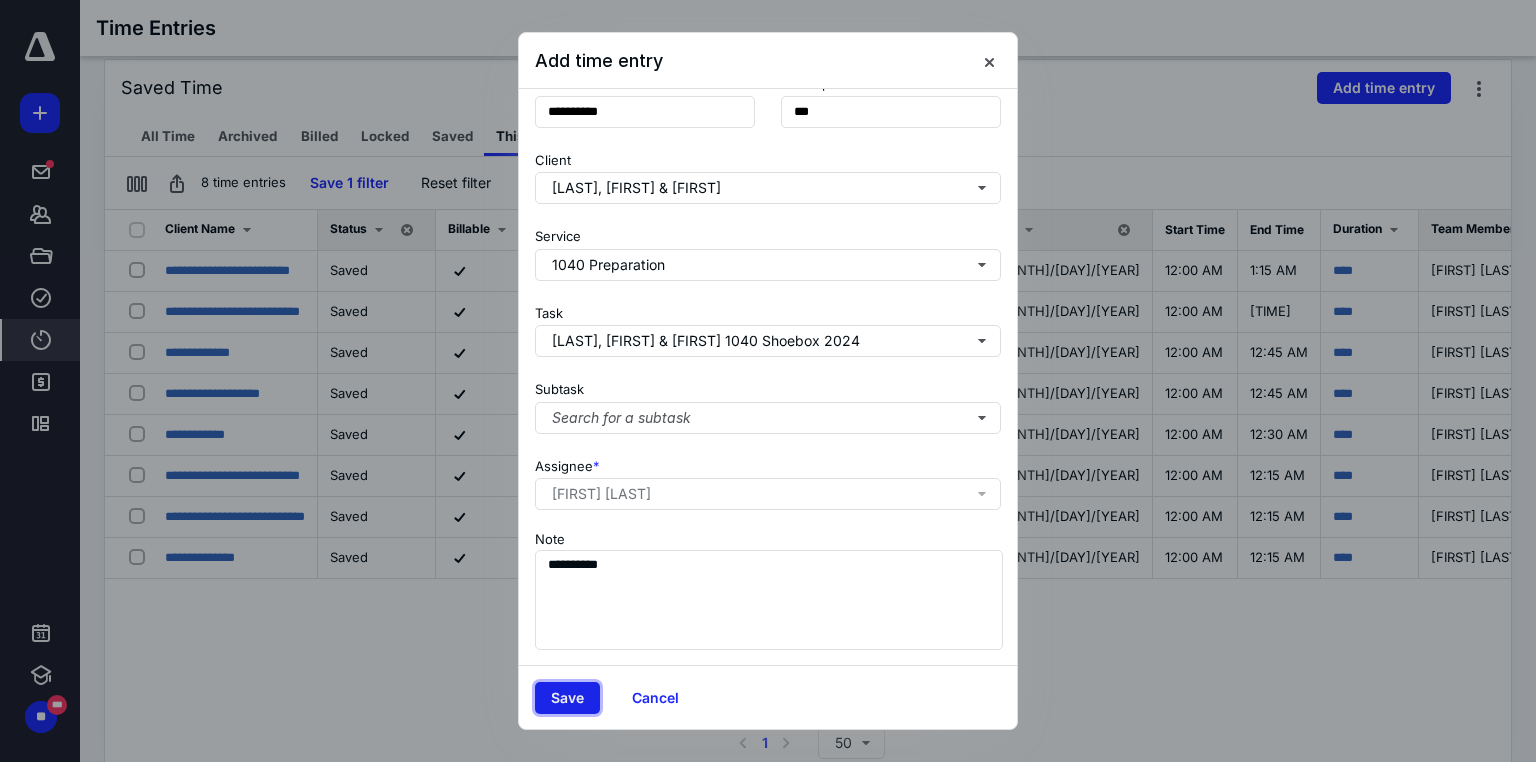 click on "Save" at bounding box center (567, 698) 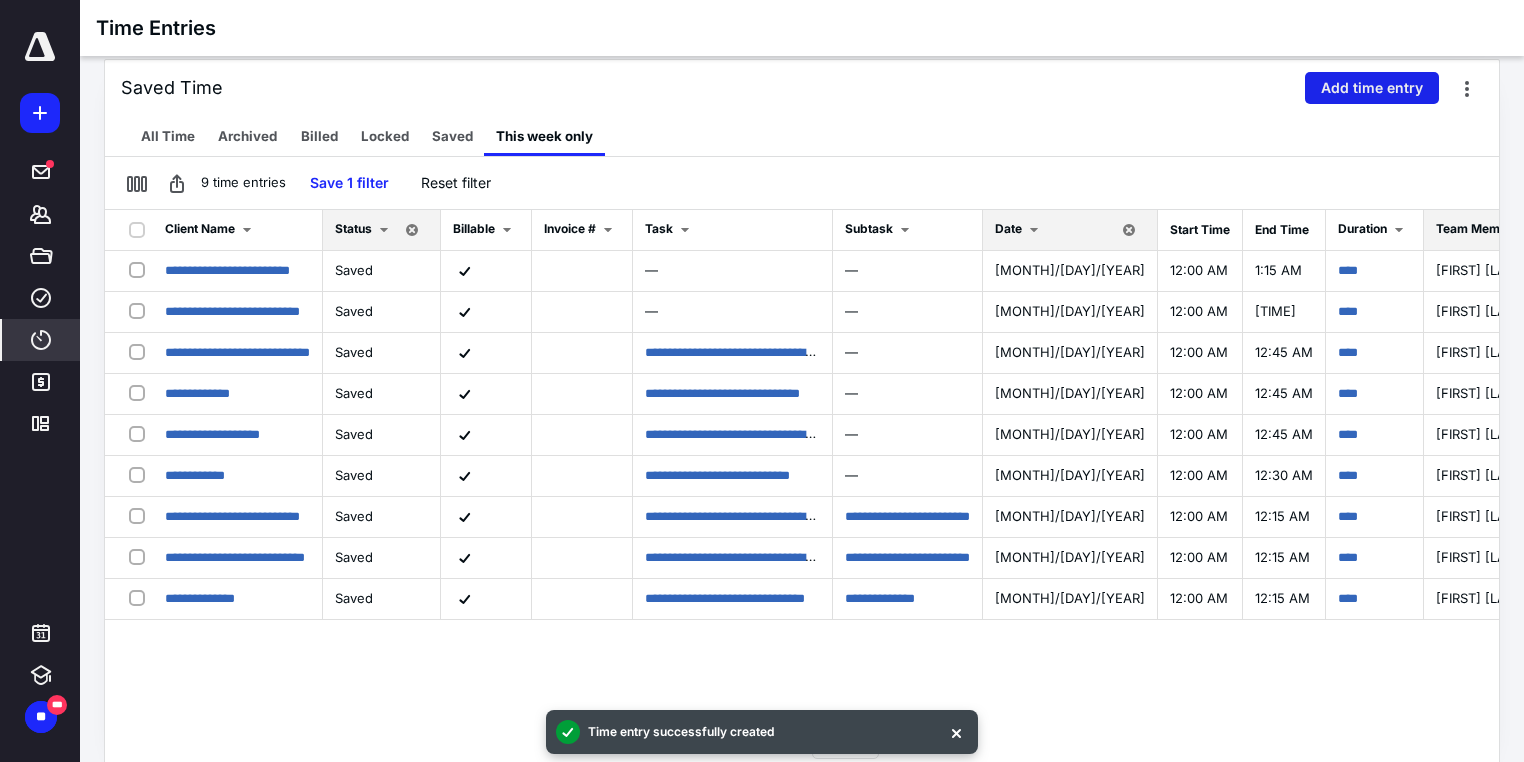 click on "Add time entry" at bounding box center [1372, 88] 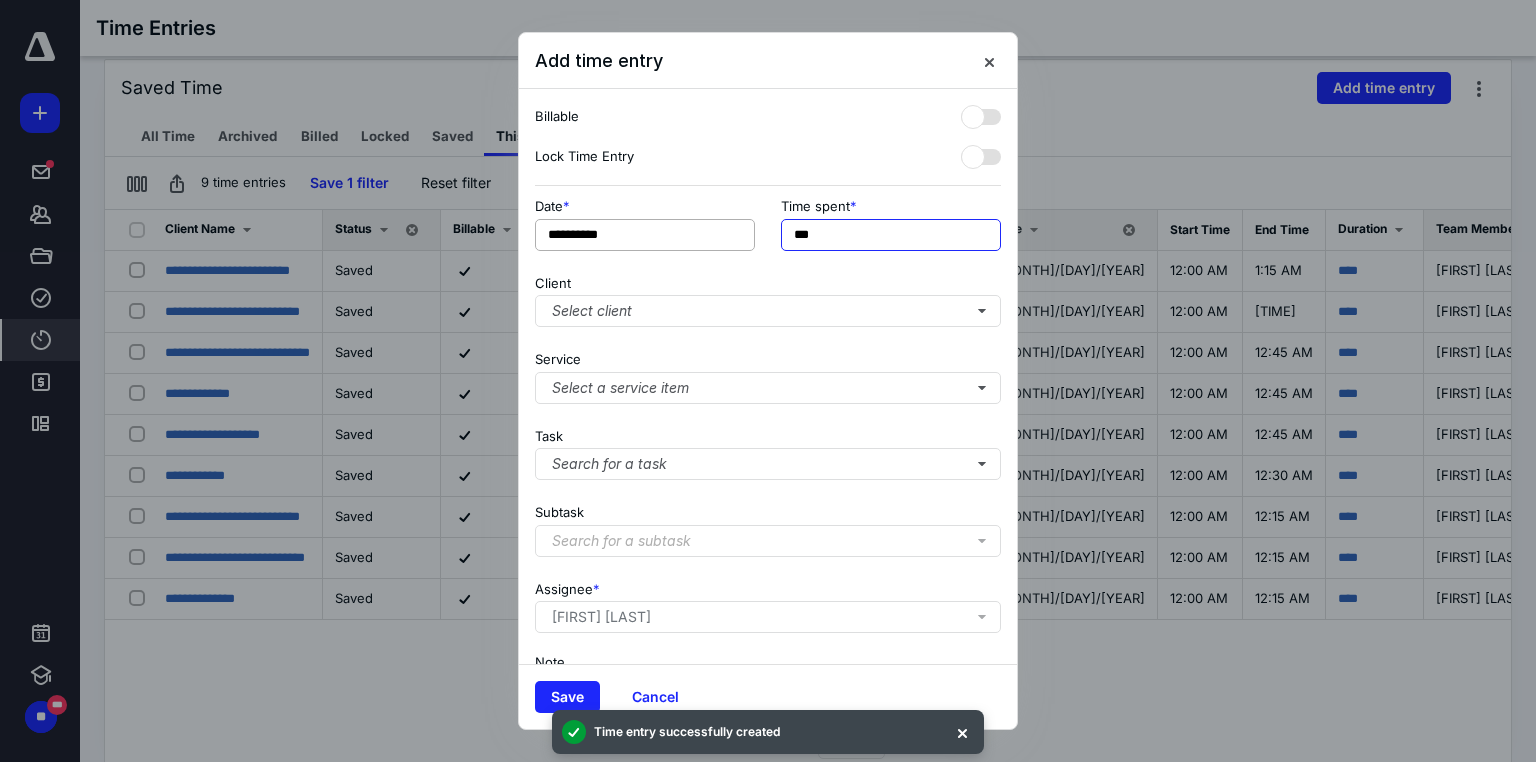 drag, startPoint x: 856, startPoint y: 237, endPoint x: 686, endPoint y: 240, distance: 170.02647 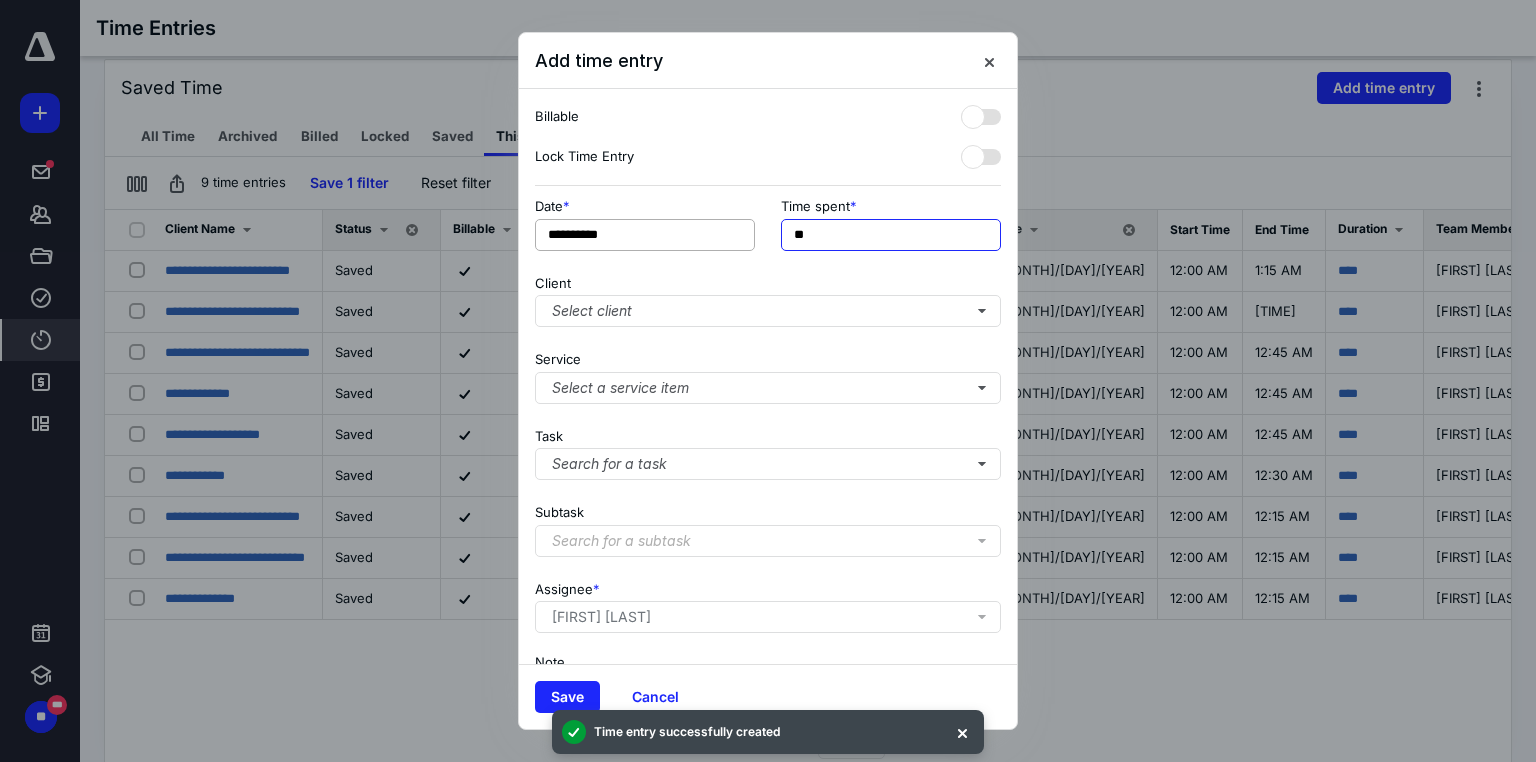 type on "**" 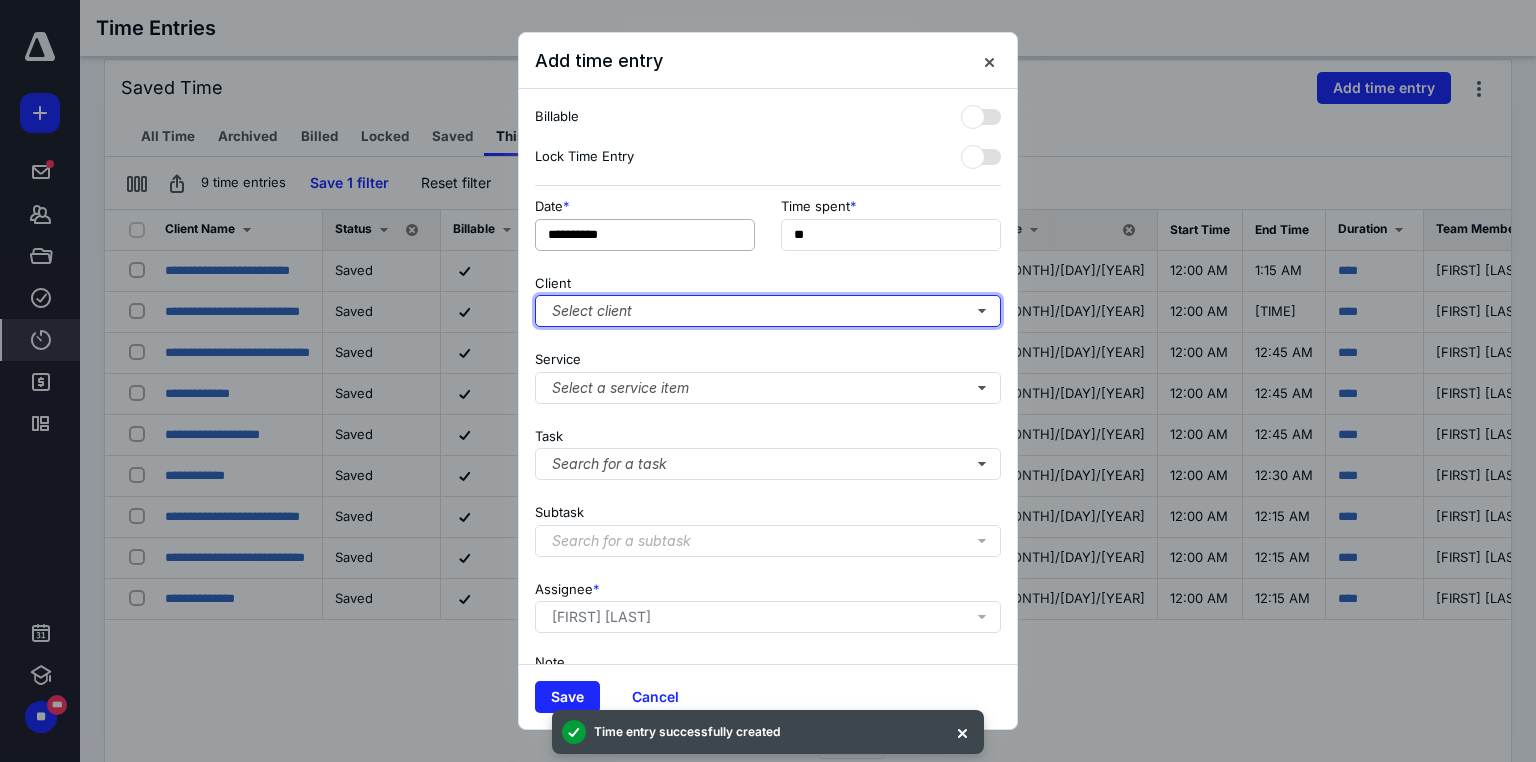 type 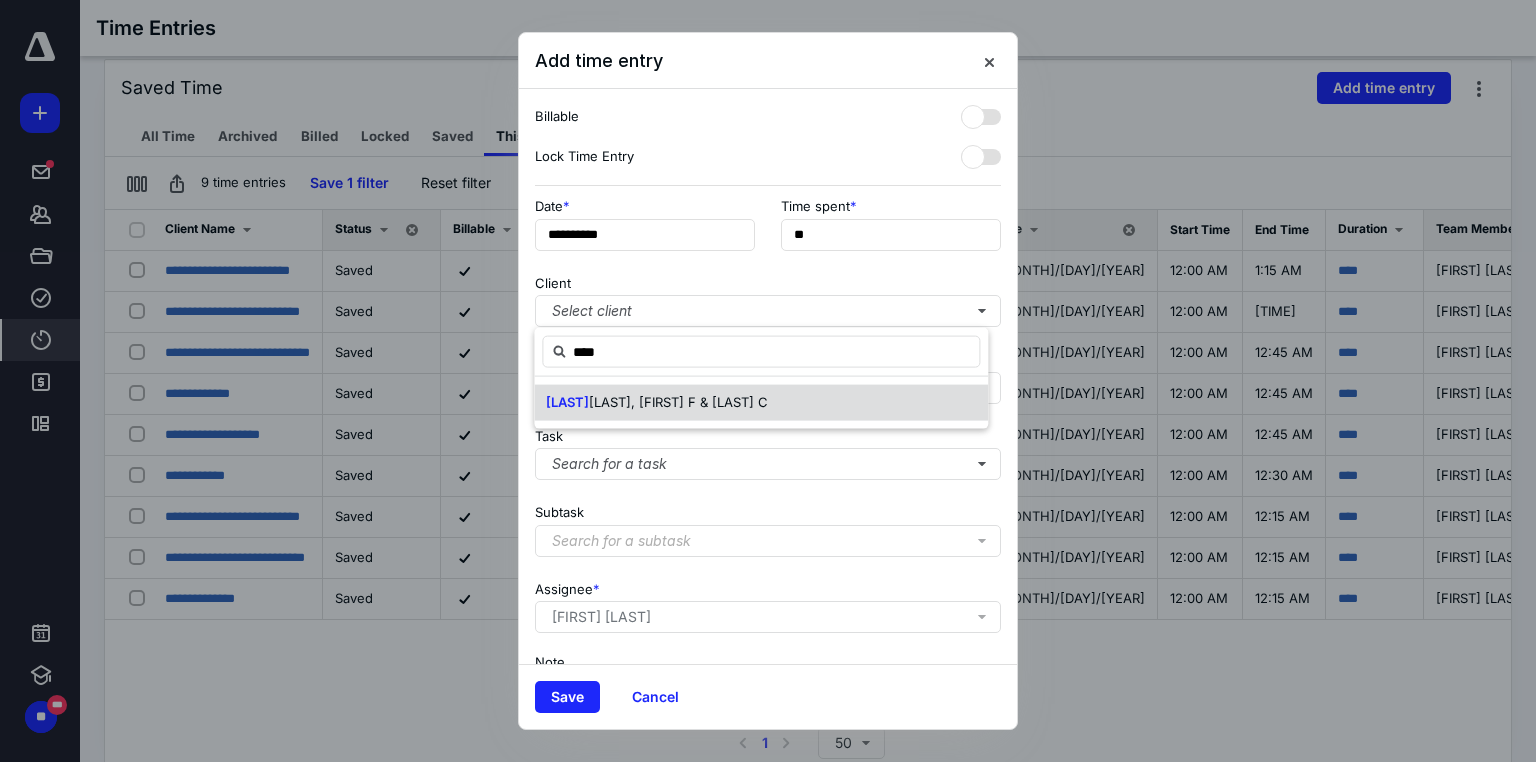 click on "[LAST] ar, [FIRST] F & [LAST]" at bounding box center (657, 403) 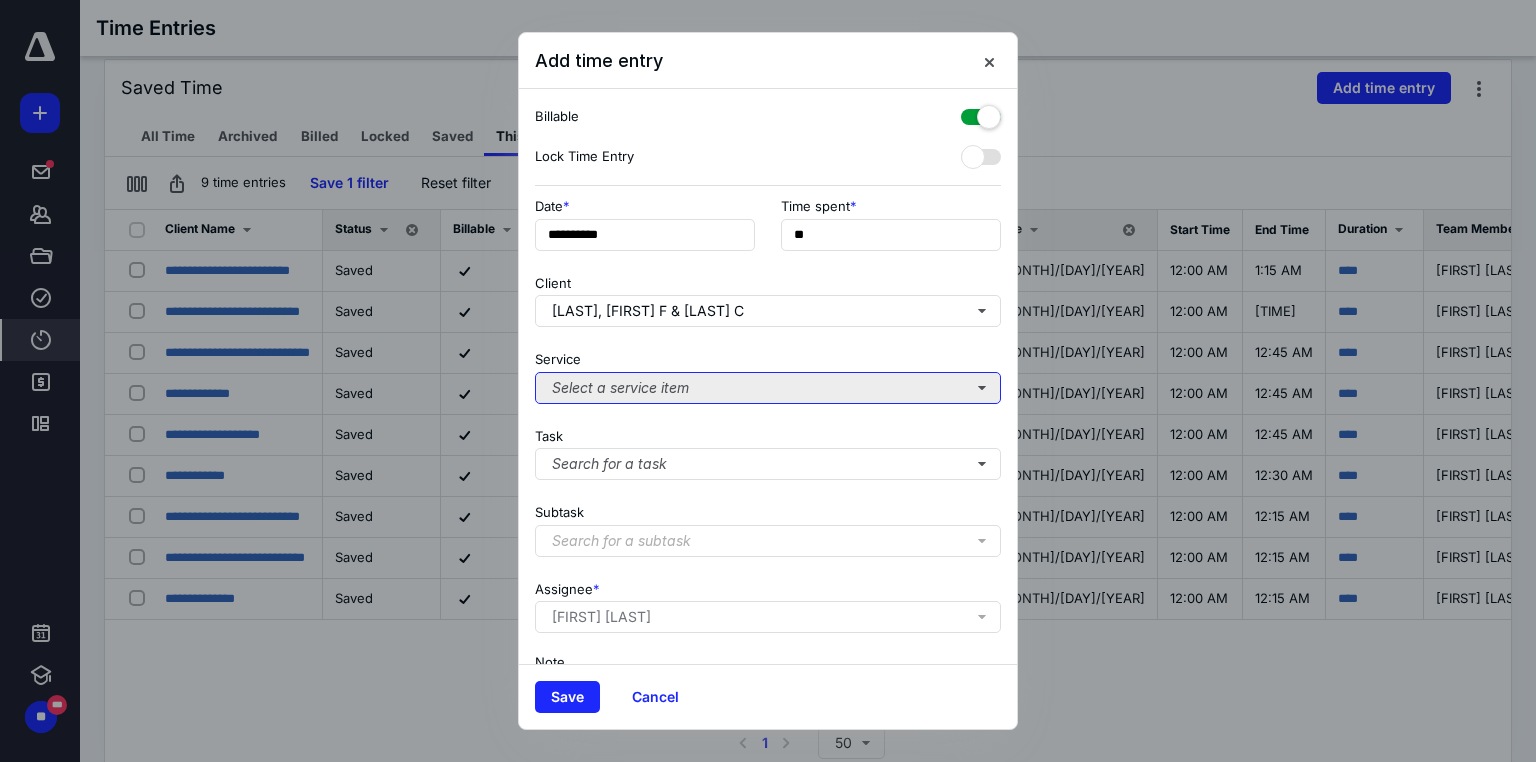 click on "Select a service item" at bounding box center (768, 388) 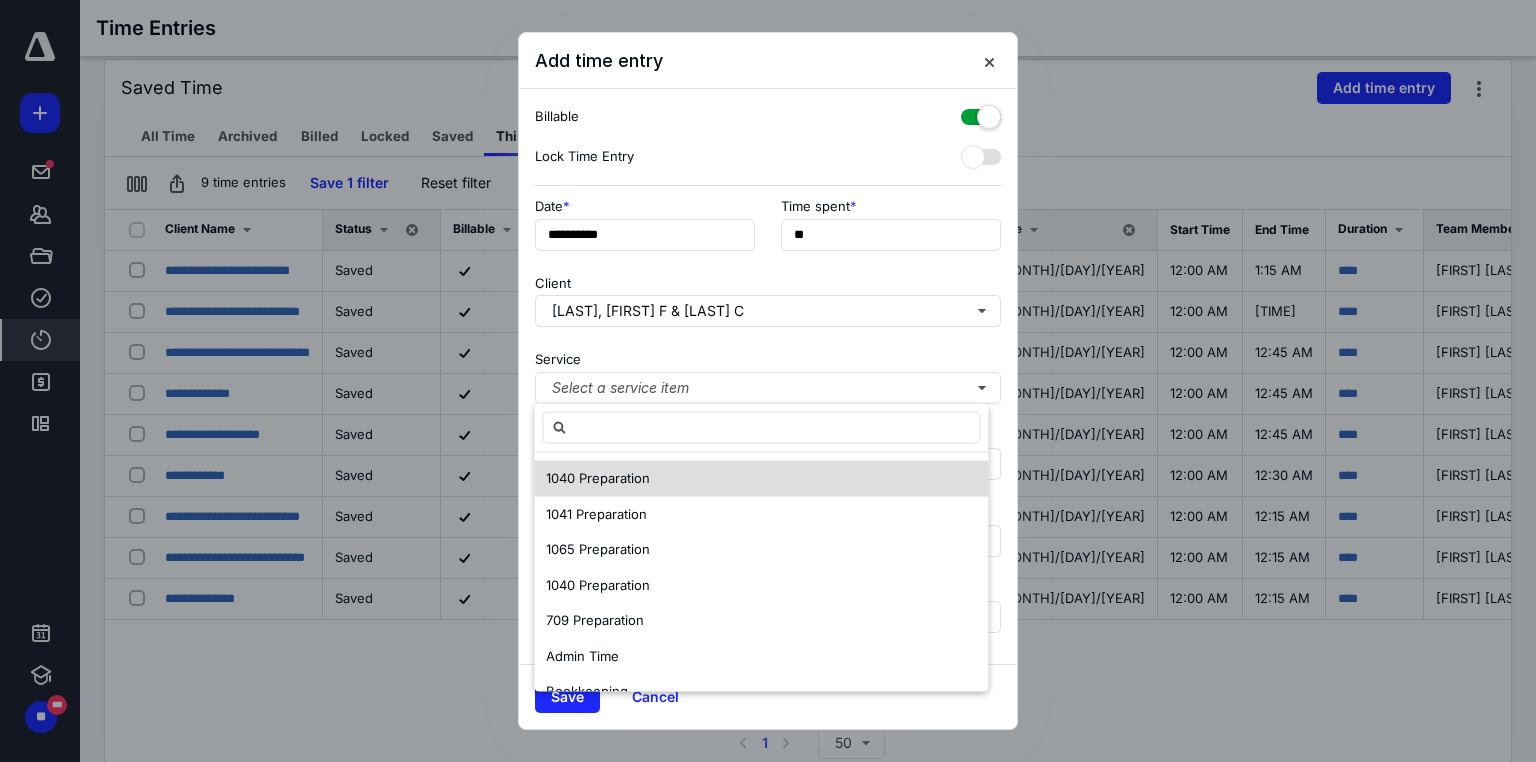click on "1040 Preparation" at bounding box center (761, 479) 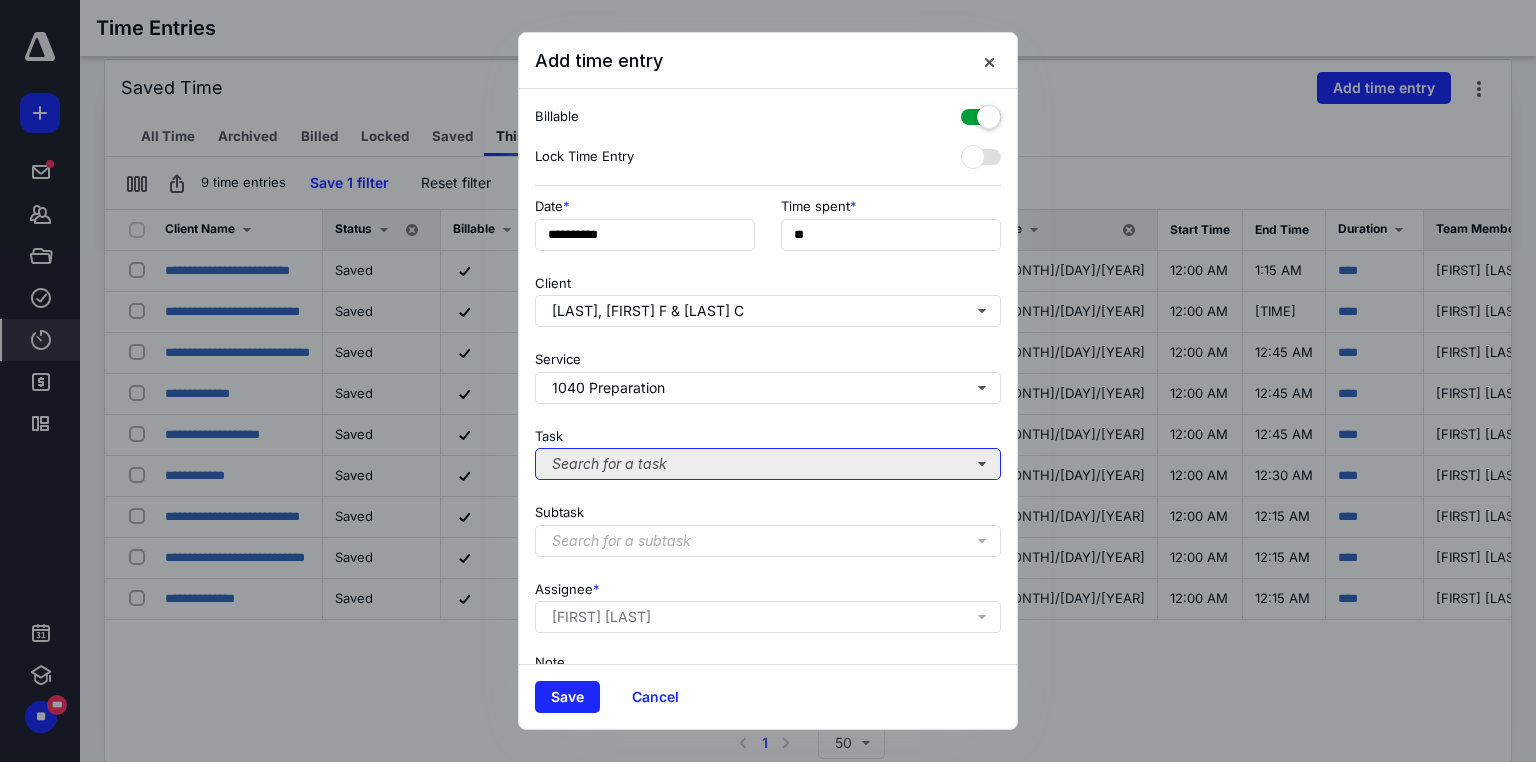 click on "Search for a task" at bounding box center [768, 464] 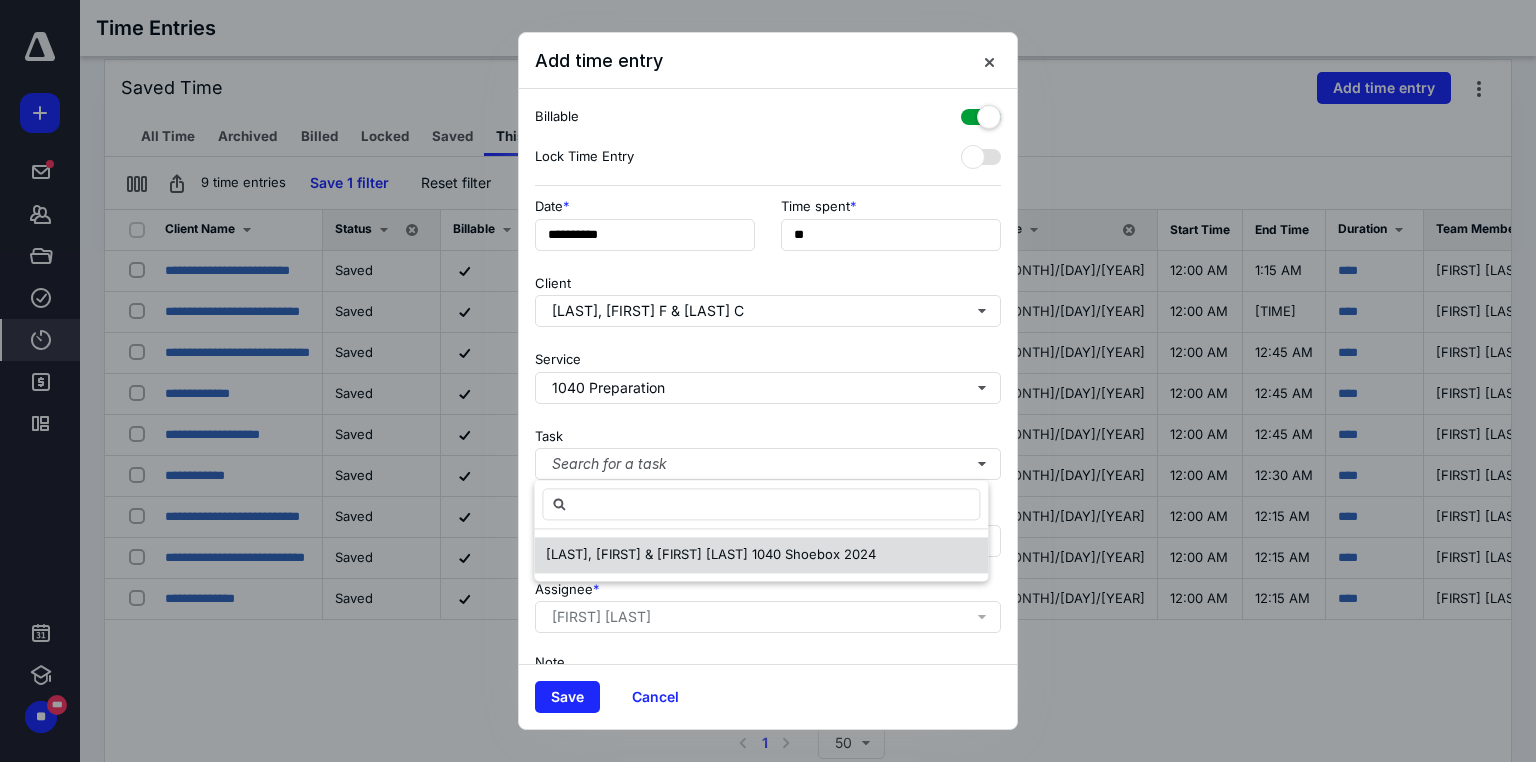click on "[LAST], [FIRST] & [FIRST] [LAST] 1040 Shoebox 2024" at bounding box center (711, 554) 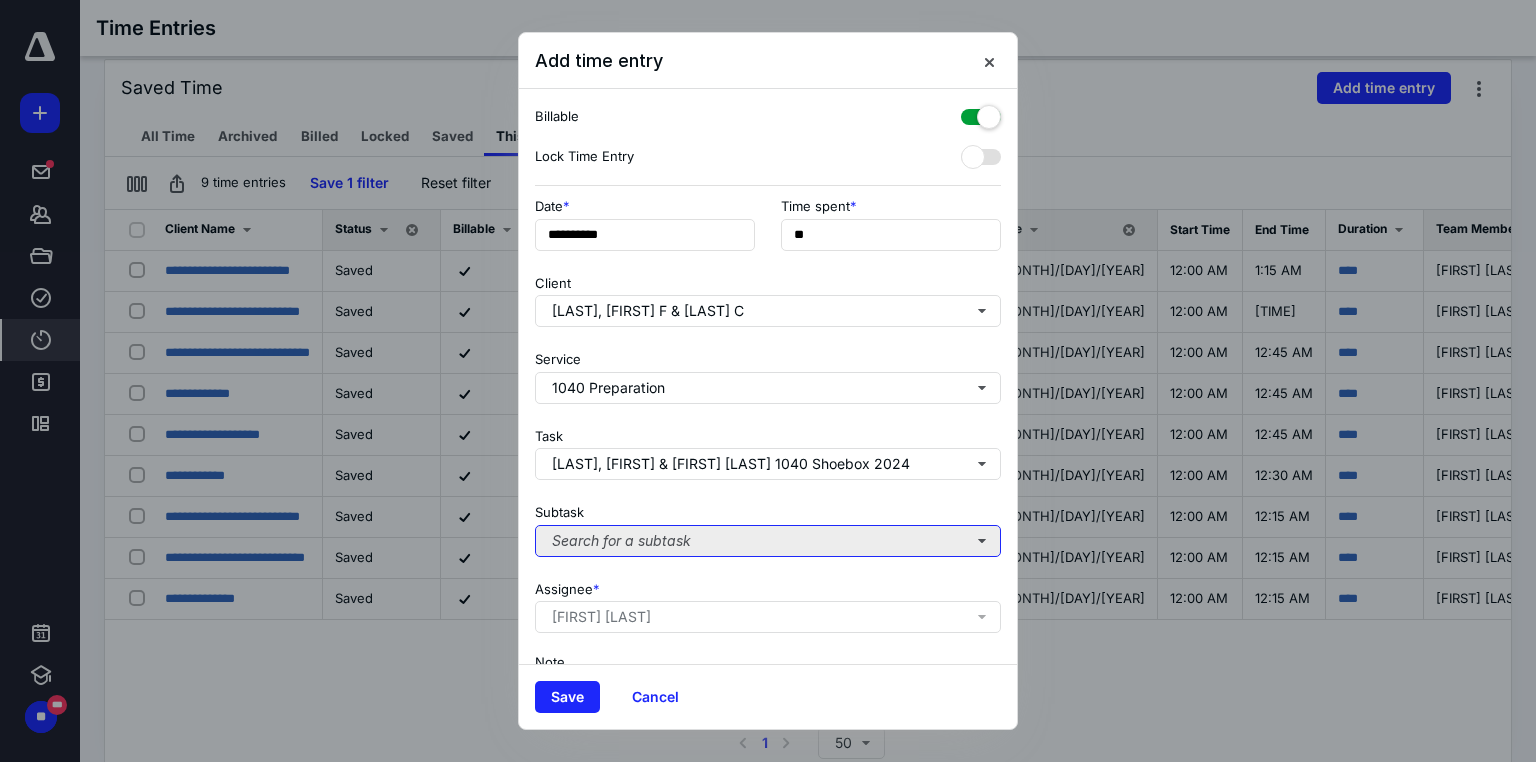 click on "Search for a subtask" at bounding box center (768, 541) 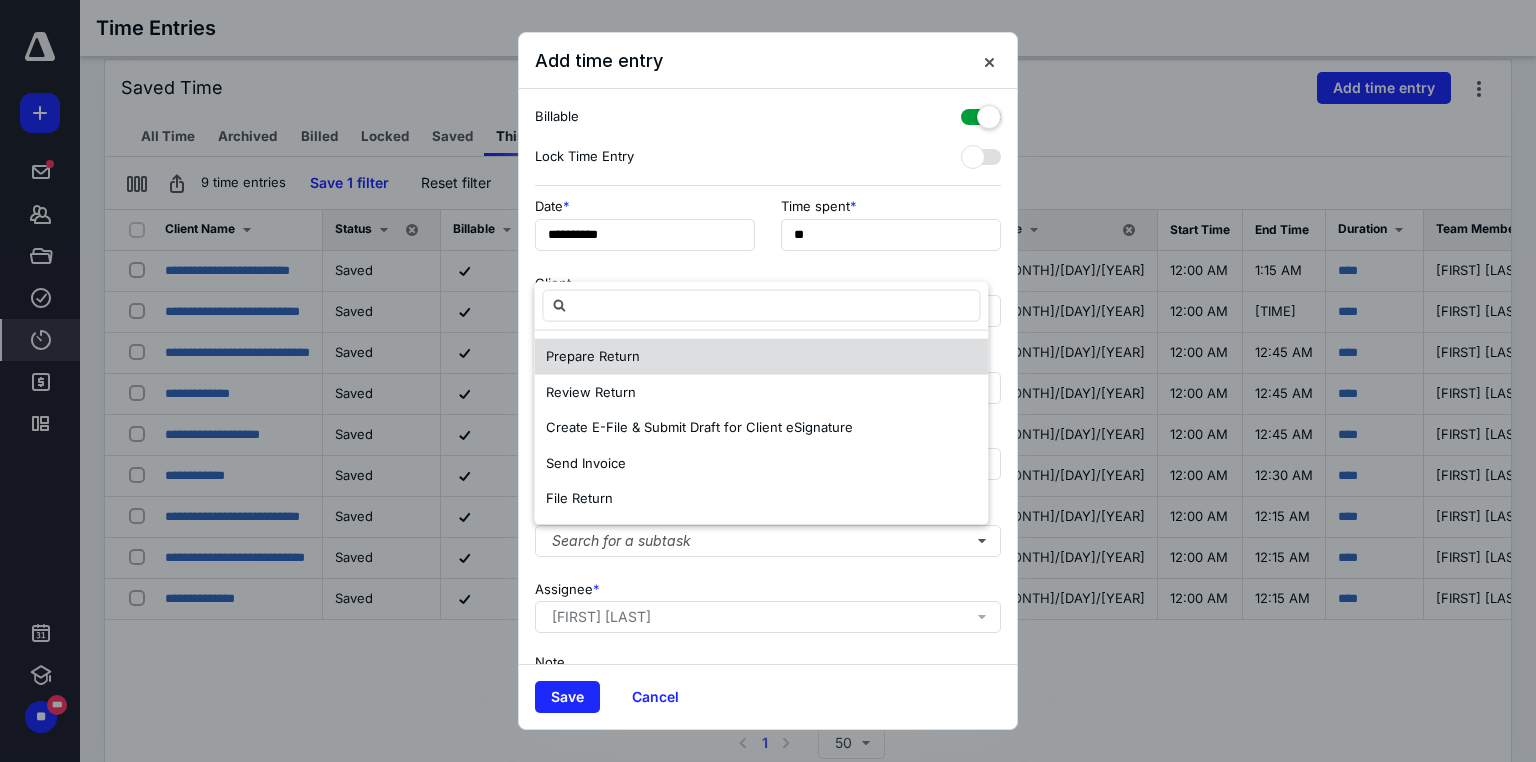 click on "Prepare Return" at bounding box center [761, 357] 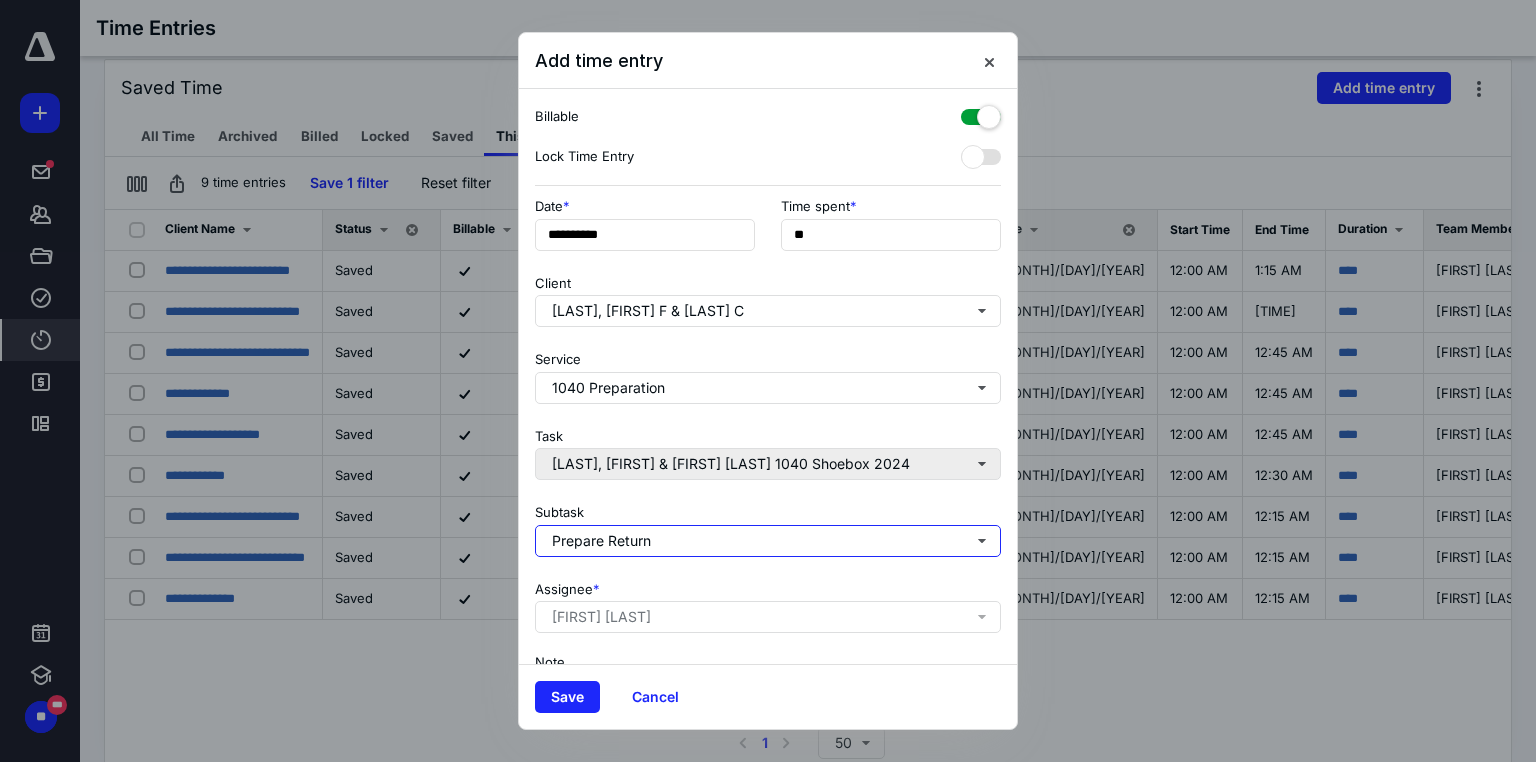 scroll, scrollTop: 123, scrollLeft: 0, axis: vertical 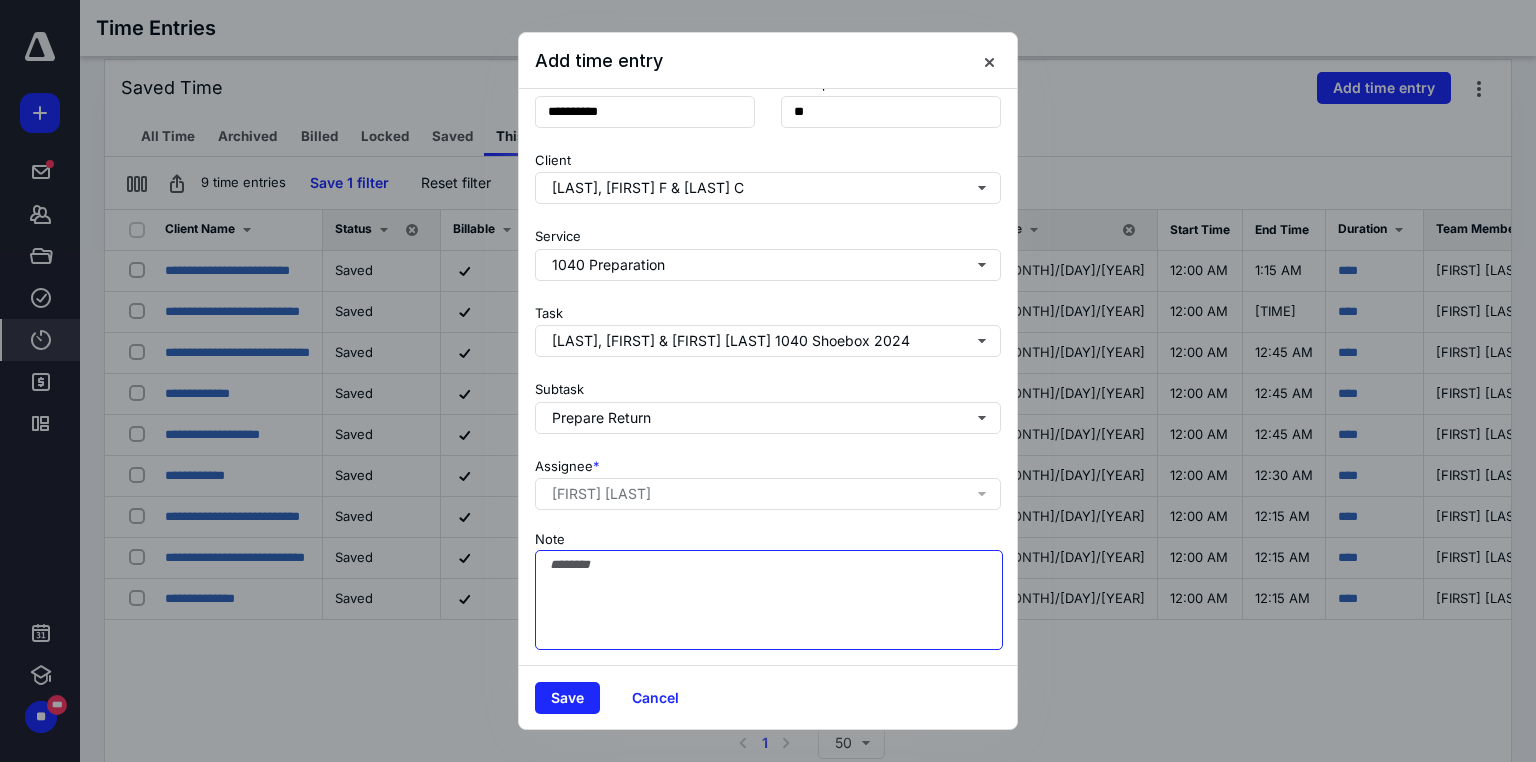 click on "Note" at bounding box center (769, 600) 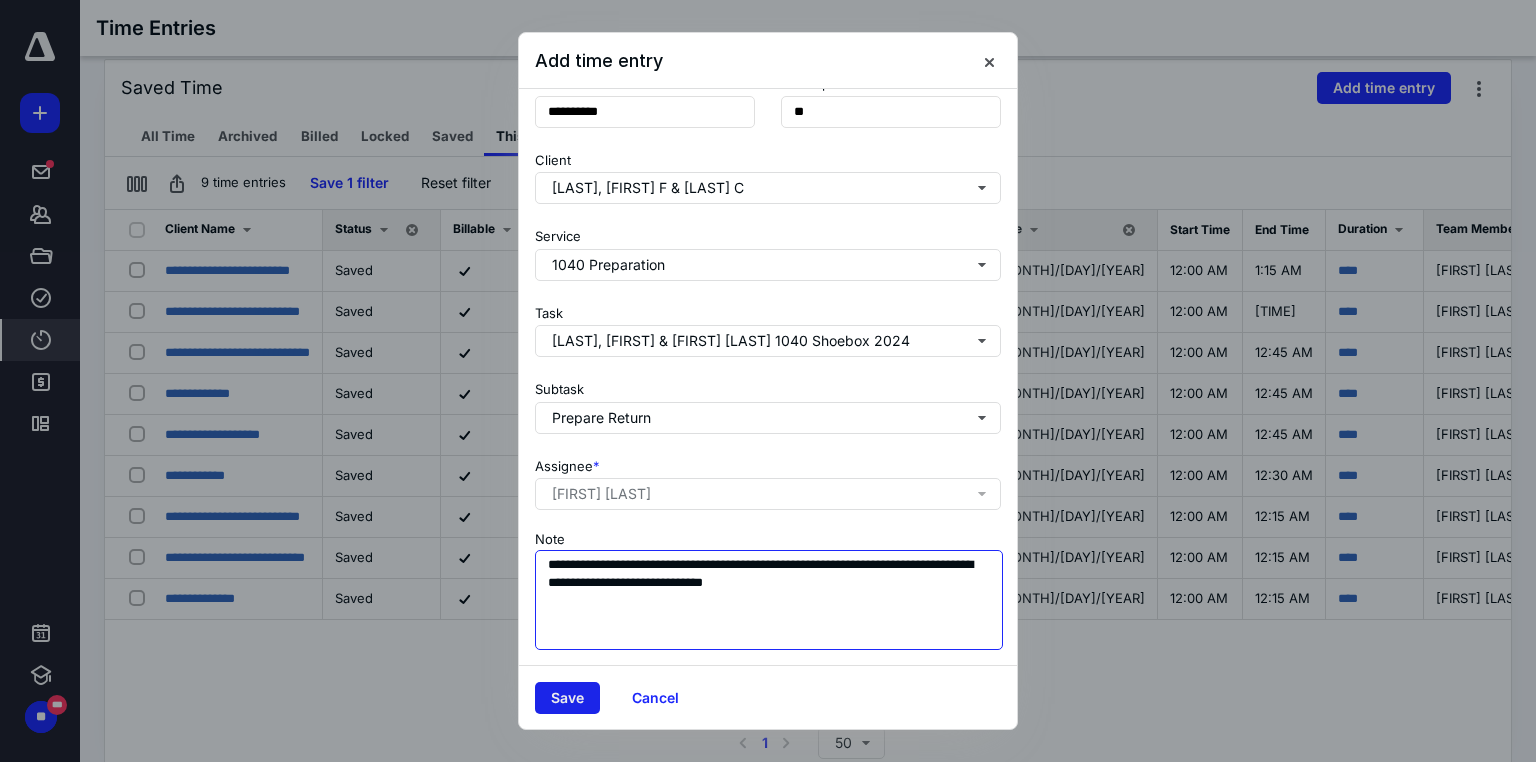 type on "**********" 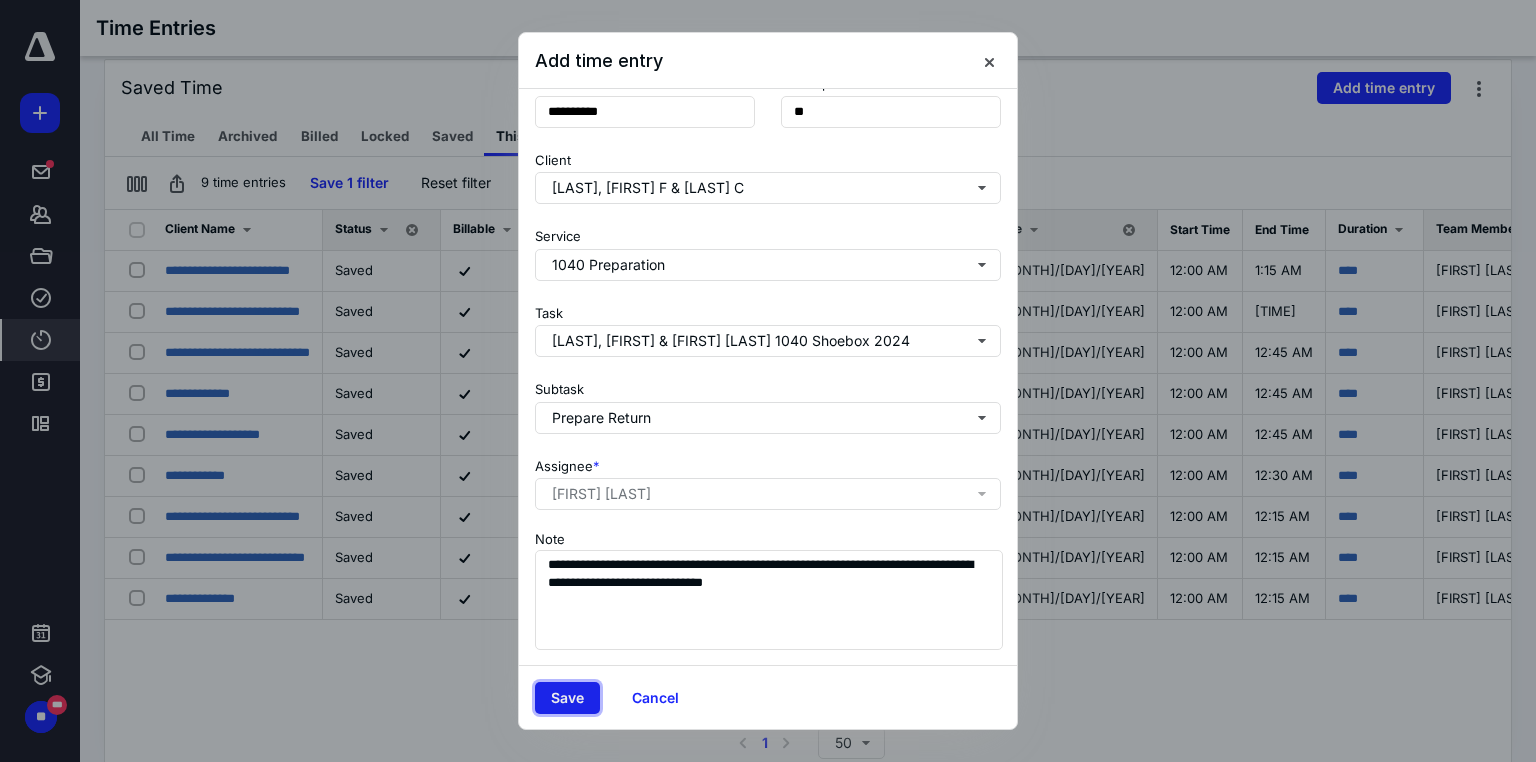 click on "Save" at bounding box center (567, 698) 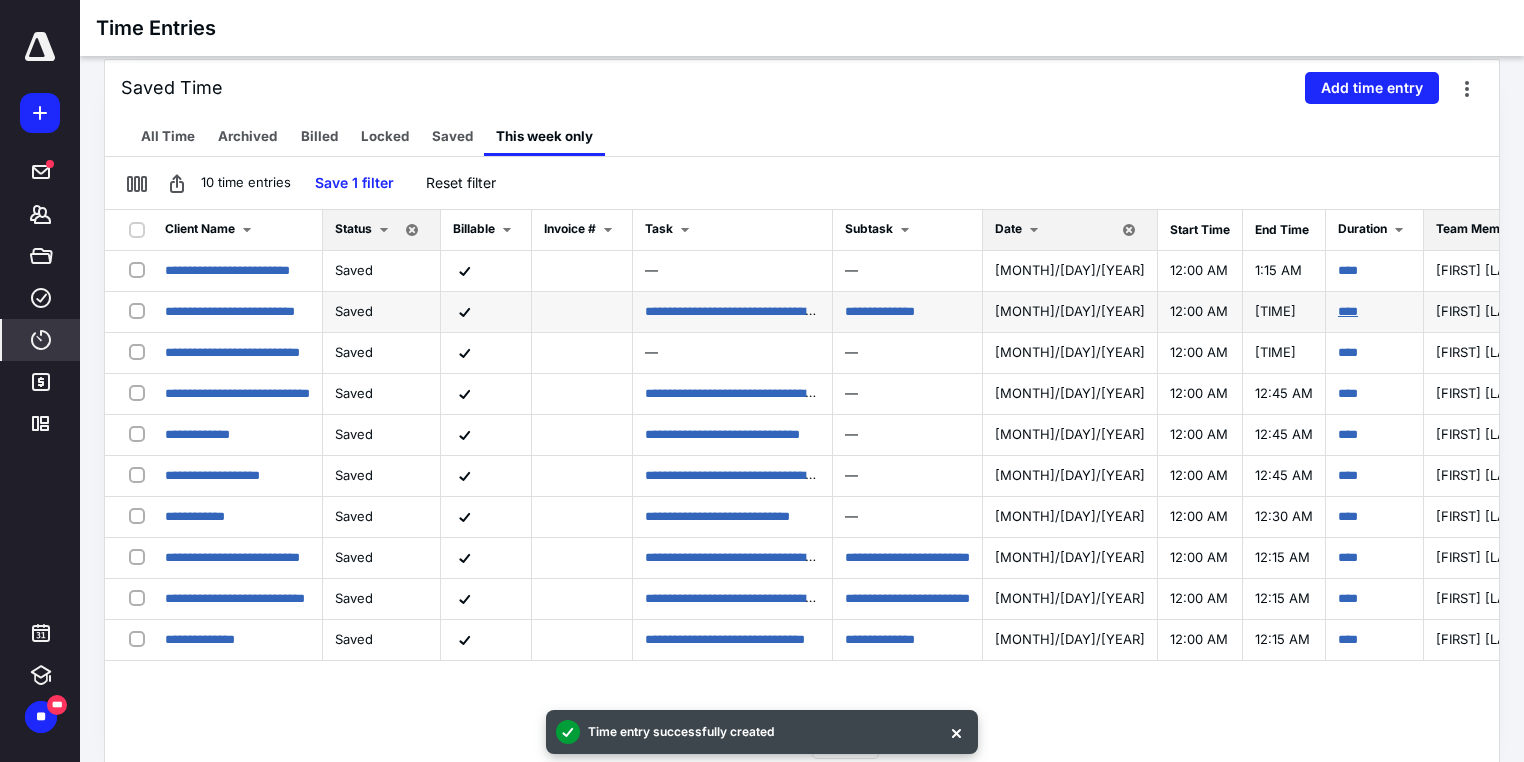 click on "****" at bounding box center [1348, 270] 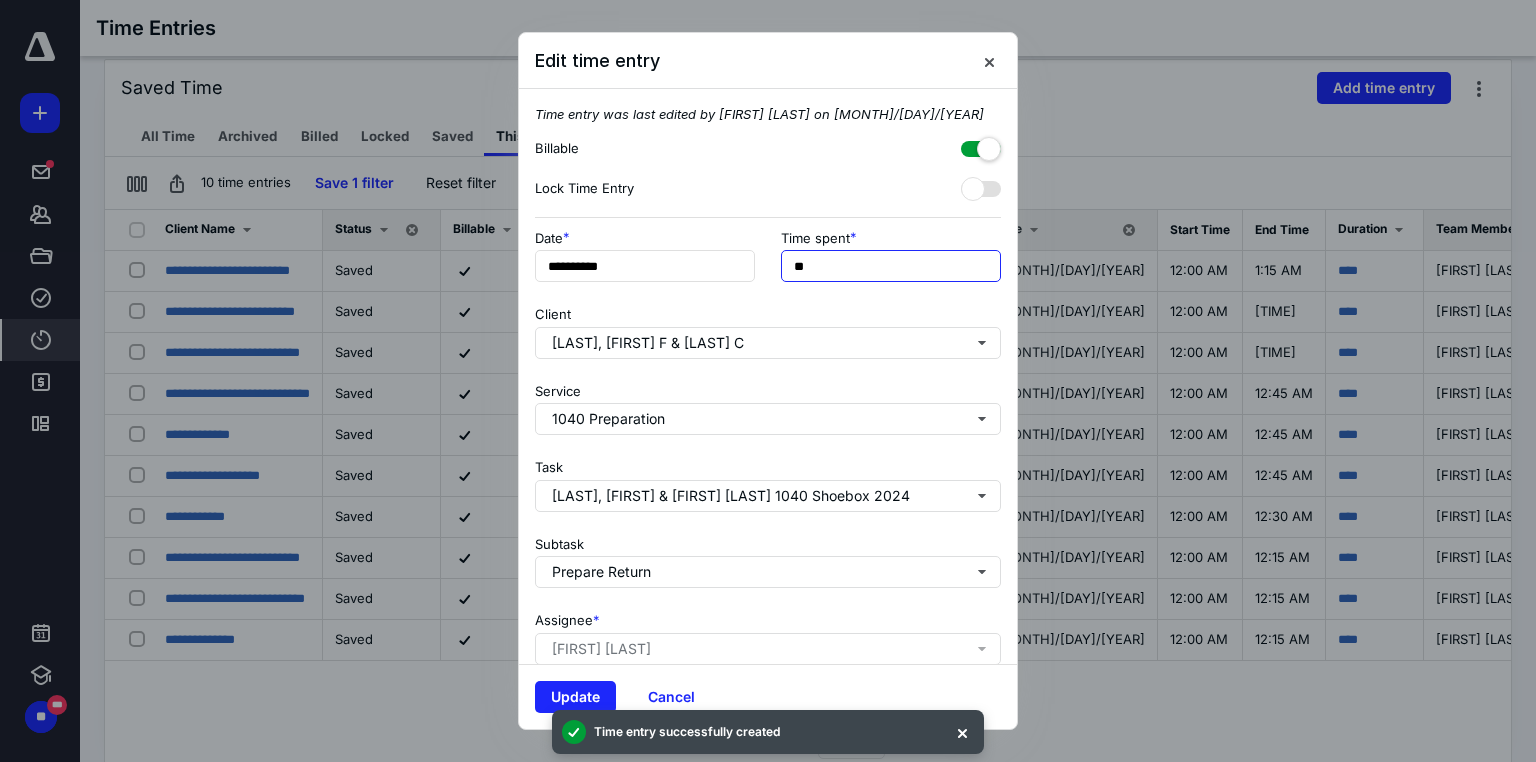 drag, startPoint x: 903, startPoint y: 260, endPoint x: 607, endPoint y: 294, distance: 297.9463 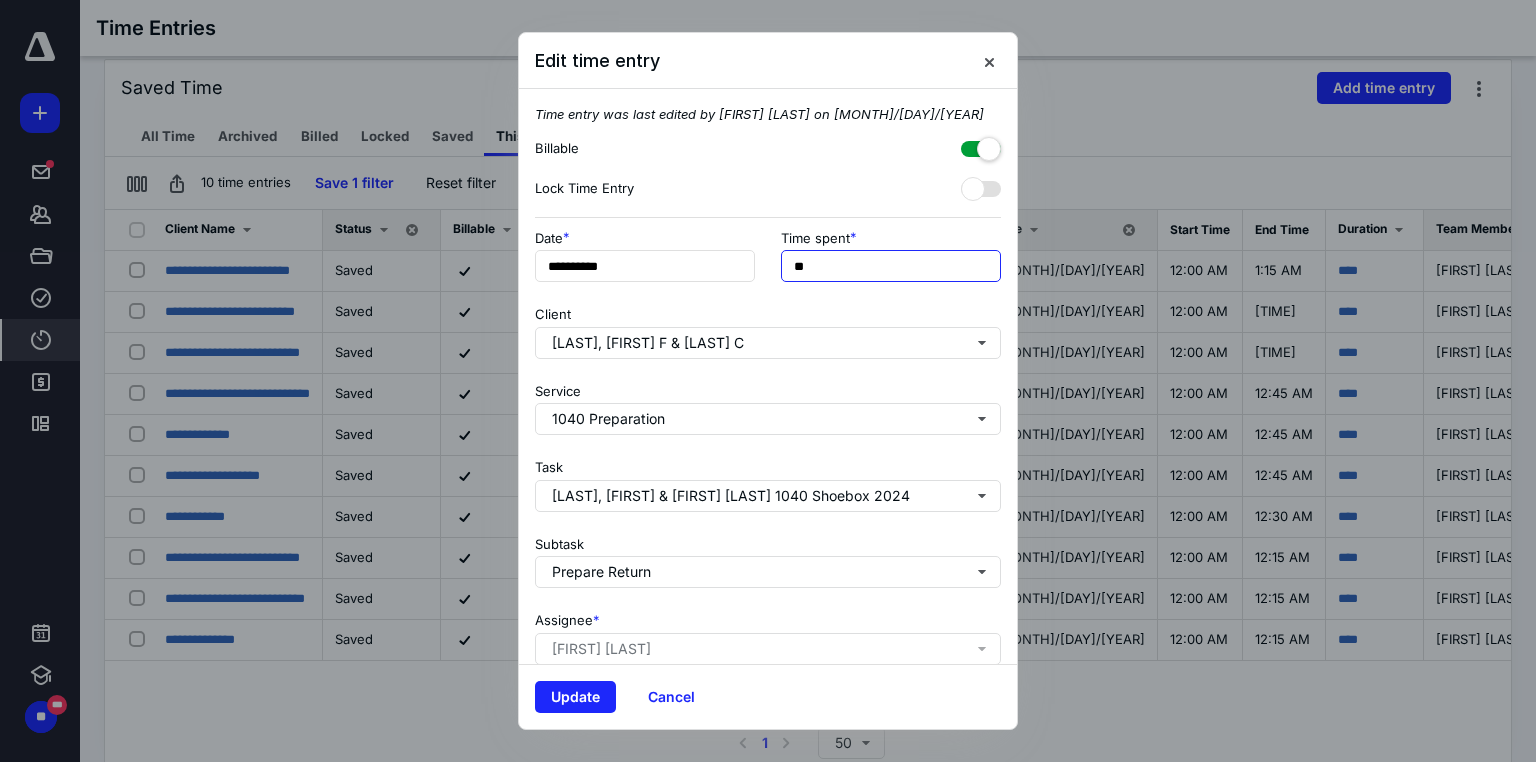 type on "**" 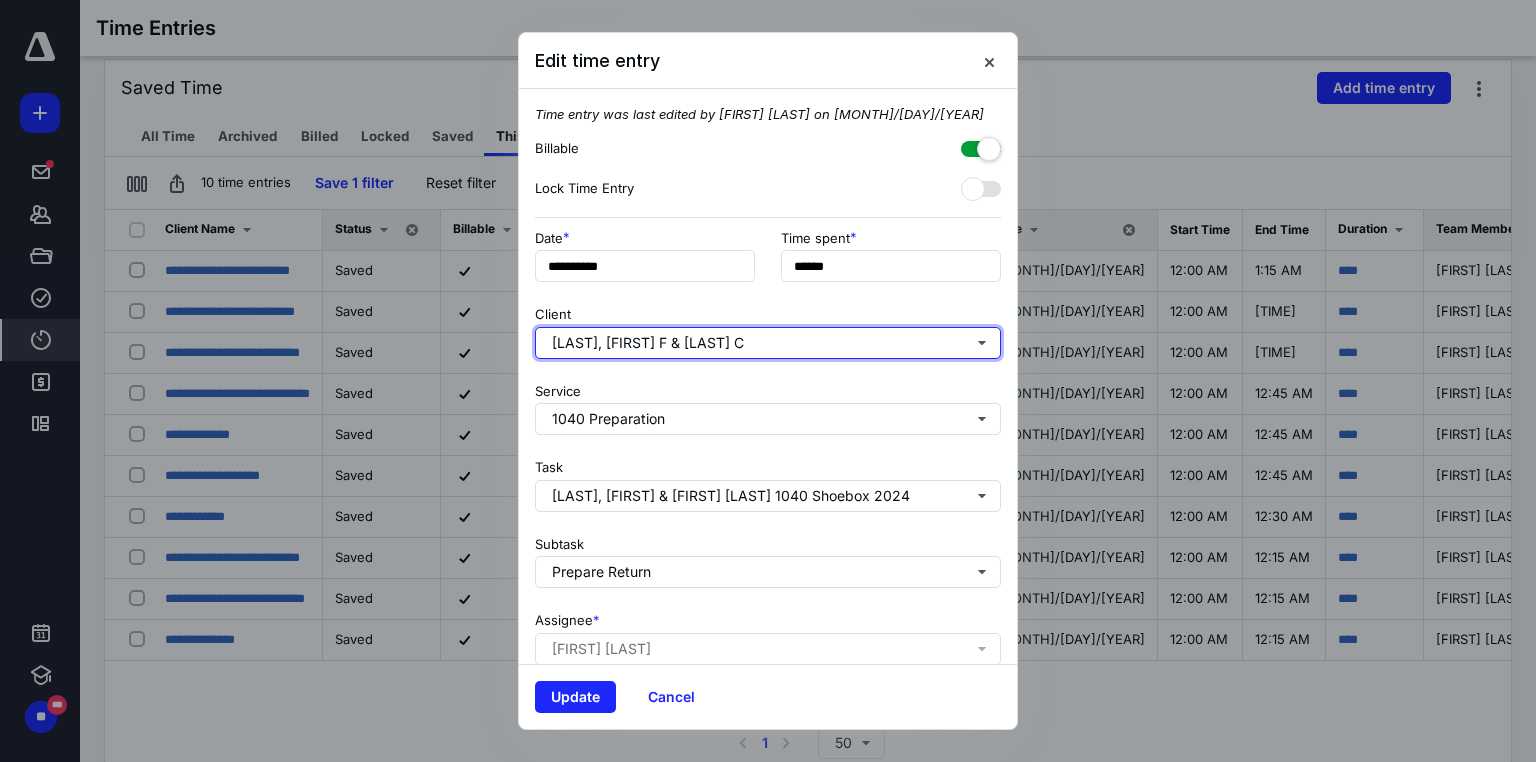 type 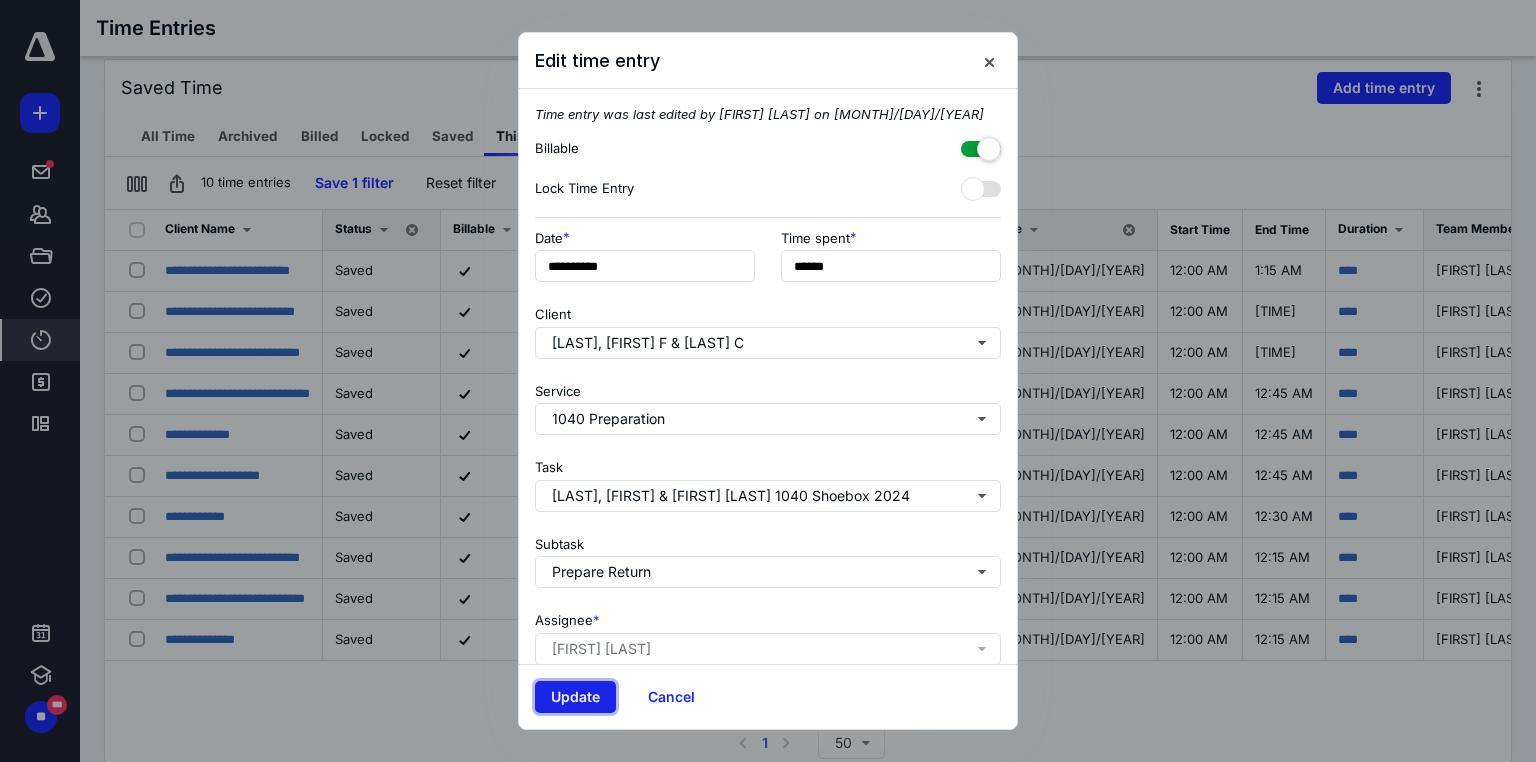 click on "Update" at bounding box center [575, 697] 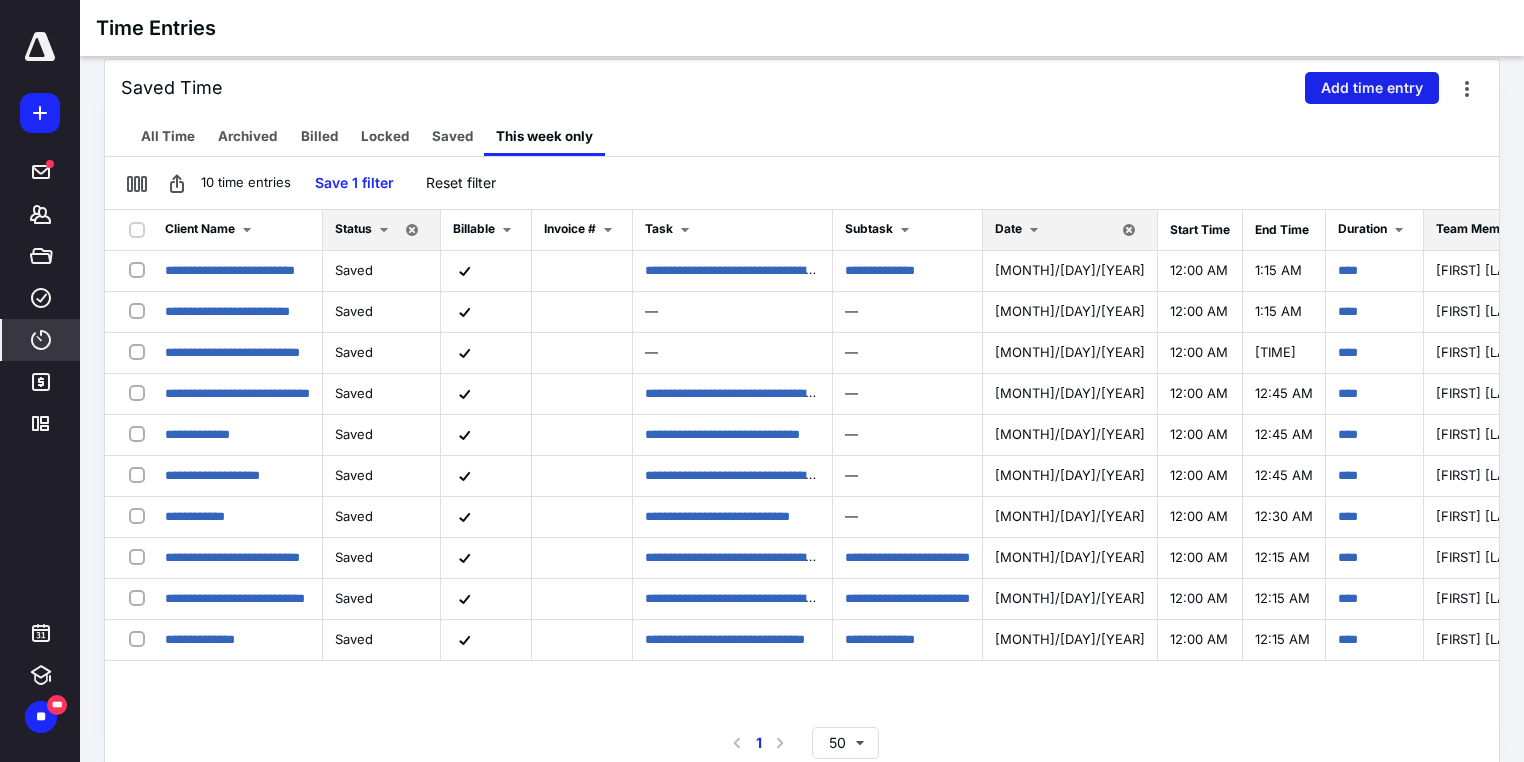 click on "Add time entry" at bounding box center (1372, 88) 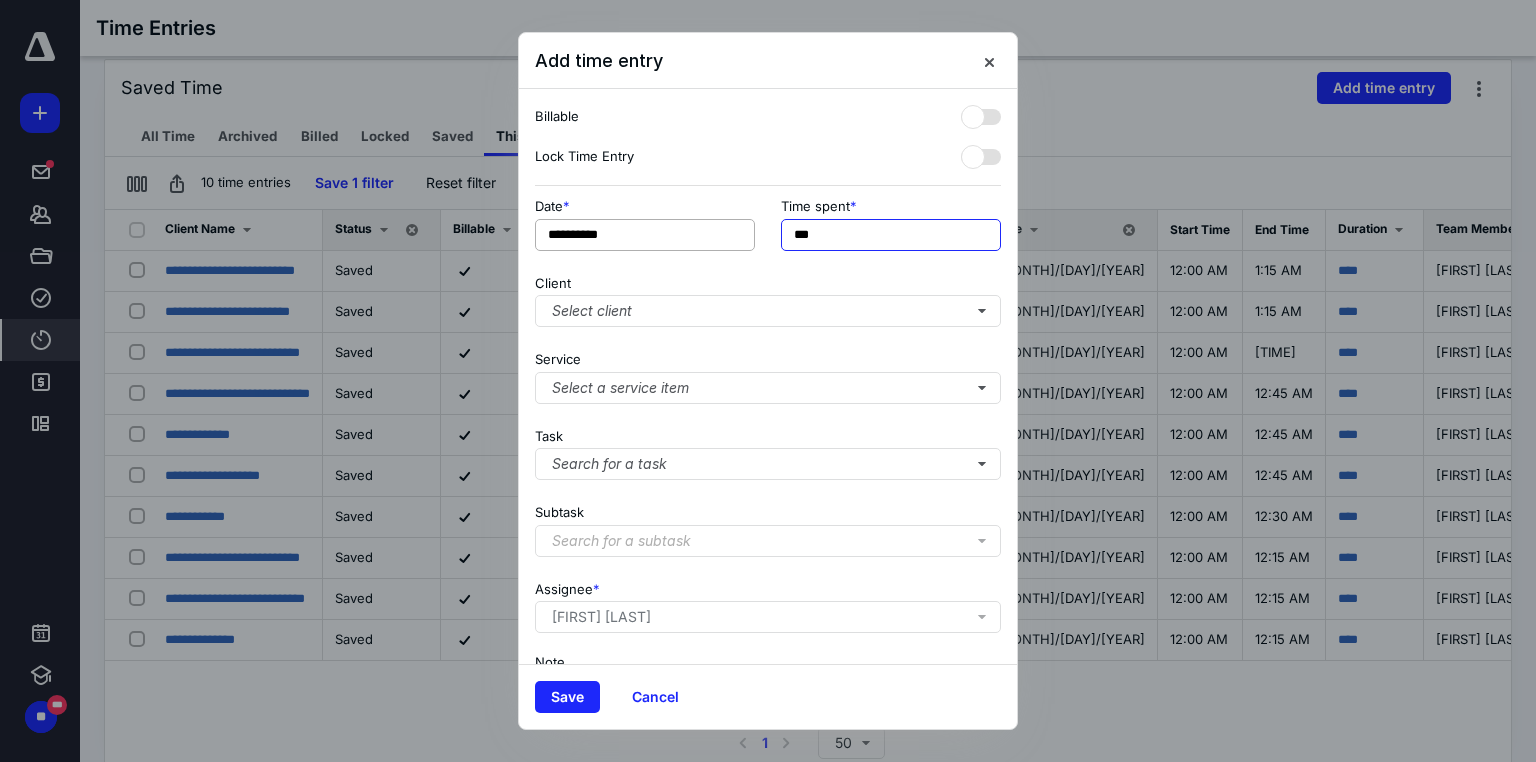 drag, startPoint x: 712, startPoint y: 232, endPoint x: 657, endPoint y: 229, distance: 55.081757 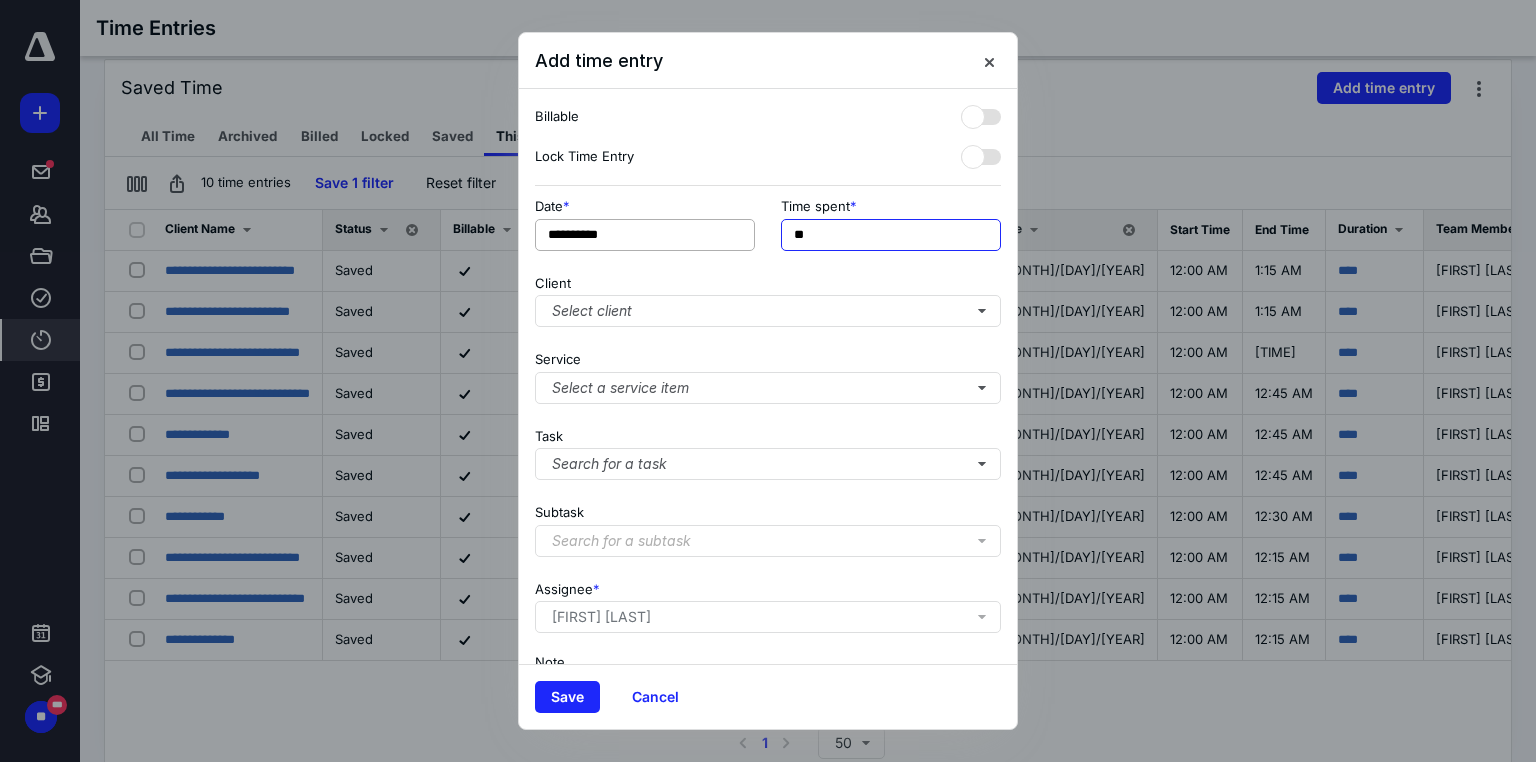 type on "**" 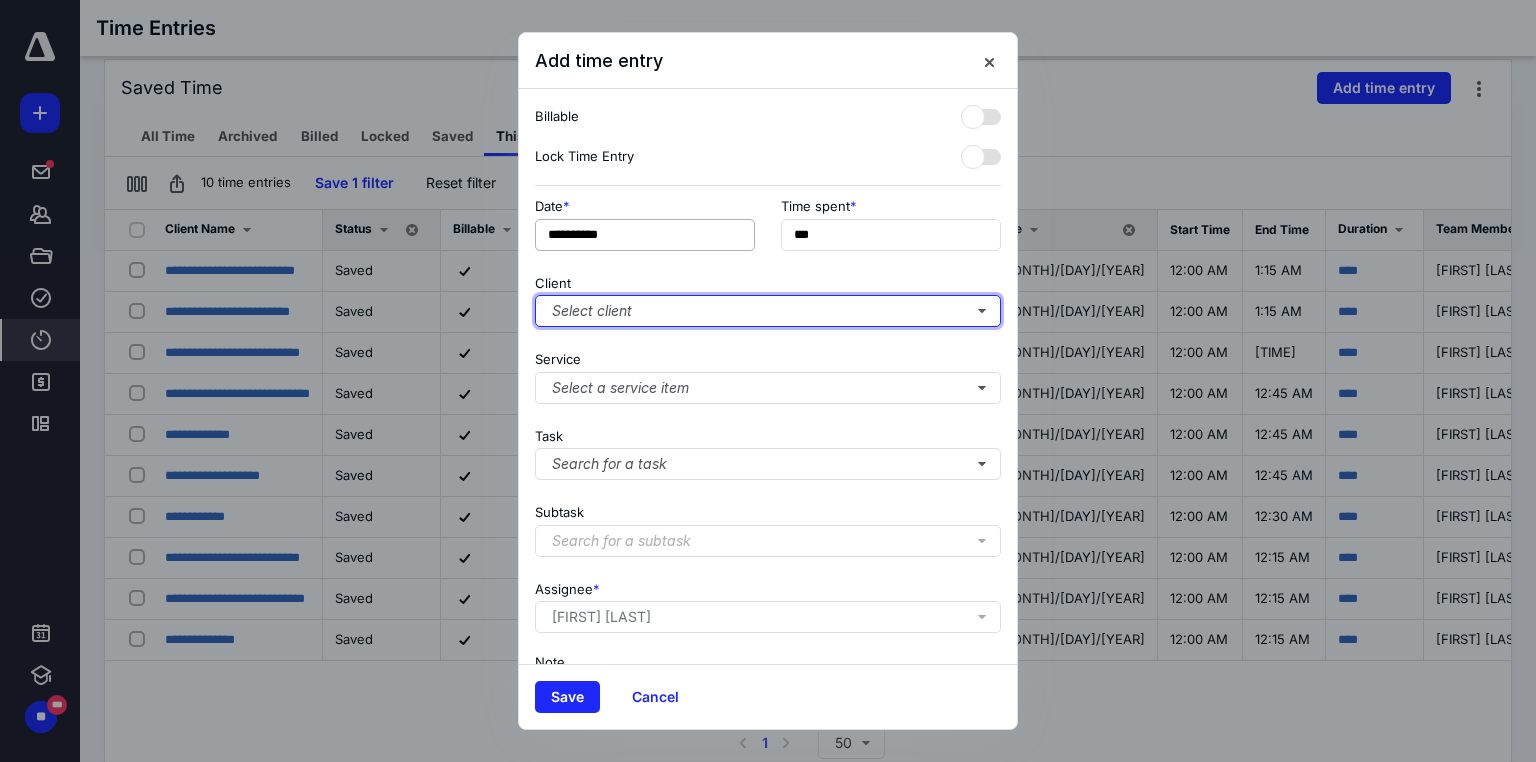 type 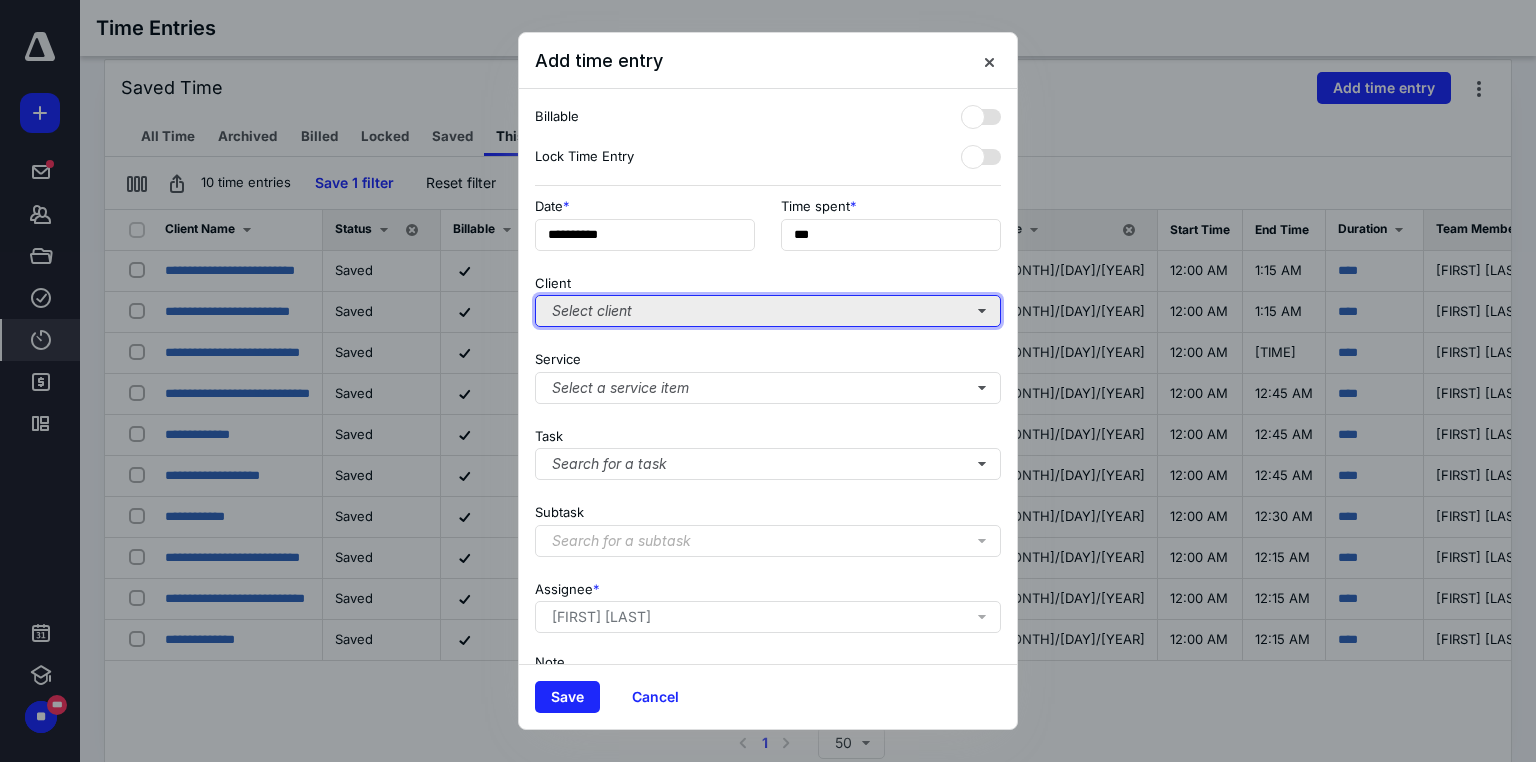 click on "Select client" at bounding box center [768, 311] 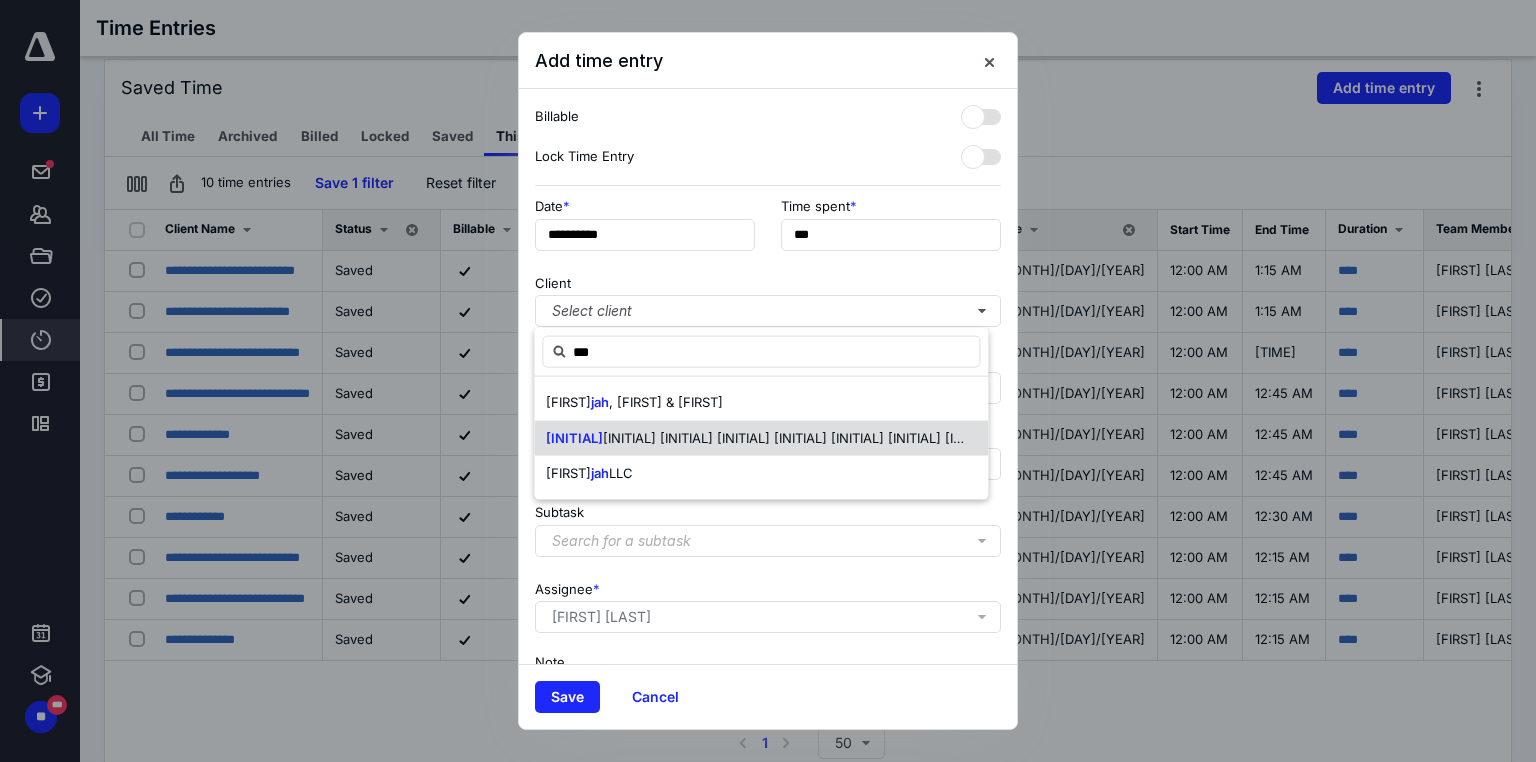 click on "[INITIAL] [INITIAL] [INITIAL] [INITIAL] [INITIAL] [INITIAL] [INITIAL]" at bounding box center [666, 402] 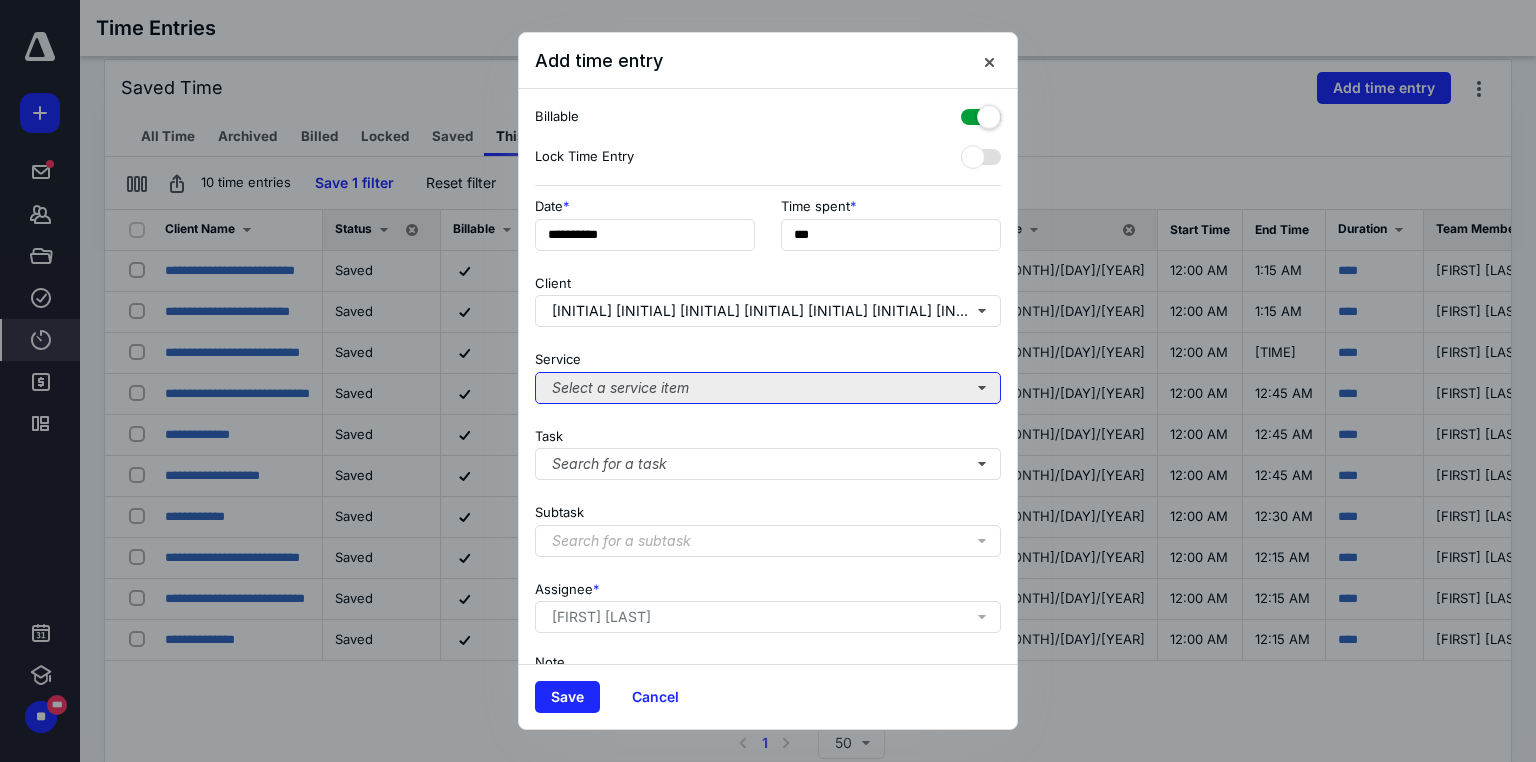 click on "Select a service item" at bounding box center (768, 388) 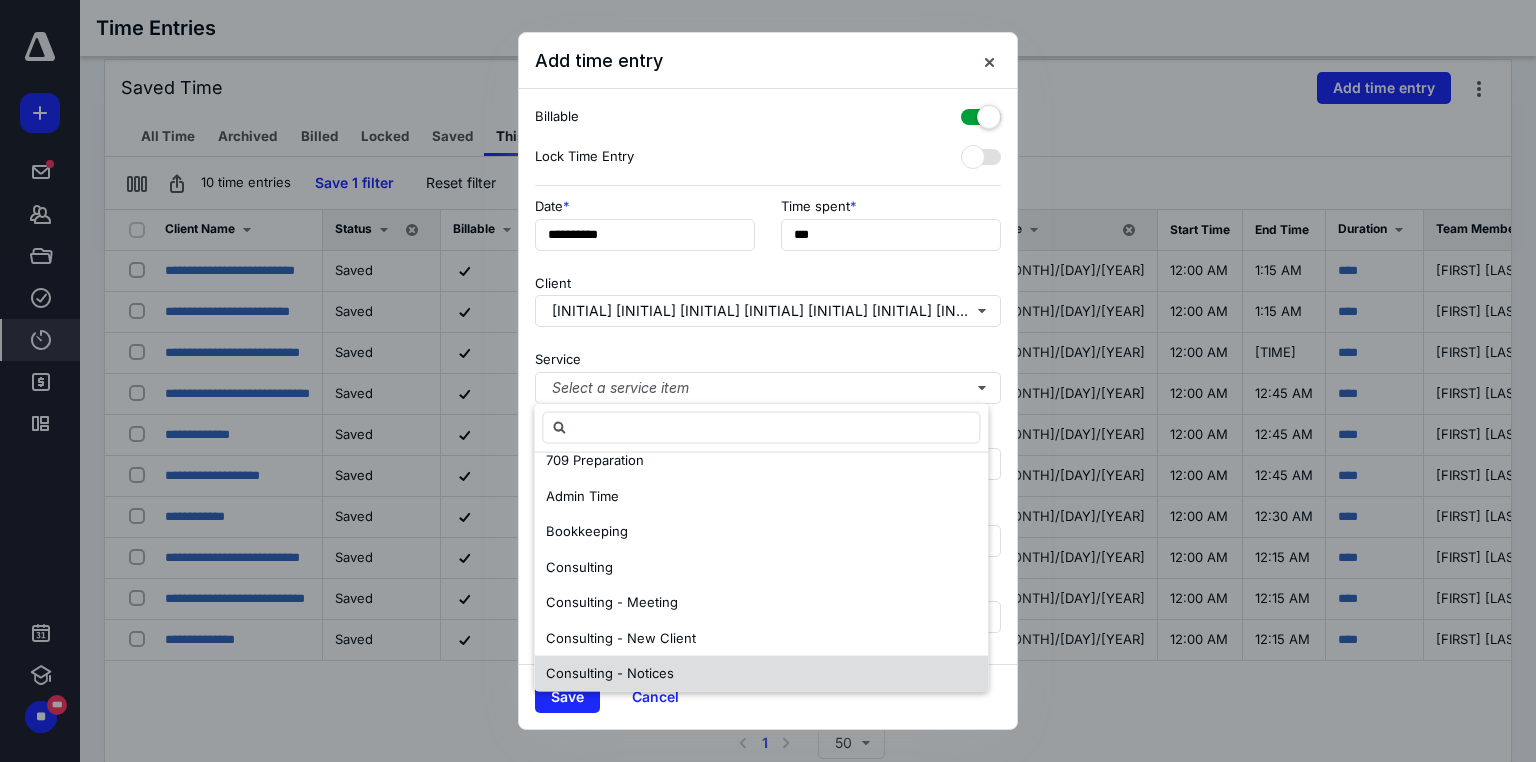 scroll, scrollTop: 80, scrollLeft: 0, axis: vertical 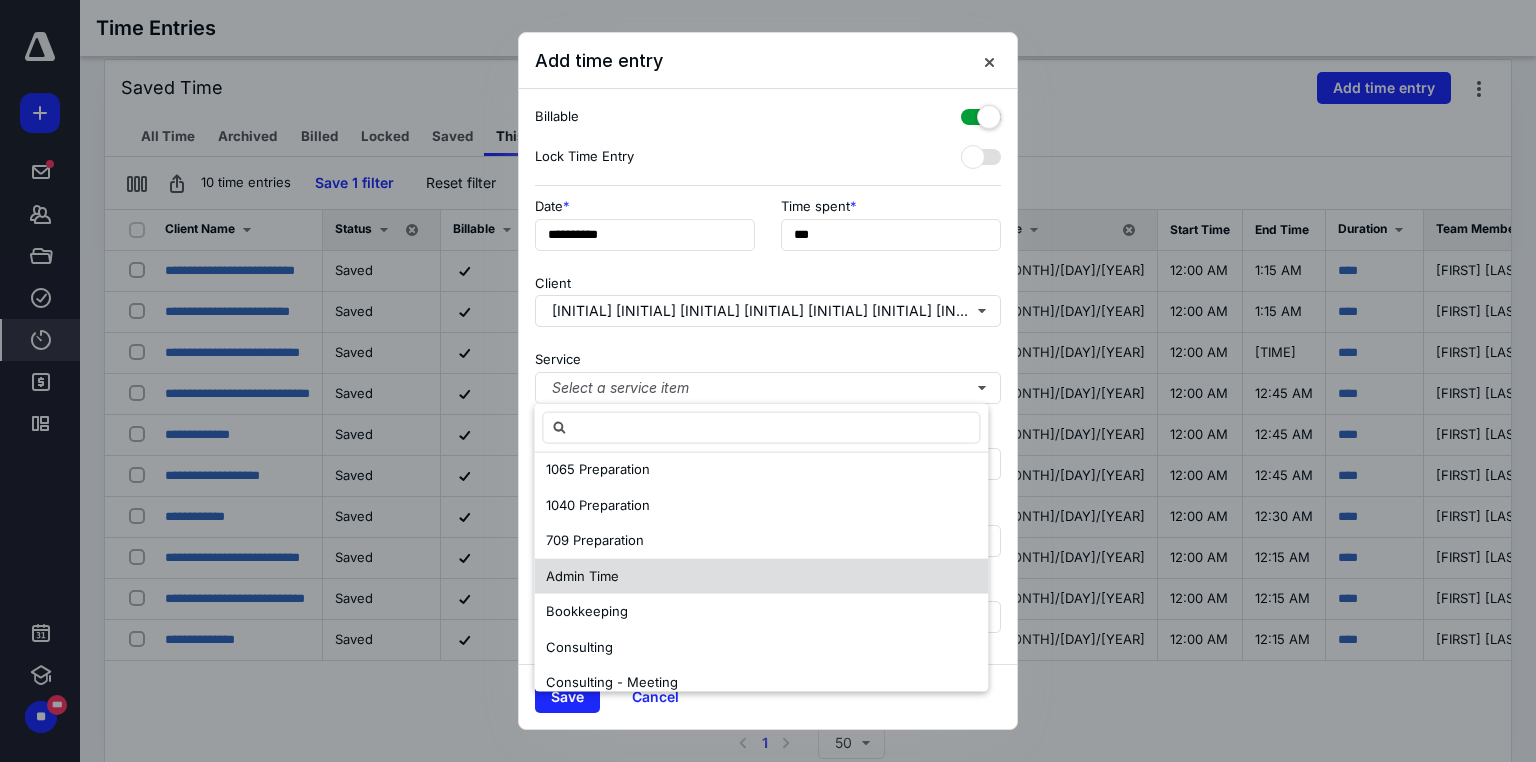 click on "Admin Time" at bounding box center [761, 576] 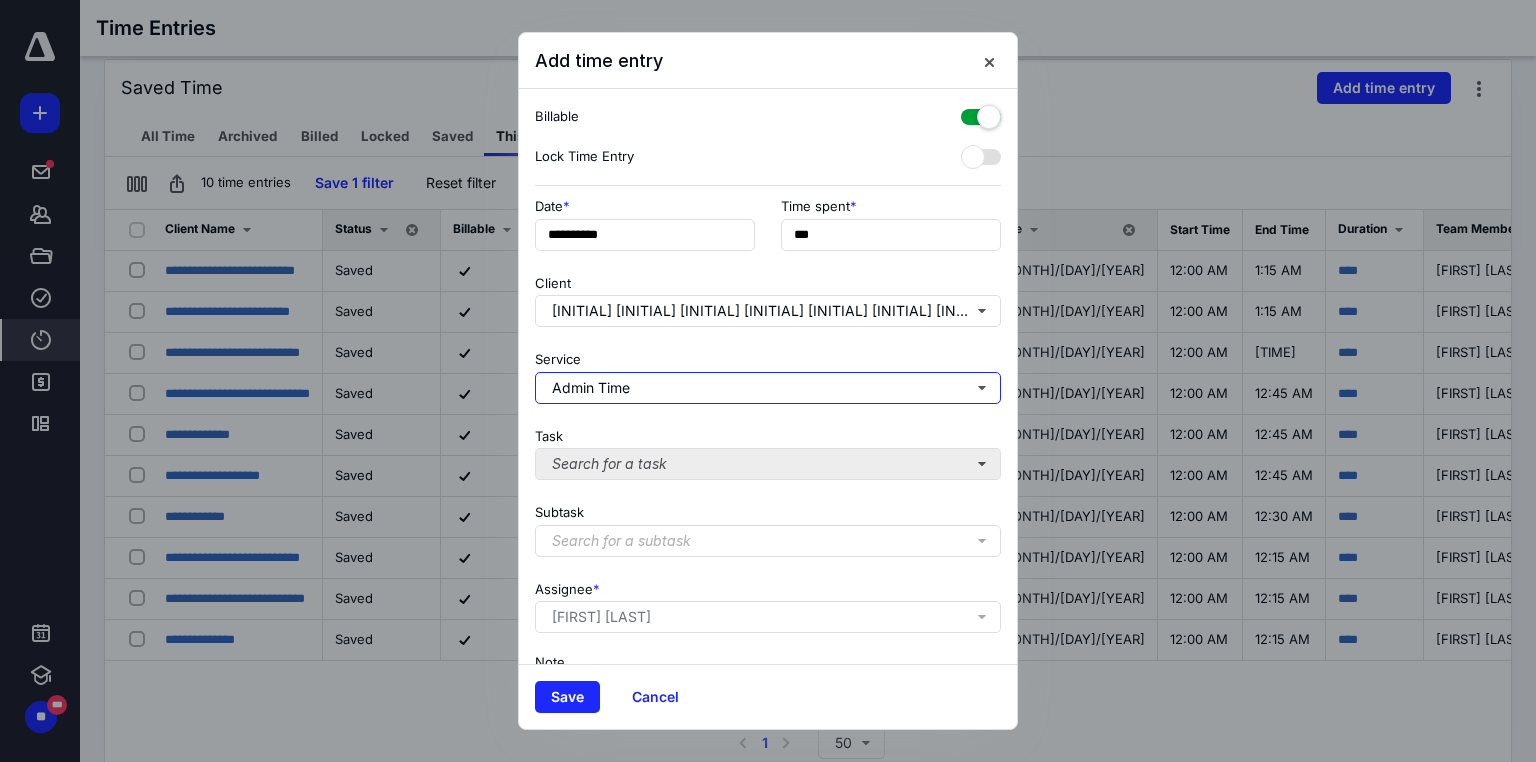 scroll, scrollTop: 0, scrollLeft: 0, axis: both 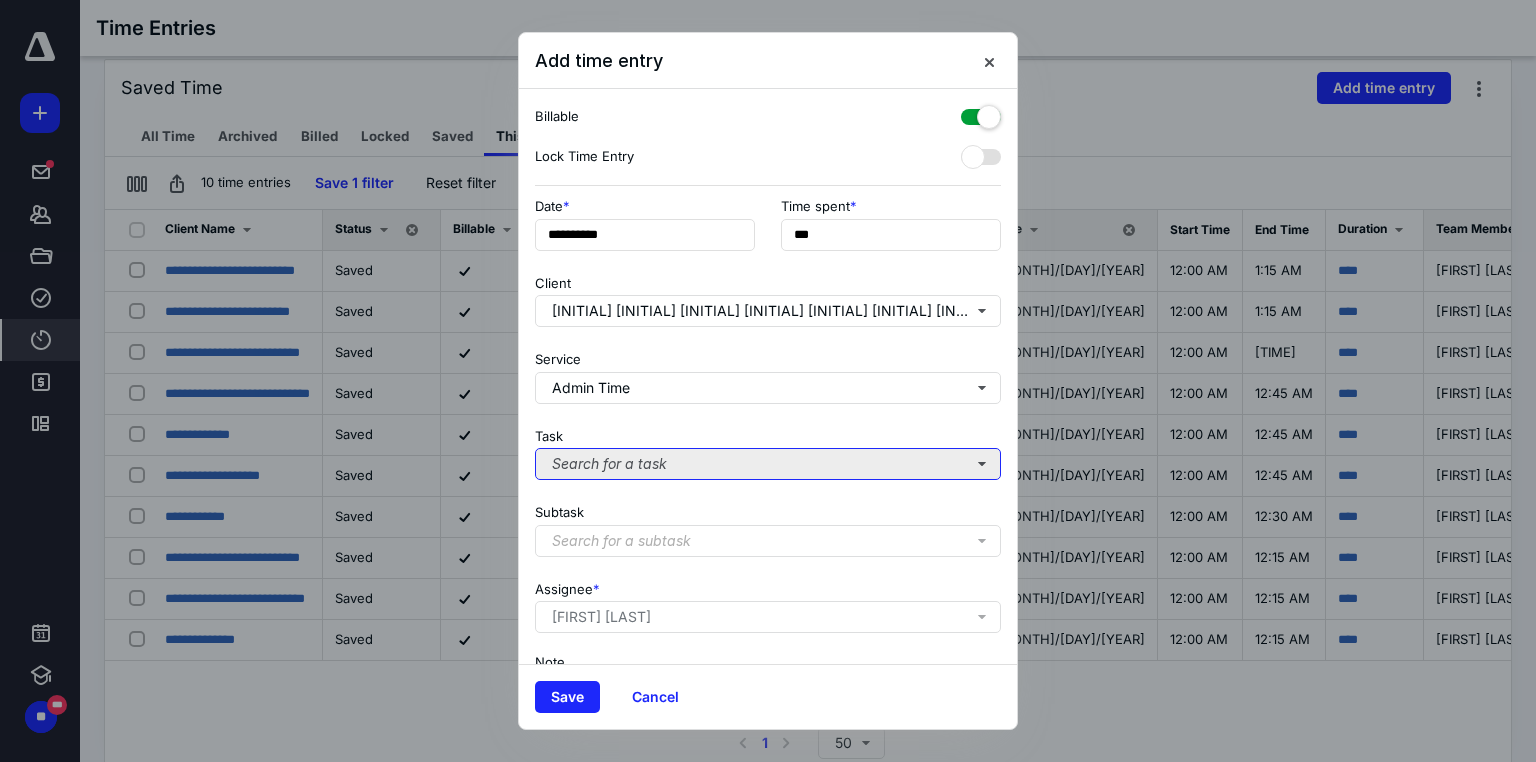 click on "Search for a task" at bounding box center [768, 464] 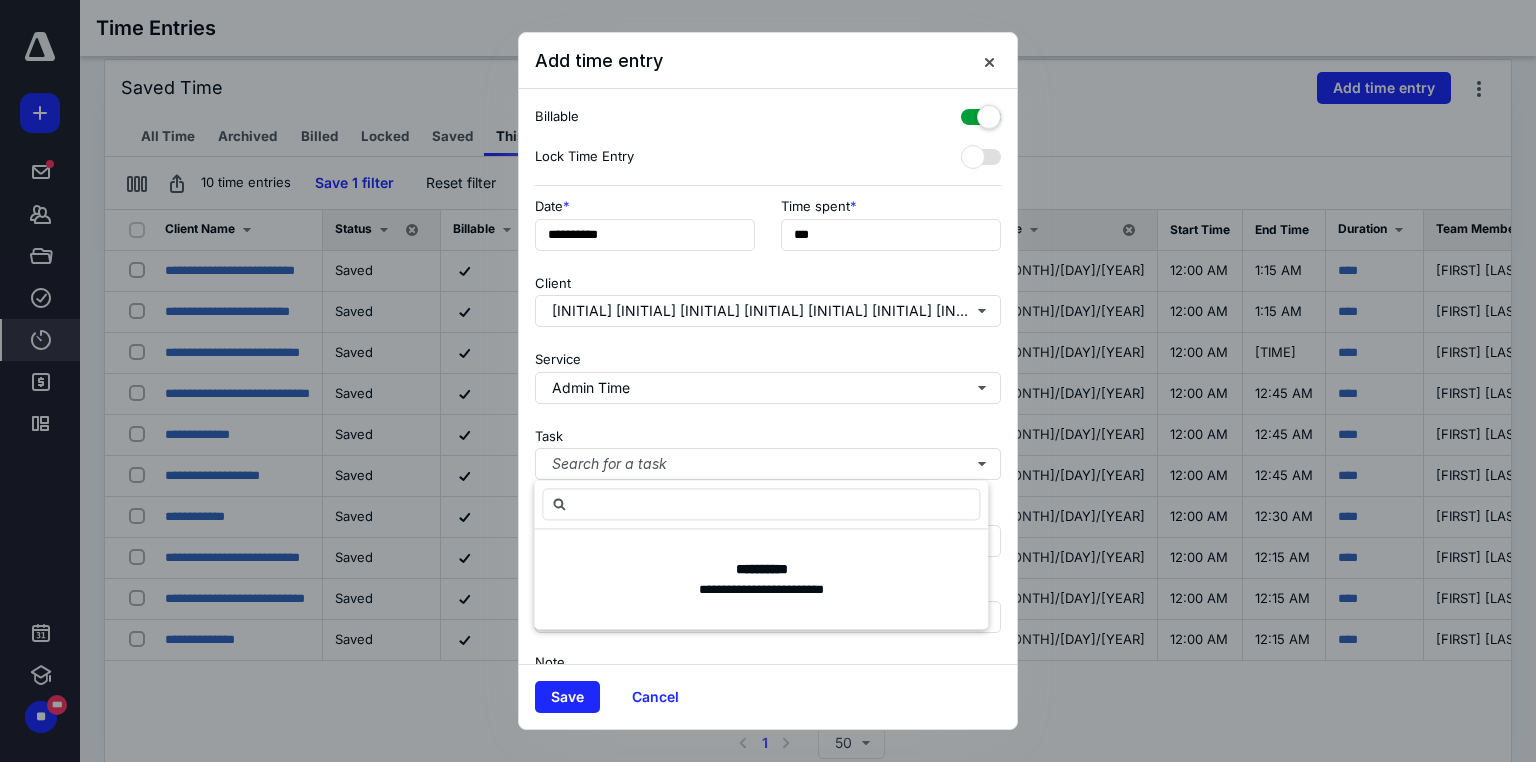 click on "Task Search for a task" at bounding box center (768, 450) 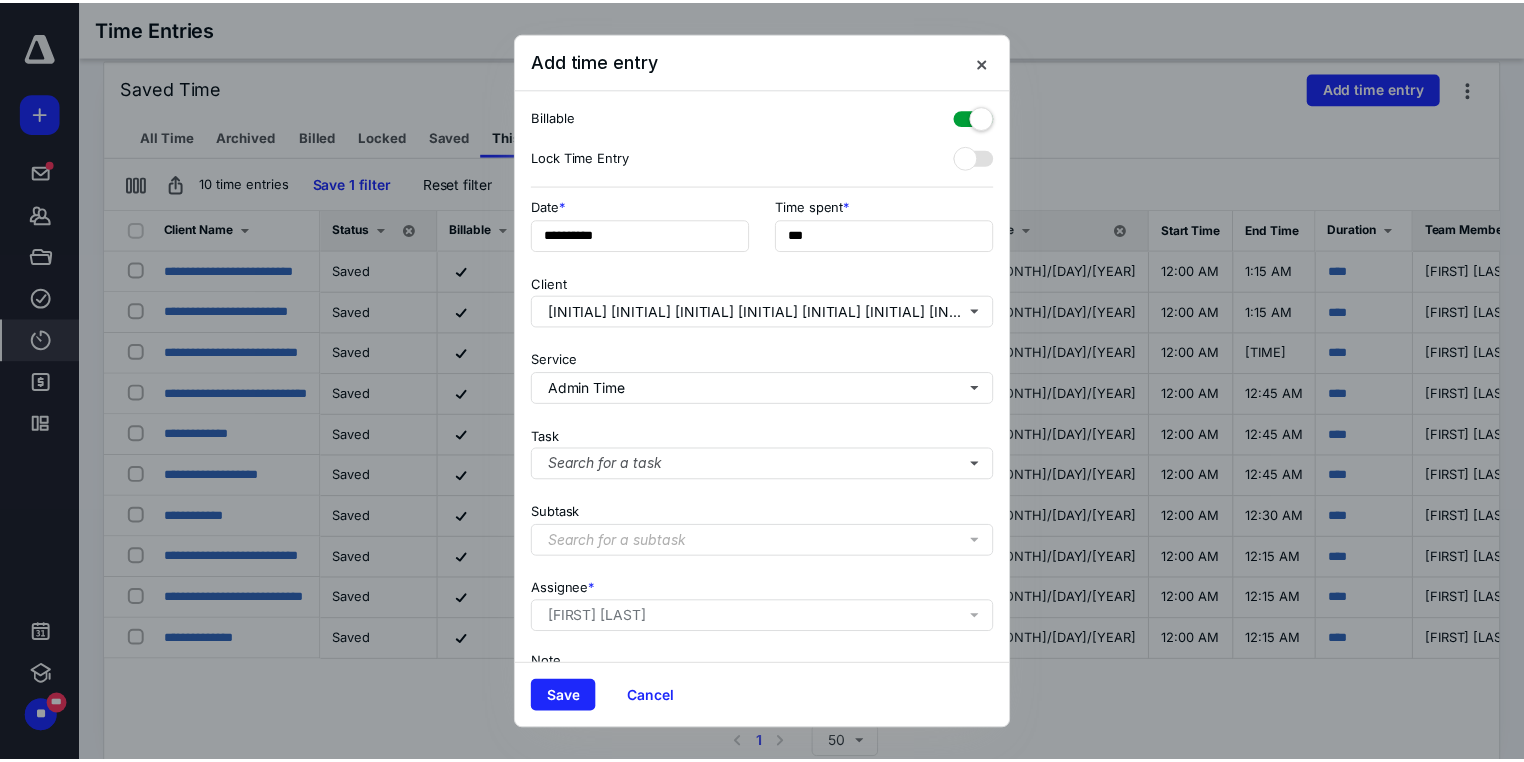 scroll, scrollTop: 123, scrollLeft: 0, axis: vertical 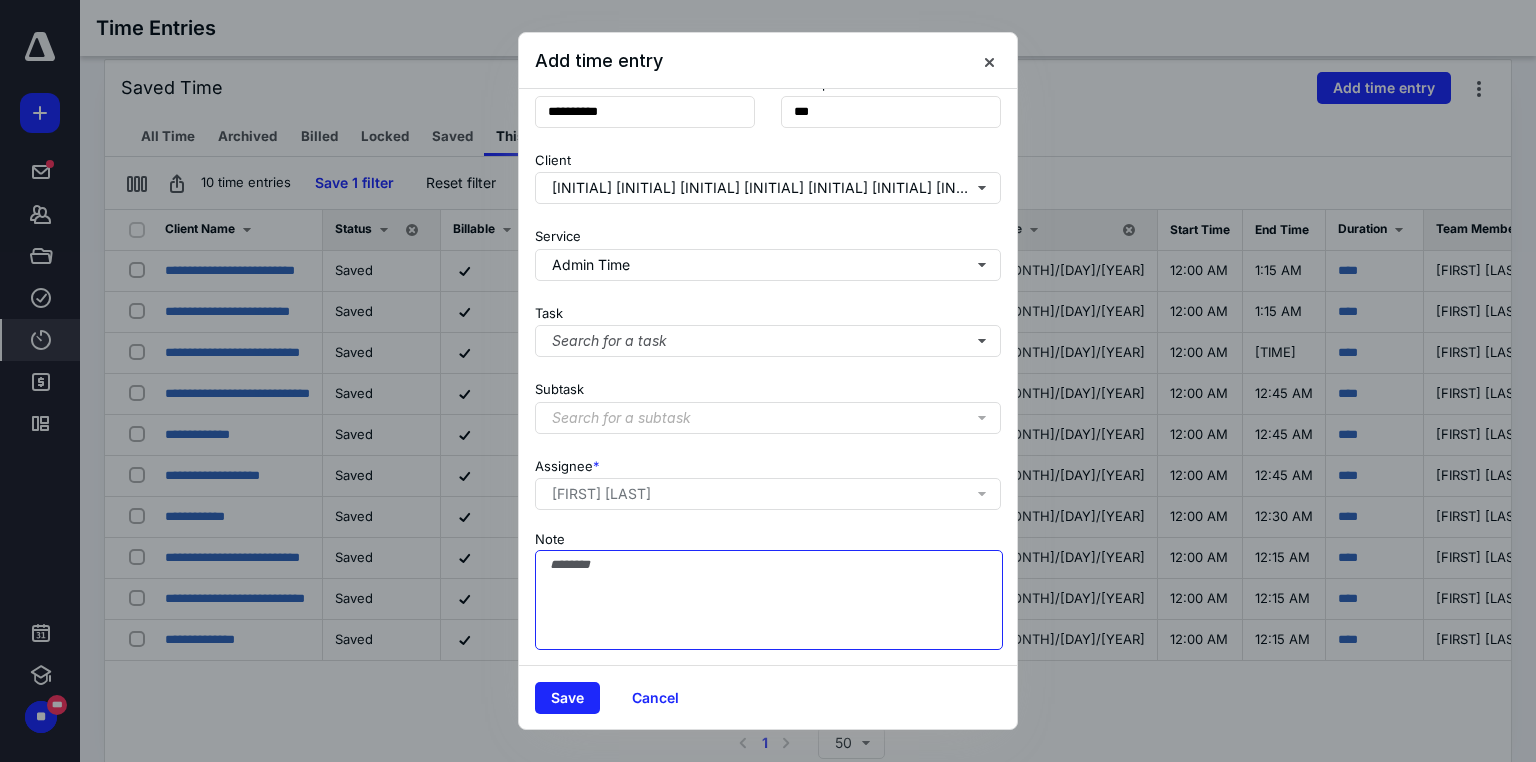 click on "Note" at bounding box center (769, 600) 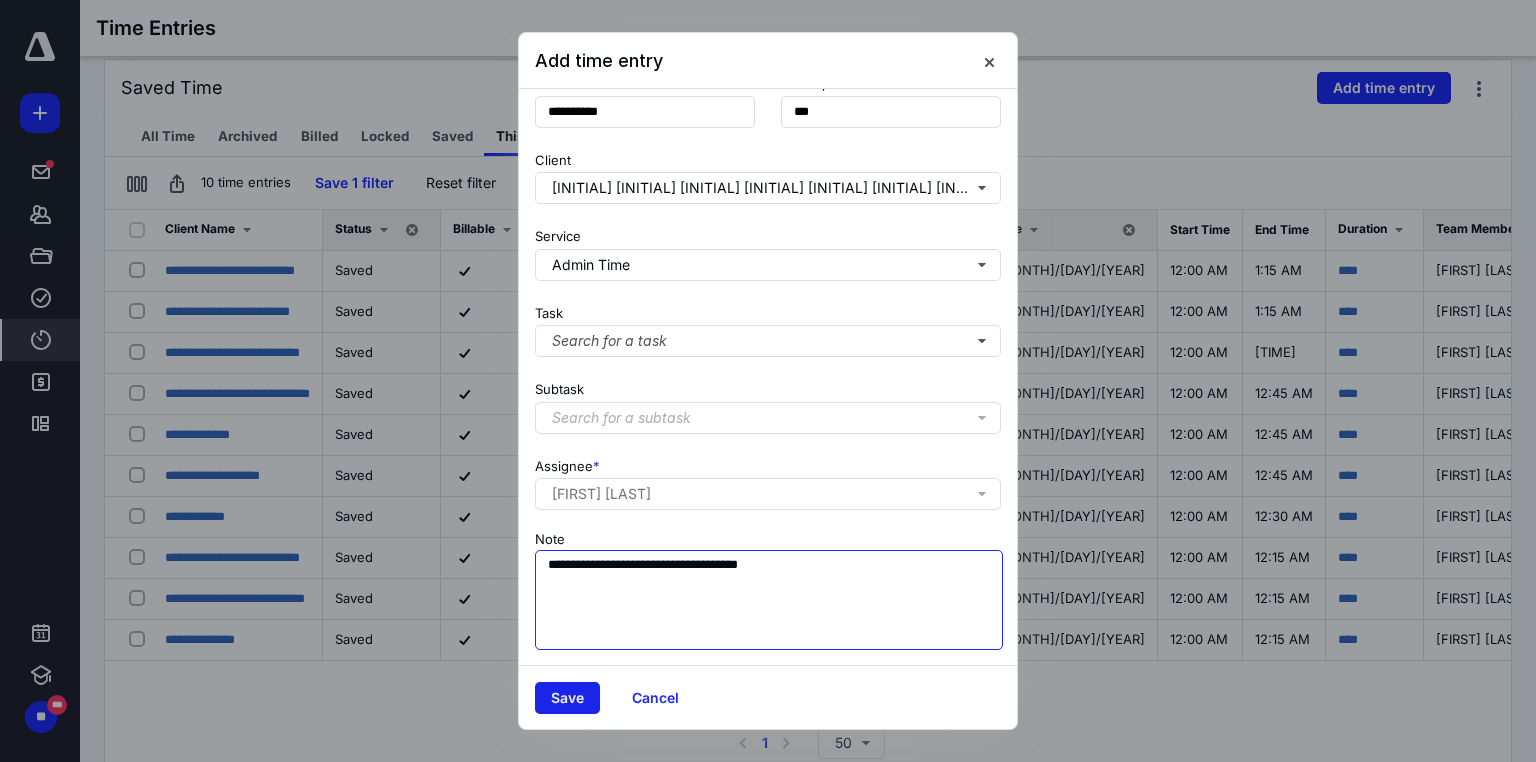 type on "**********" 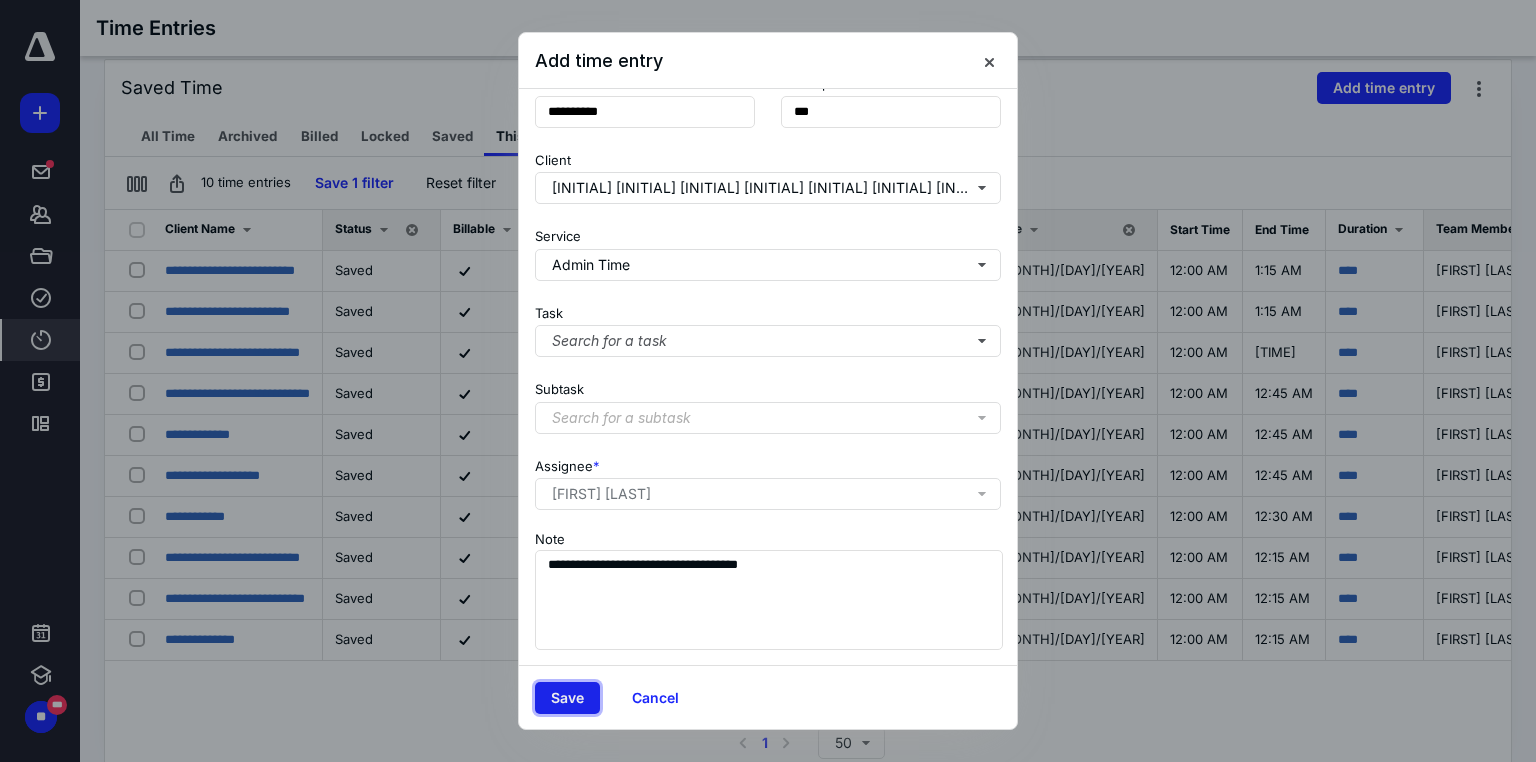 click on "Save" at bounding box center [567, 698] 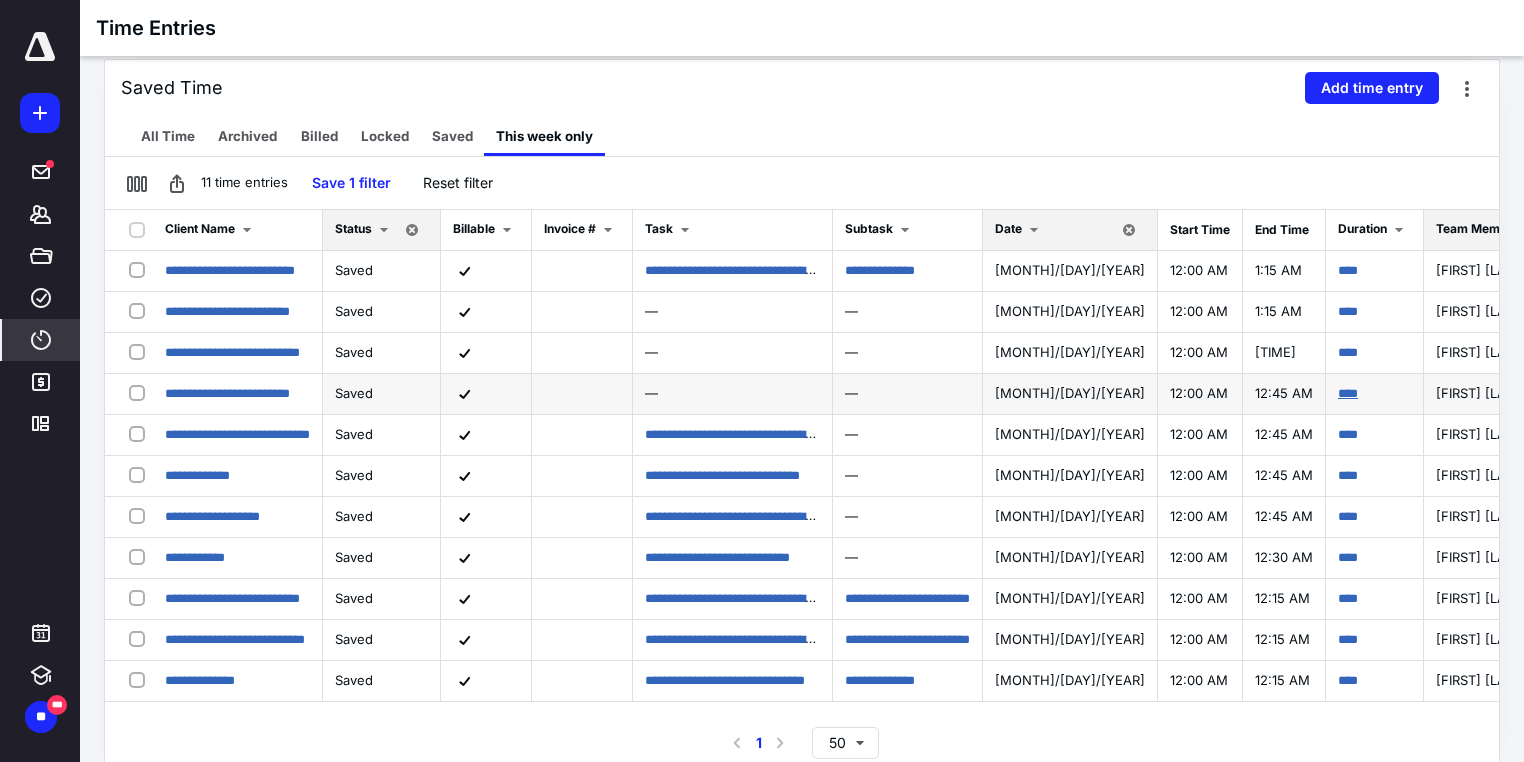 click on "****" at bounding box center [755, 269] 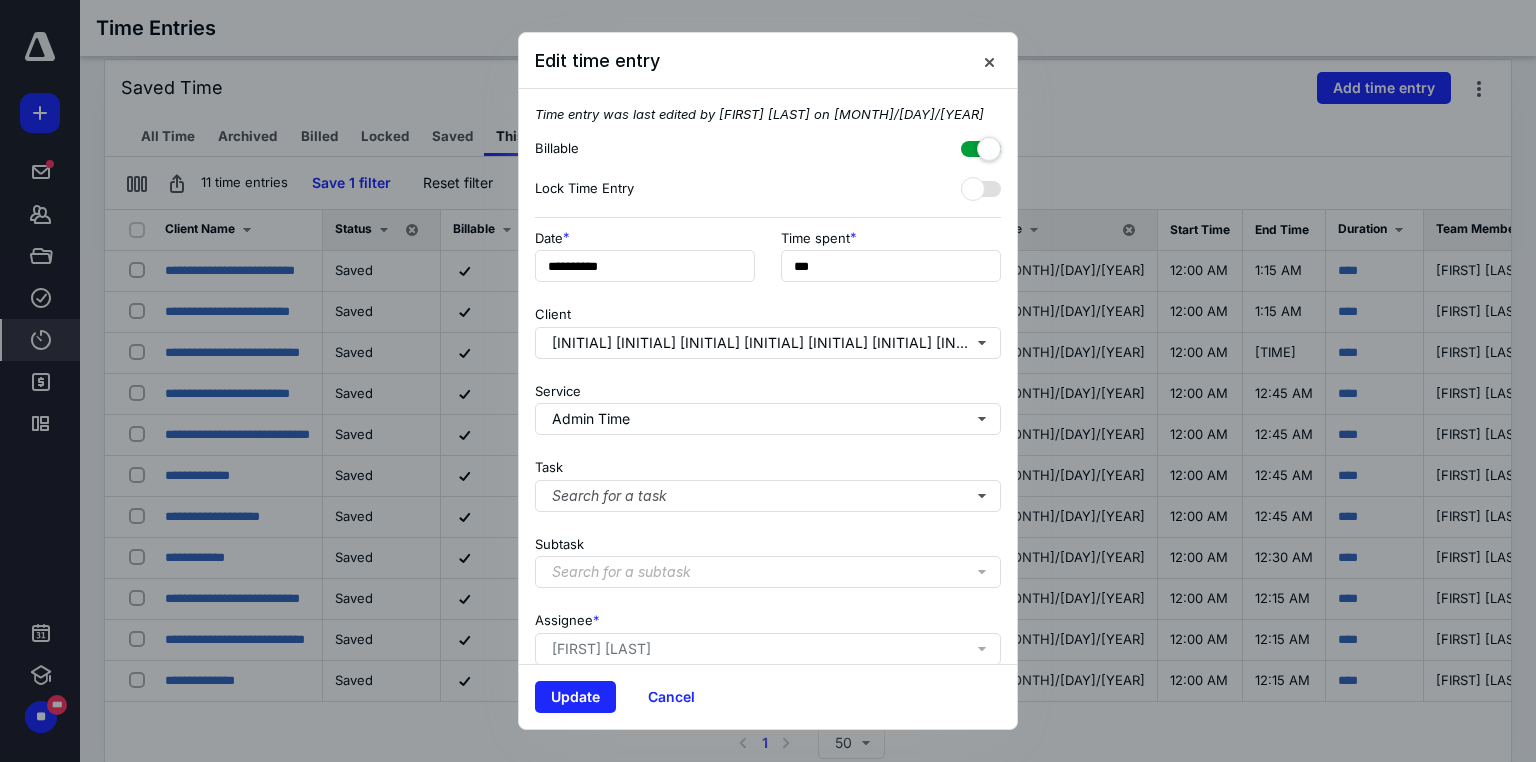 click at bounding box center [981, 145] 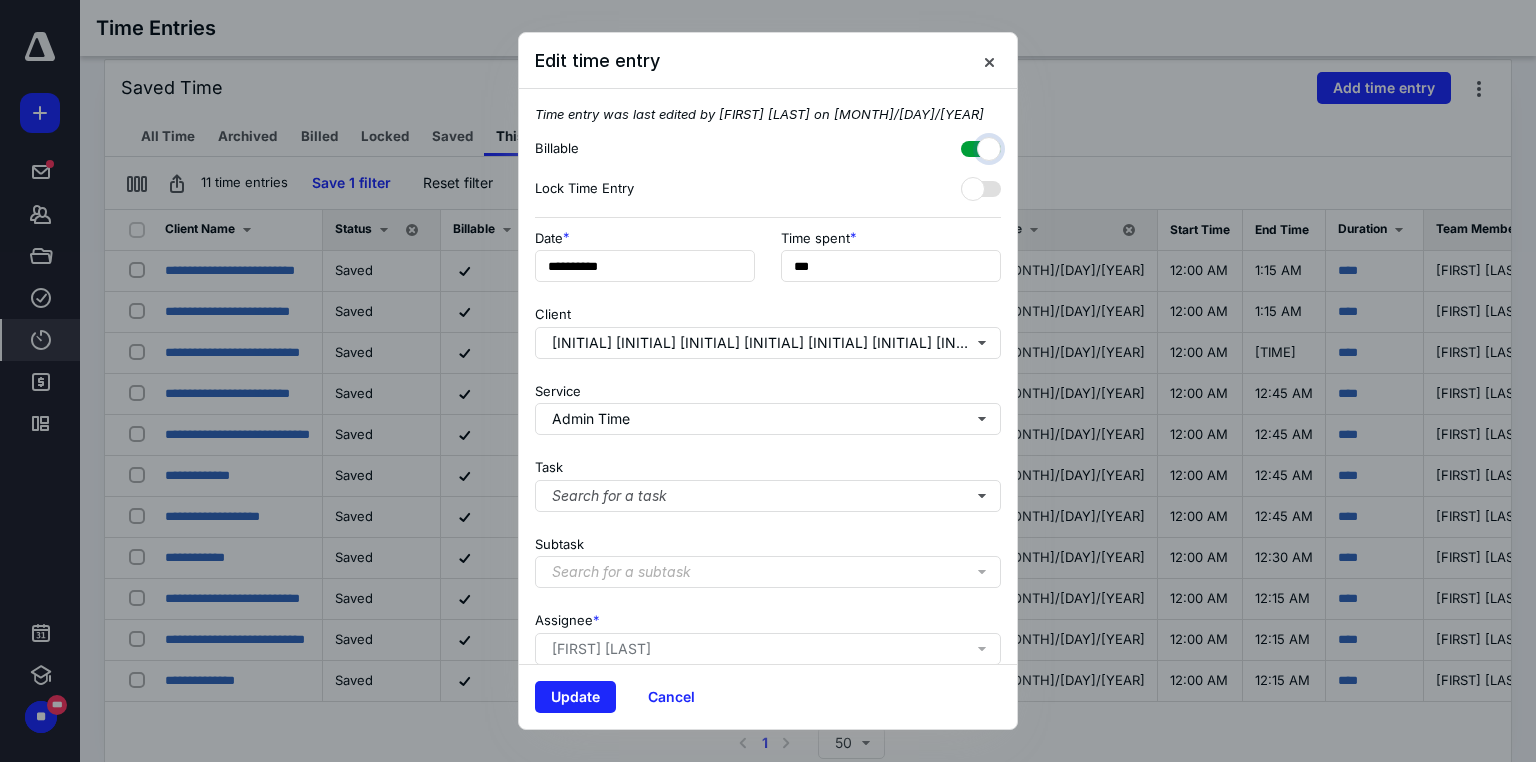 click at bounding box center [971, 146] 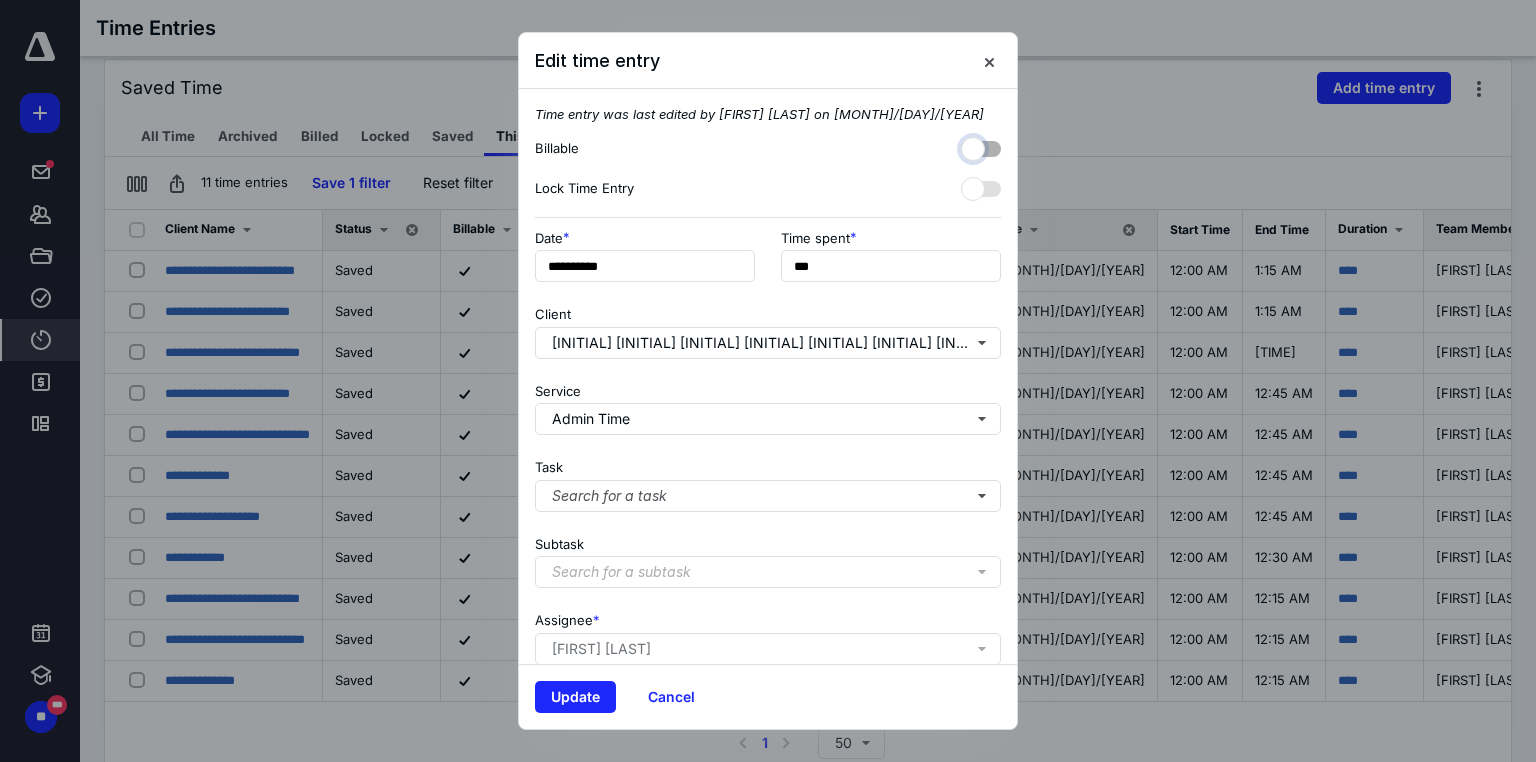 checkbox on "false" 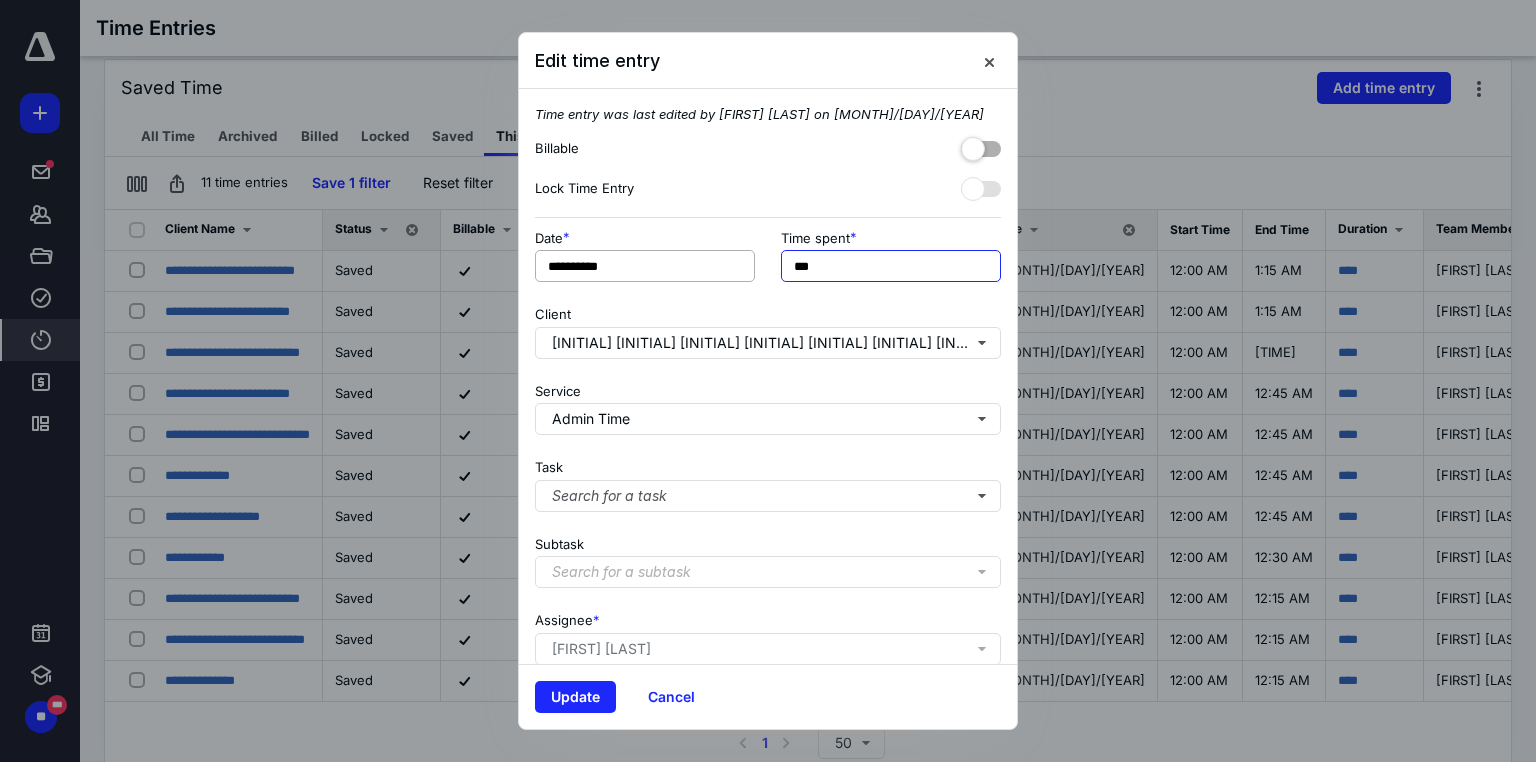 drag, startPoint x: 846, startPoint y: 272, endPoint x: 698, endPoint y: 279, distance: 148.16545 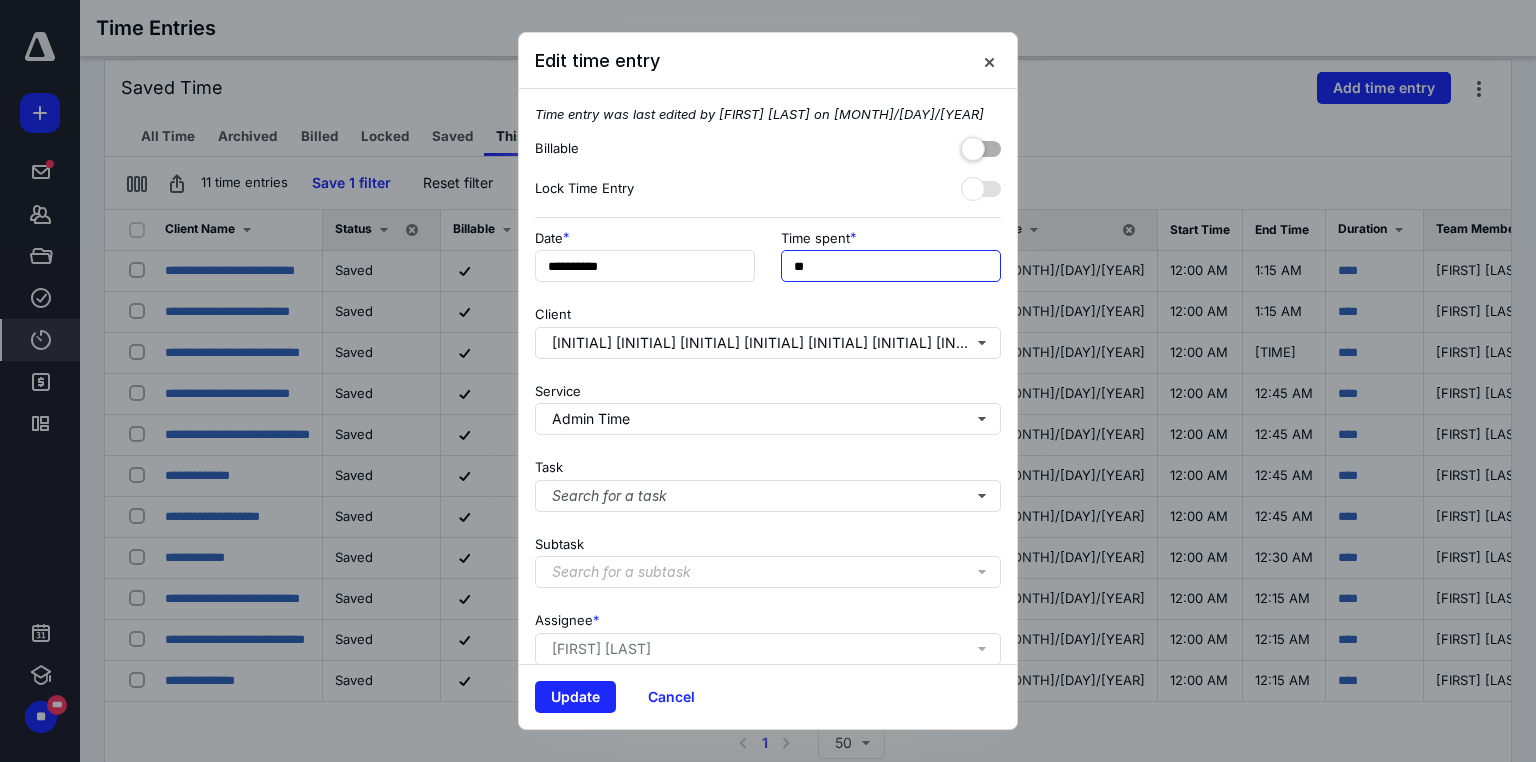 type on "**" 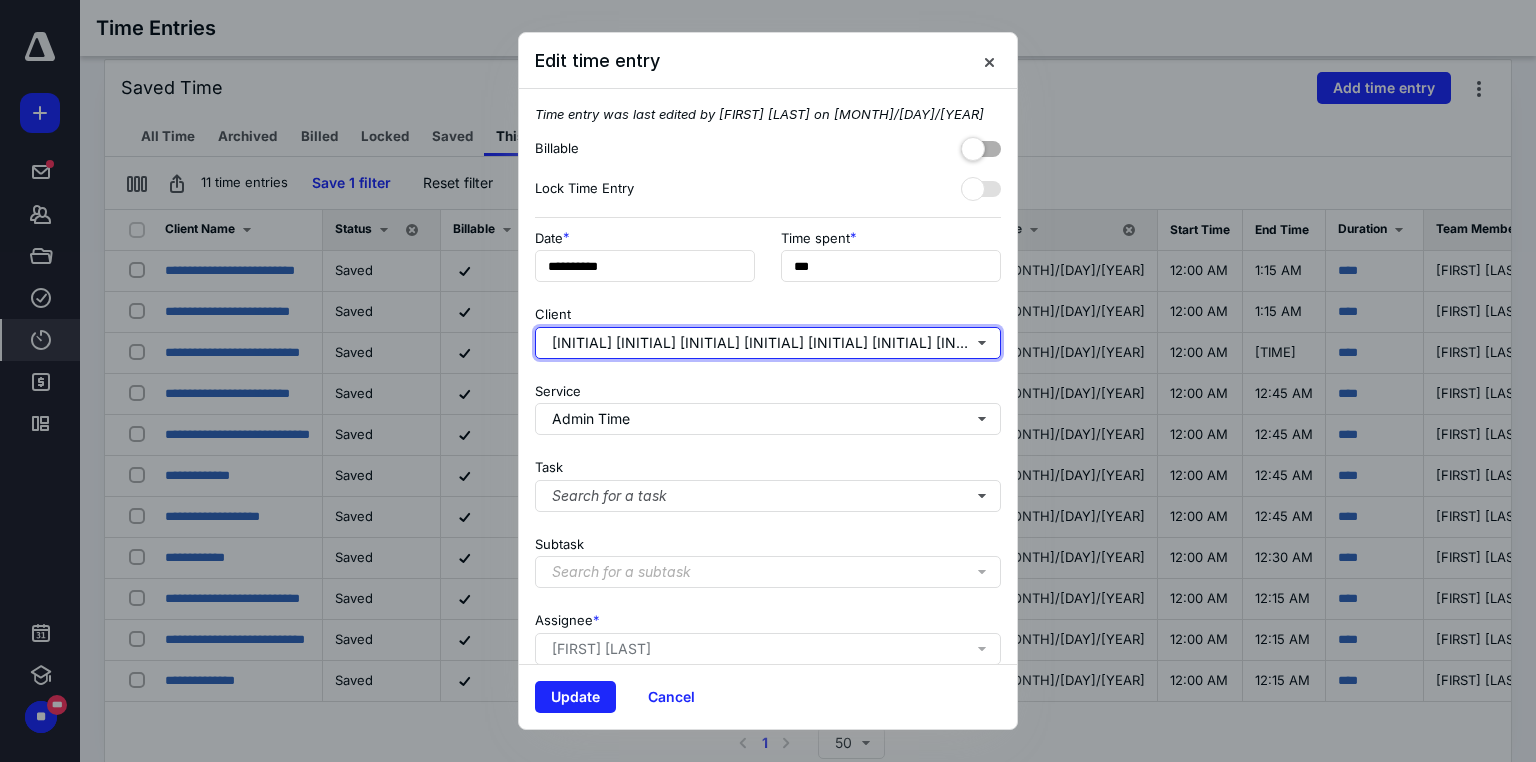 type 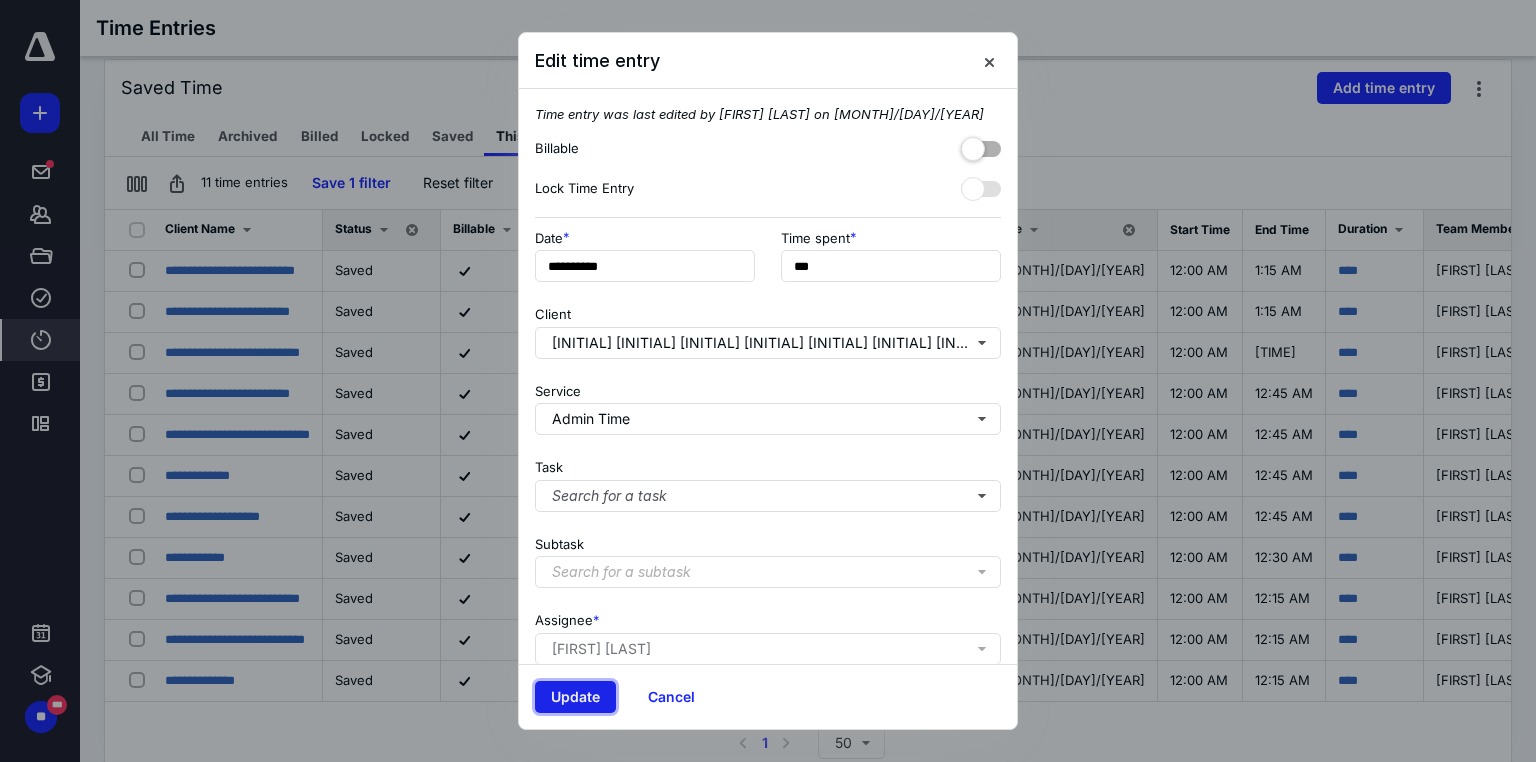 click on "Update" at bounding box center [575, 697] 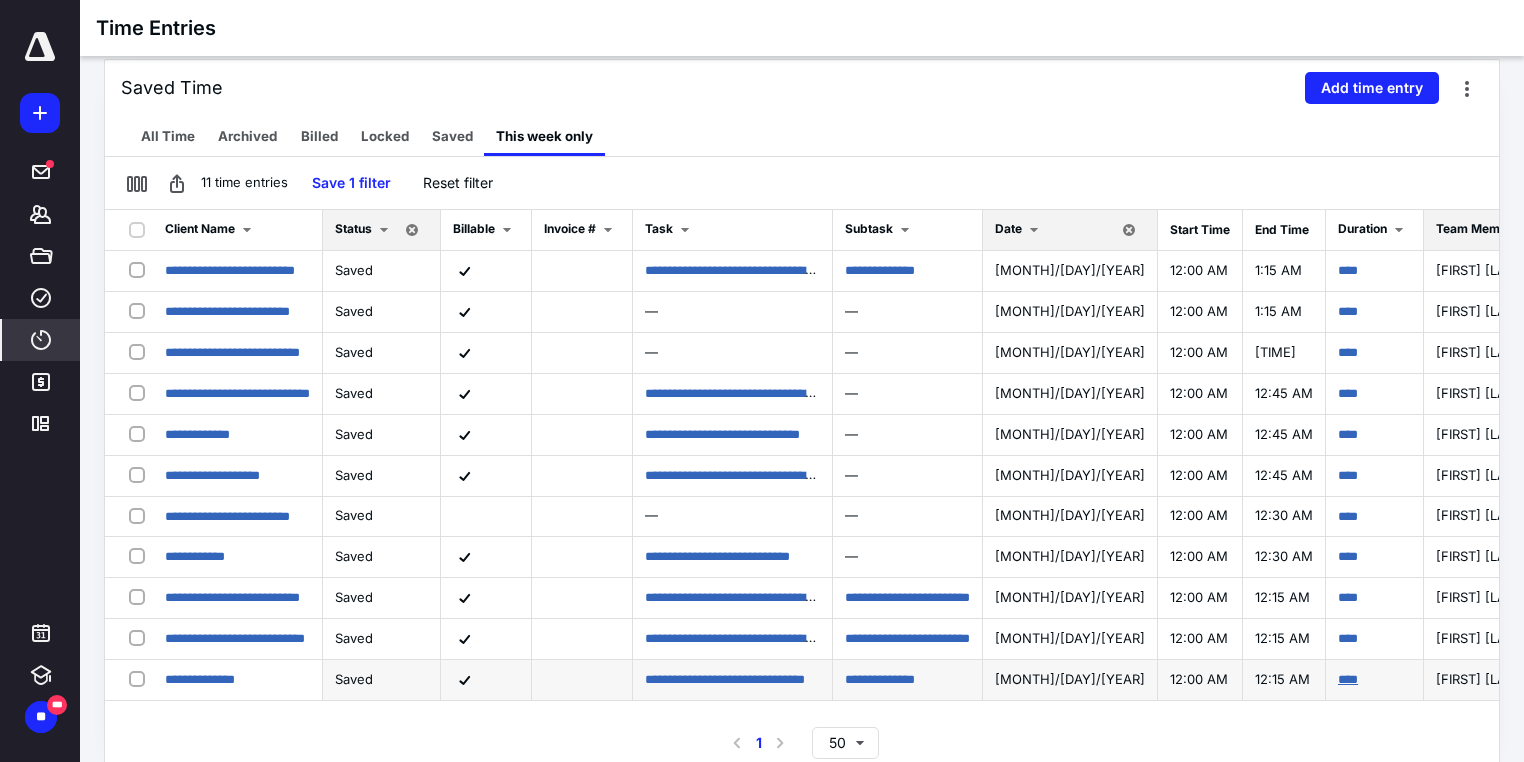 click on "****" at bounding box center (755, 269) 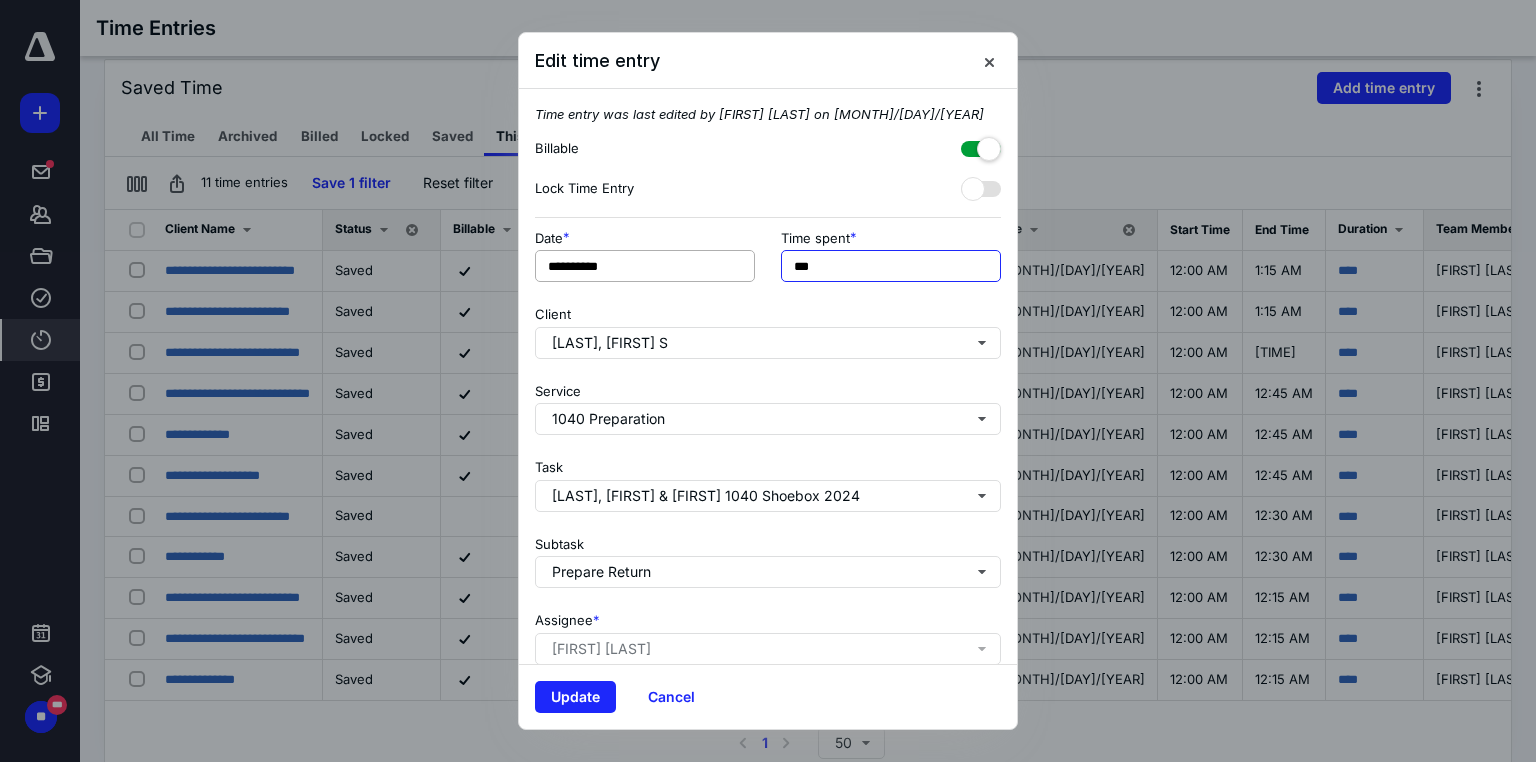 drag, startPoint x: 885, startPoint y: 265, endPoint x: 668, endPoint y: 264, distance: 217.0023 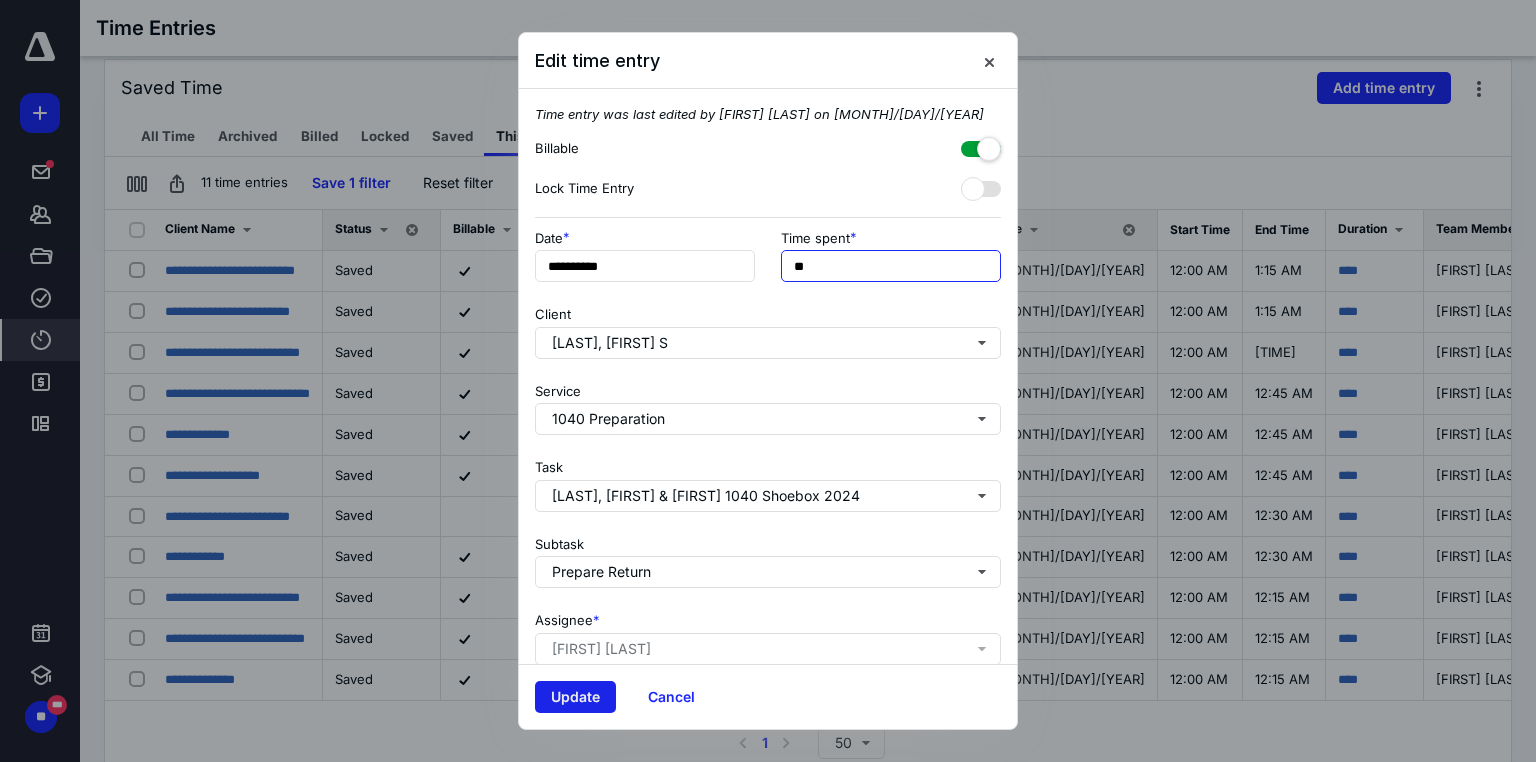 type on "**" 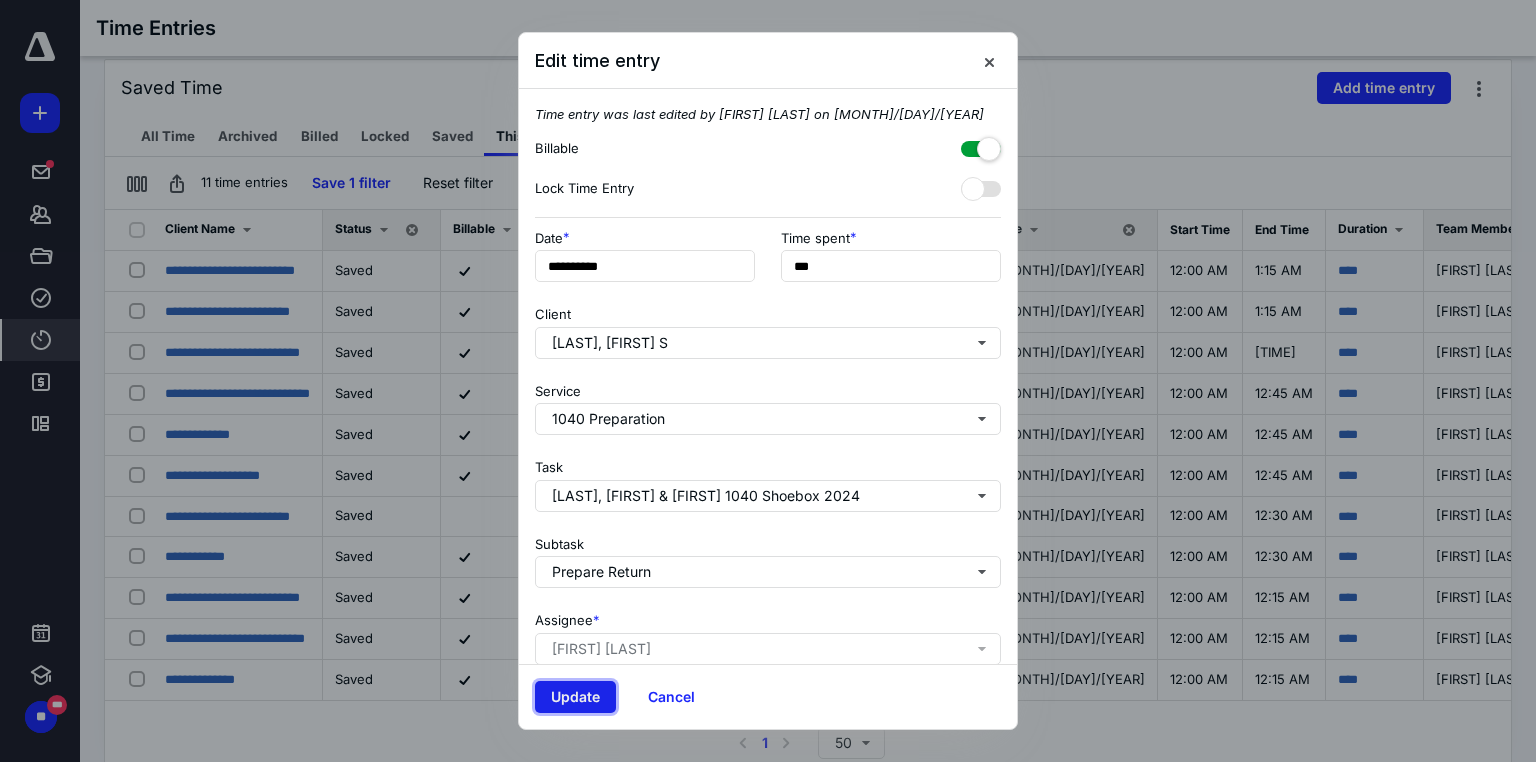 click on "Update" at bounding box center [575, 697] 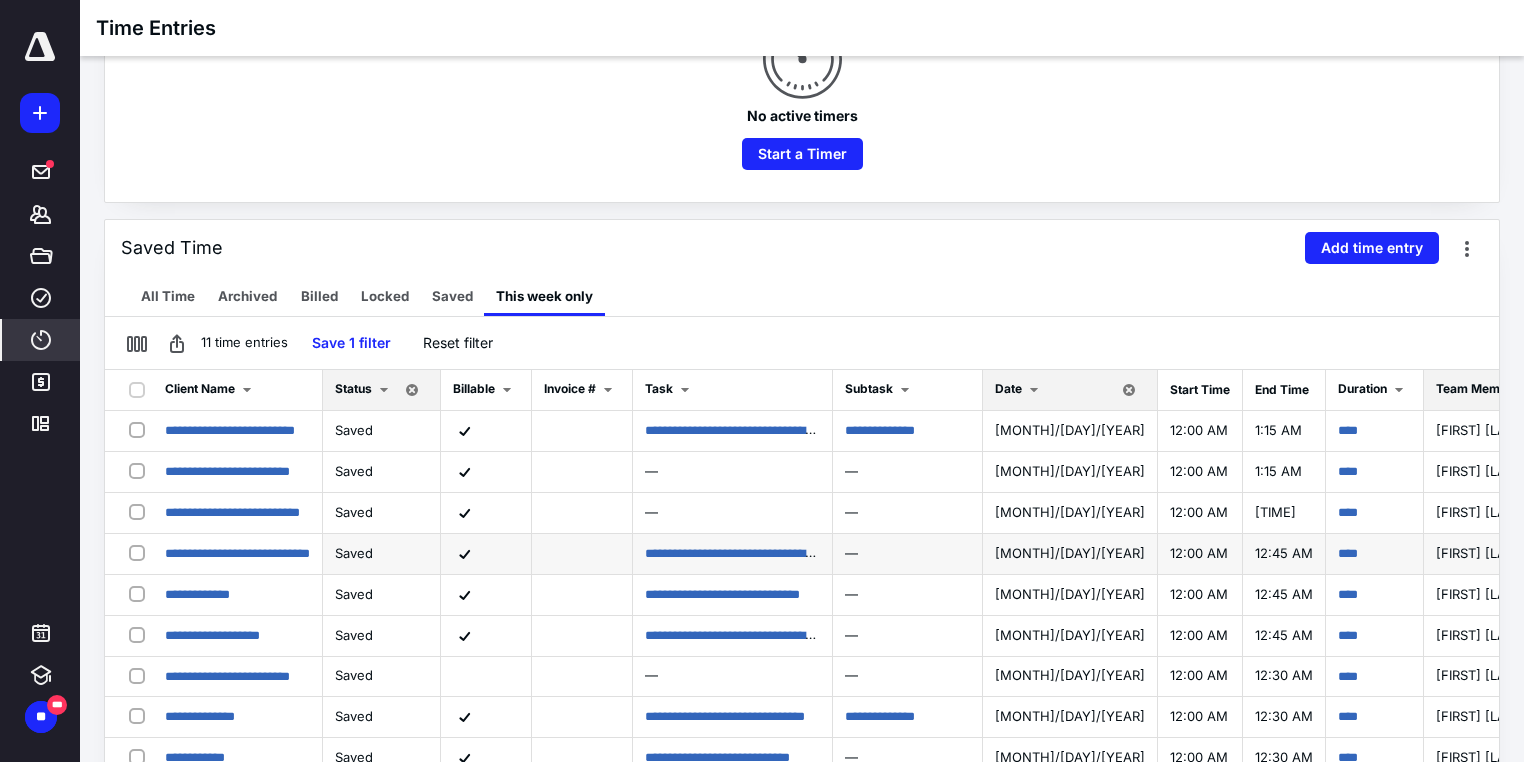 scroll, scrollTop: 442, scrollLeft: 0, axis: vertical 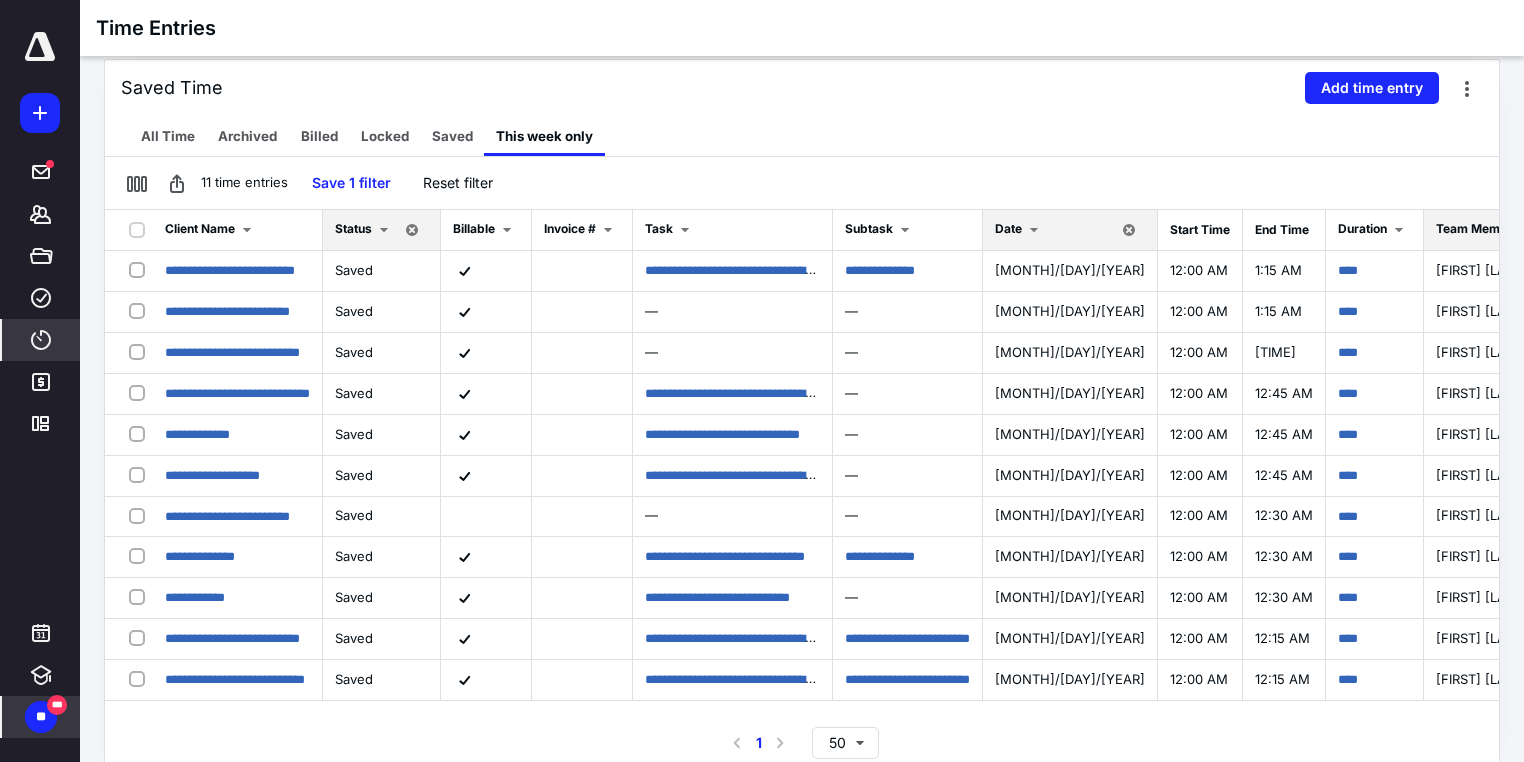 click on "**" at bounding box center [41, 717] 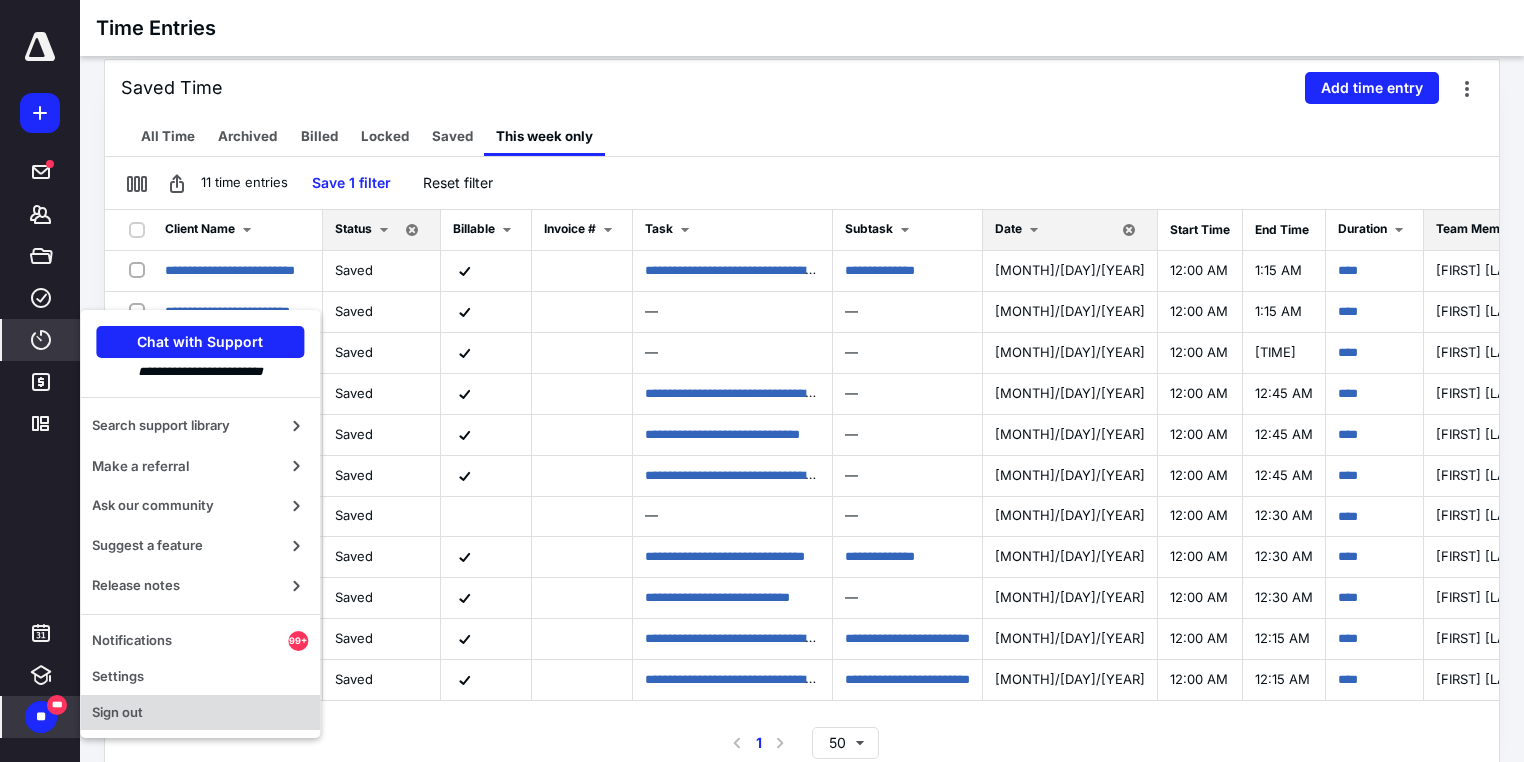 click on "Sign out" at bounding box center (200, 713) 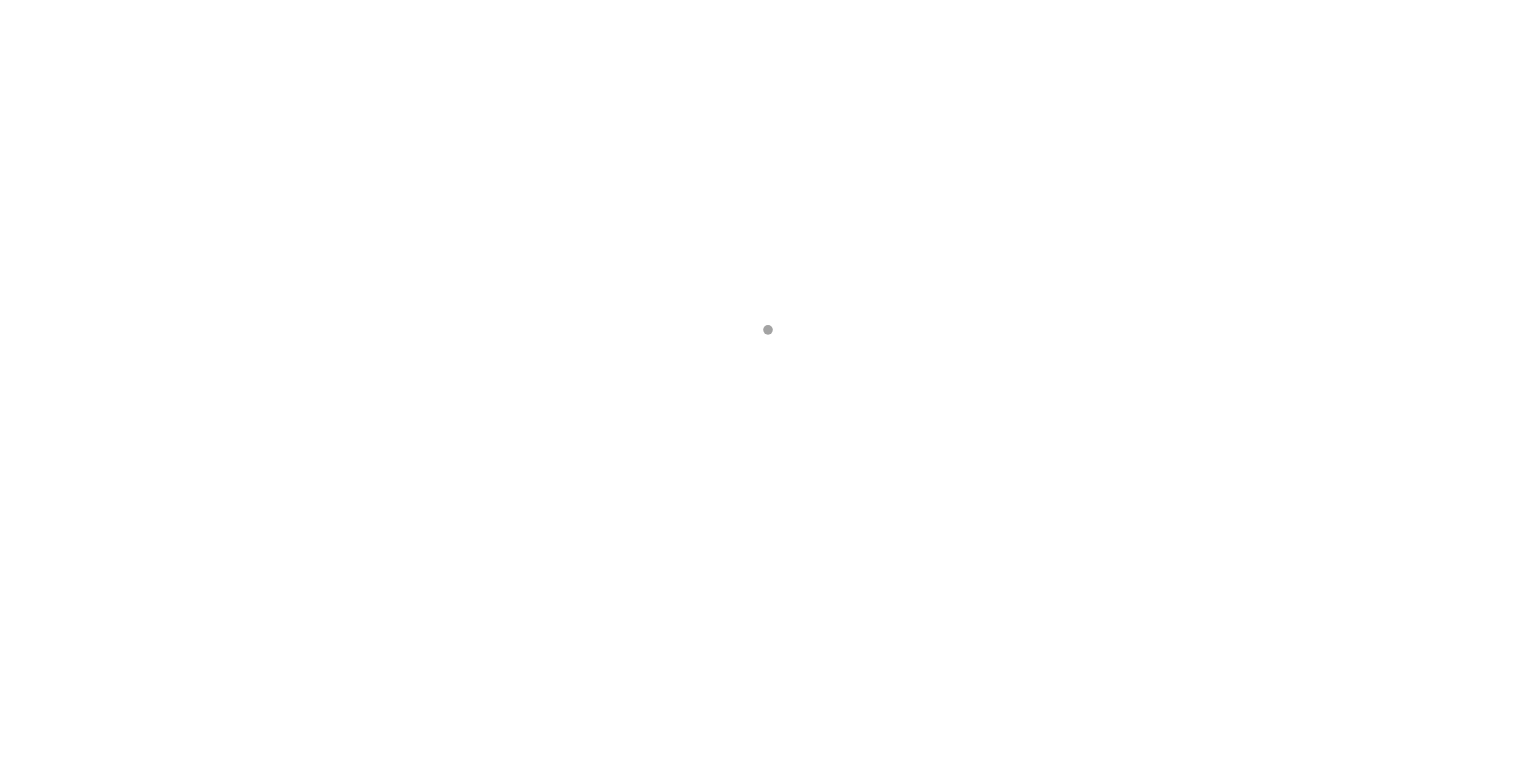 scroll, scrollTop: 0, scrollLeft: 0, axis: both 